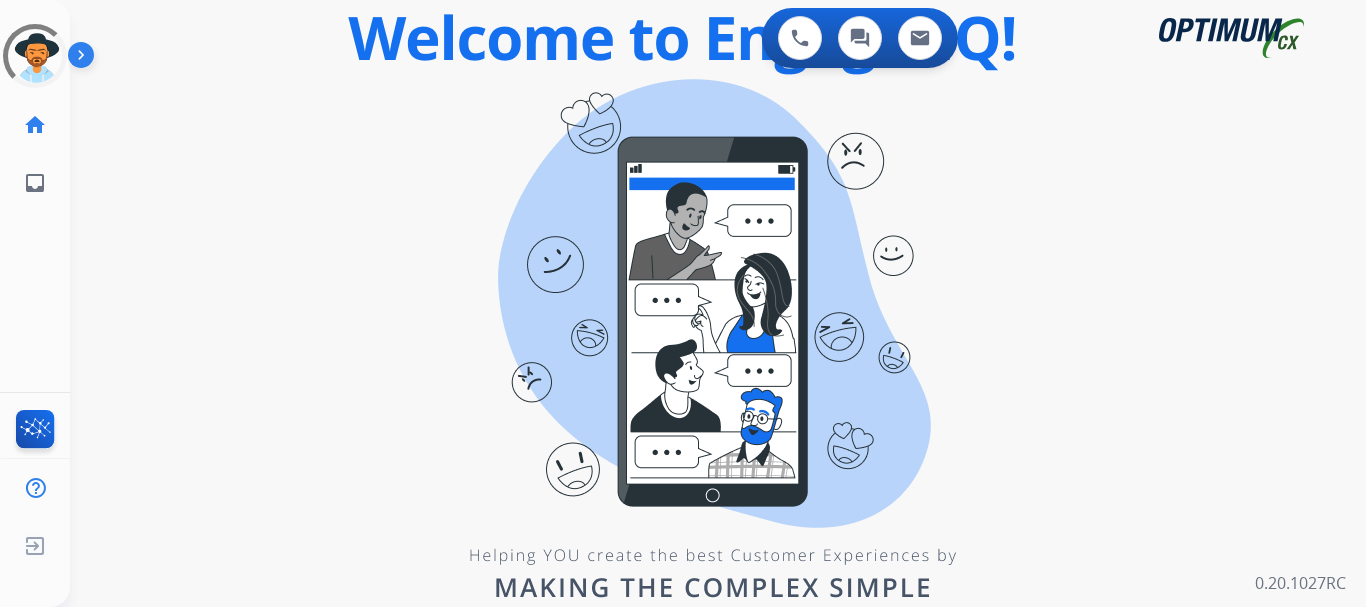 scroll, scrollTop: 0, scrollLeft: 0, axis: both 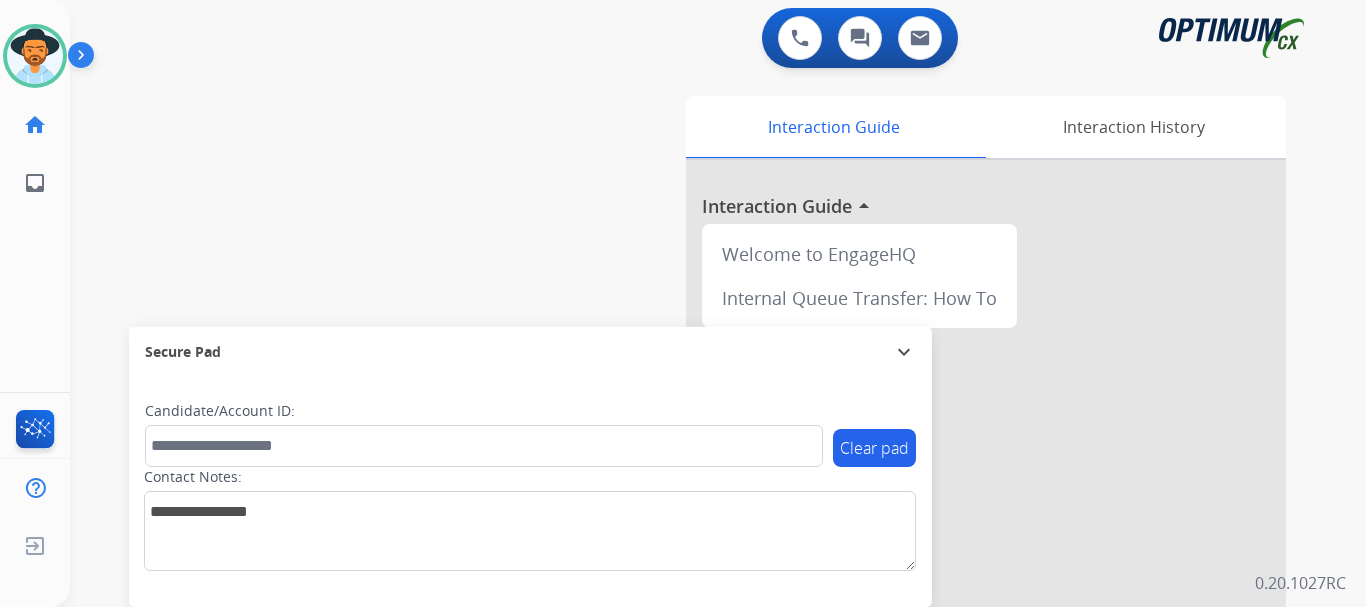 click at bounding box center (85, 59) 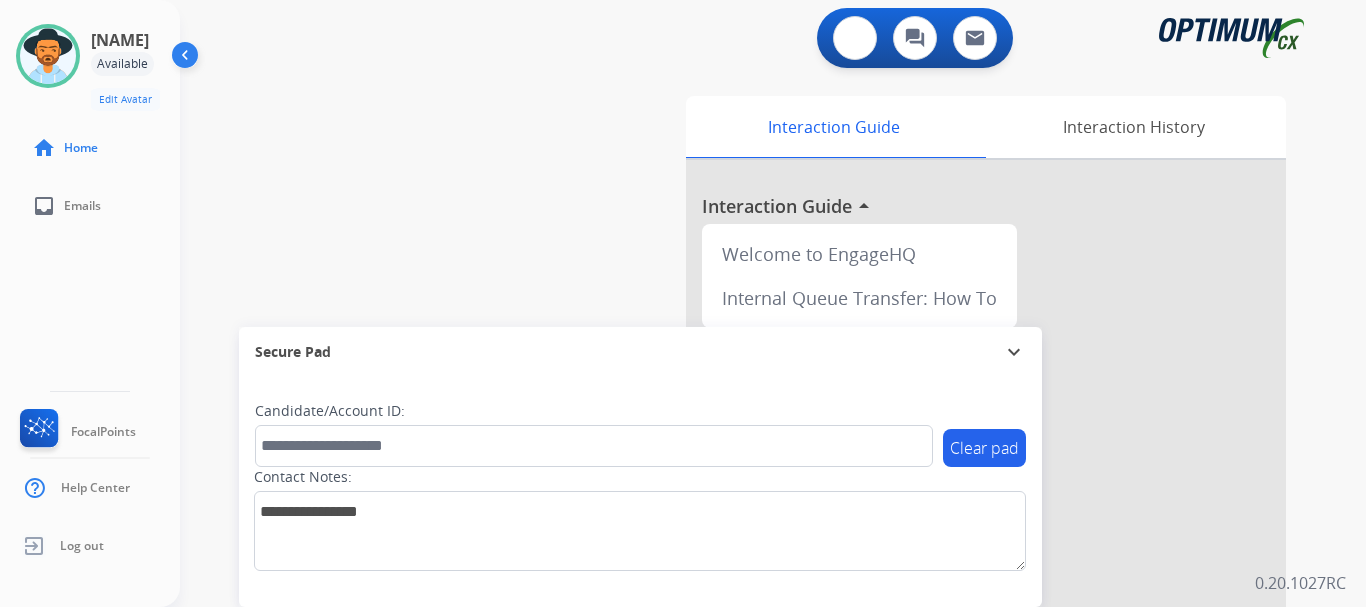 click at bounding box center [855, 38] 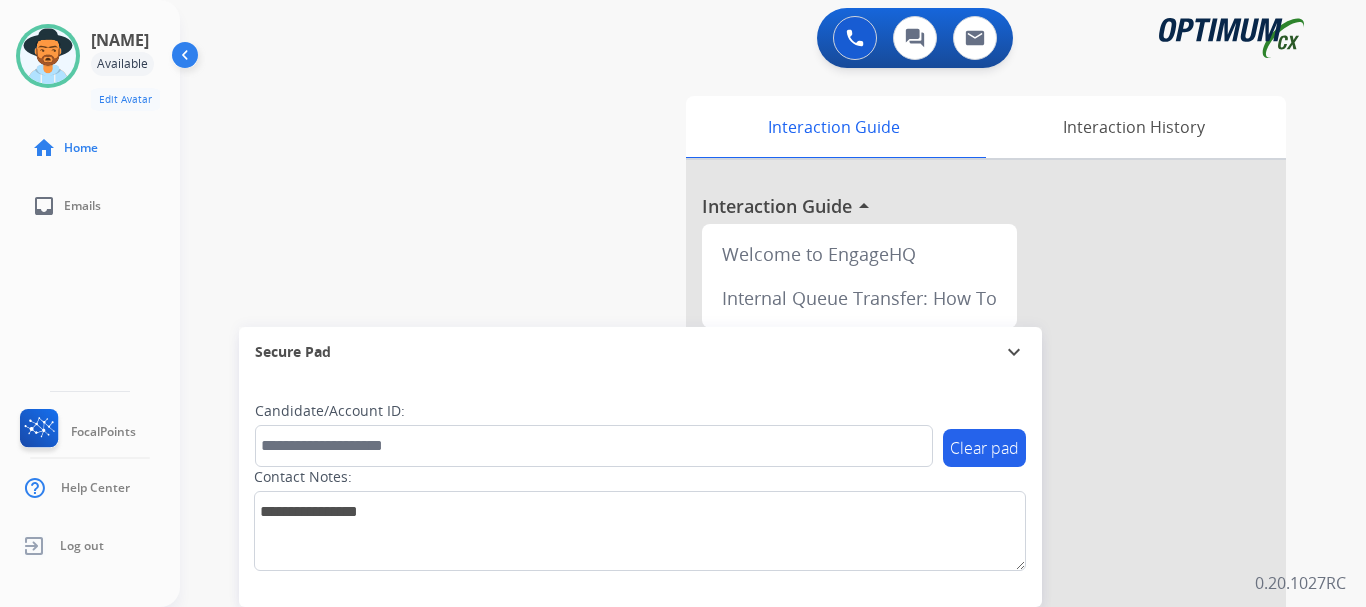 click at bounding box center (855, 38) 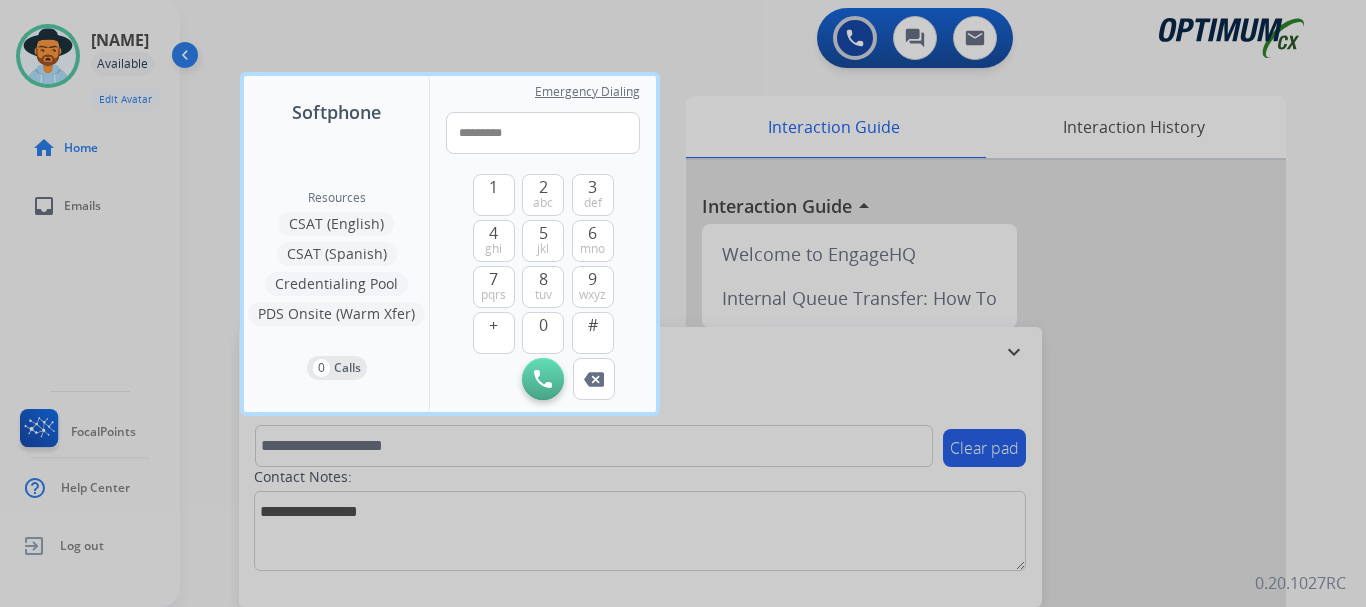 type on "**********" 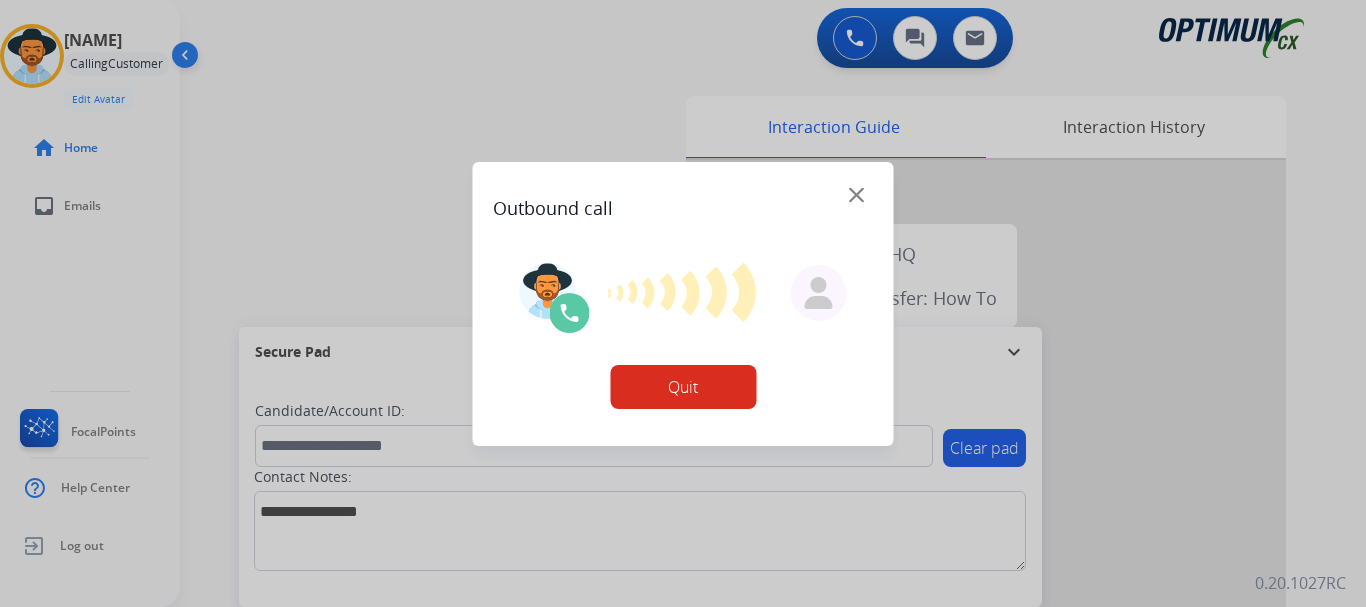 click at bounding box center [683, 303] 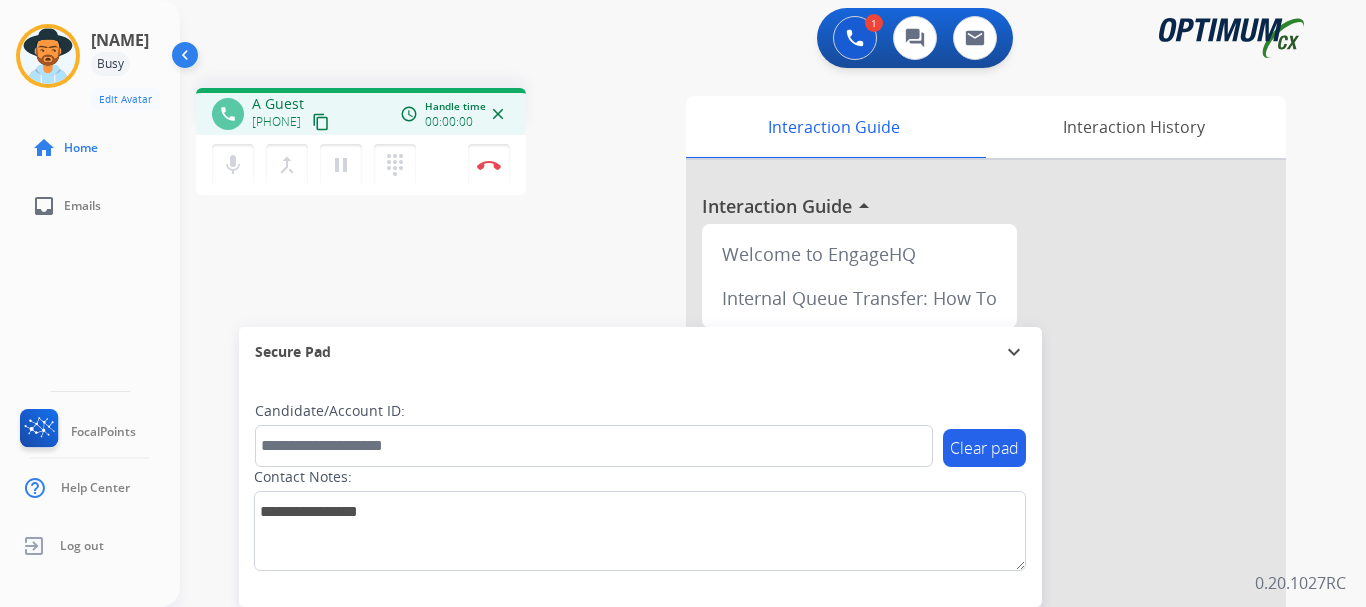 click on "Disconnect" at bounding box center [489, 165] 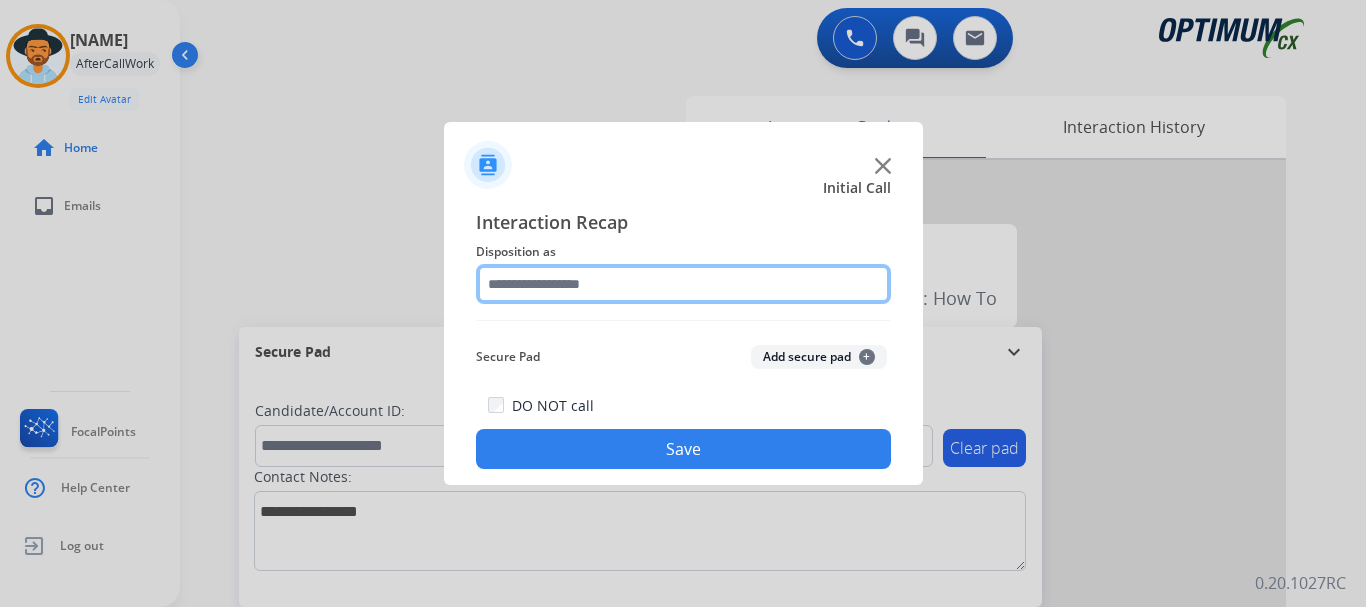 click 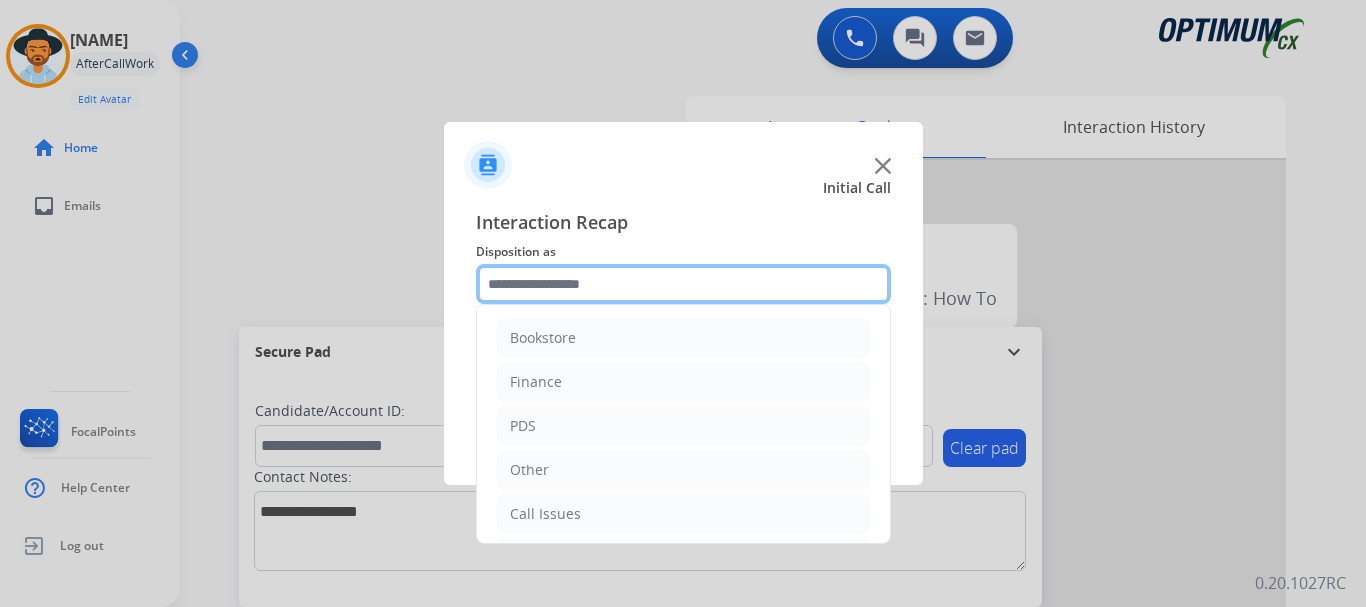scroll, scrollTop: 136, scrollLeft: 0, axis: vertical 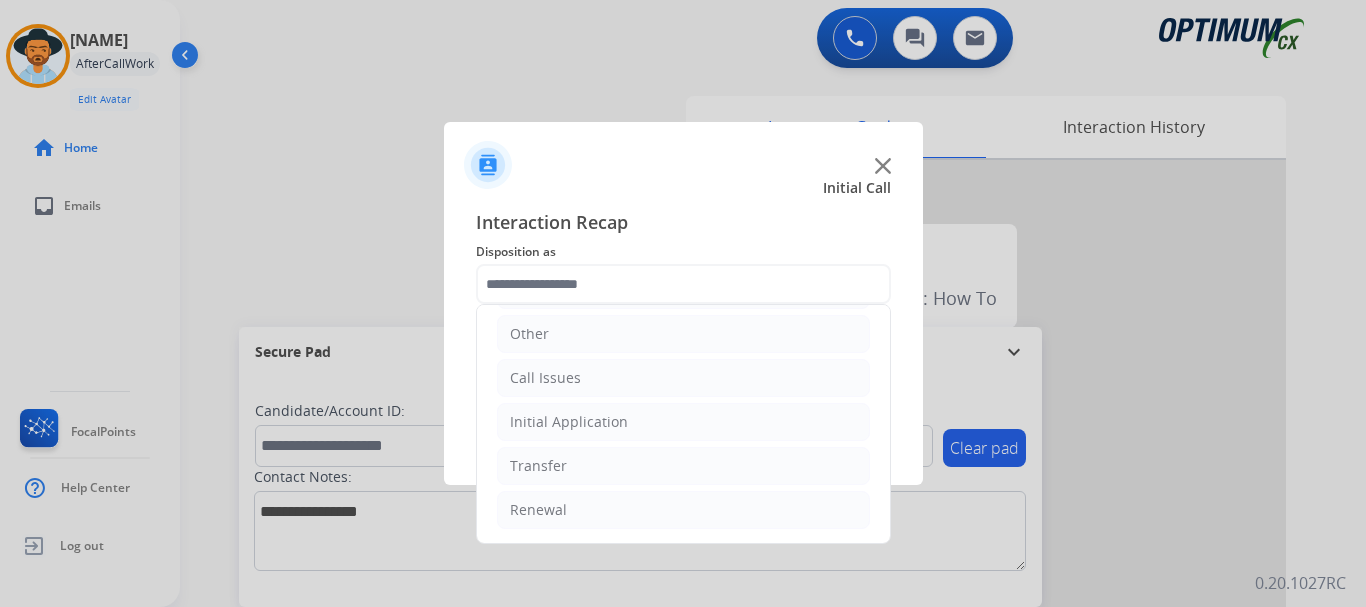 click on "Call Issues" 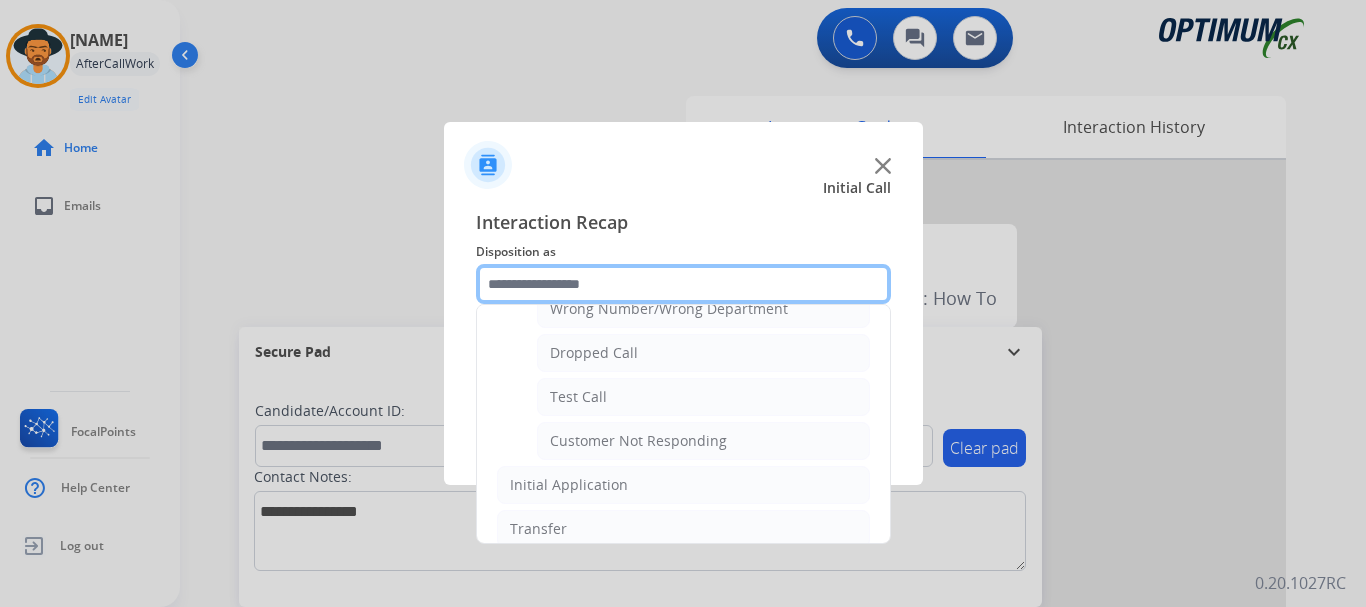 scroll, scrollTop: 299, scrollLeft: 0, axis: vertical 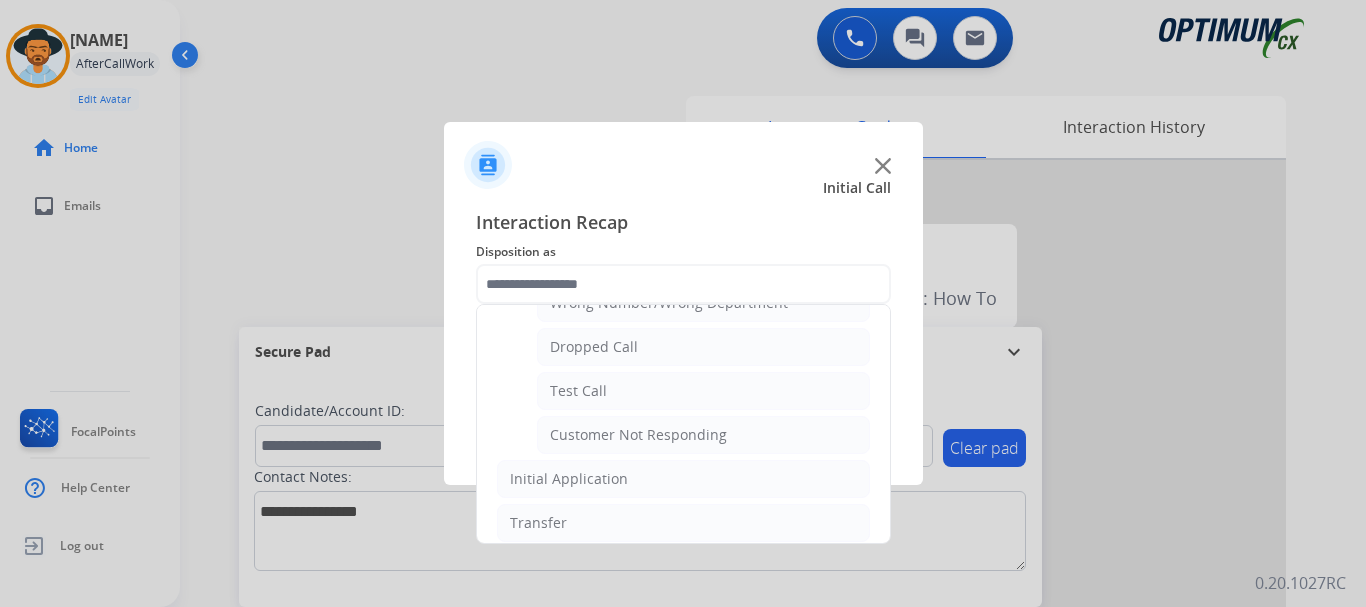 click on "Test Call" 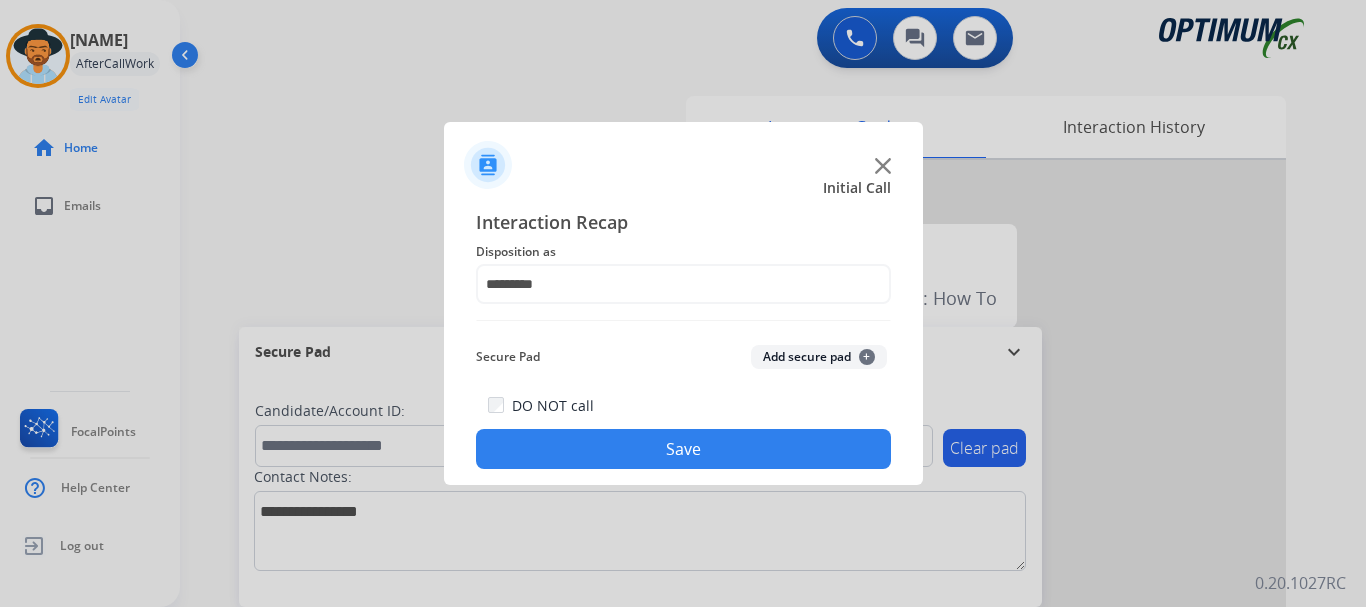 click on "Save" 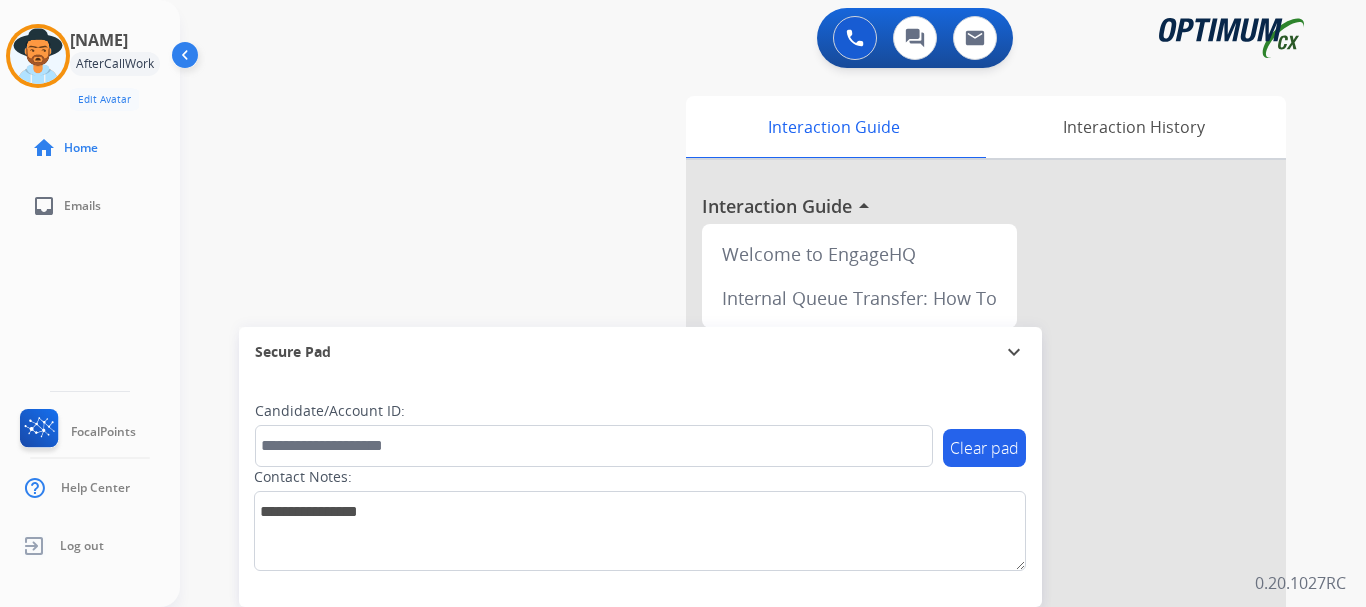 click on "swap_horiz Break voice bridge close_fullscreen Connect 3-Way Call merge_type Separate 3-Way Call  Interaction Guide   Interaction History  Interaction Guide arrow_drop_up  Welcome to EngageHQ   Internal Queue Transfer: How To  Secure Pad expand_more Clear pad Candidate/Account ID: Contact Notes:" at bounding box center (749, 489) 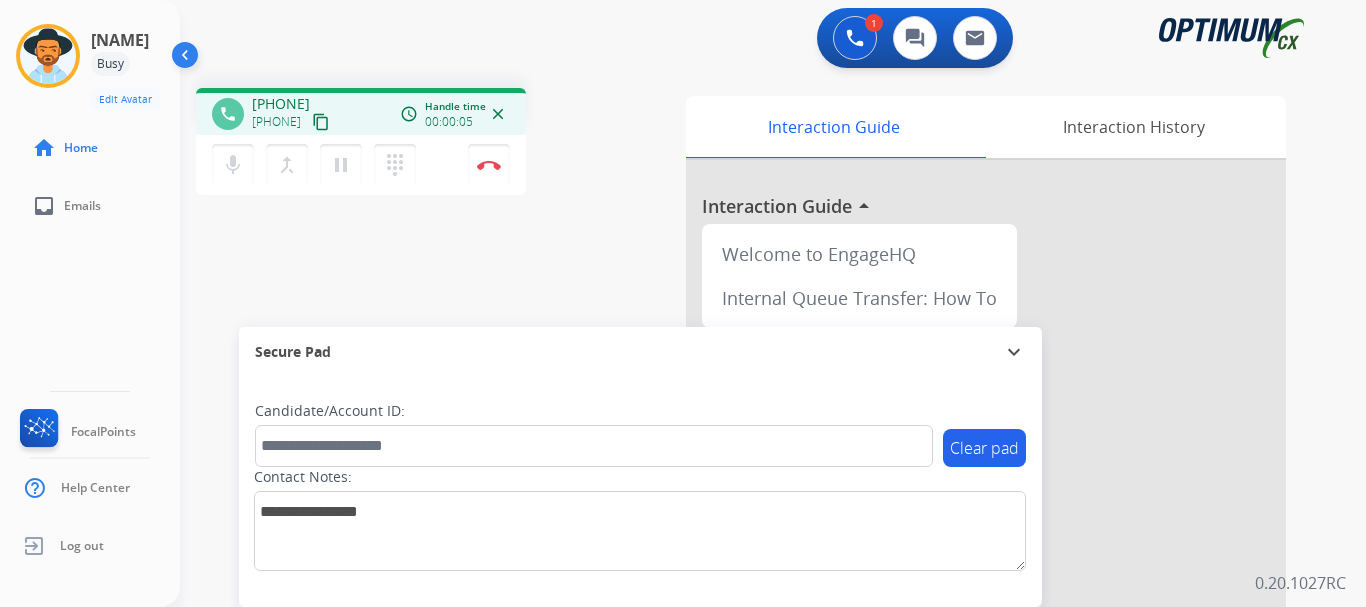 drag, startPoint x: 266, startPoint y: 102, endPoint x: 350, endPoint y: 98, distance: 84.095184 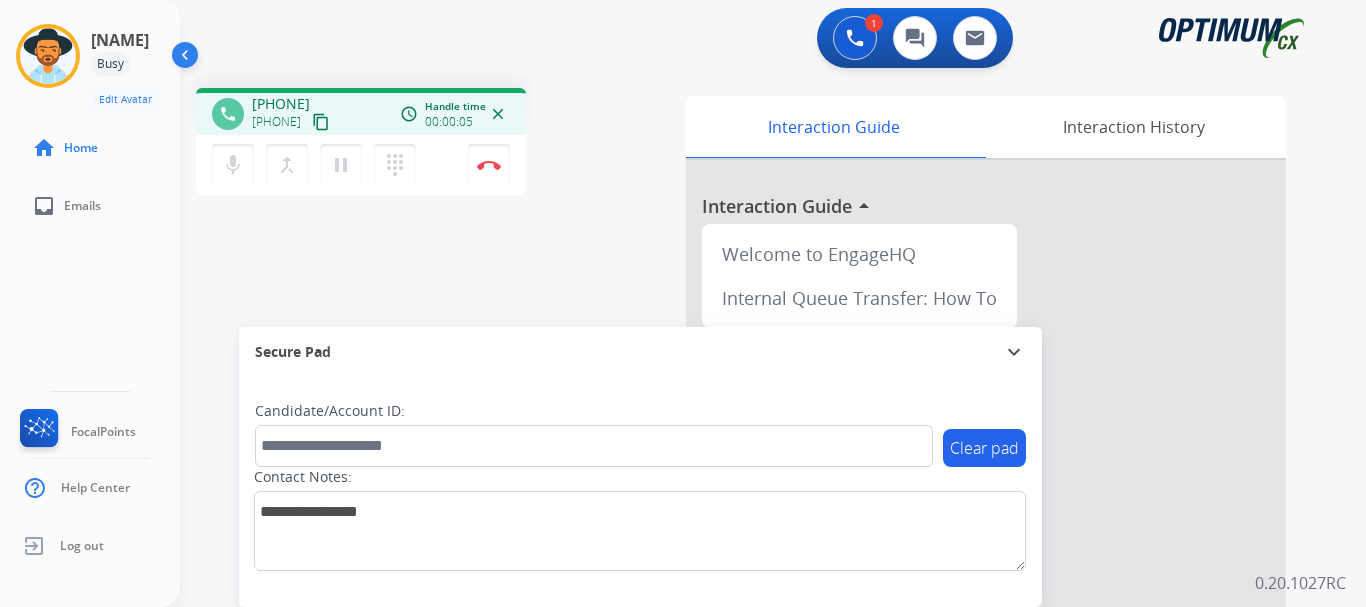 click on "[PHONE] [PHONE] content_copy" at bounding box center (292, 114) 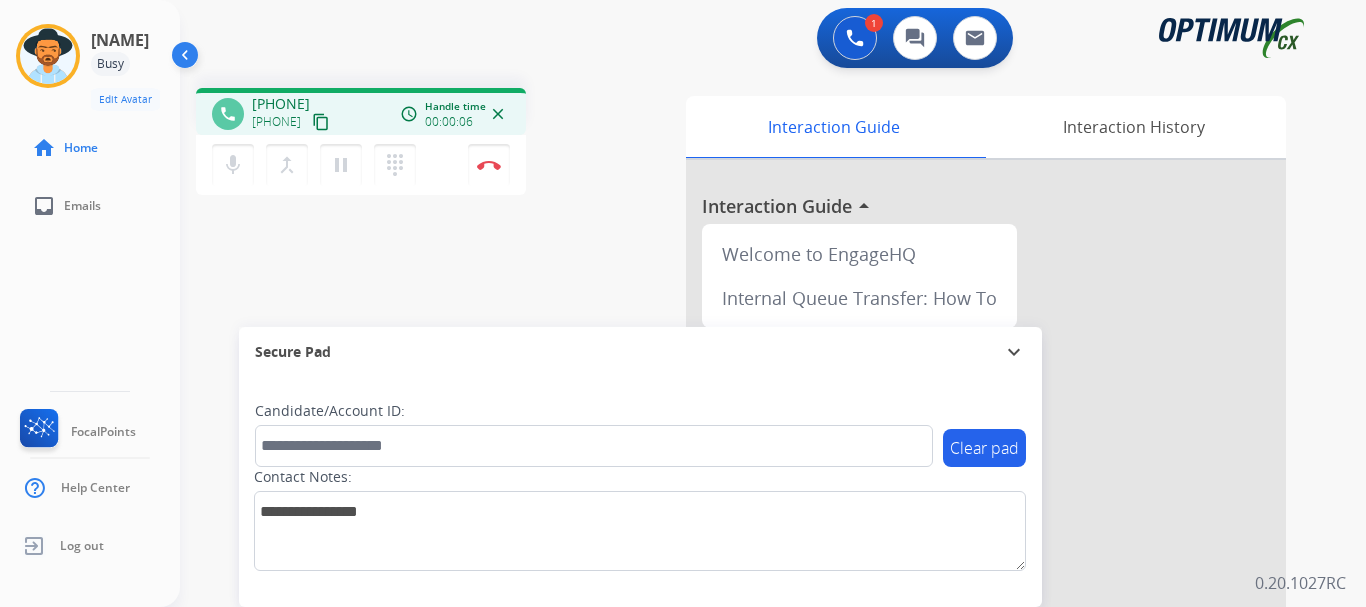 copy on "[NUMBER]" 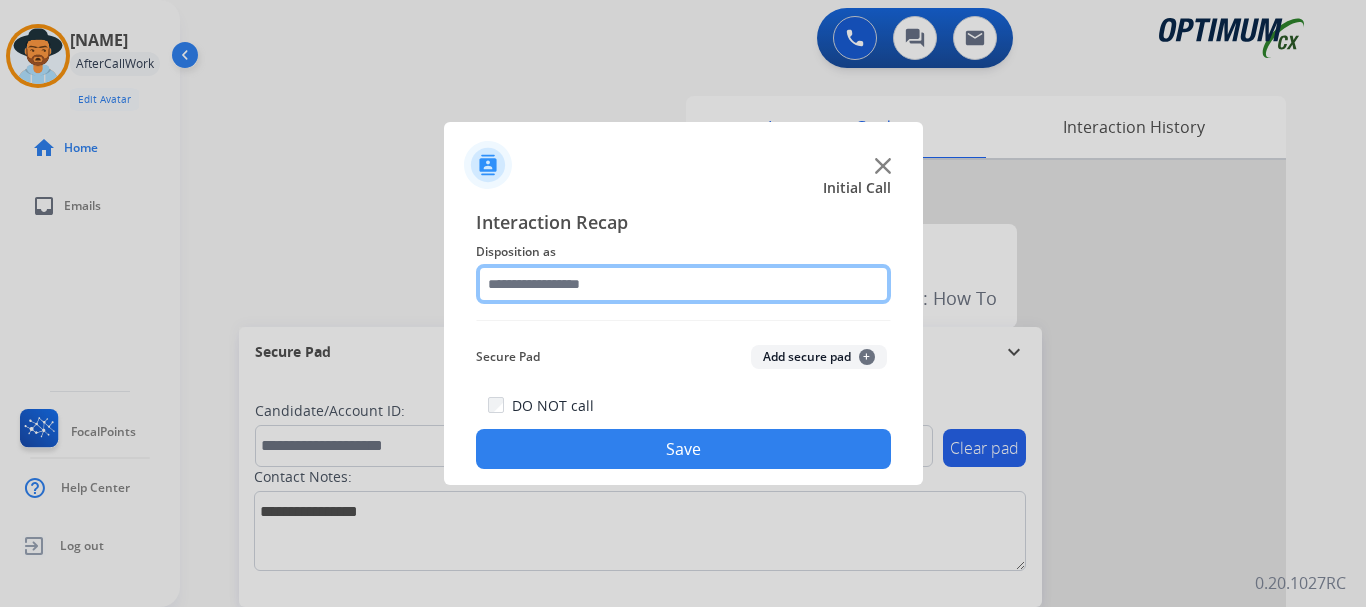 click 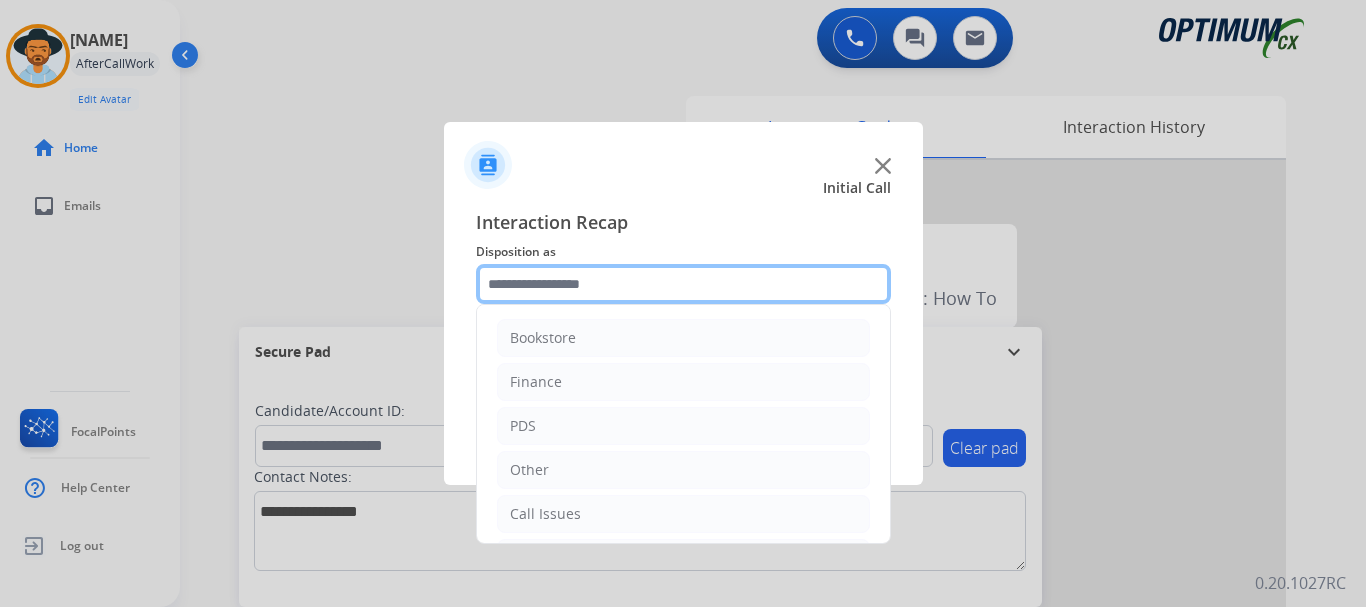 scroll, scrollTop: 136, scrollLeft: 0, axis: vertical 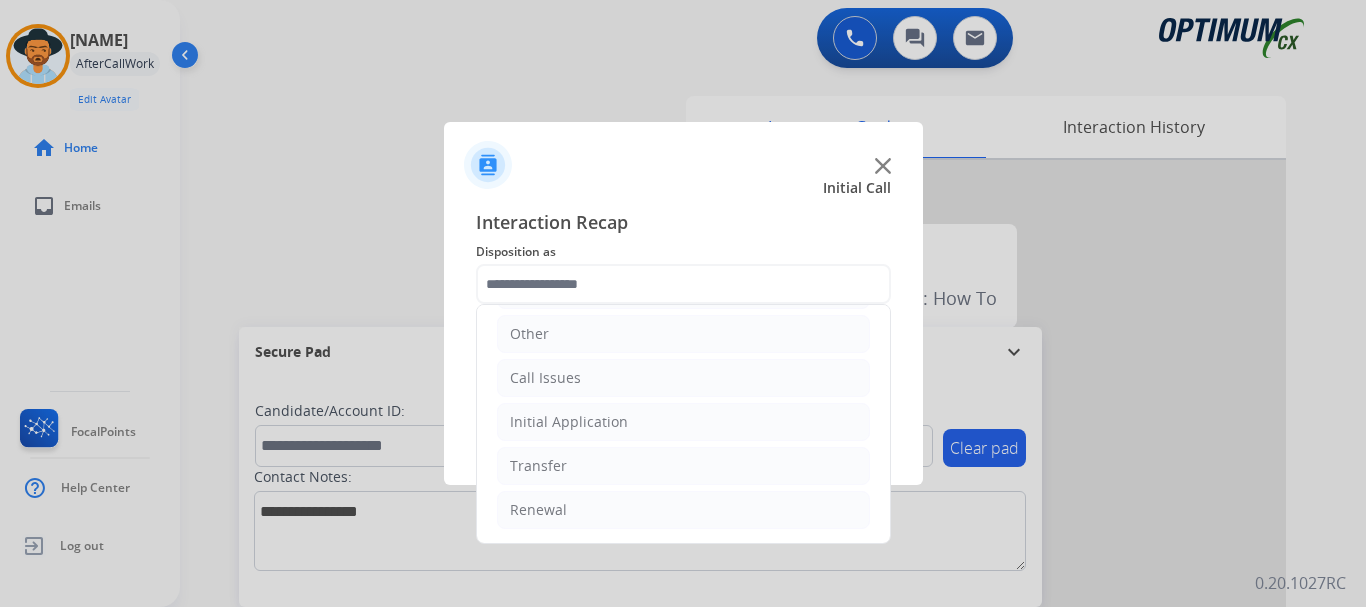 click on "Renewal" 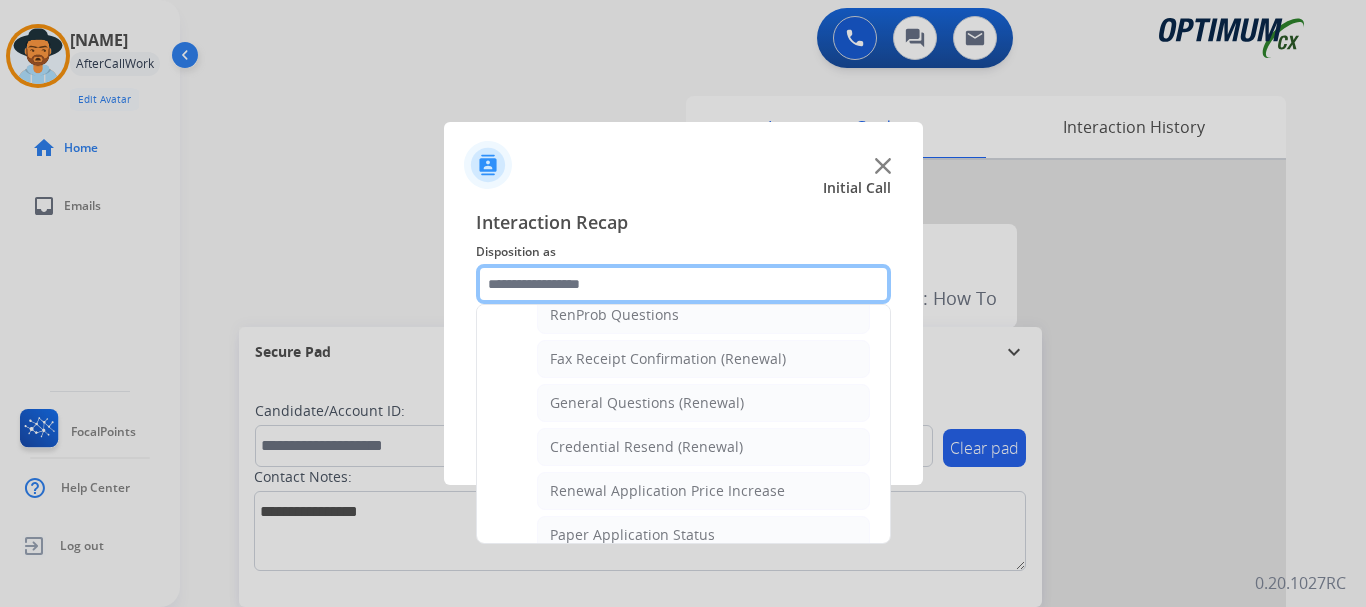 scroll, scrollTop: 772, scrollLeft: 0, axis: vertical 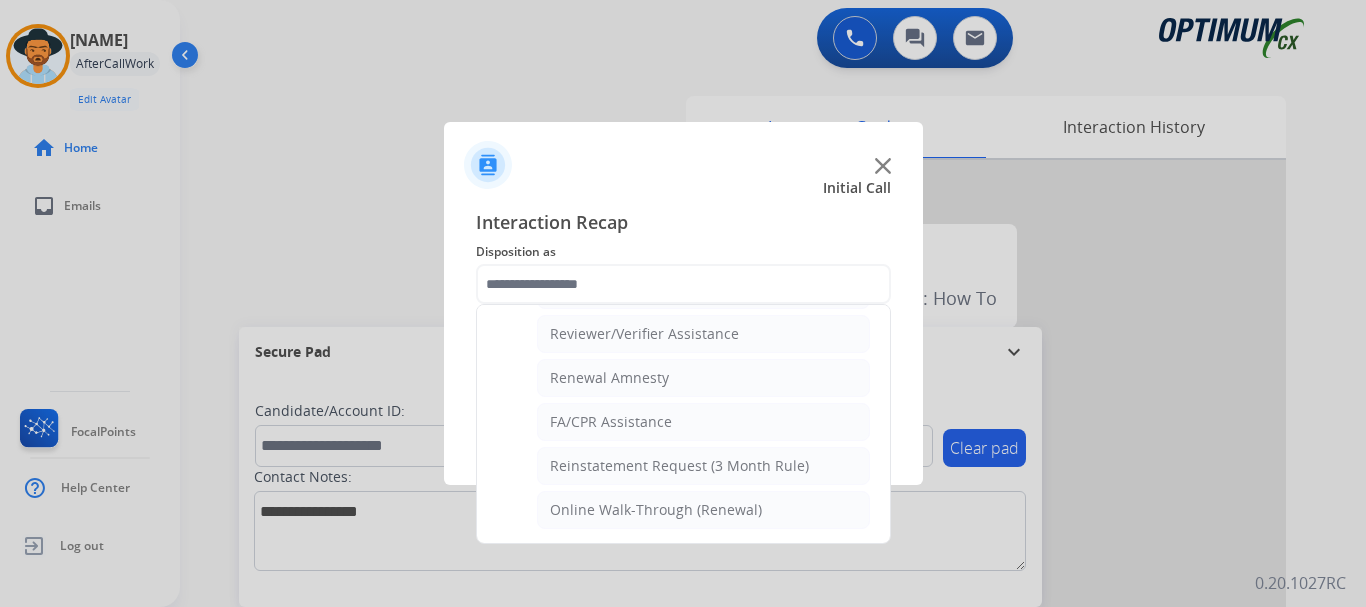 click on "Renewal Amnesty" 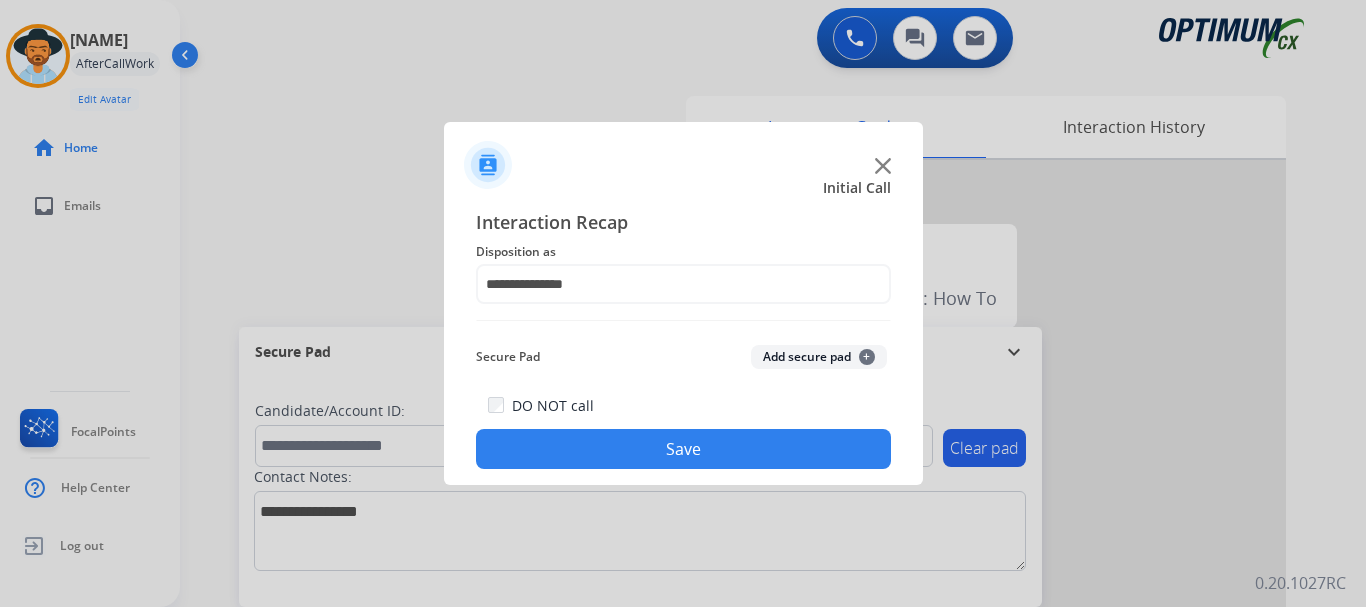 click on "Save" 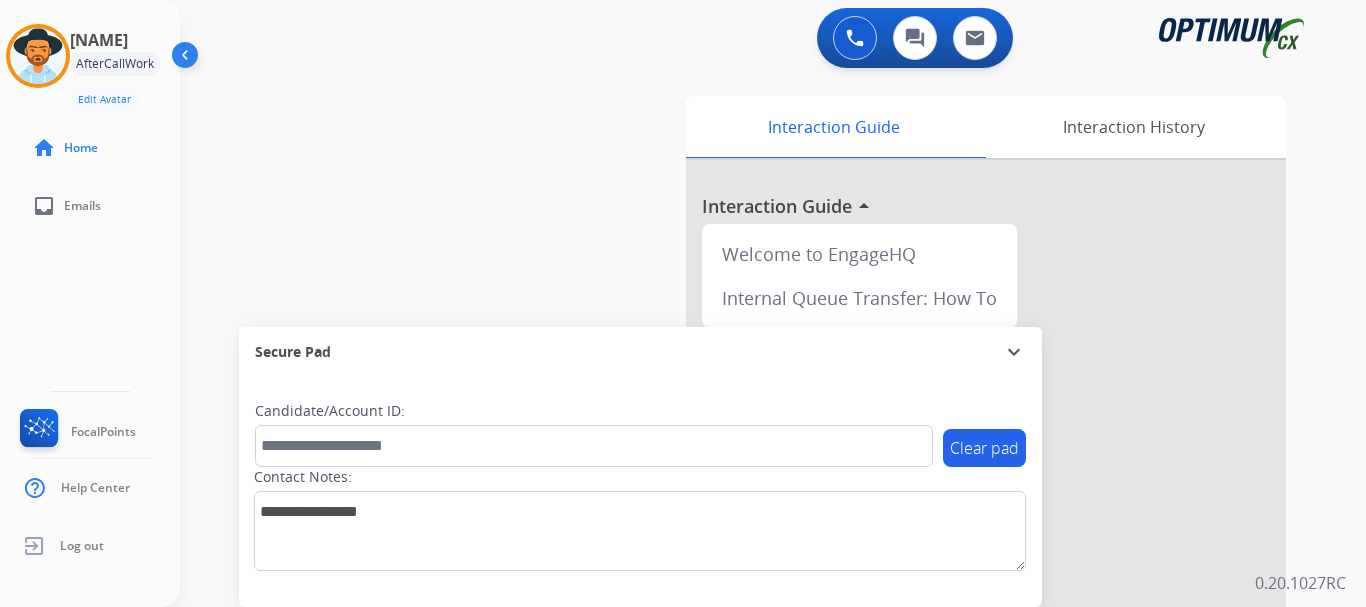 click on "swap_horiz Break voice bridge close_fullscreen Connect 3-Way Call merge_type Separate 3-Way Call  Interaction Guide   Interaction History  Interaction Guide arrow_drop_up  Welcome to EngageHQ   Internal Queue Transfer: How To  Secure Pad expand_more Clear pad Candidate/Account ID: Contact Notes:" at bounding box center [749, 489] 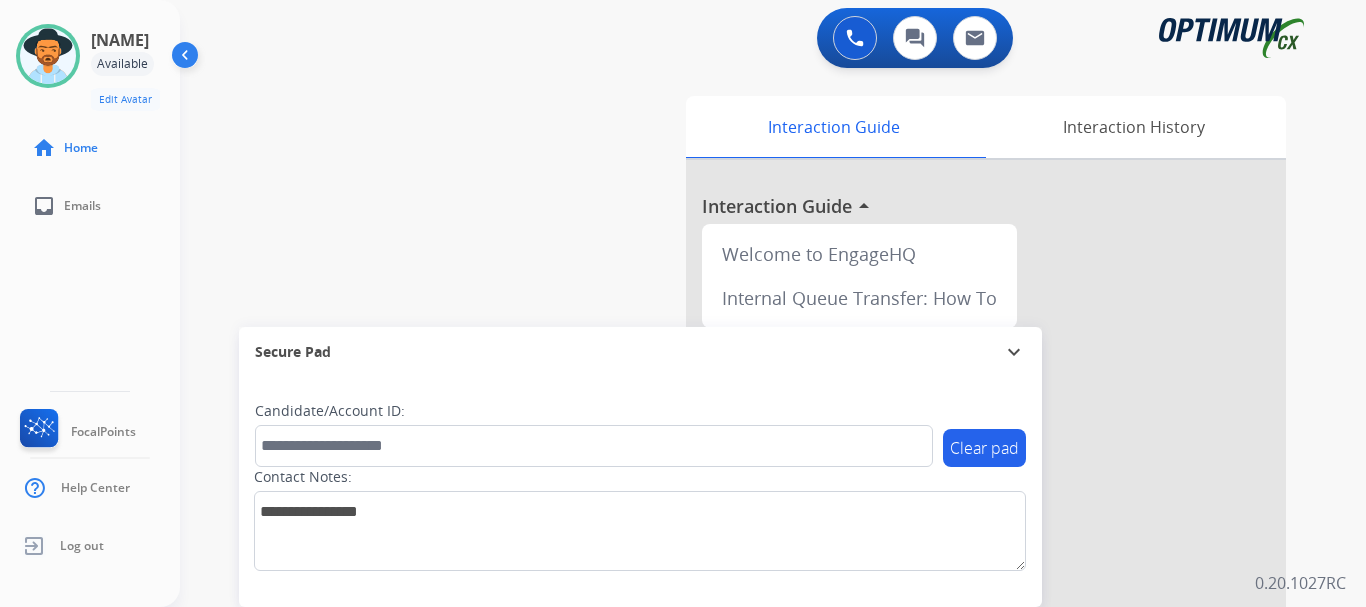click on "Interaction History" at bounding box center [1133, 127] 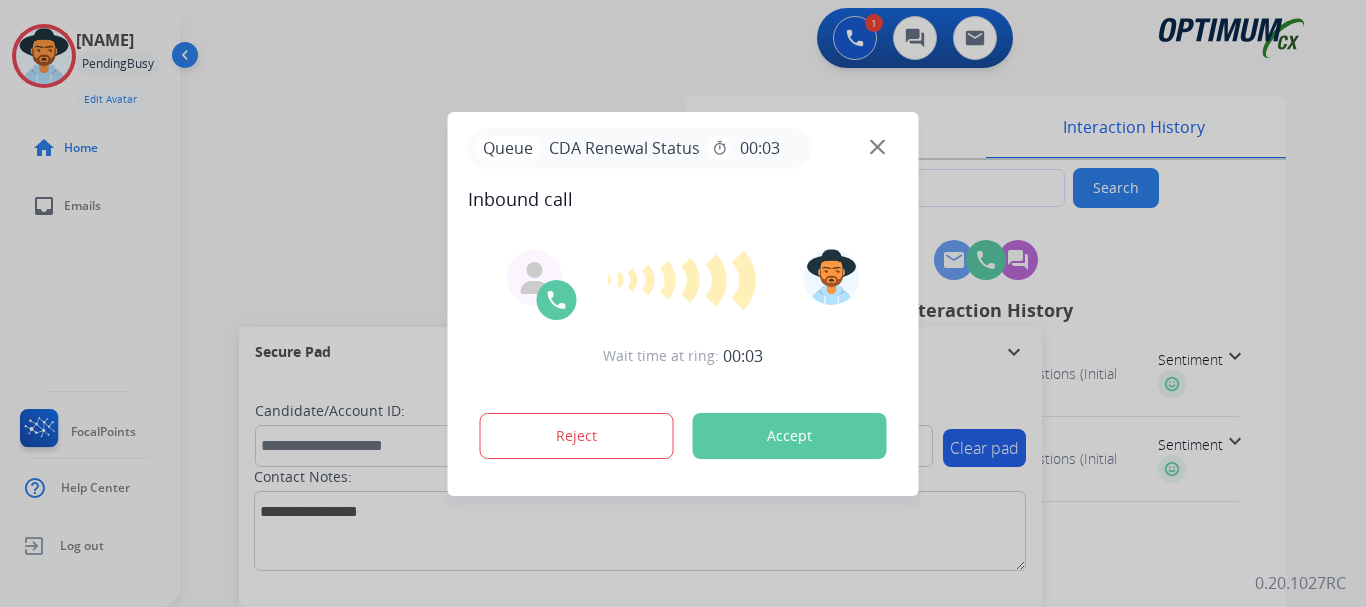 click on "Accept" at bounding box center [790, 436] 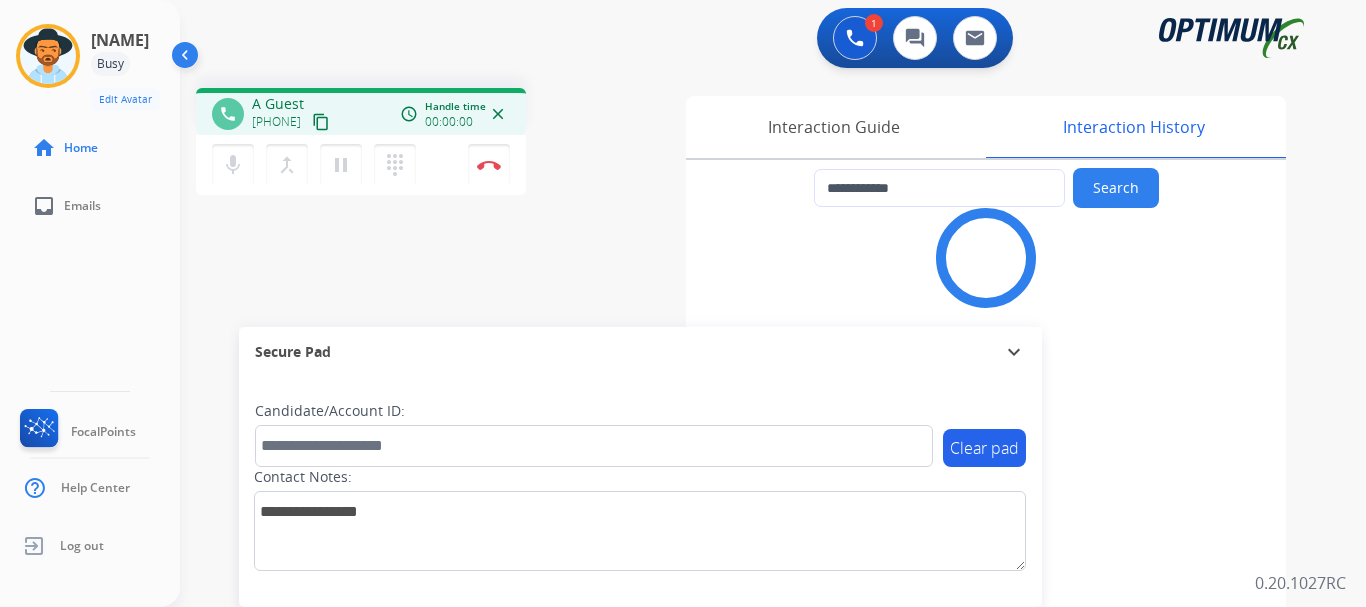 type on "**********" 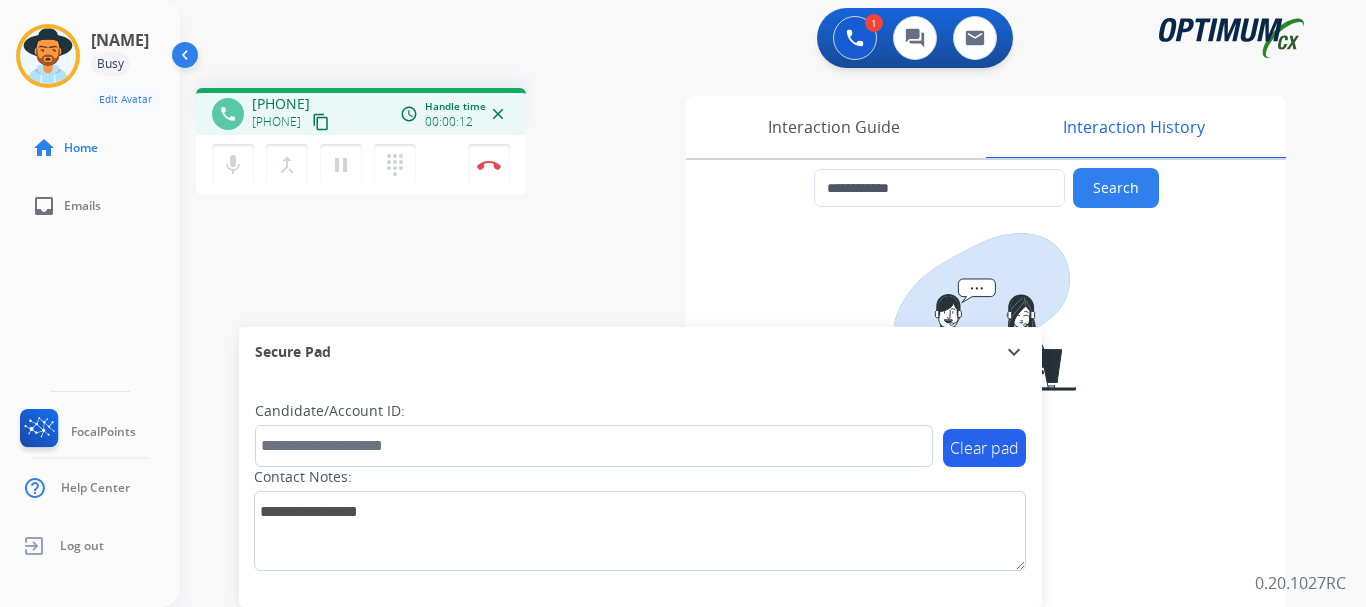 drag, startPoint x: 268, startPoint y: 101, endPoint x: 358, endPoint y: 93, distance: 90.35486 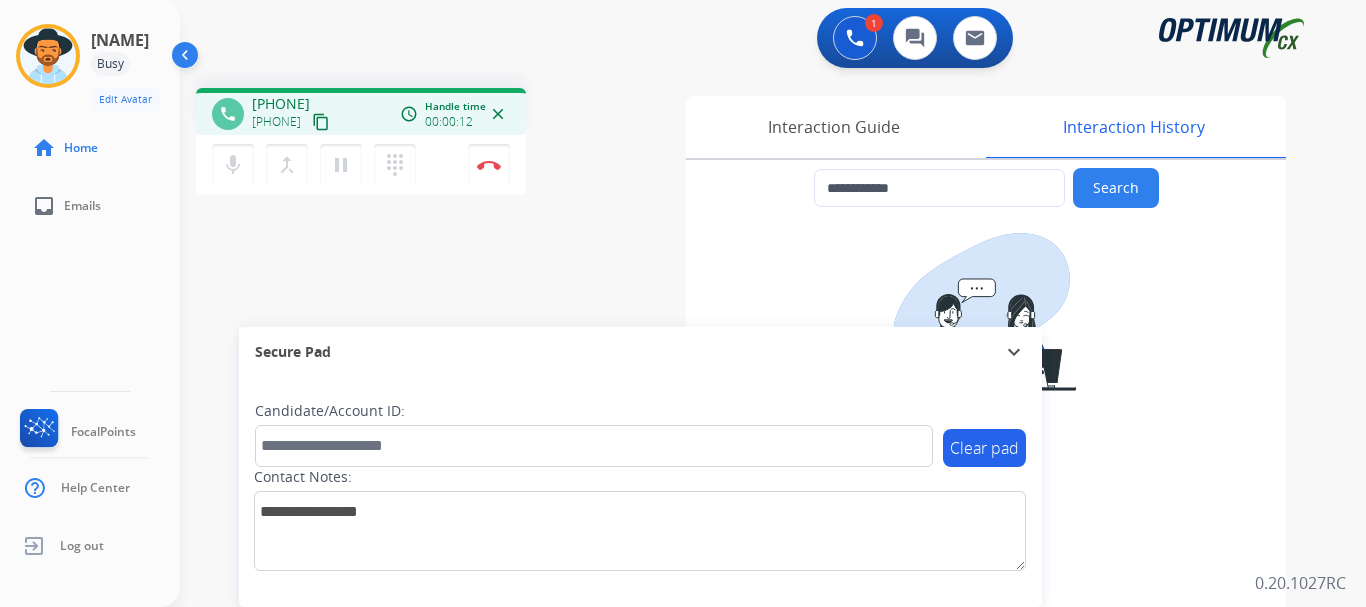 click on "phone [PHONE] [PHONE] content_copy access_time Call metrics Queue   00:16 Hold   00:00 Talk   00:11 Total   00:26 Handle time 00:00:12 close" at bounding box center (361, 111) 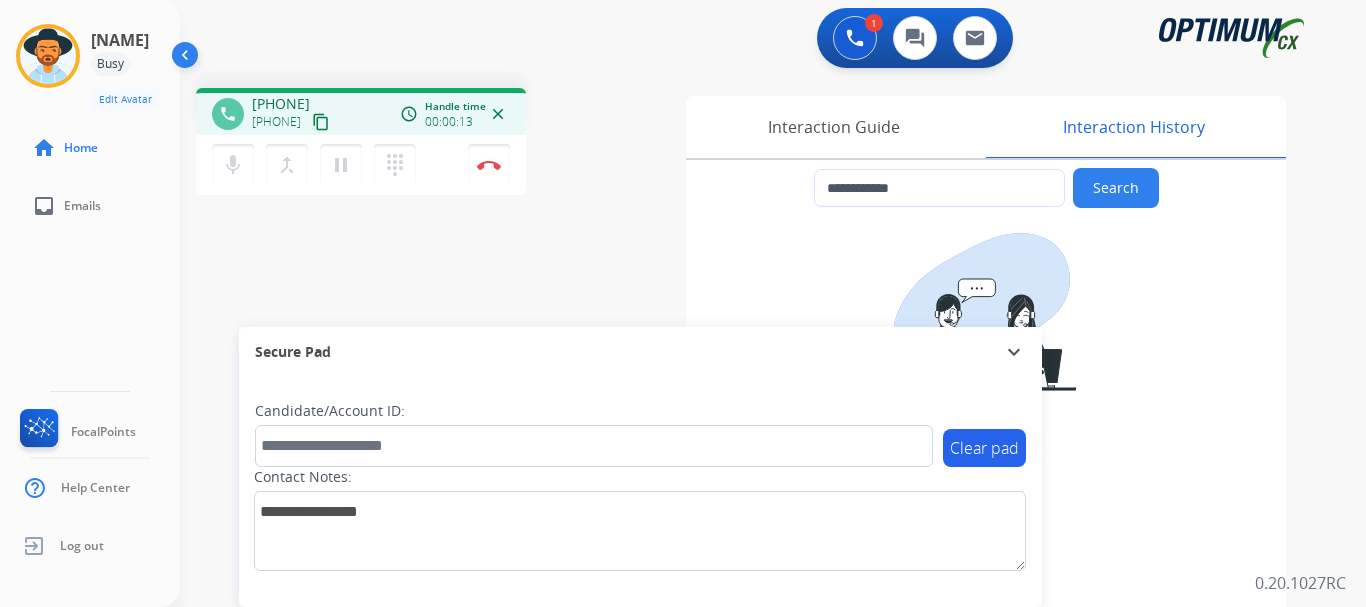 copy on "[PHONE]" 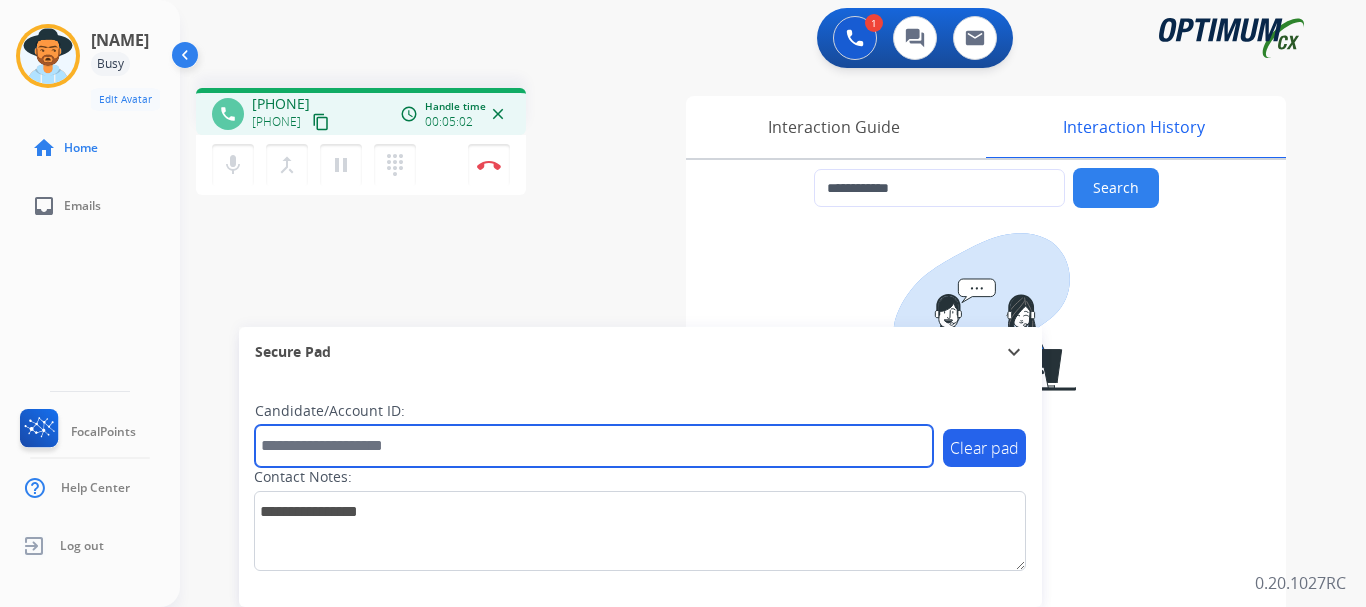 click at bounding box center (594, 446) 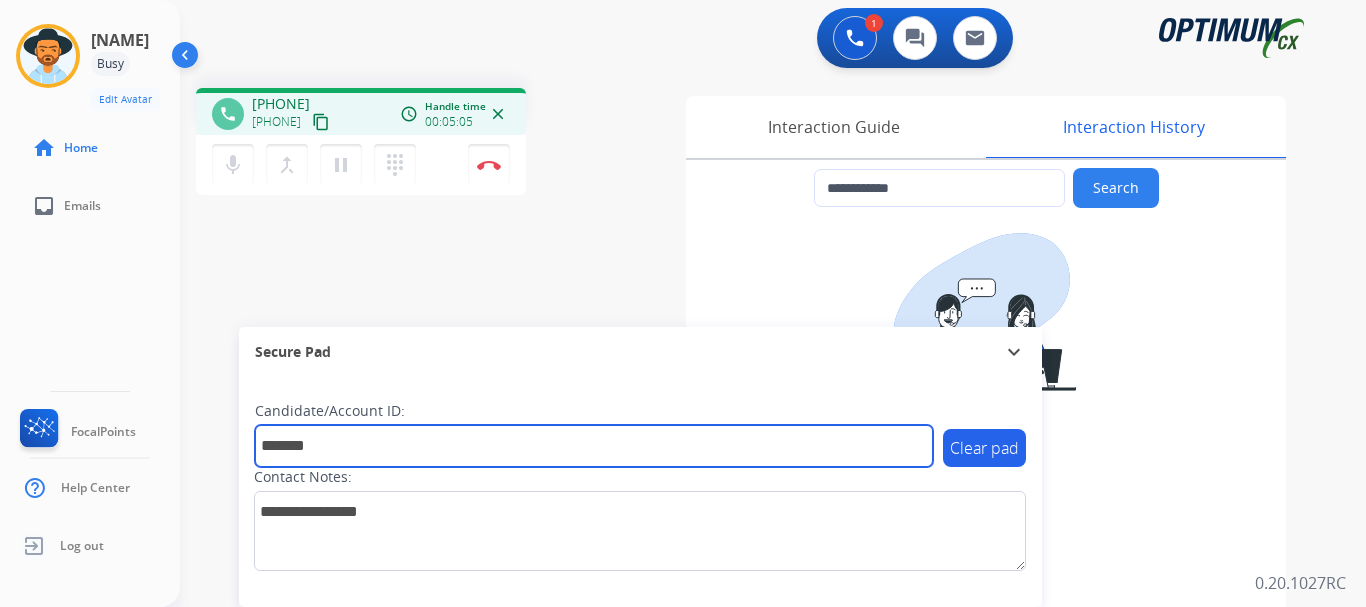 type on "*******" 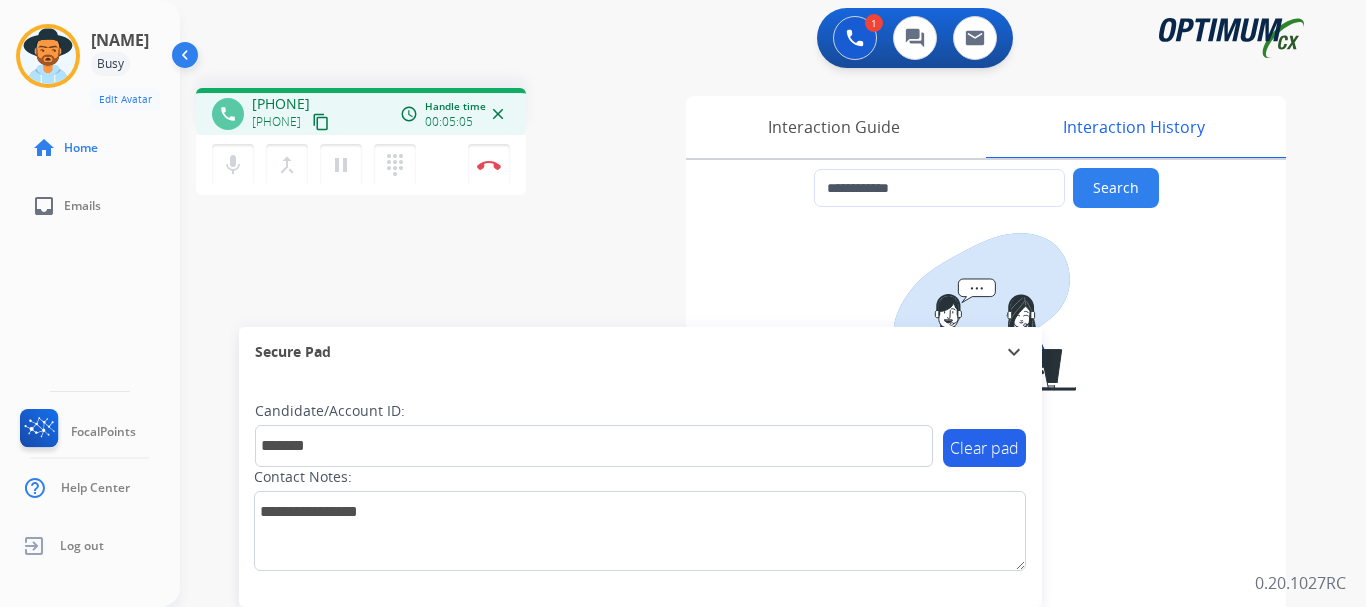 click on "**********" at bounding box center [749, 489] 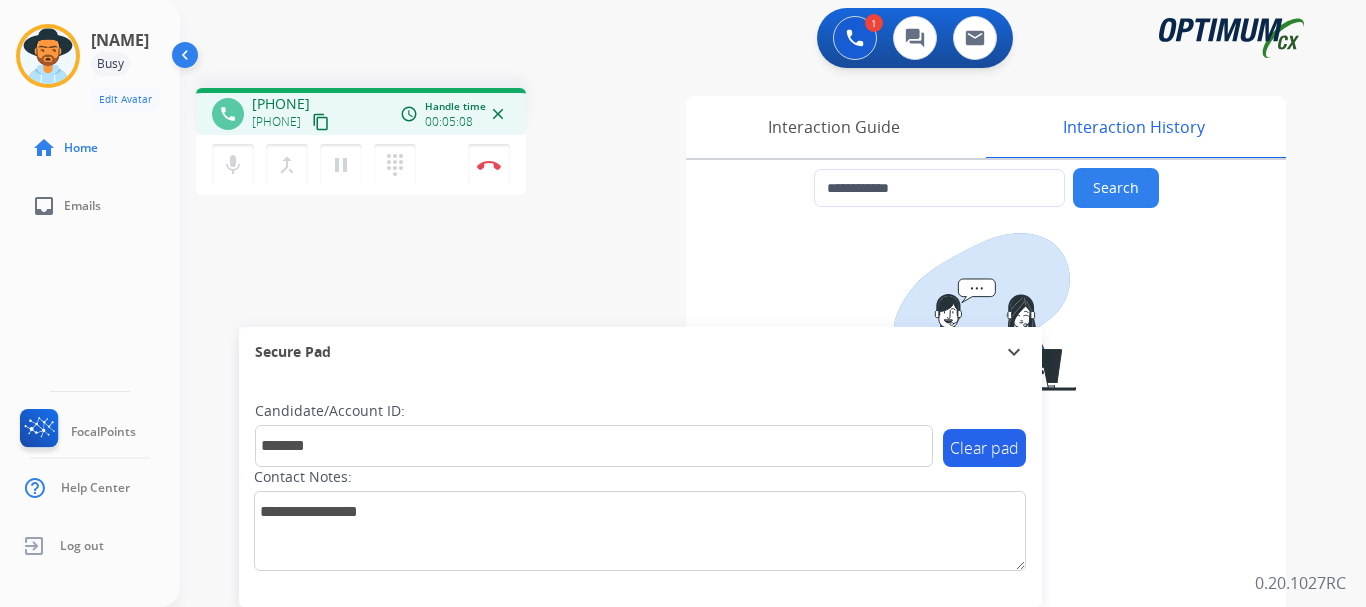 click at bounding box center [489, 165] 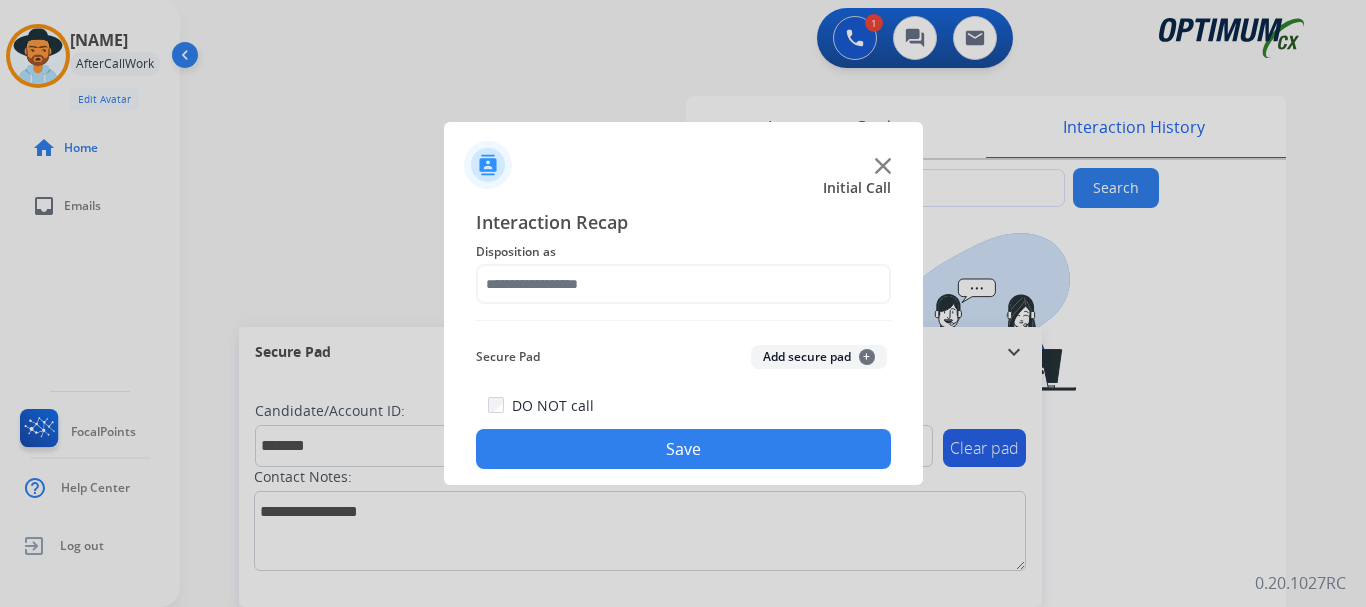 click on "Add secure pad  +" 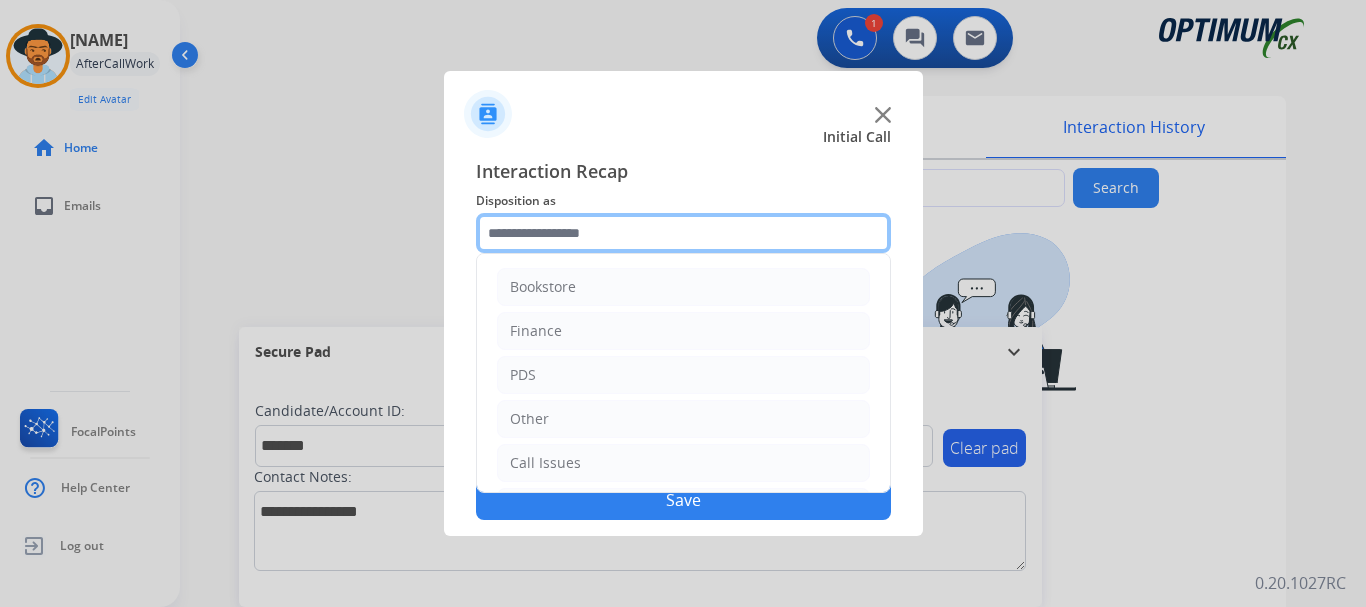 click 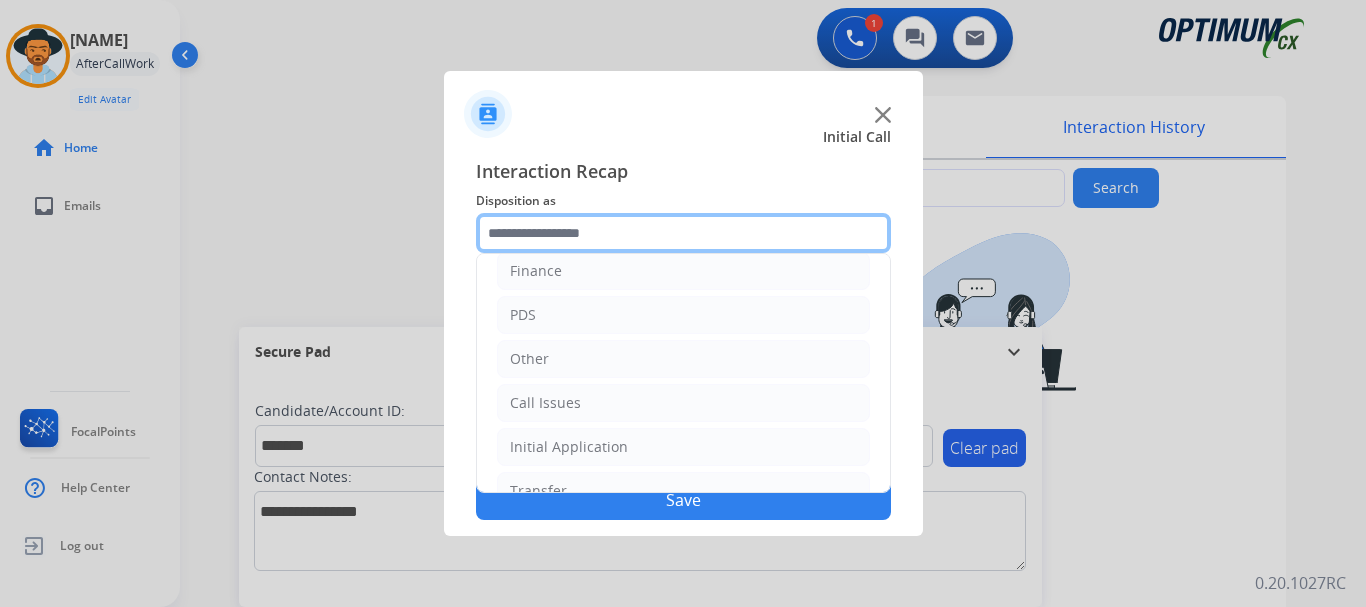scroll, scrollTop: 136, scrollLeft: 0, axis: vertical 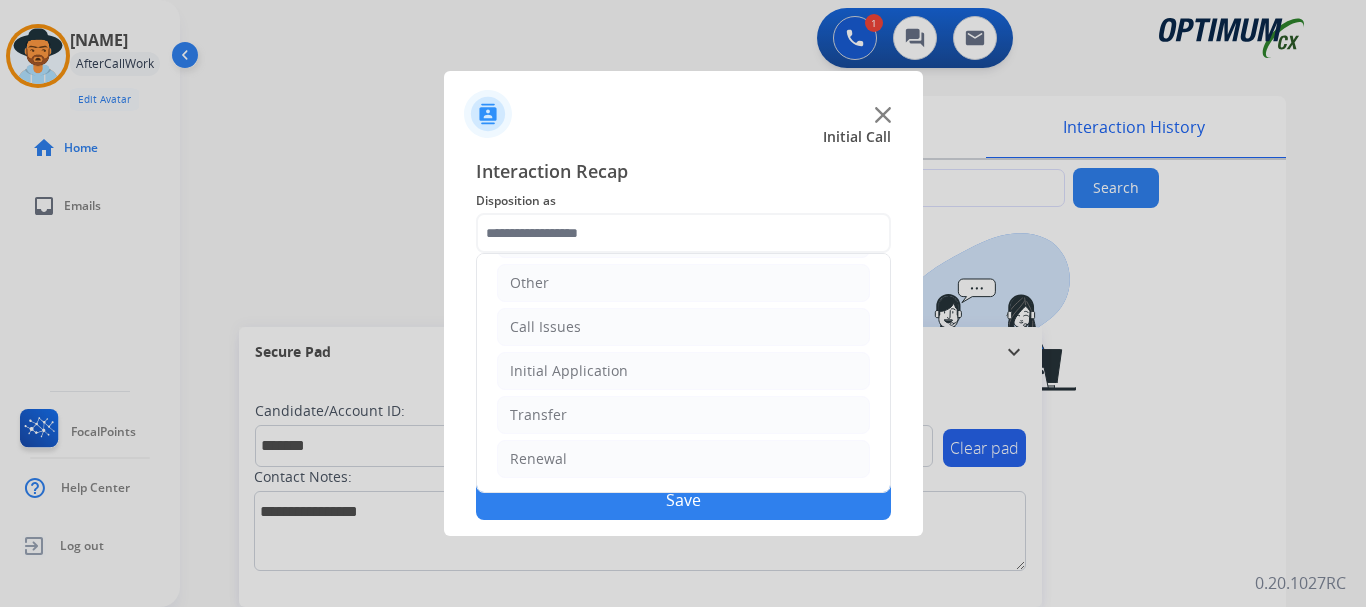 click on "Renewal" 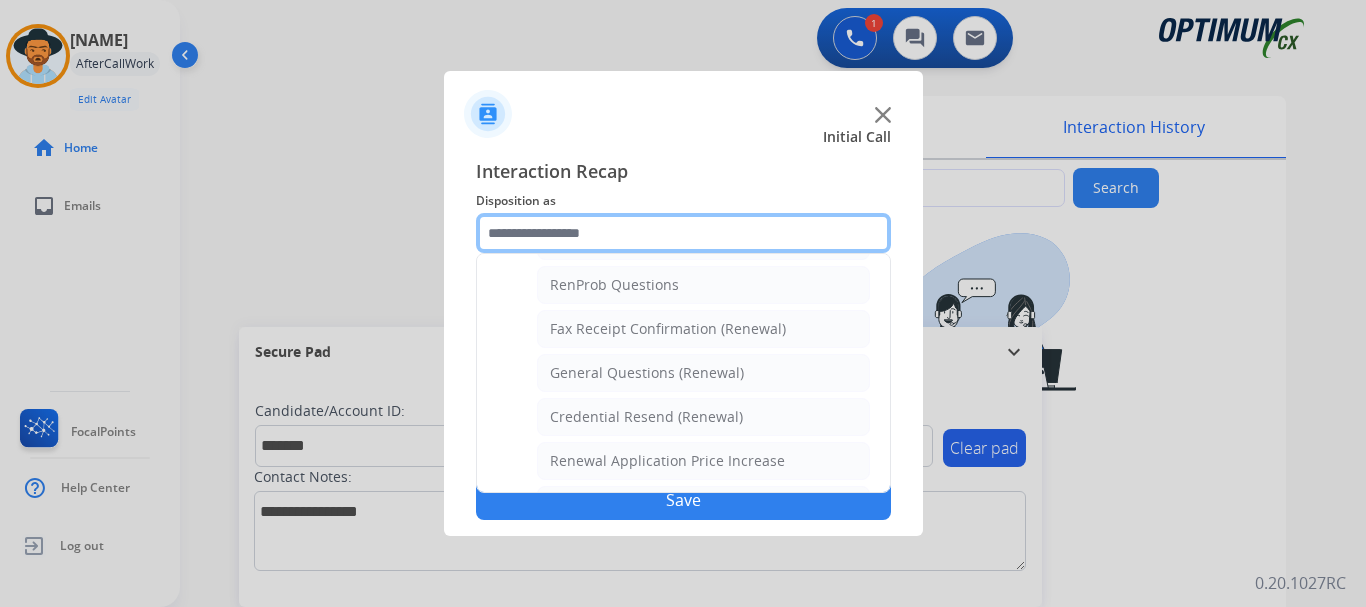 scroll, scrollTop: 501, scrollLeft: 0, axis: vertical 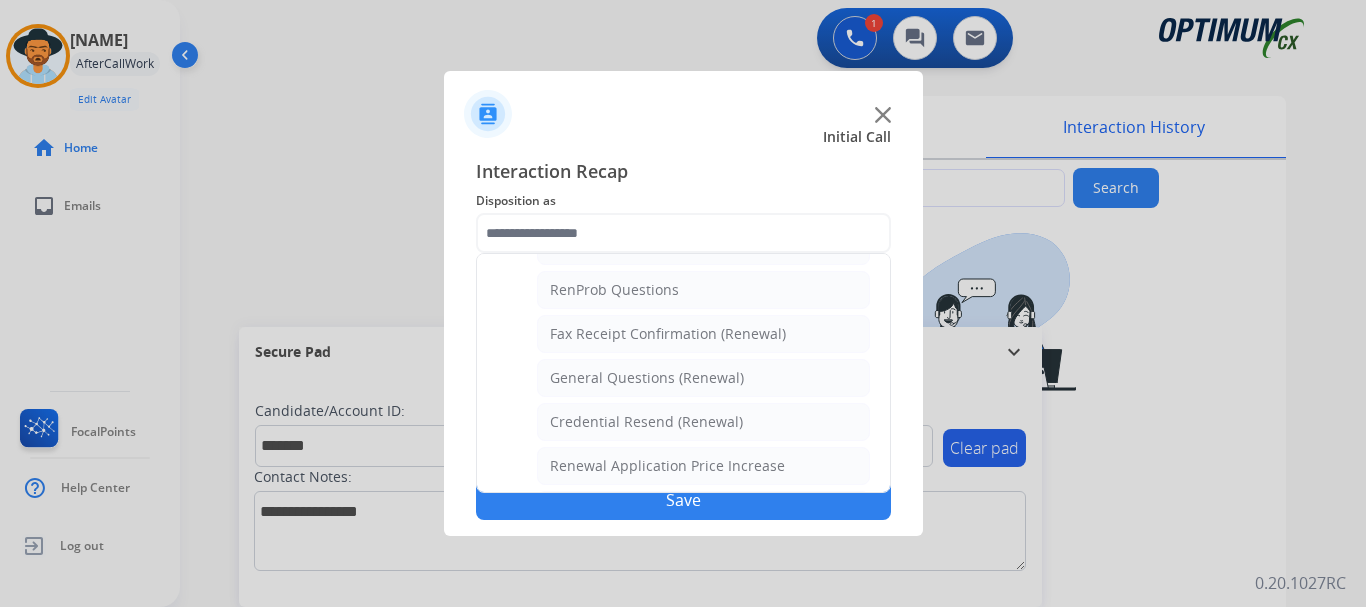 click on "General Questions (Renewal)" 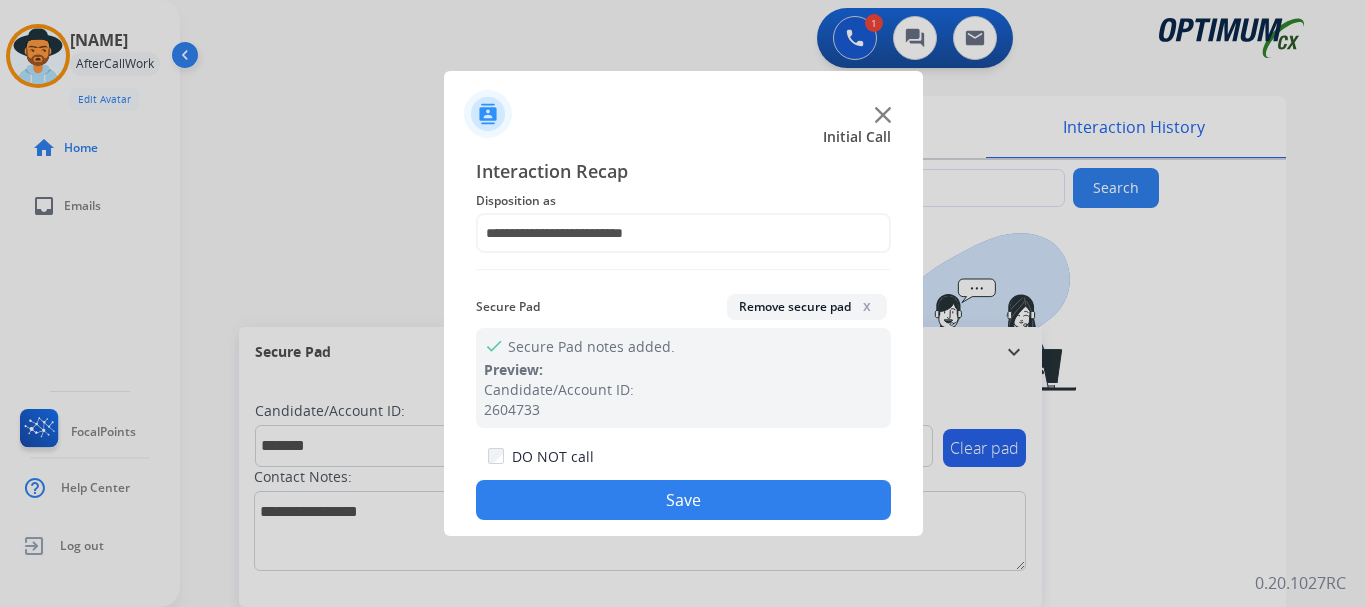 click on "Save" 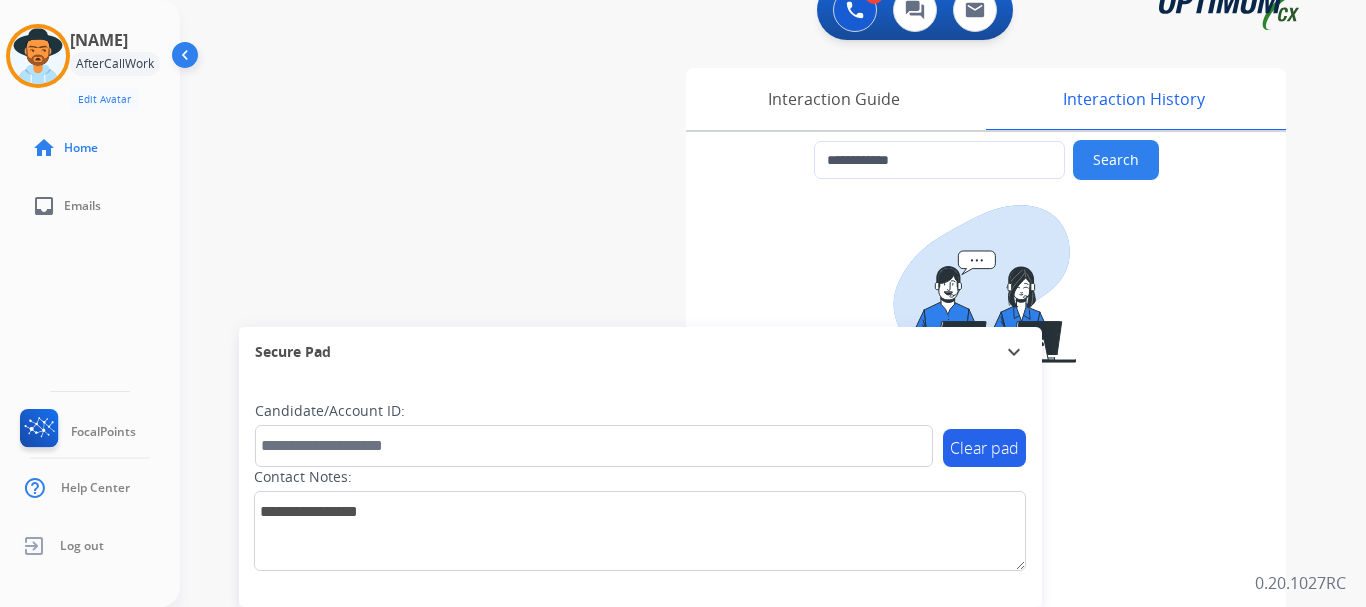 scroll, scrollTop: 33, scrollLeft: 0, axis: vertical 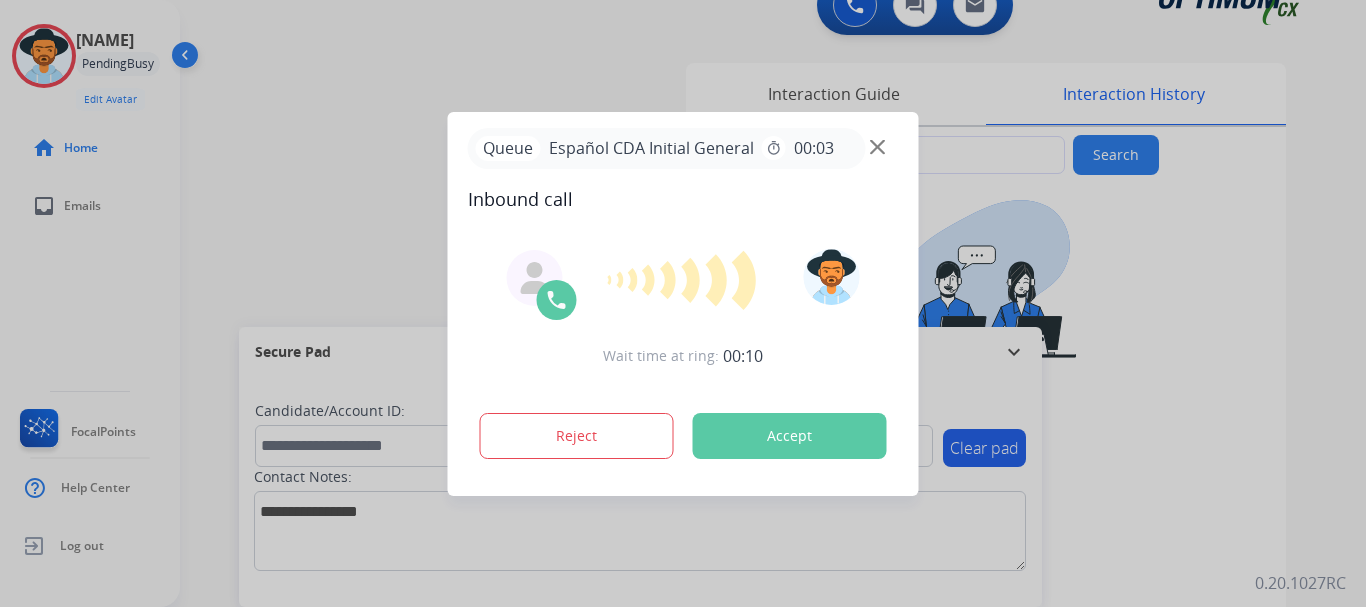 type on "**********" 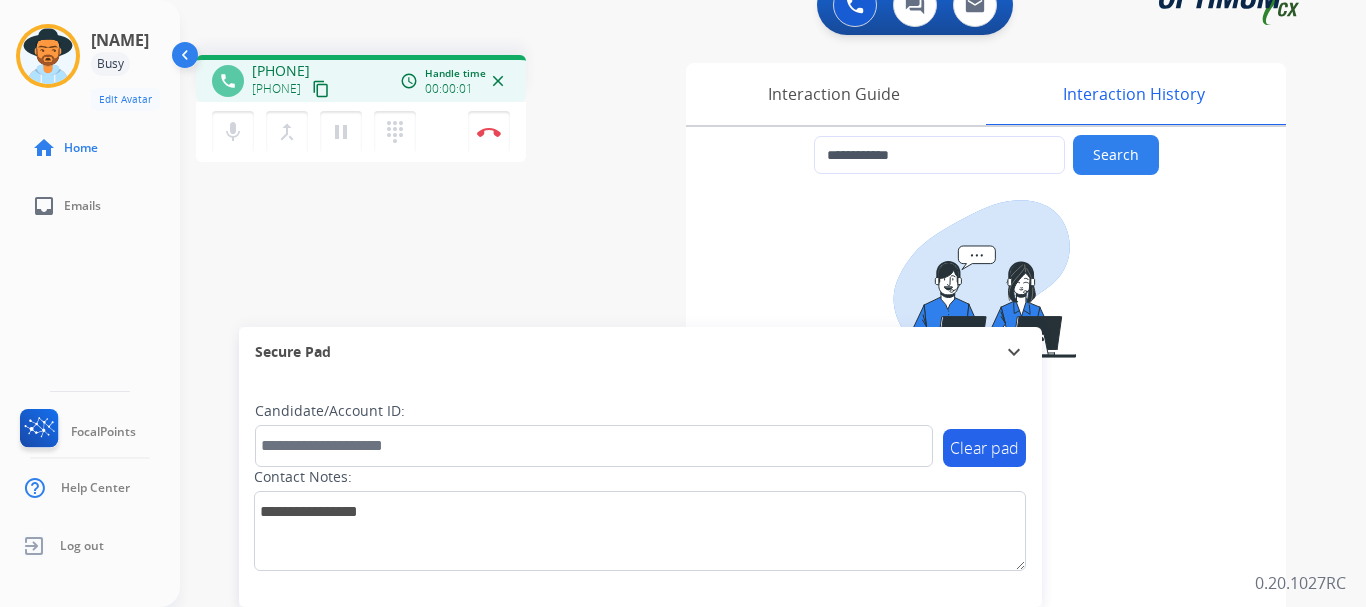 drag, startPoint x: 267, startPoint y: 69, endPoint x: 353, endPoint y: 67, distance: 86.023254 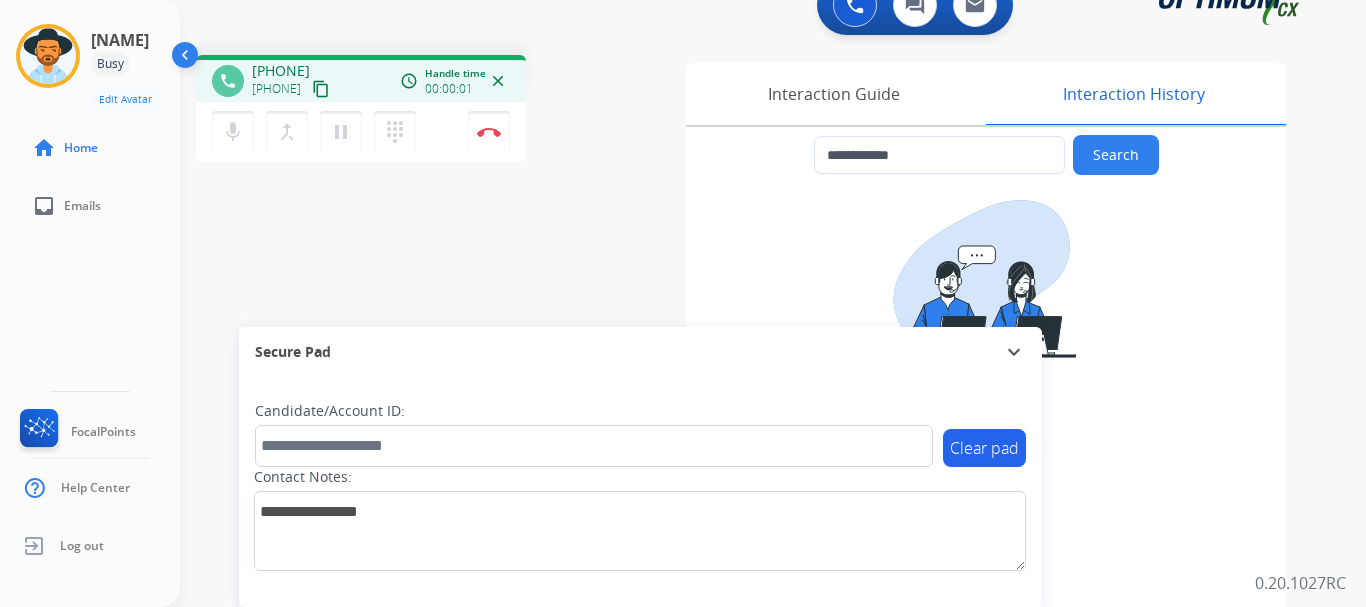 click on "[PHONE] [PHONE] content_copy" at bounding box center (292, 81) 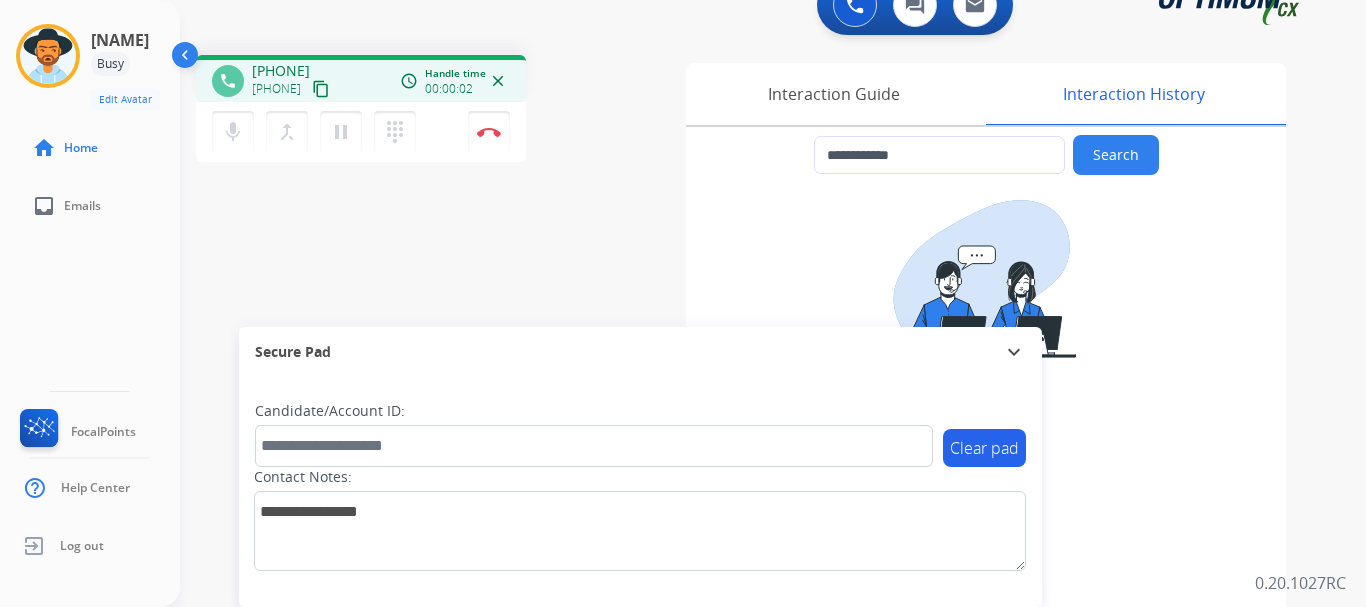 copy on "[PHONE]" 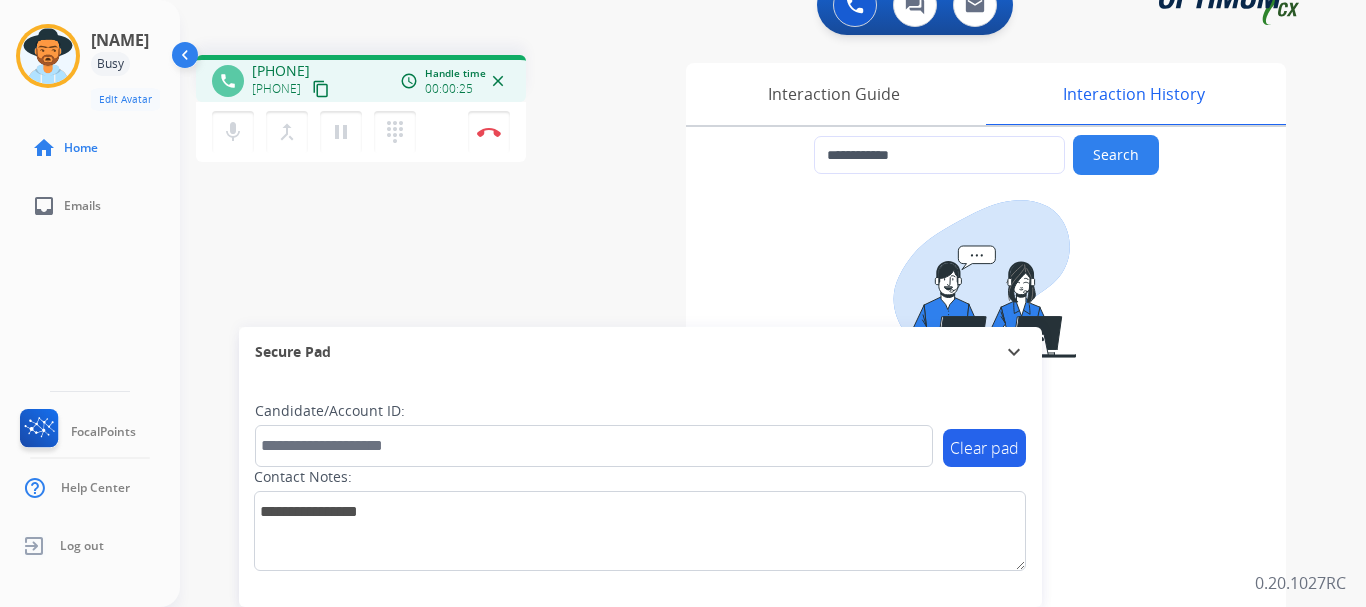 click on "Disconnect" at bounding box center (489, 132) 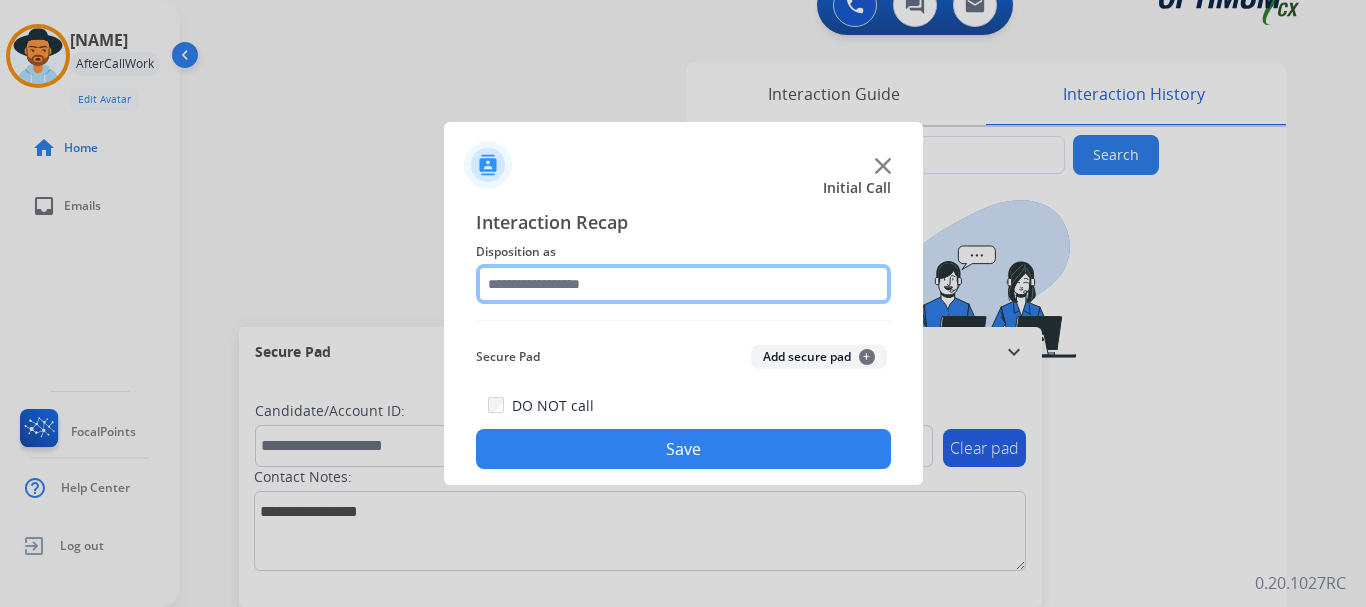 click 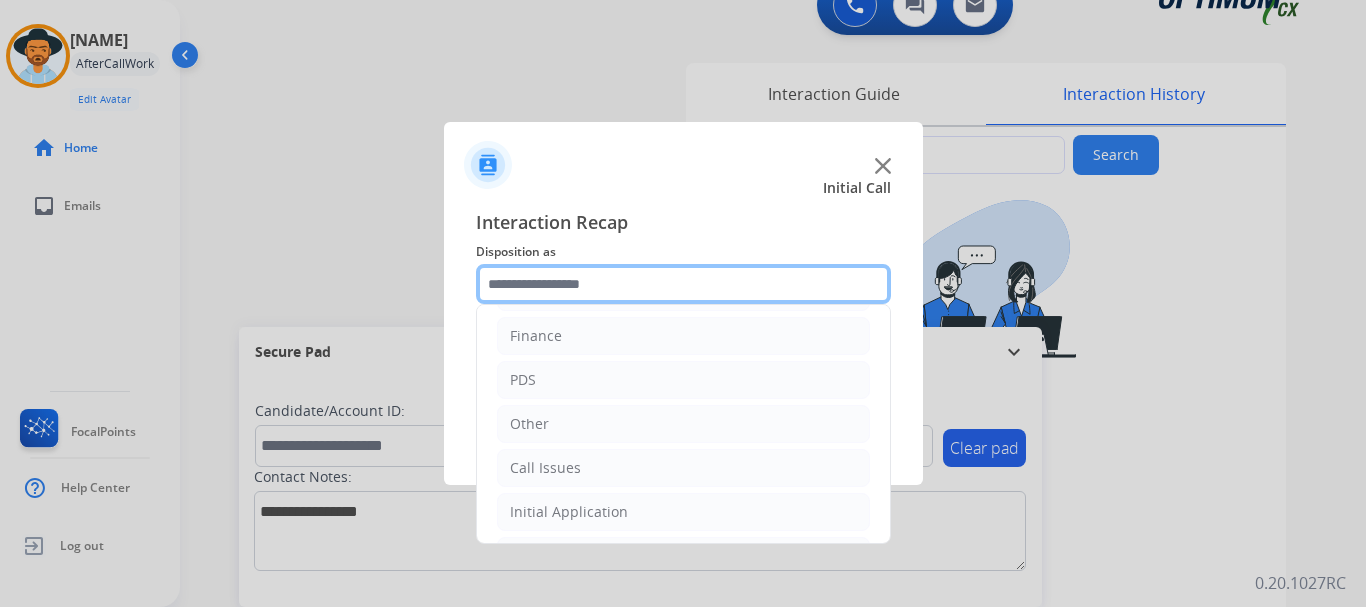 scroll, scrollTop: 47, scrollLeft: 0, axis: vertical 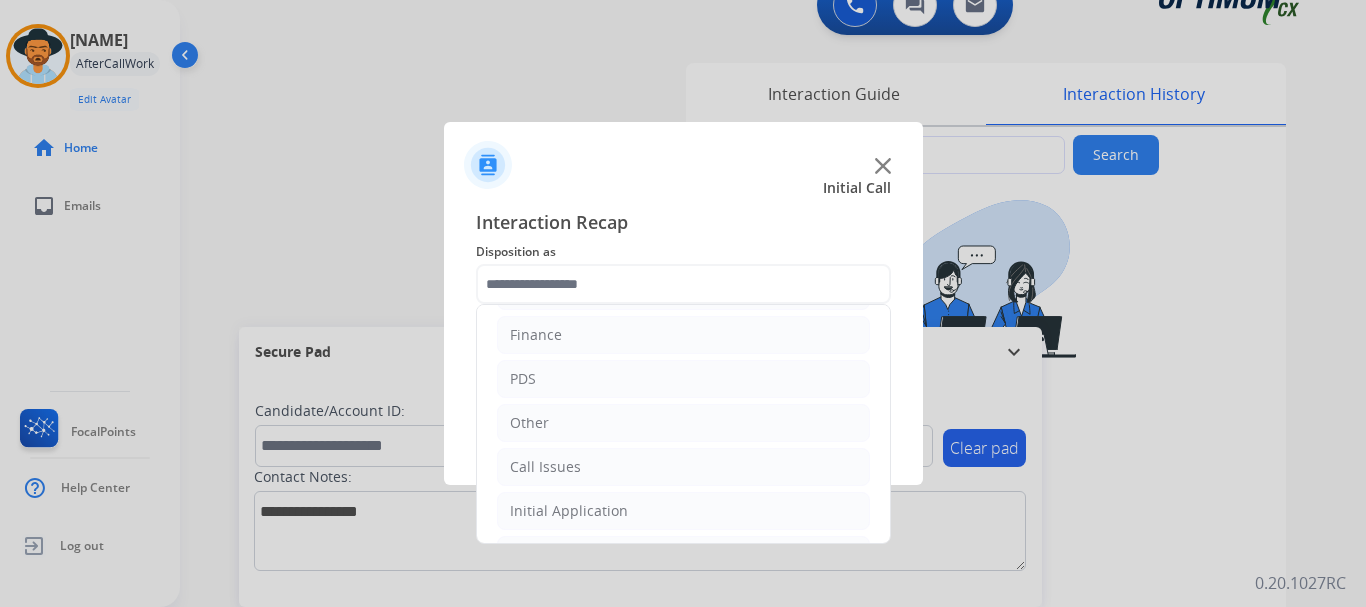 click on "Initial Application" 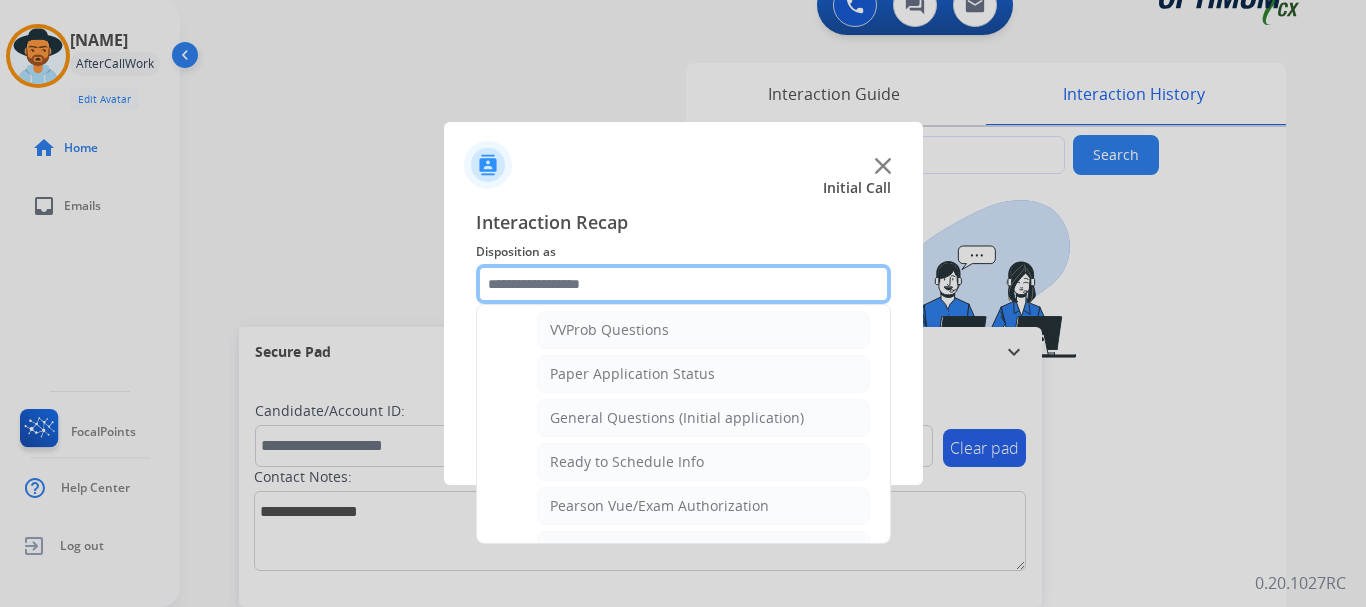 scroll, scrollTop: 1038, scrollLeft: 0, axis: vertical 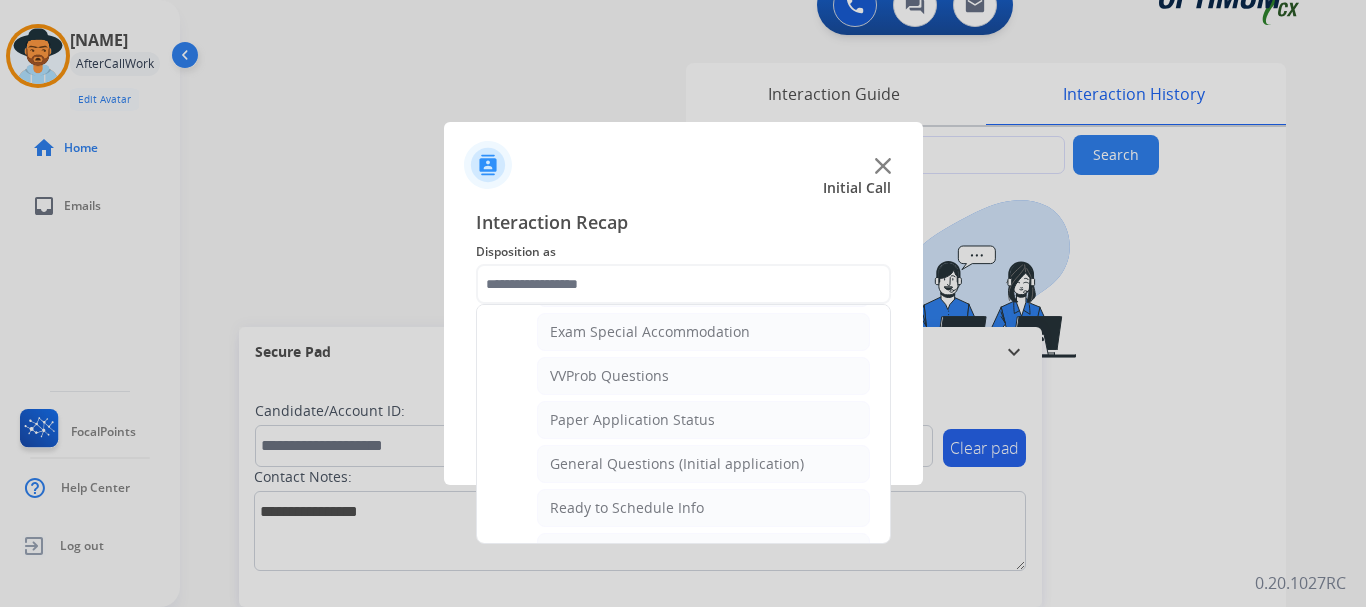 click on "General Questions (Initial application)" 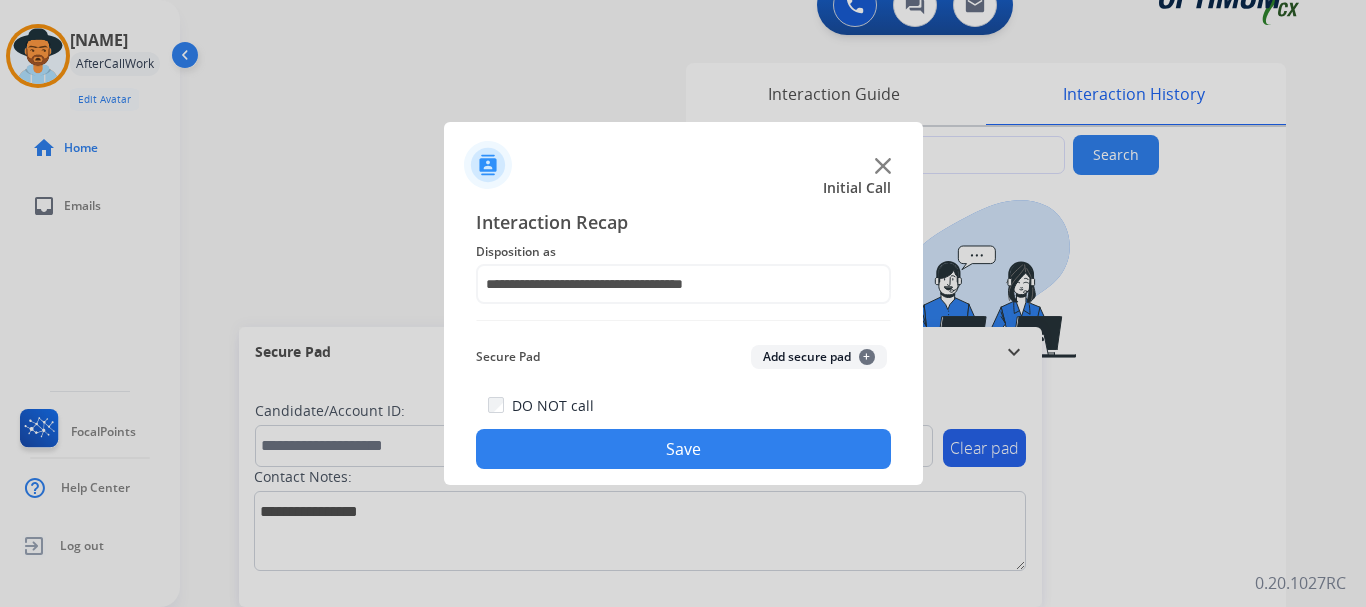 click on "Save" 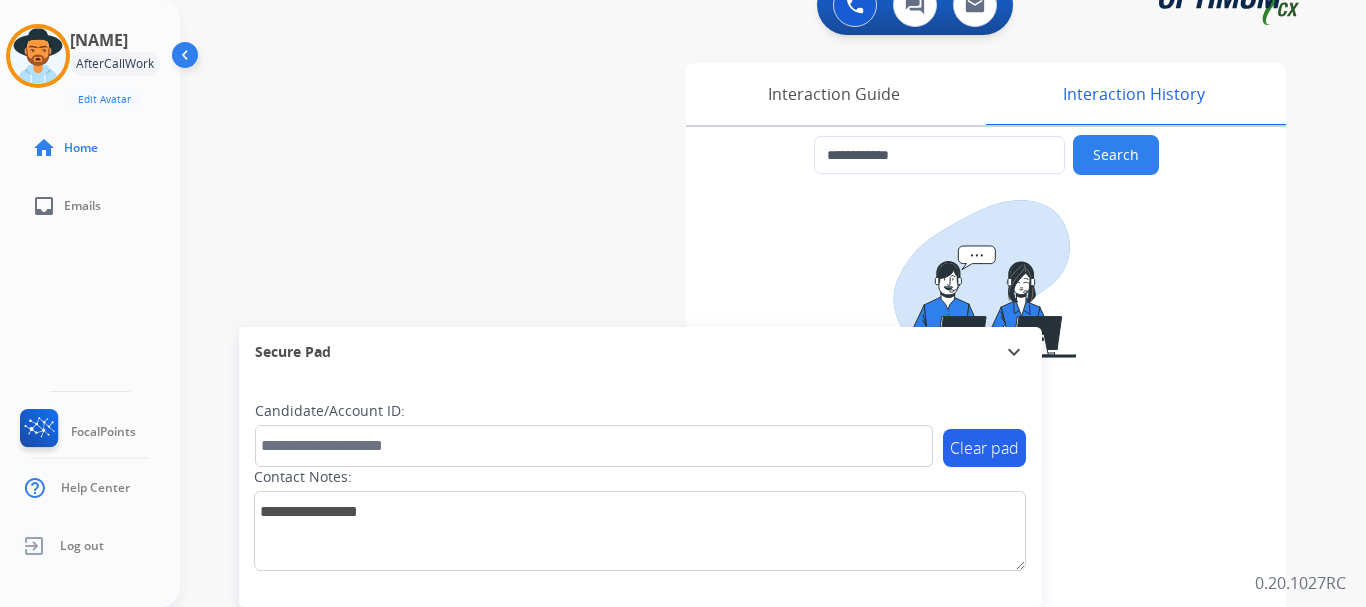 click on "**********" at bounding box center (749, 456) 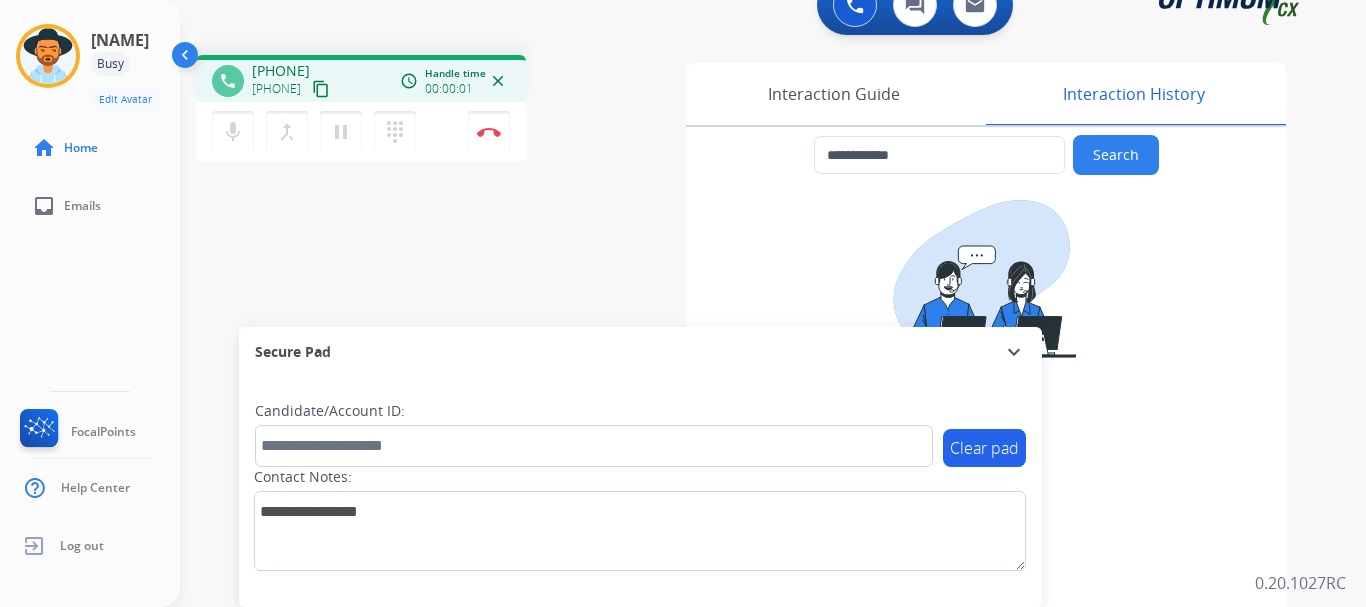 drag, startPoint x: 265, startPoint y: 68, endPoint x: 349, endPoint y: 55, distance: 85 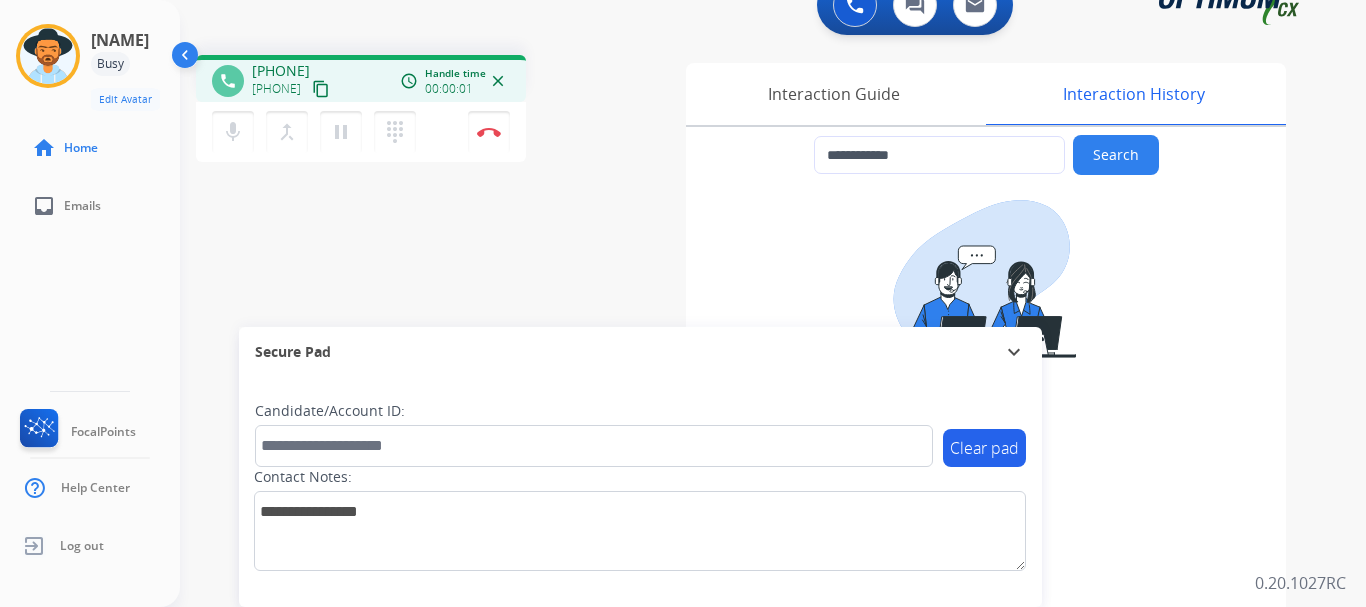 click on "phone [PHONE] [PHONE] content_copy access_time Call metrics Queue [TIME] Hold [TIME] Talk [TIME] Total [TIME] Handle time [TIME] close" at bounding box center (361, 78) 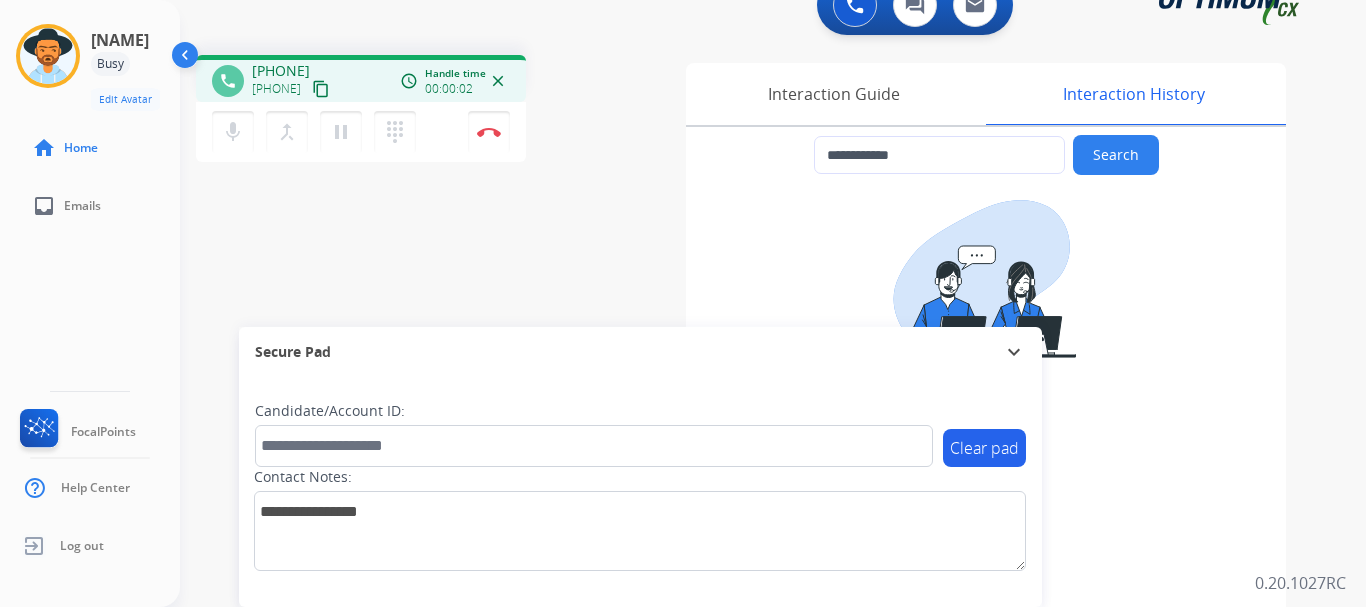 copy on "[PHONE]" 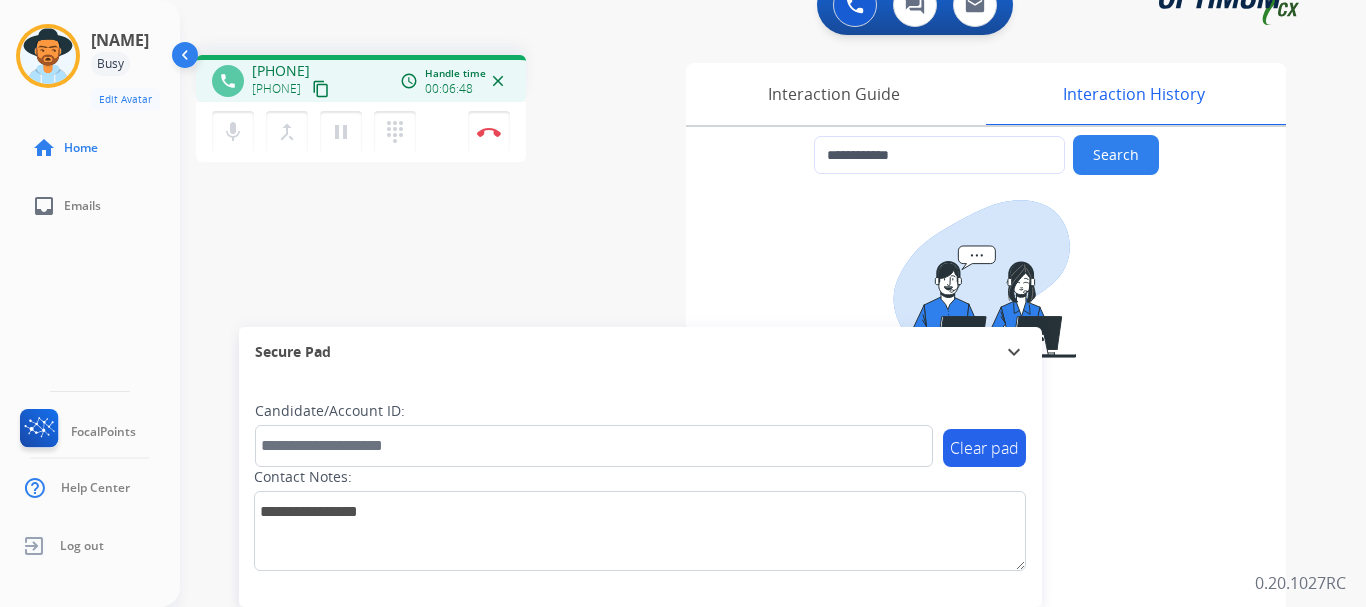 click on "phone [PHONE] [PHONE] content_copy access_time Call metrics Queue [TIME] Hold [TIME] Talk [TIME] Total [TIME] Handle time [TIME] close mic Mute merge_type Bridge pause Hold dialpad Dialpad Disconnect swap_horiz Break voice bridge close_fullscreen Connect 3-Way Call merge_type Separate 3-Way Call Interaction Guide Interaction History Search Secure Pad expand_more Clear pad Candidate/Account ID: Contact Notes:" at bounding box center (749, 456) 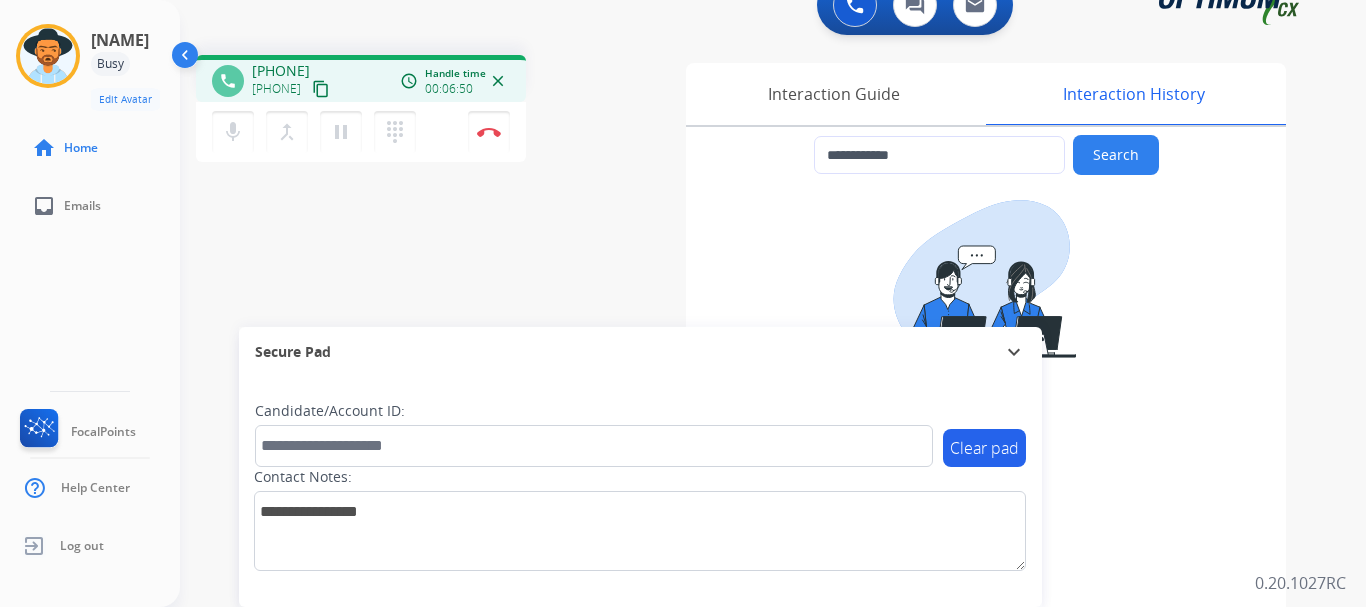 click on "Disconnect" at bounding box center [489, 132] 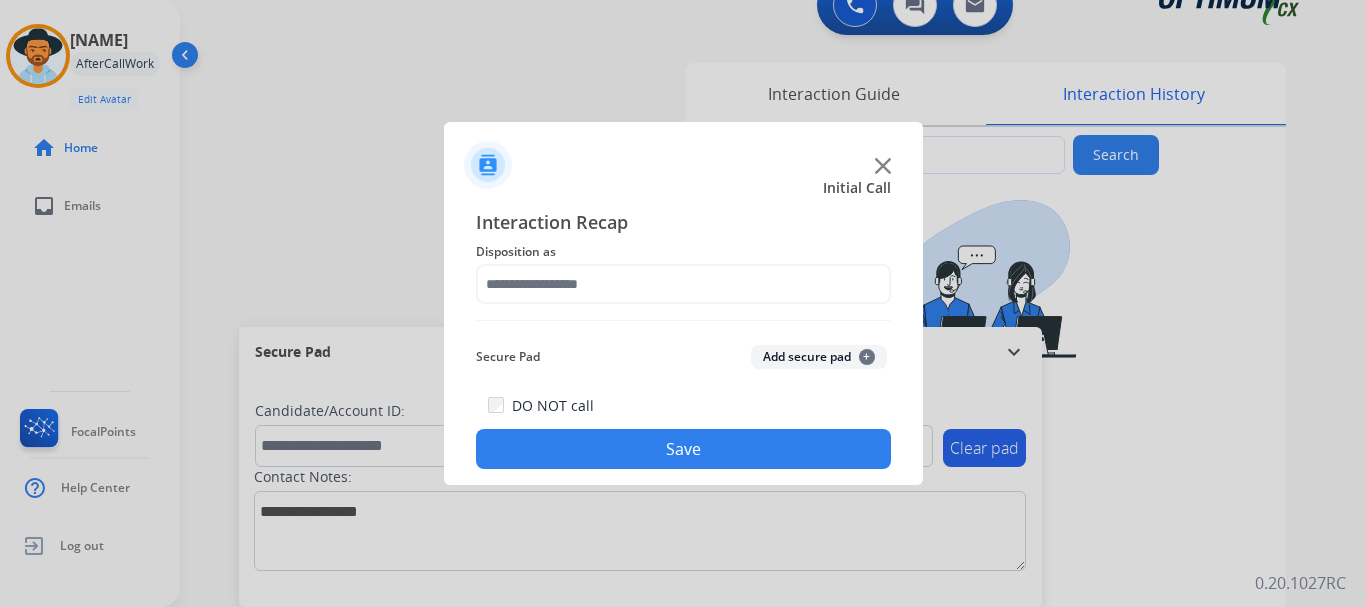 click on "Add secure pad  +" 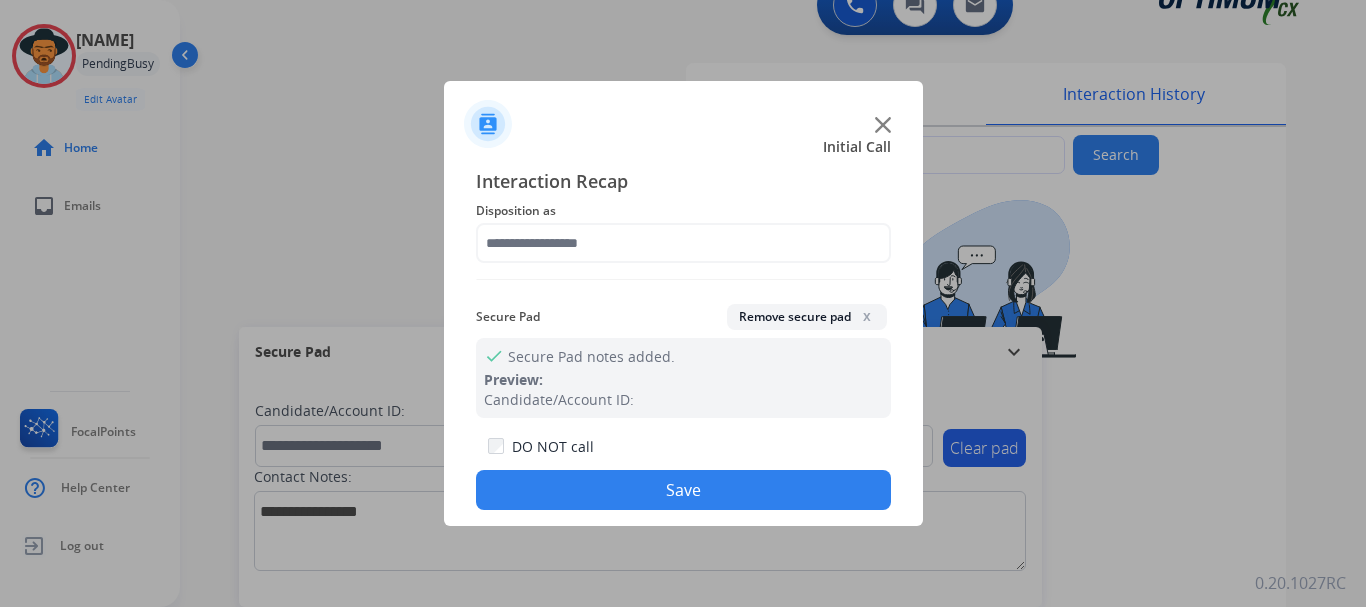 click 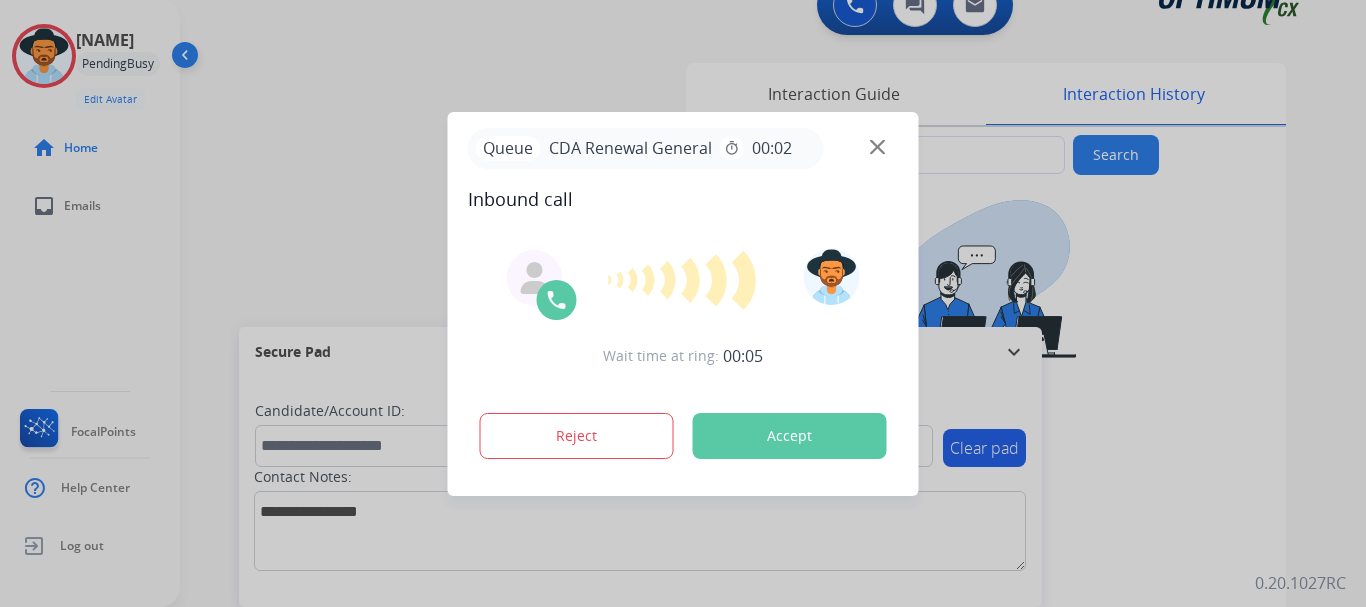 click on "Accept" at bounding box center (790, 436) 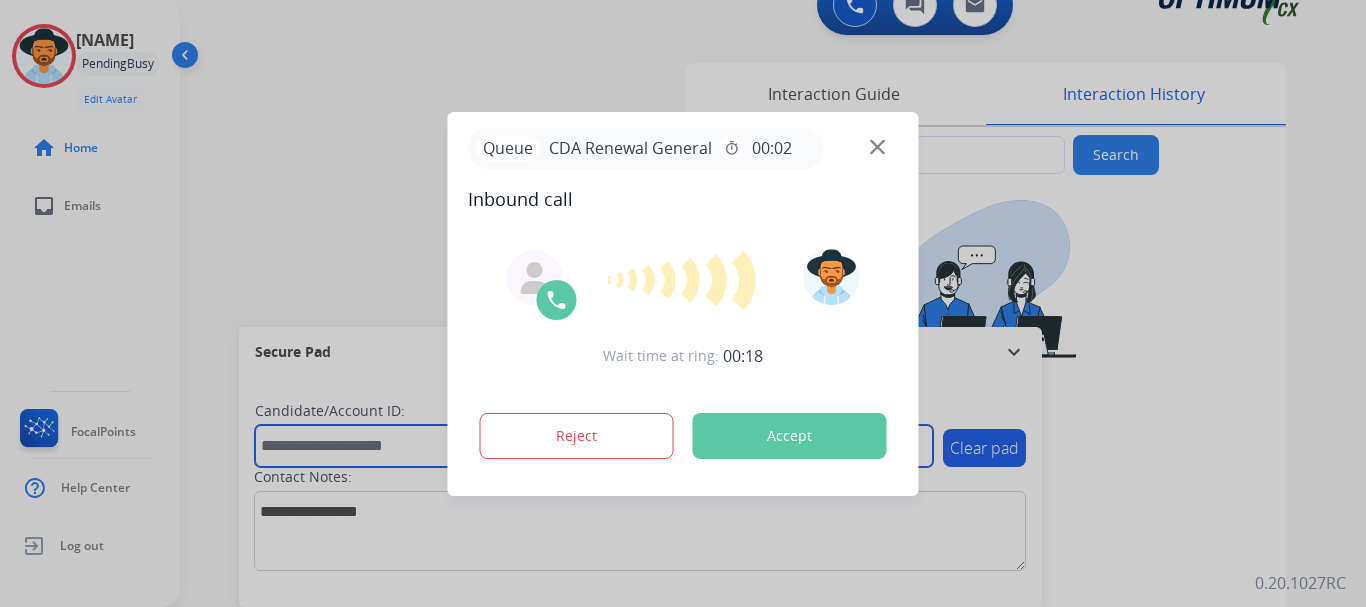 type on "**********" 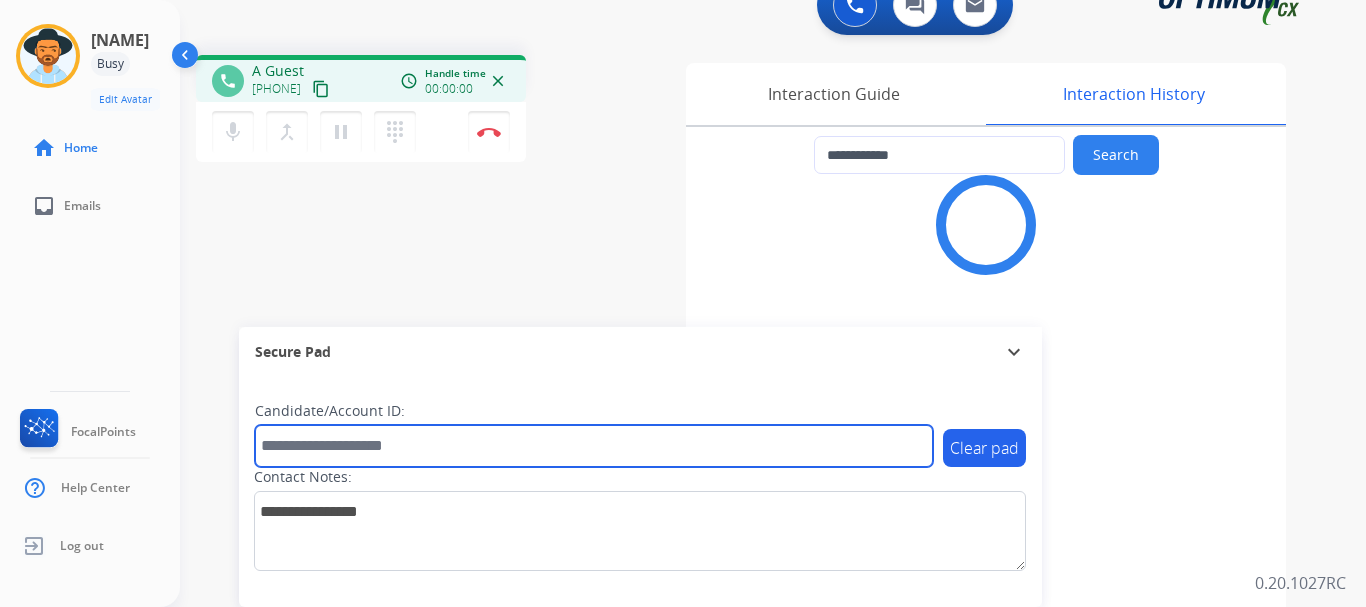 click at bounding box center [594, 446] 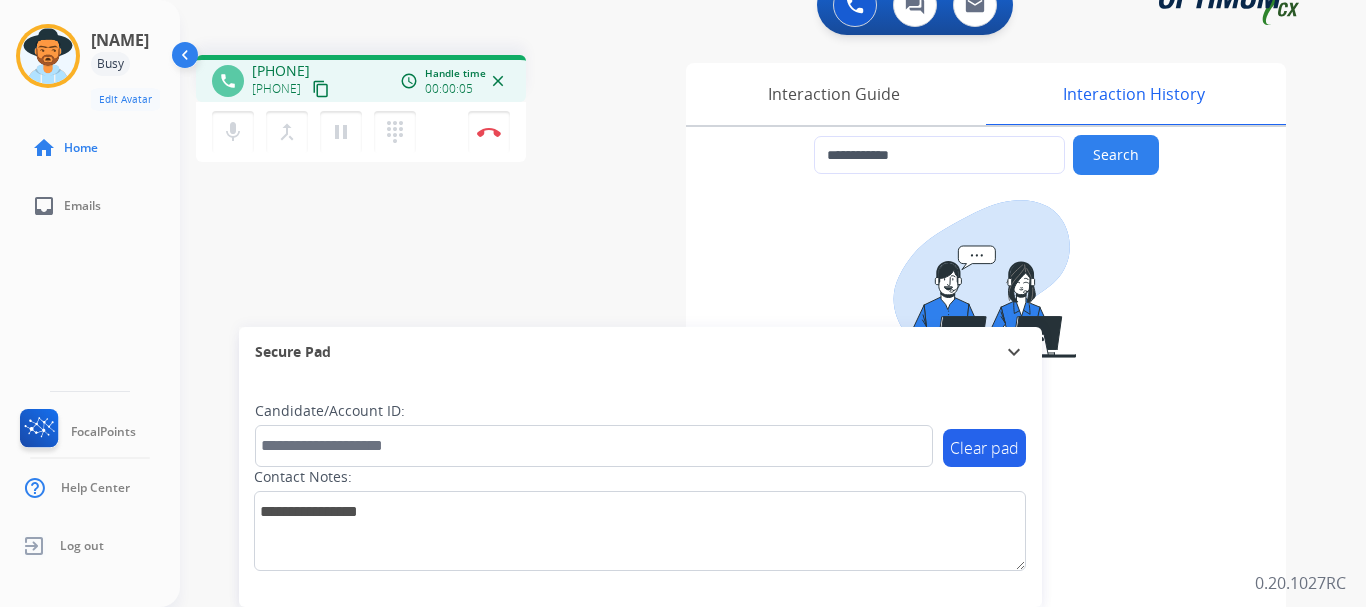 drag, startPoint x: 268, startPoint y: 67, endPoint x: 347, endPoint y: 65, distance: 79.025314 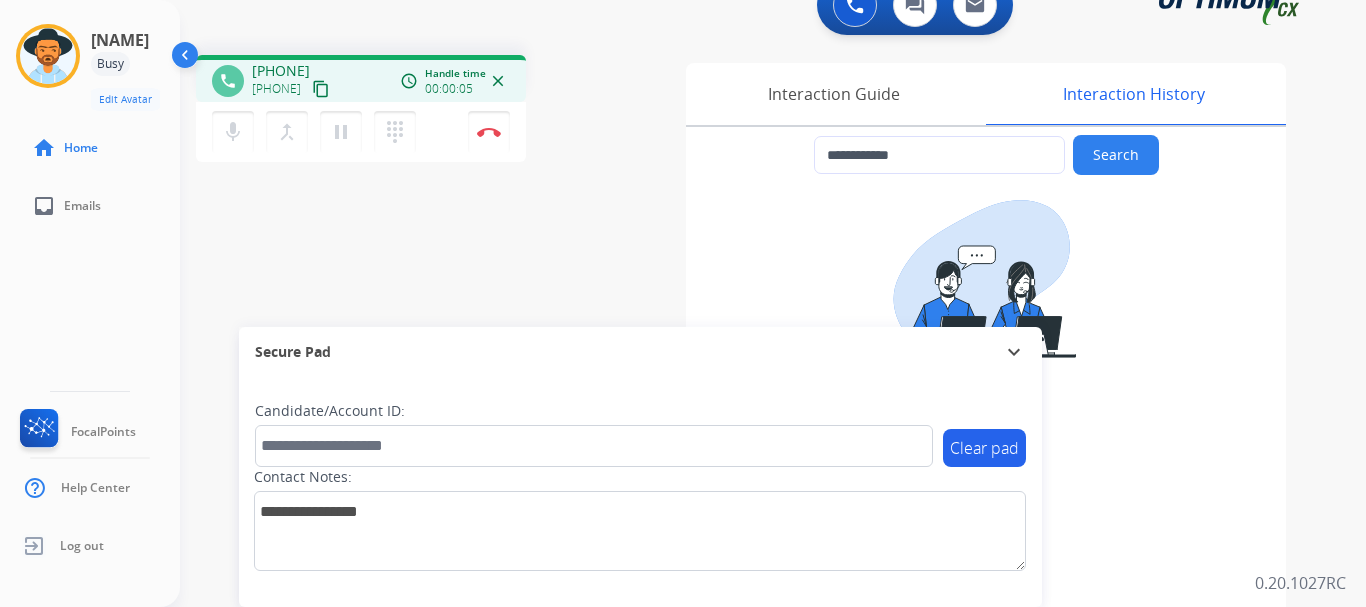 click on "[PHONE]" at bounding box center [281, 71] 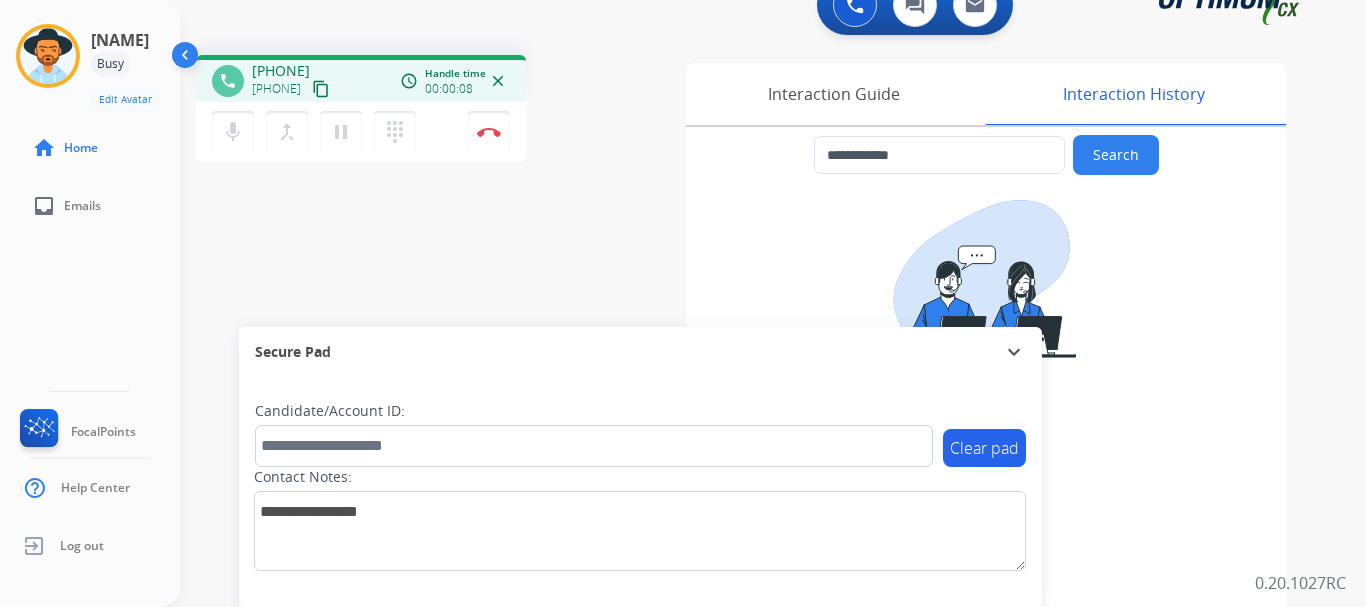 click on "[PHONE]" at bounding box center (281, 71) 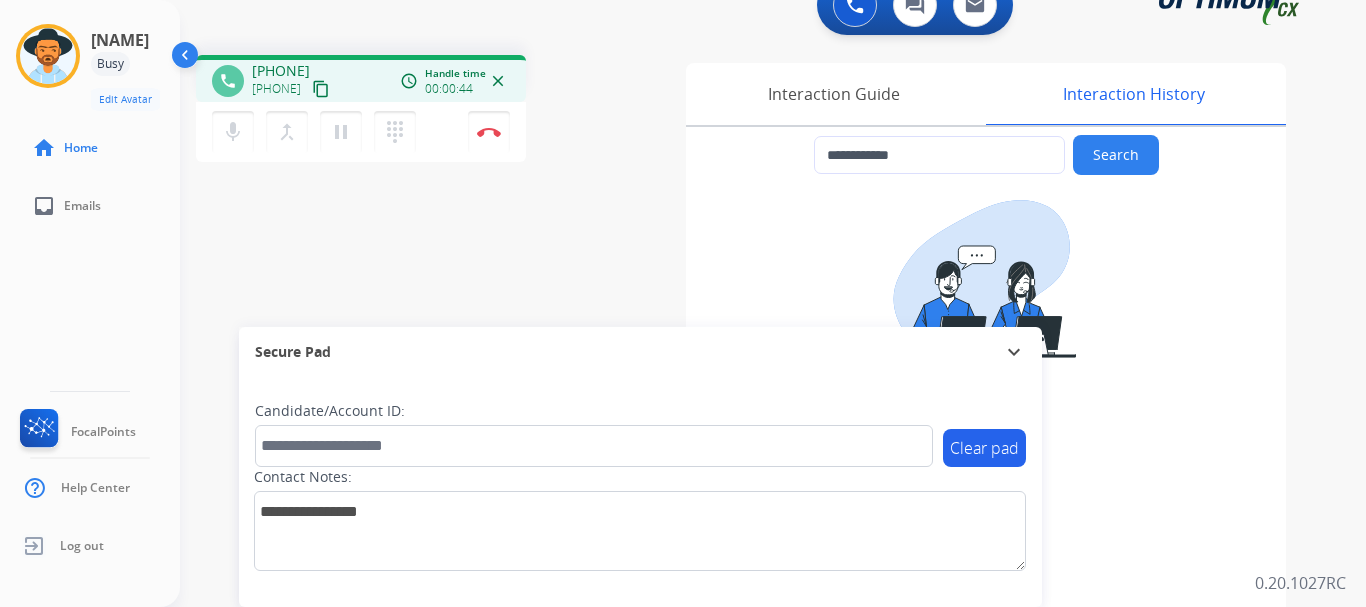 drag, startPoint x: 268, startPoint y: 68, endPoint x: 351, endPoint y: 62, distance: 83.21658 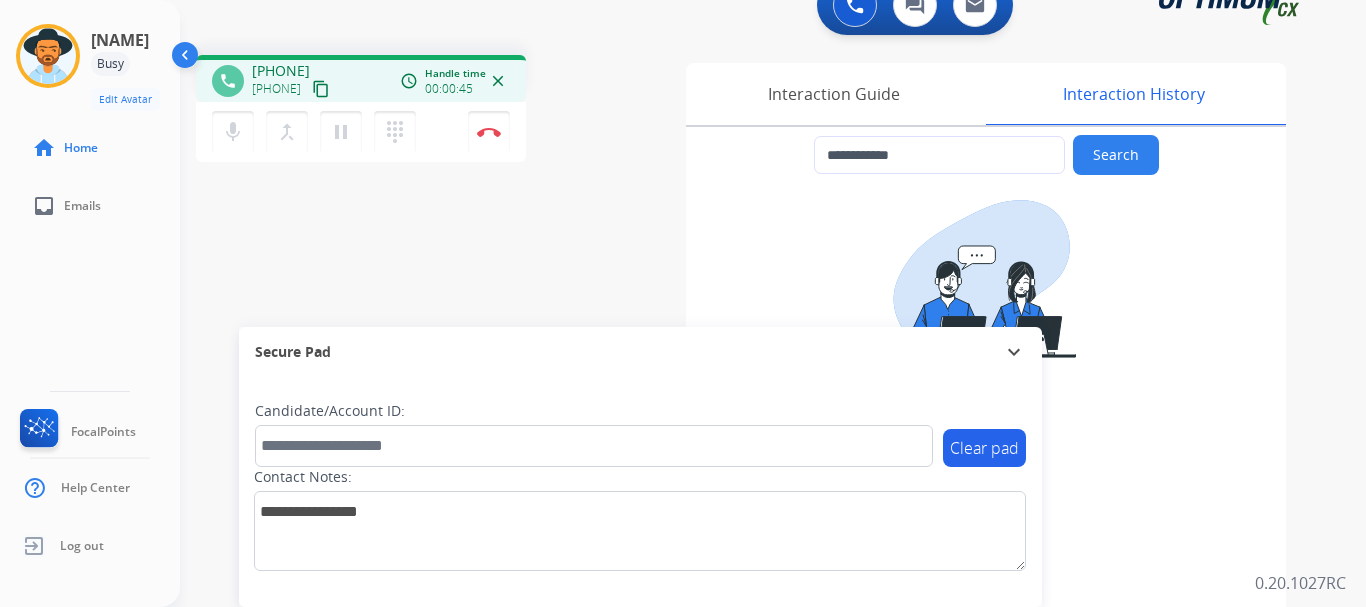 copy on "[PHONE]" 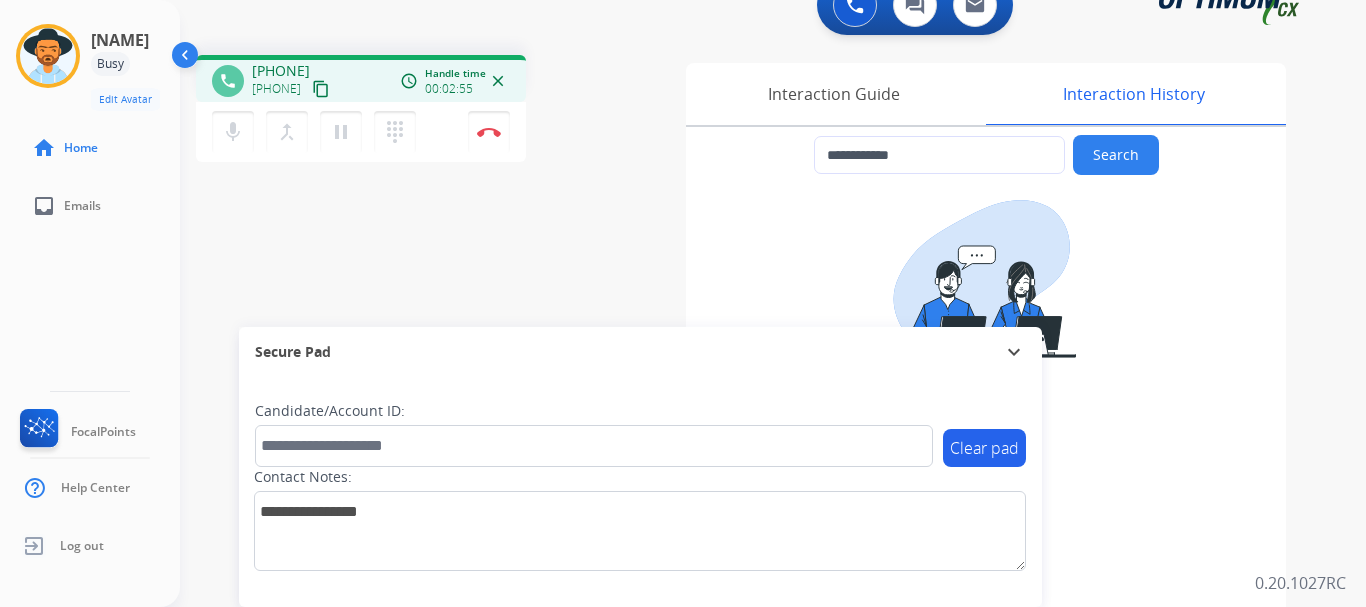click on "Disconnect" at bounding box center (489, 132) 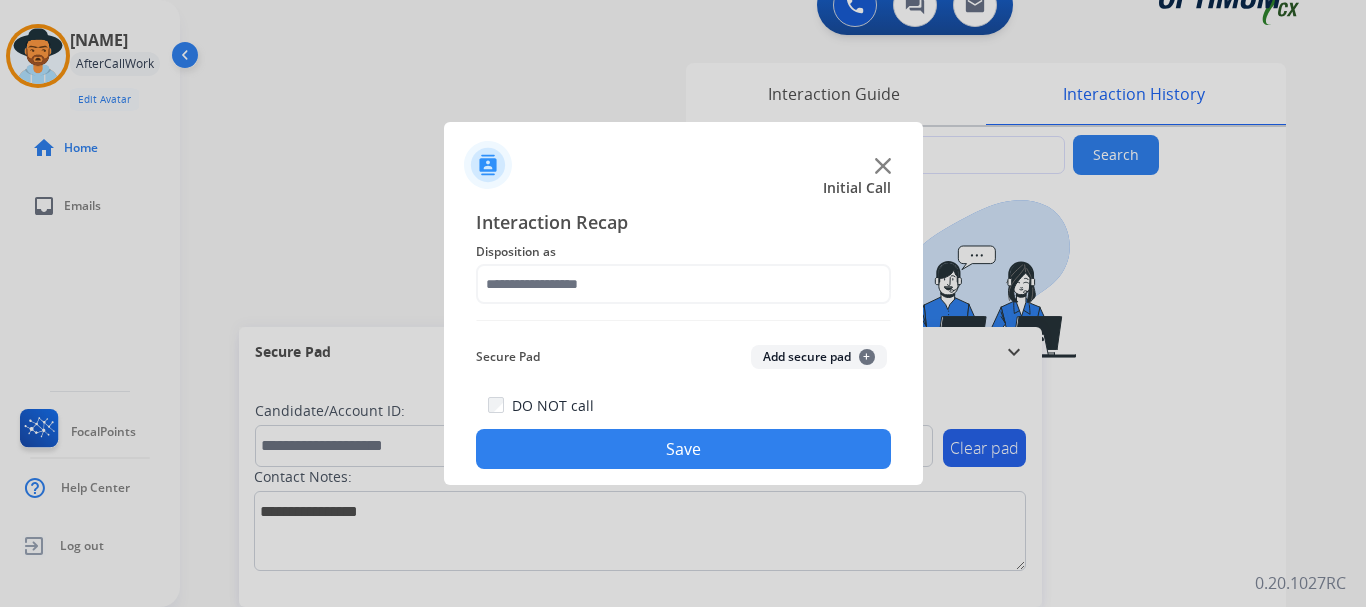 click on "Add secure pad  +" 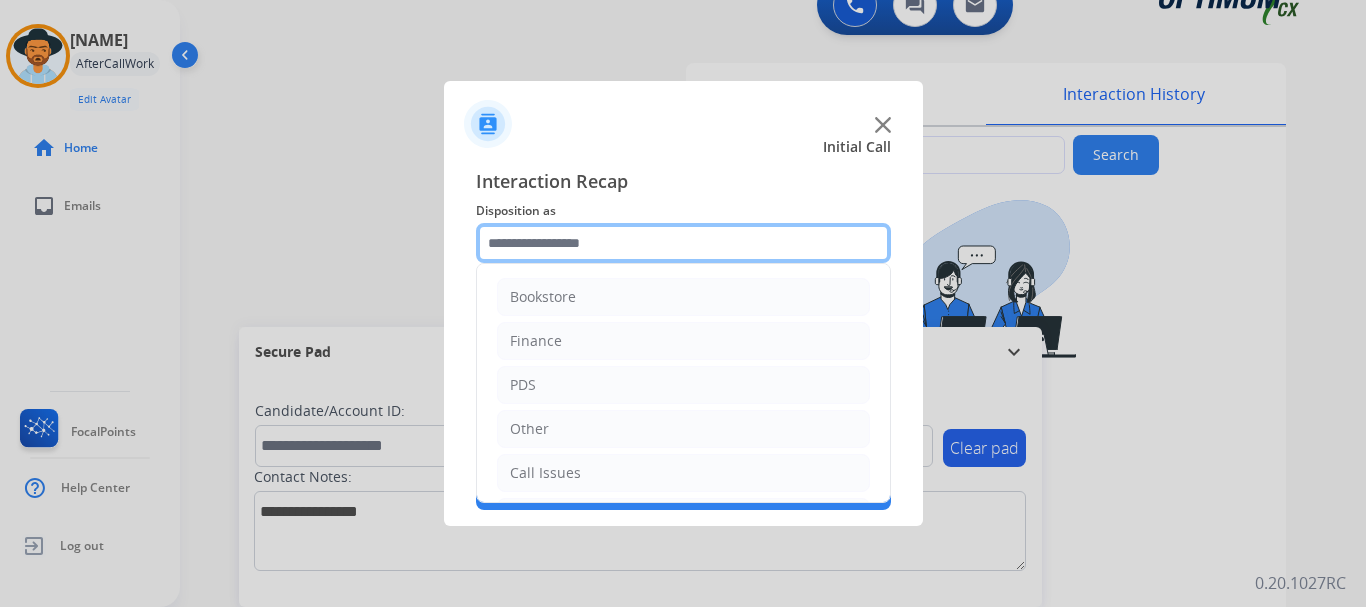 click 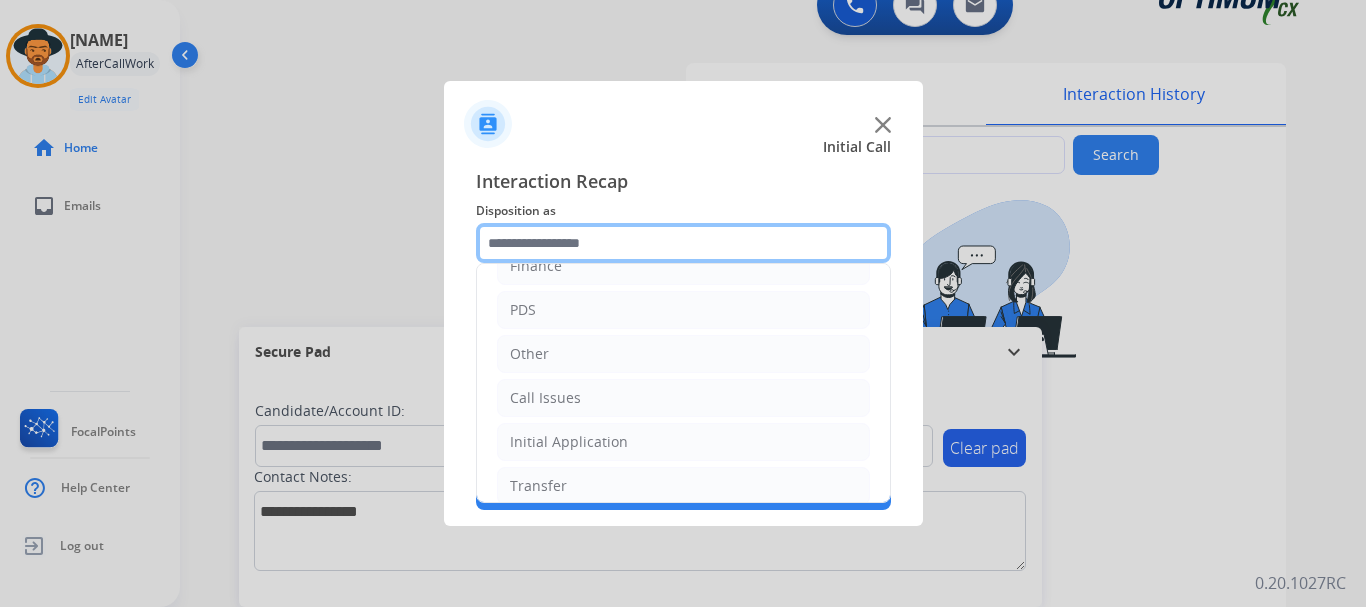 scroll, scrollTop: 125, scrollLeft: 0, axis: vertical 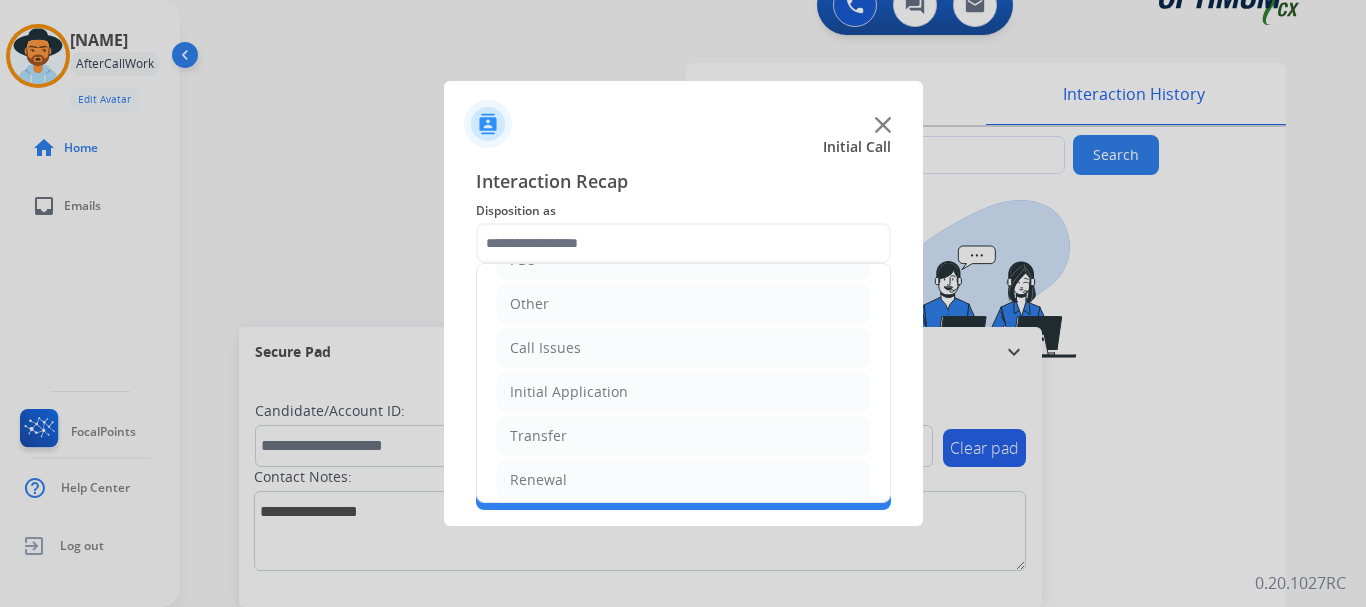 click on "Initial Application" 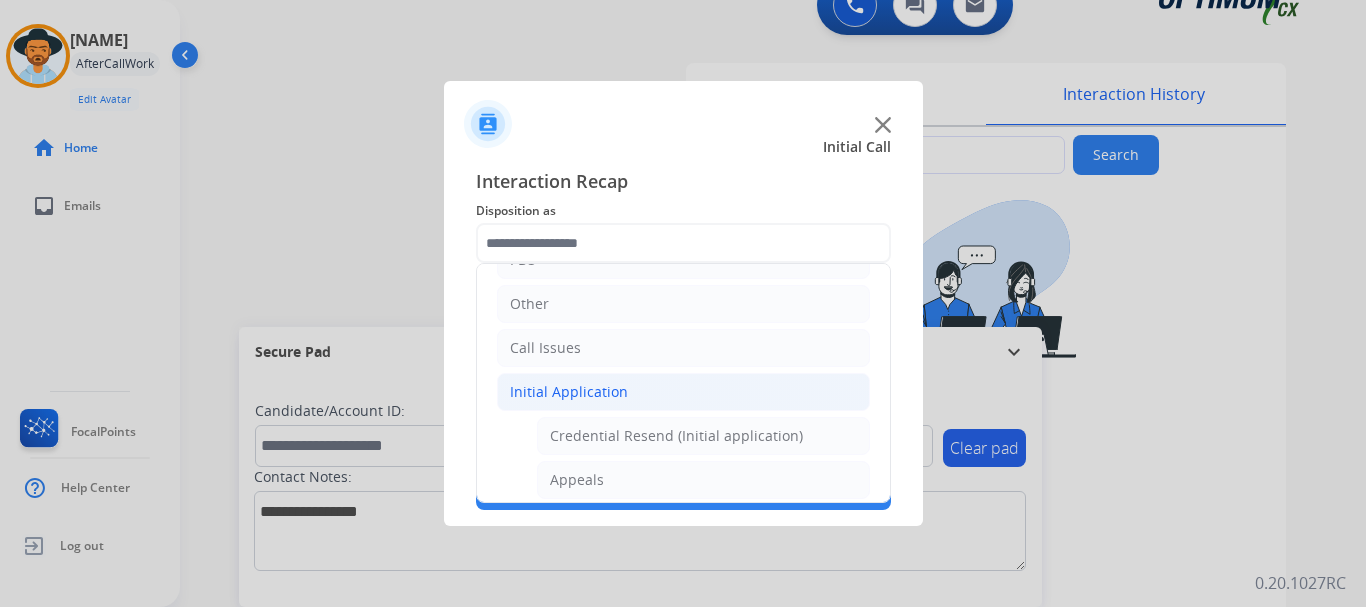 click on "Appeals" 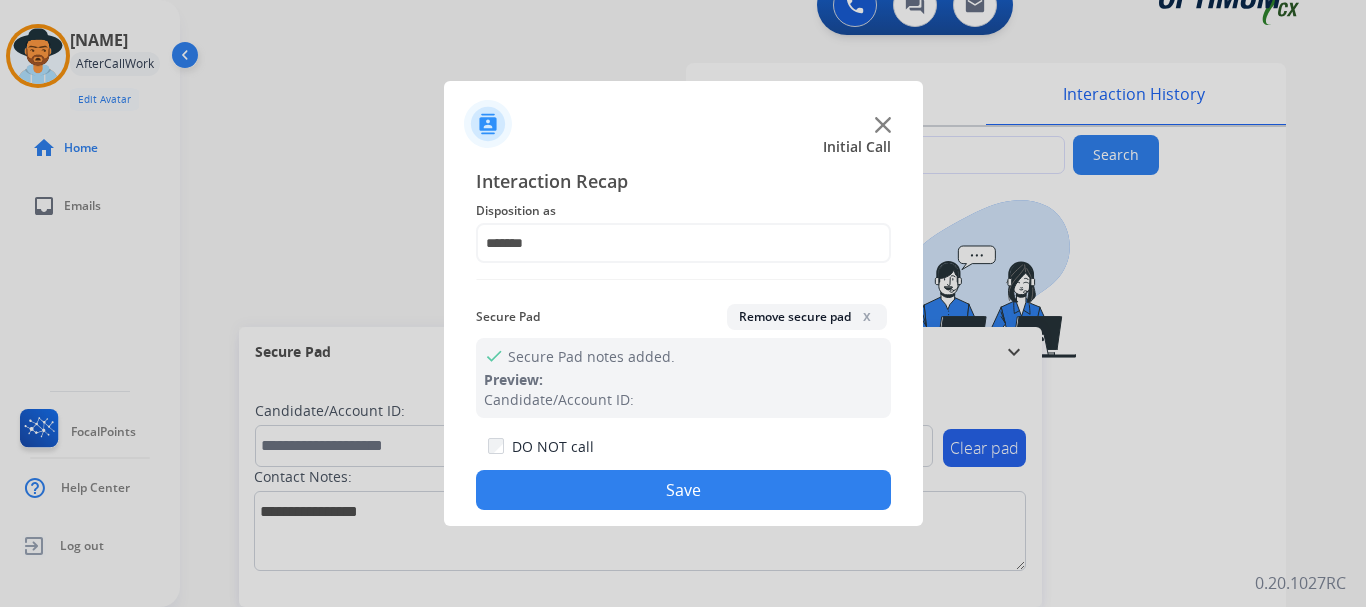 click on "Save" 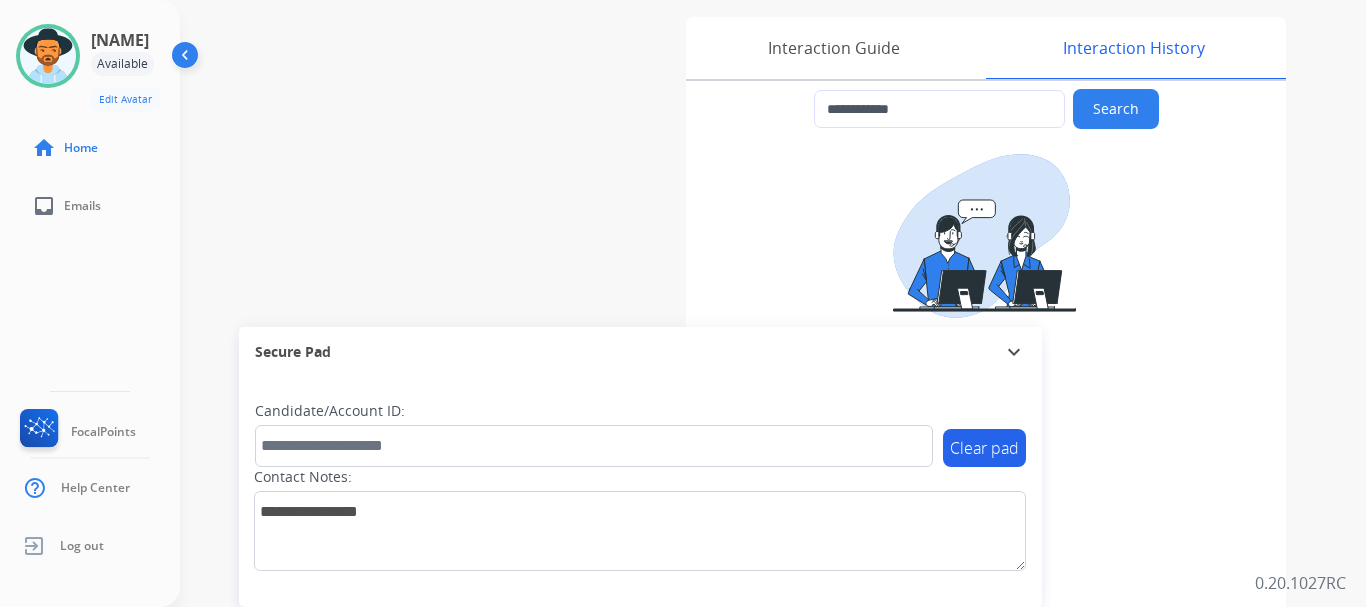 scroll, scrollTop: 80, scrollLeft: 0, axis: vertical 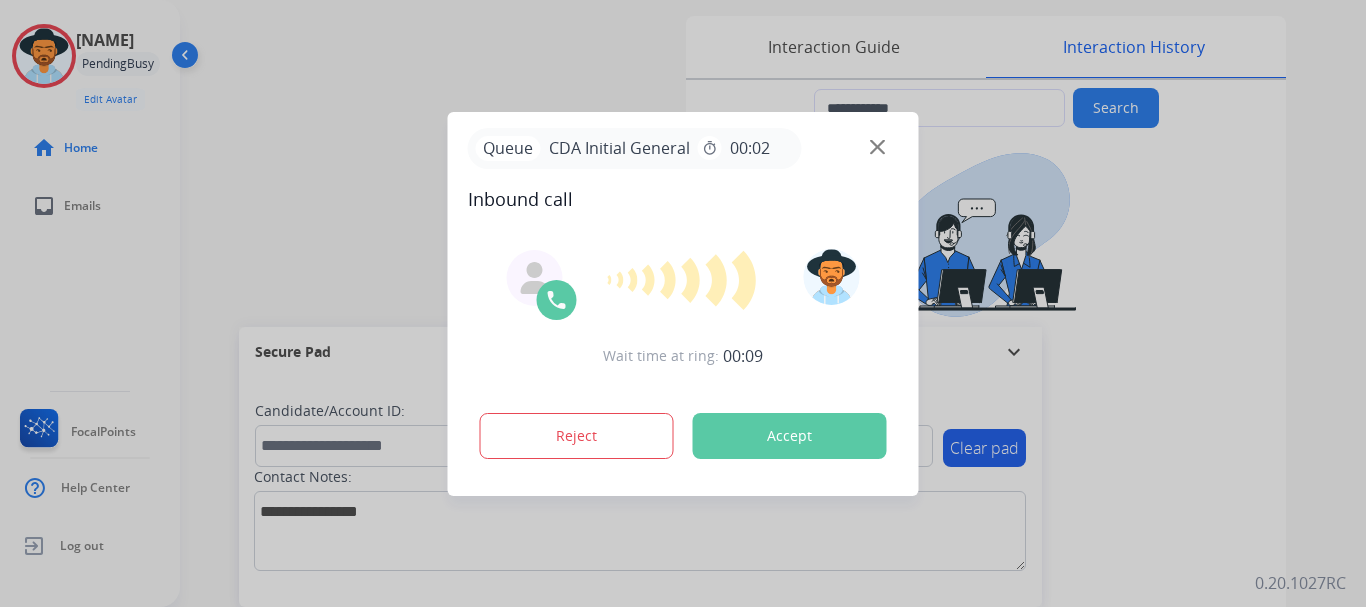 type on "**********" 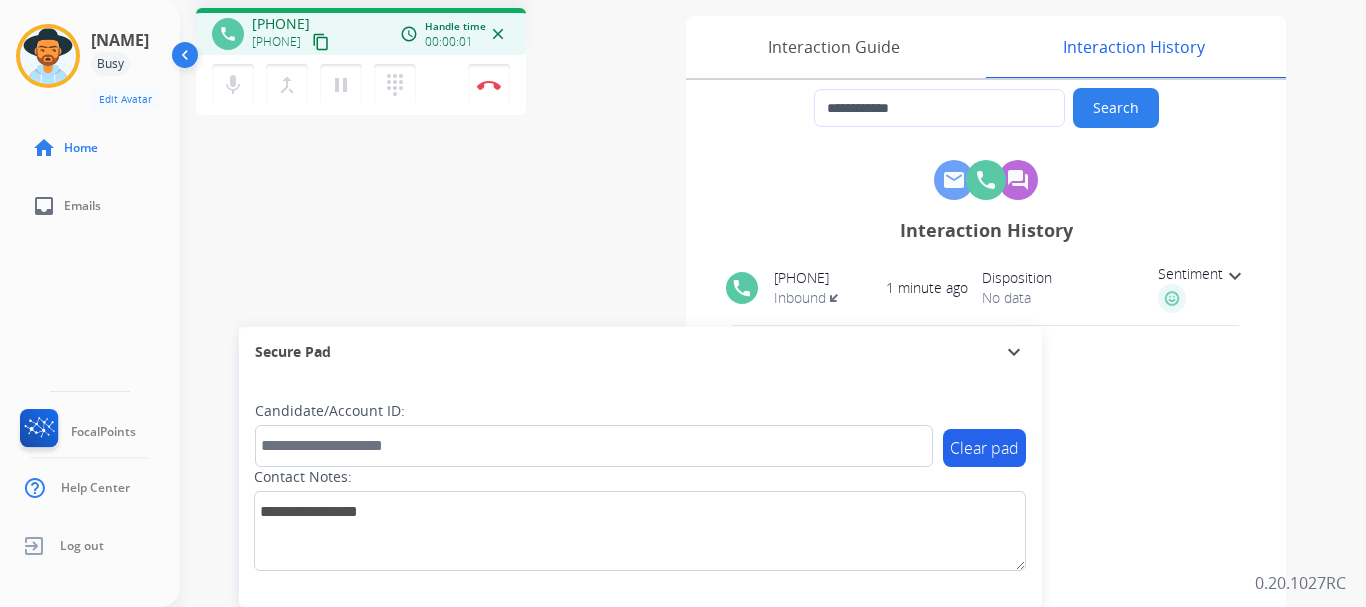 scroll, scrollTop: 0, scrollLeft: 0, axis: both 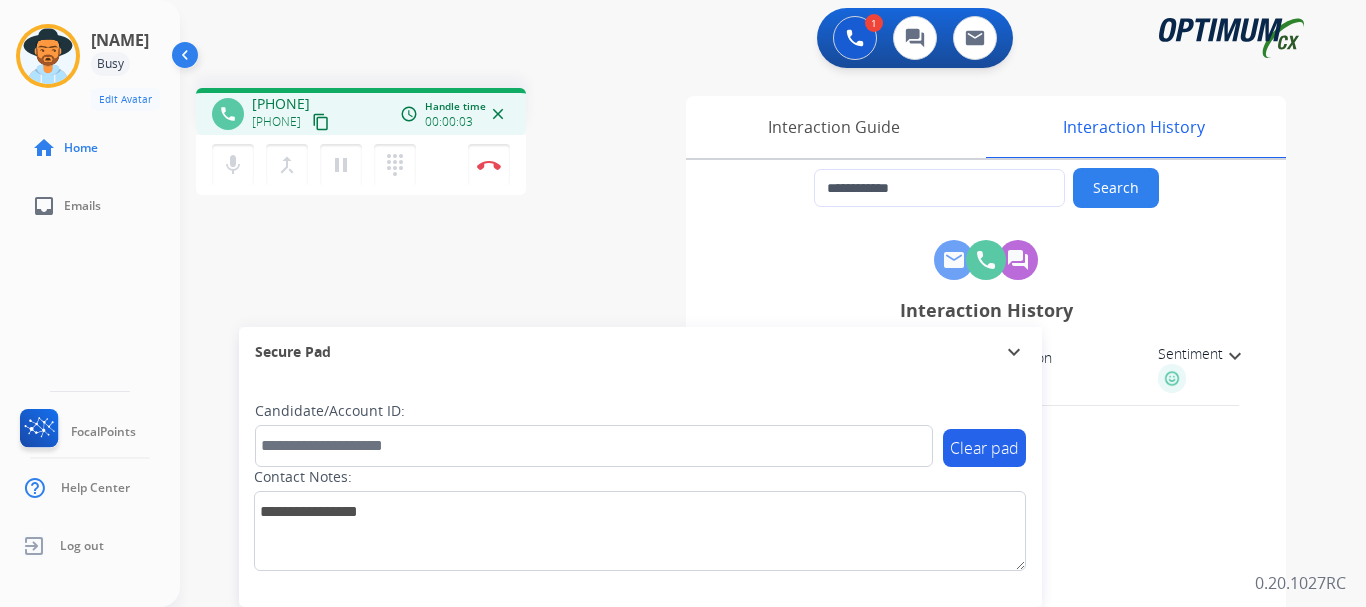 drag, startPoint x: 269, startPoint y: 100, endPoint x: 356, endPoint y: 93, distance: 87.28116 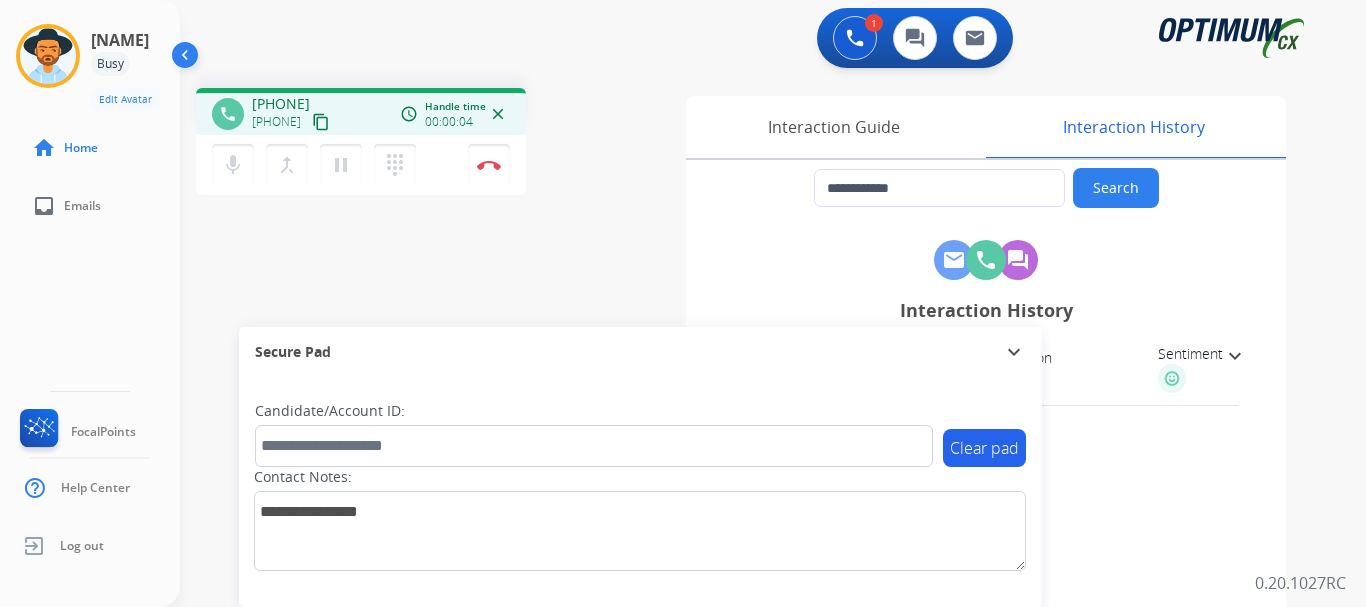 copy on "[PHONE]" 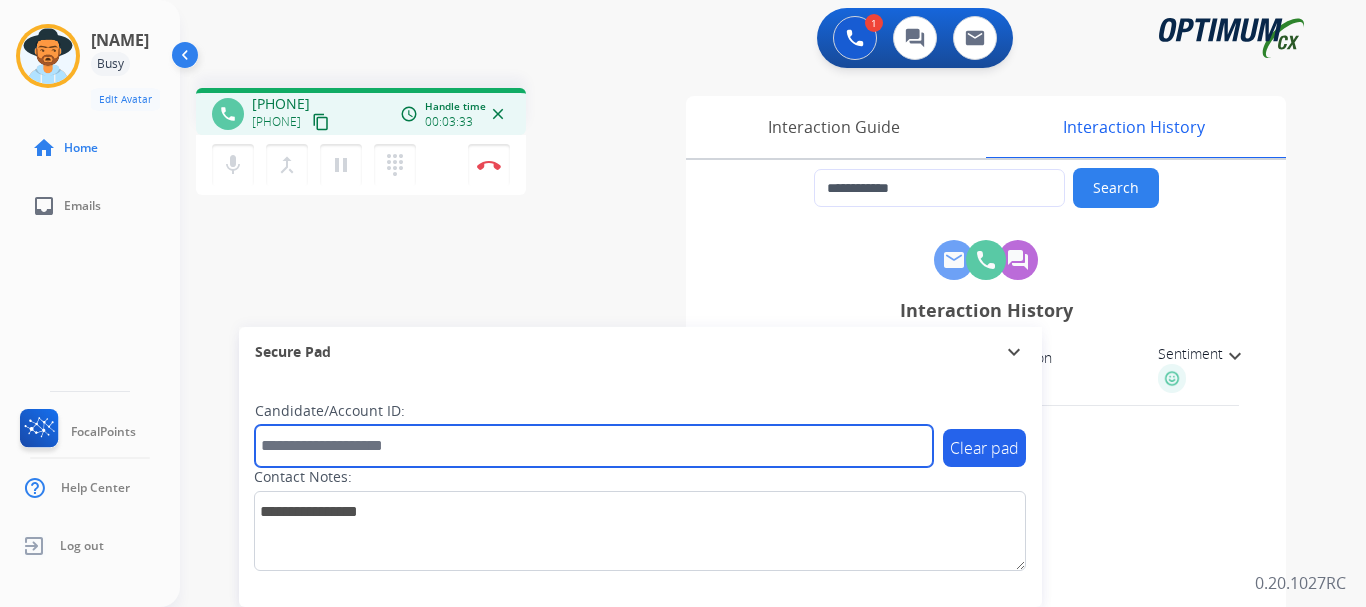click at bounding box center [594, 446] 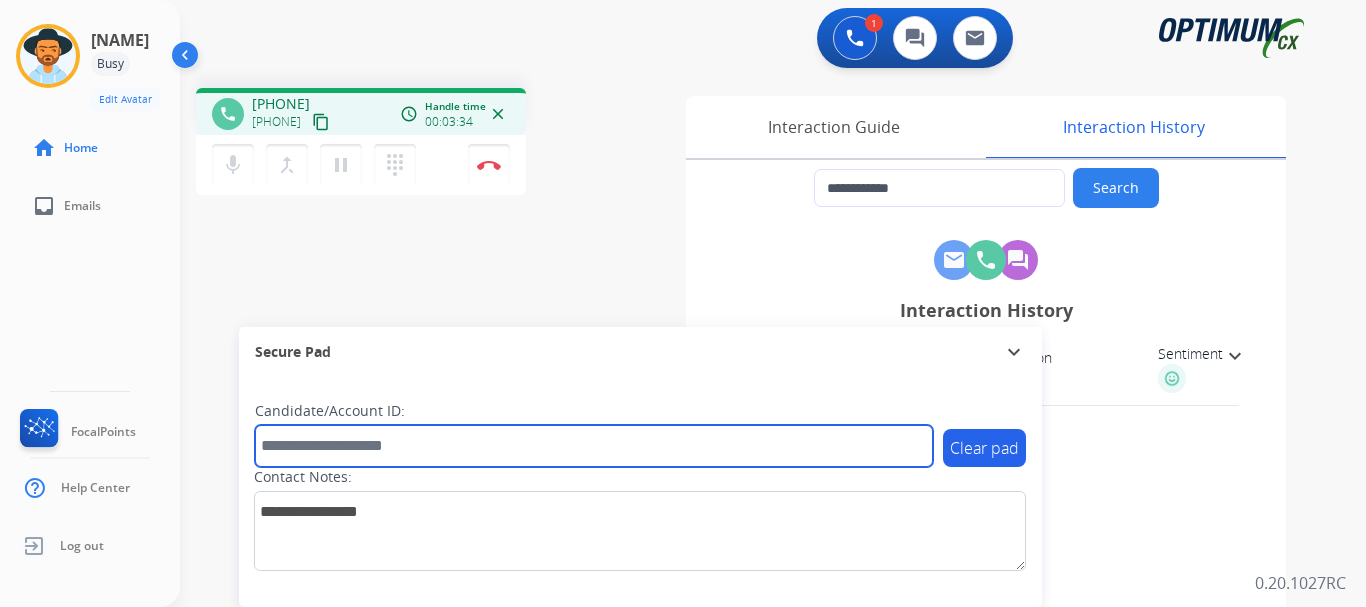 paste on "*******" 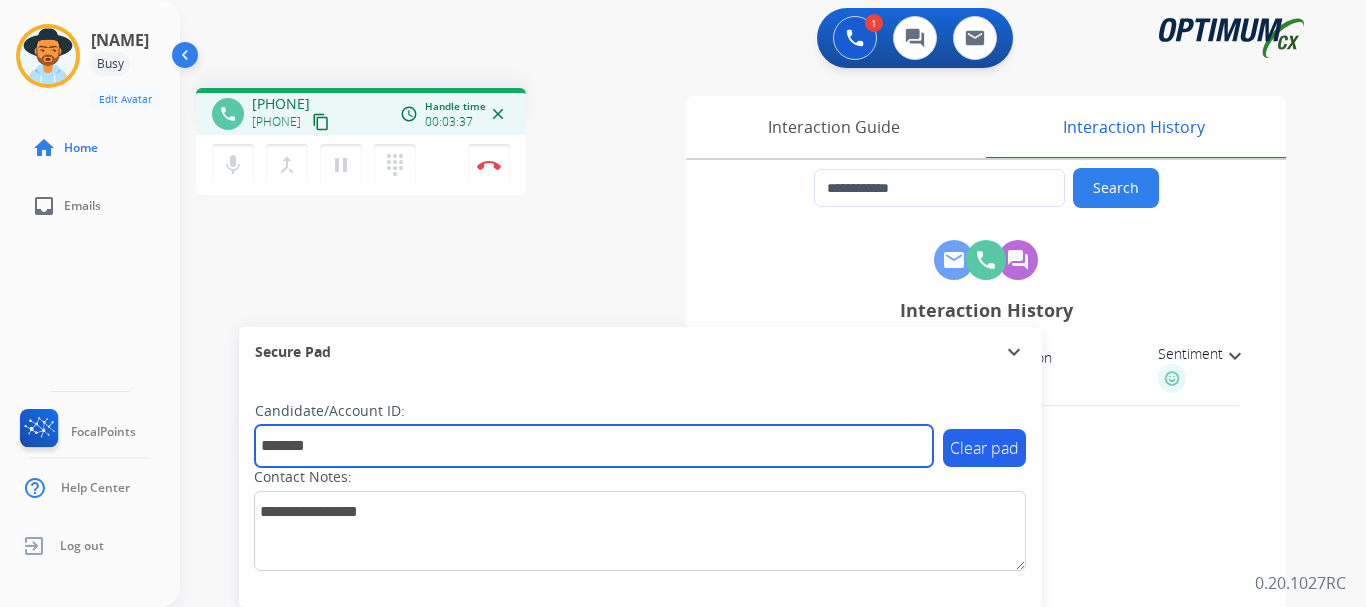 type on "*******" 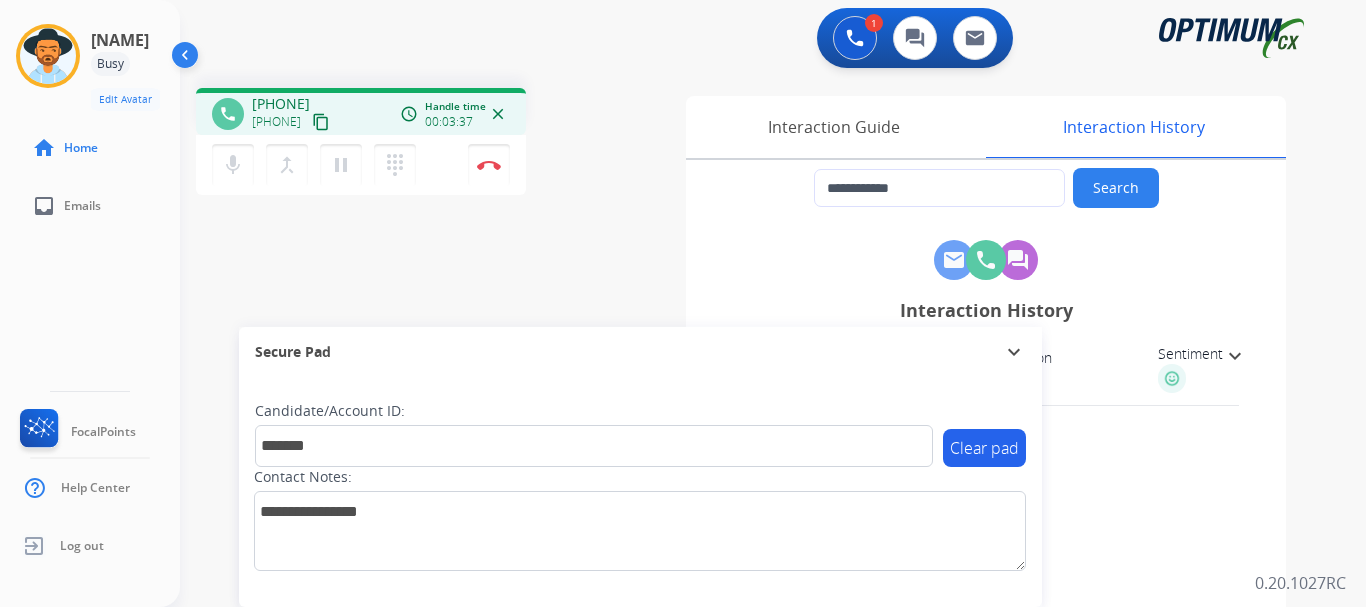 click on "**********" at bounding box center [749, 489] 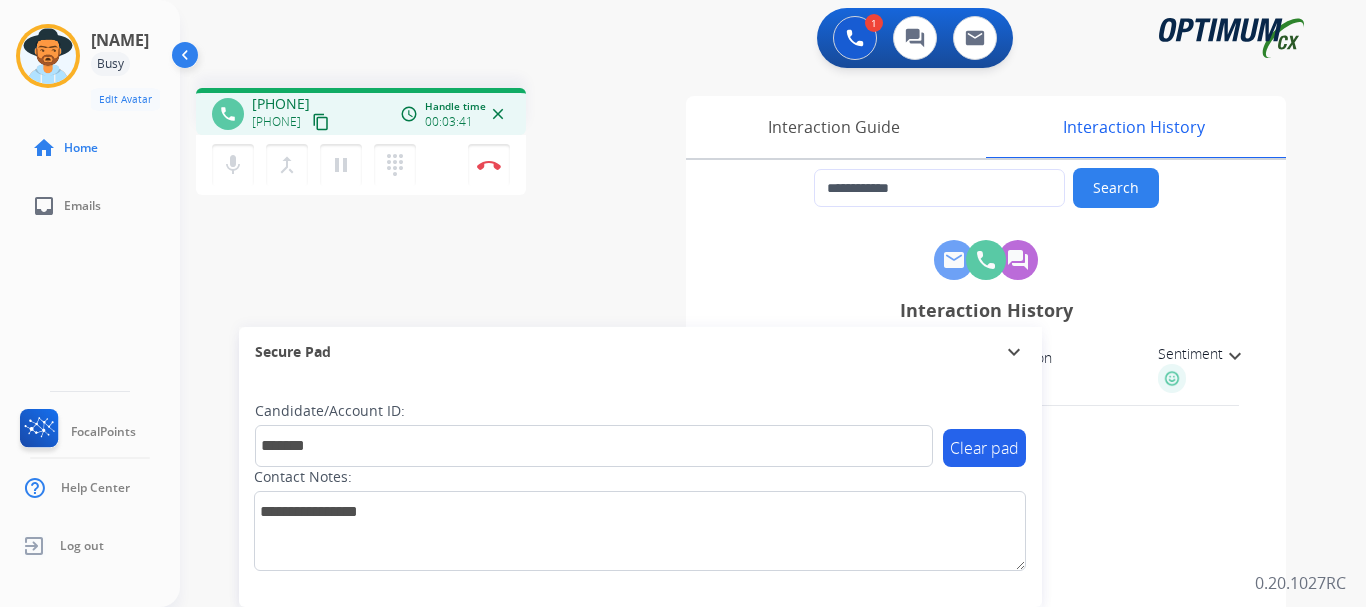 drag, startPoint x: 473, startPoint y: 156, endPoint x: 486, endPoint y: 165, distance: 15.811388 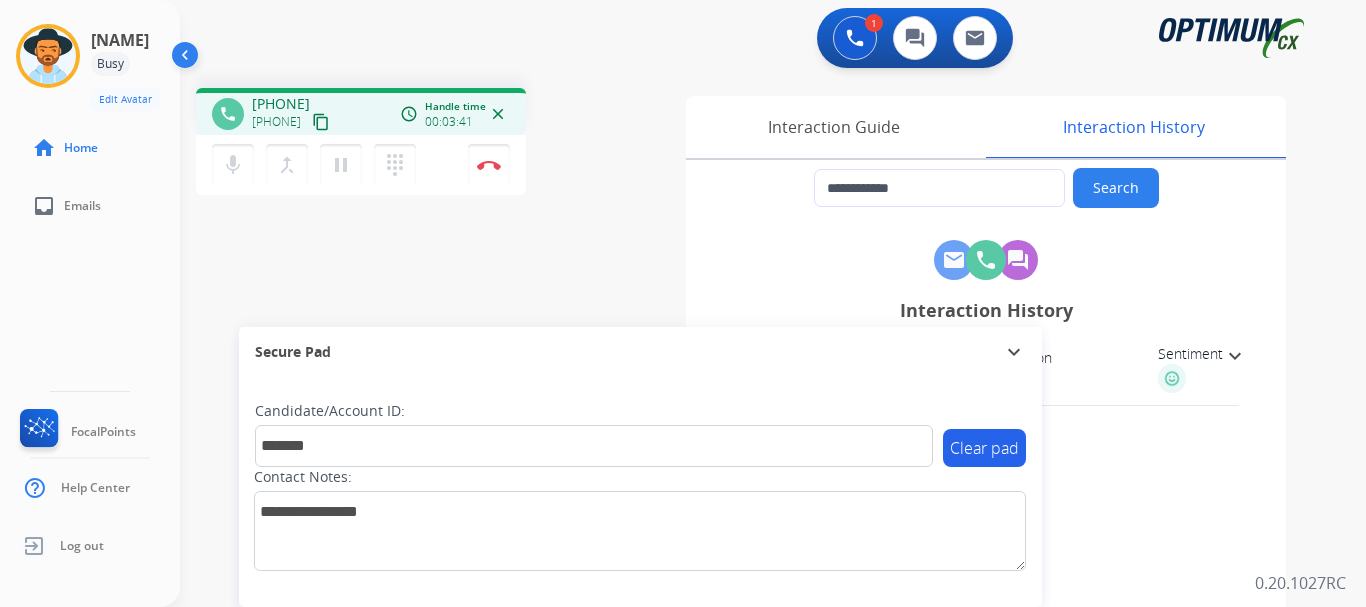 click on "Disconnect" at bounding box center [489, 165] 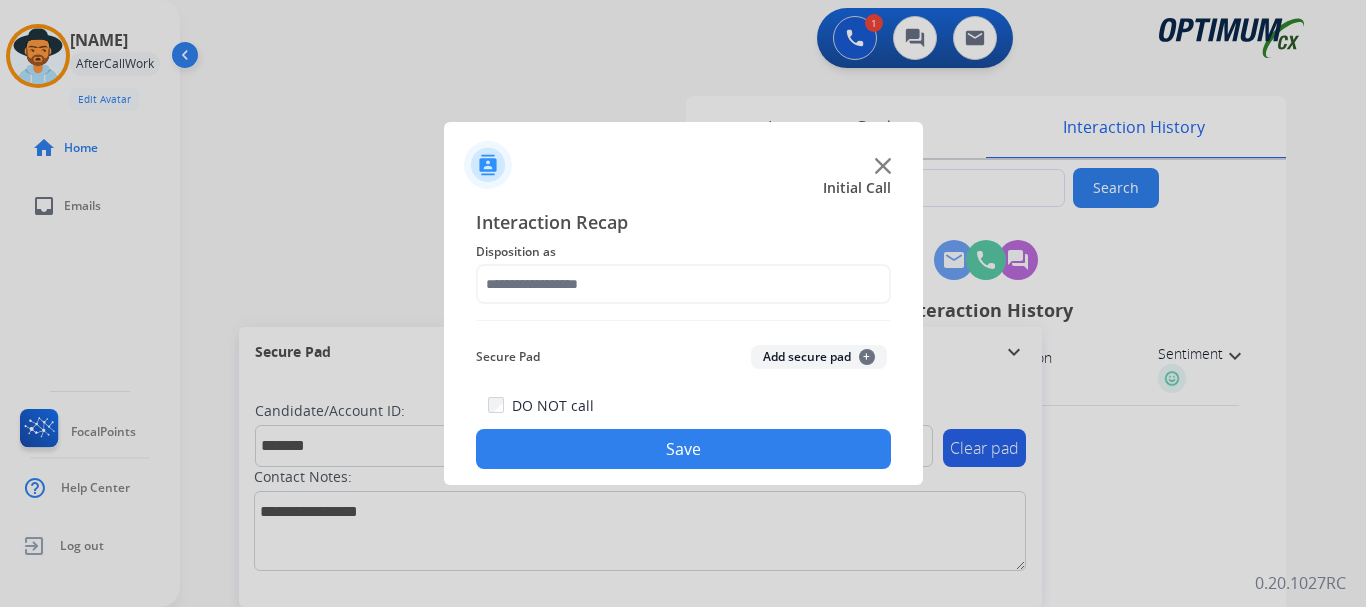 click on "Add secure pad  +" 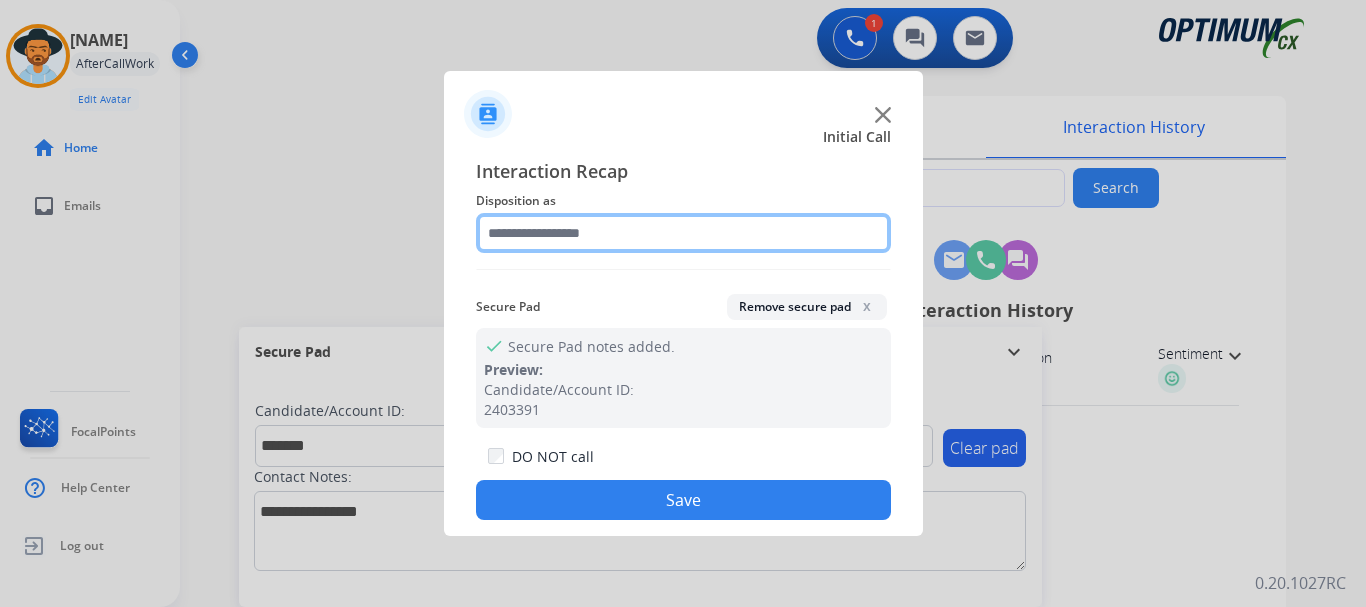 click on "Interaction Recap Disposition as    Secure Pad  Remove secure pad  x check Secure Pad notes added. Preview: Candidate/Account ID: [ACCOUNT_ID]  DO NOT call  Save" 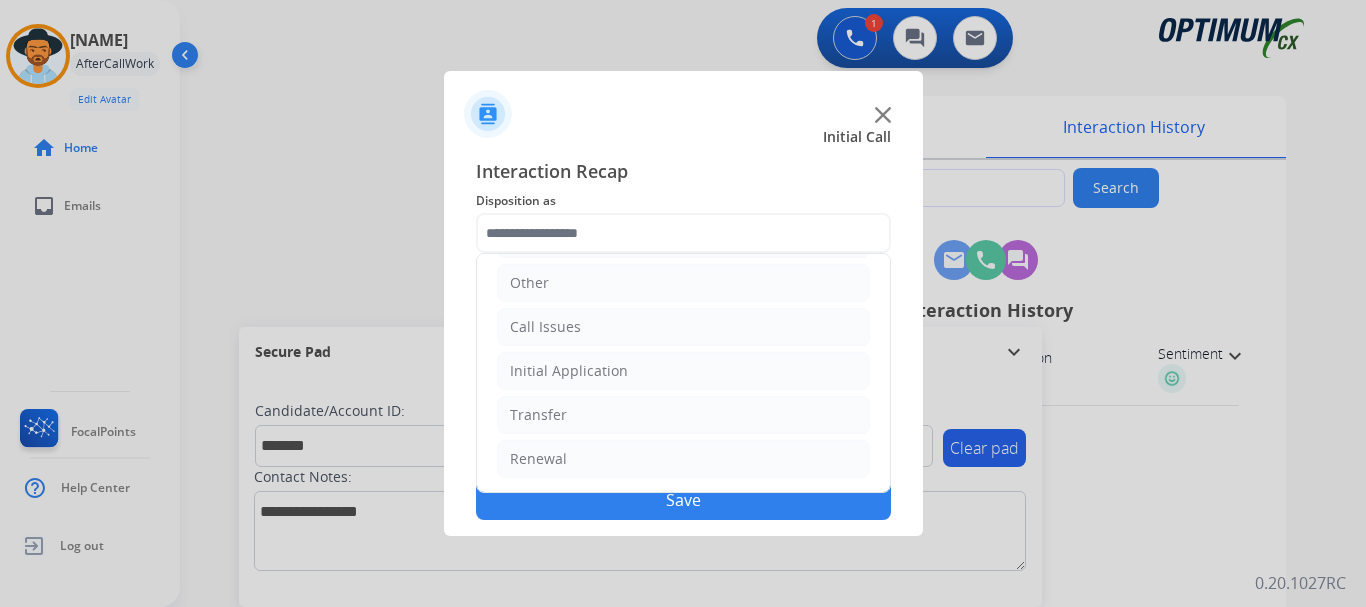 click on "Renewal" 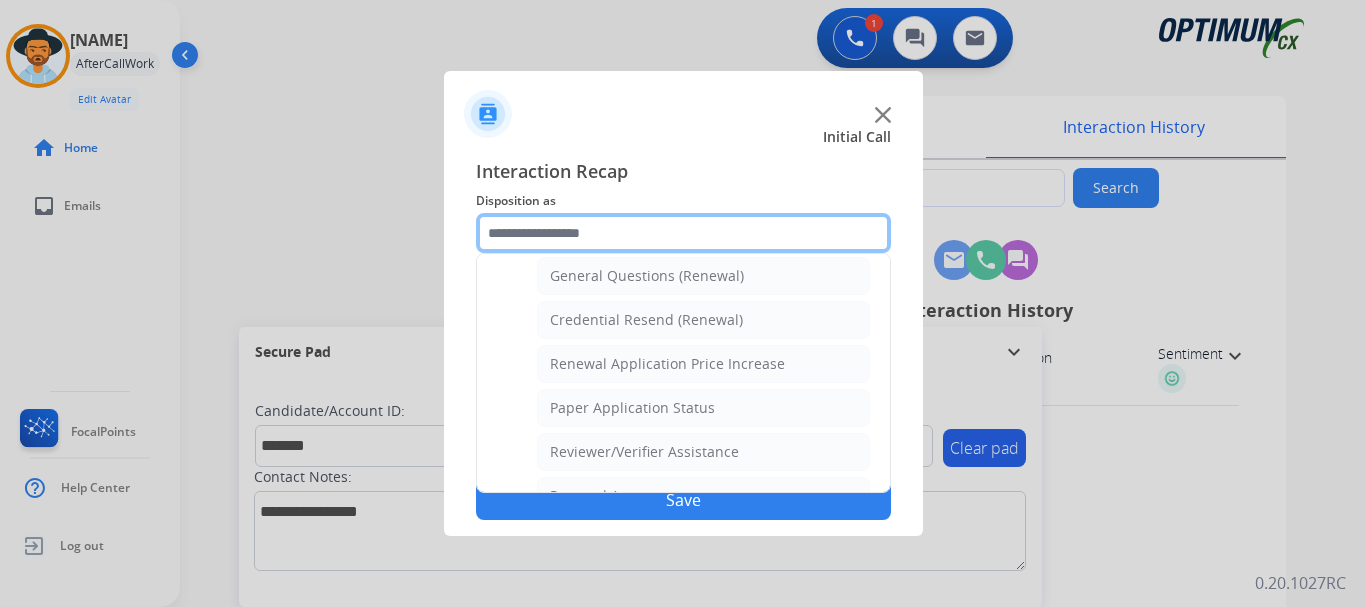 scroll, scrollTop: 595, scrollLeft: 0, axis: vertical 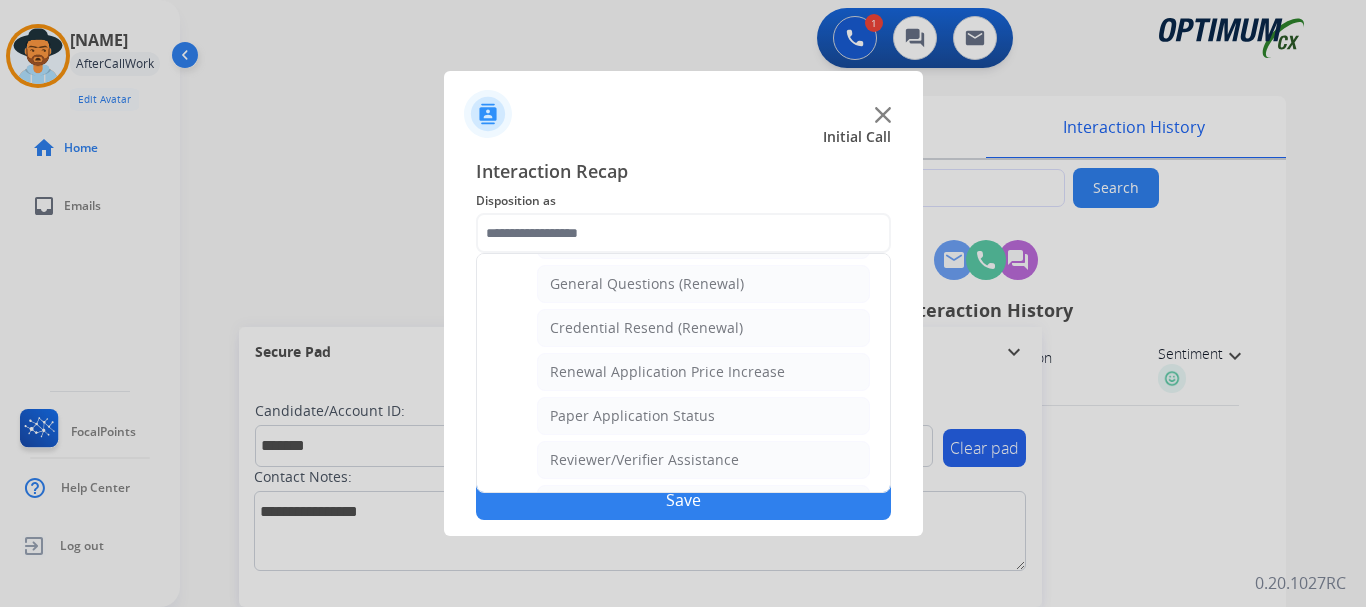 click on "General Questions (Renewal)" 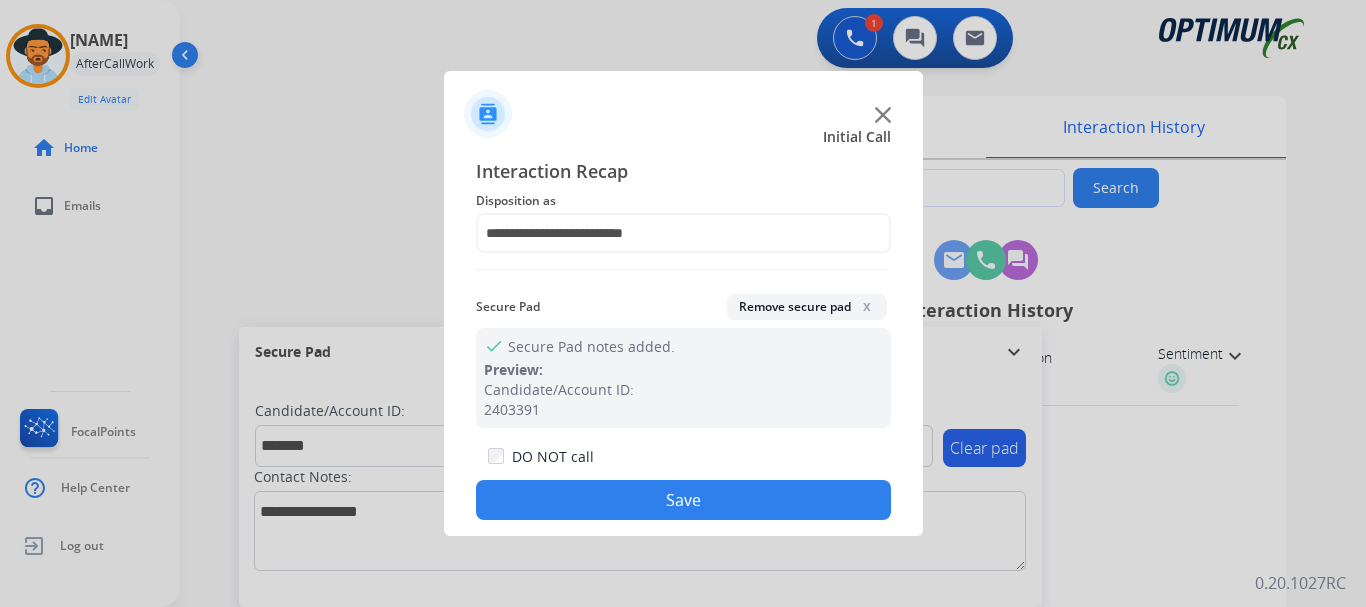 click on "Save" 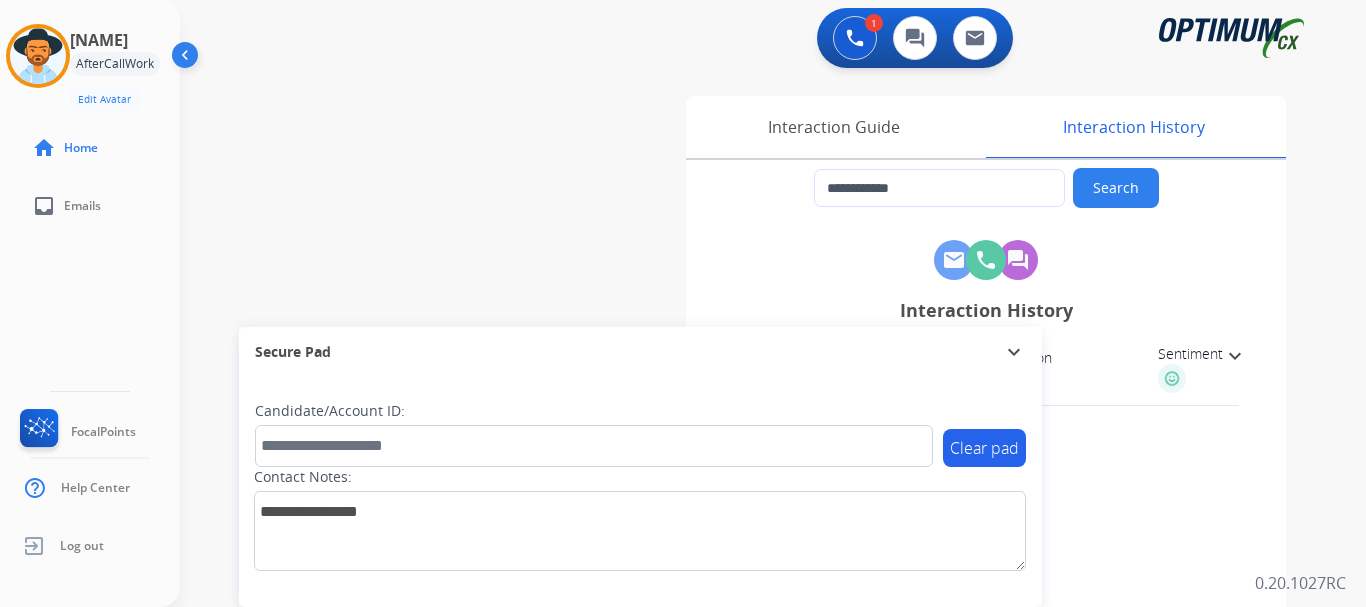 click on "phone [PHONE] Inbound transit_enterexit [TIME_AGO] [DATE] at [TIME] Disposition No data Sentiment expand_more Secure Pad expand_more Clear pad Candidate/Account ID: Contact Notes:" at bounding box center [749, 489] 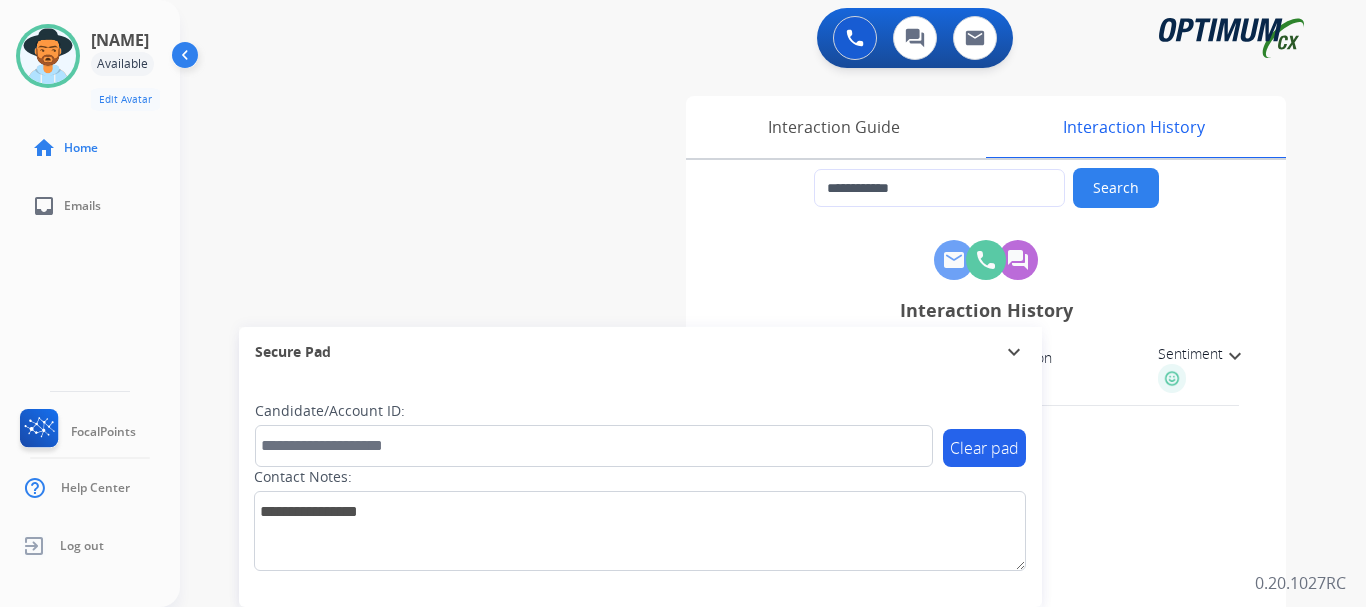 click at bounding box center (48, 56) 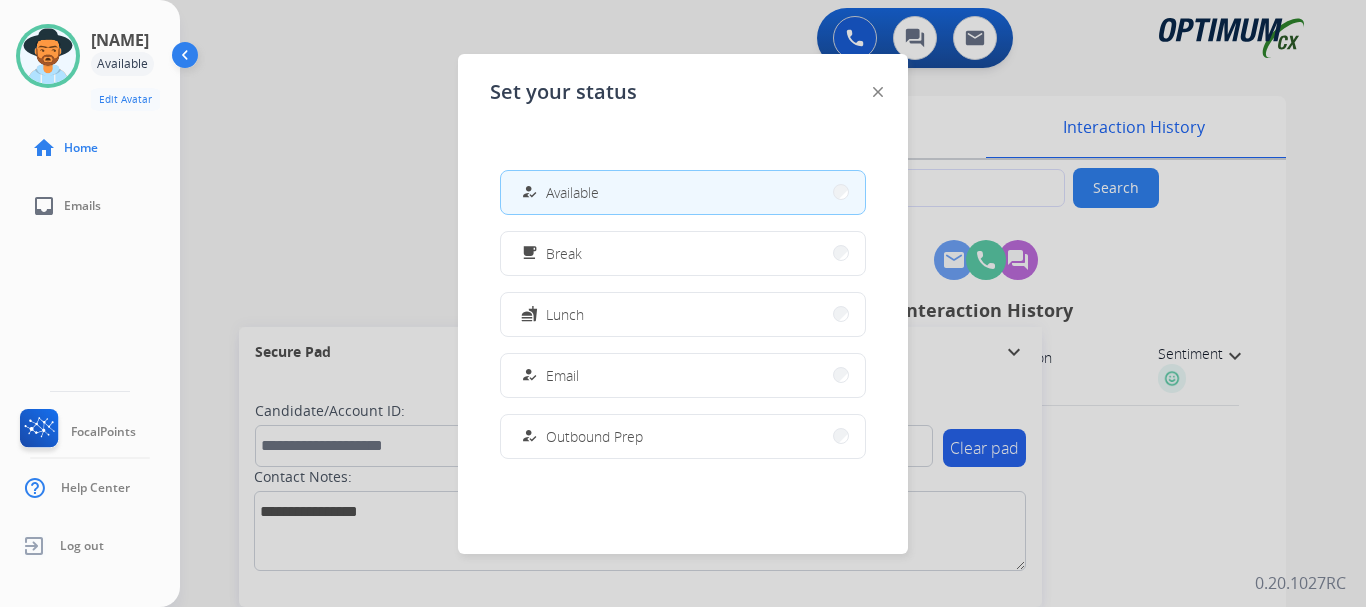 click on "free_breakfast Break" at bounding box center (683, 253) 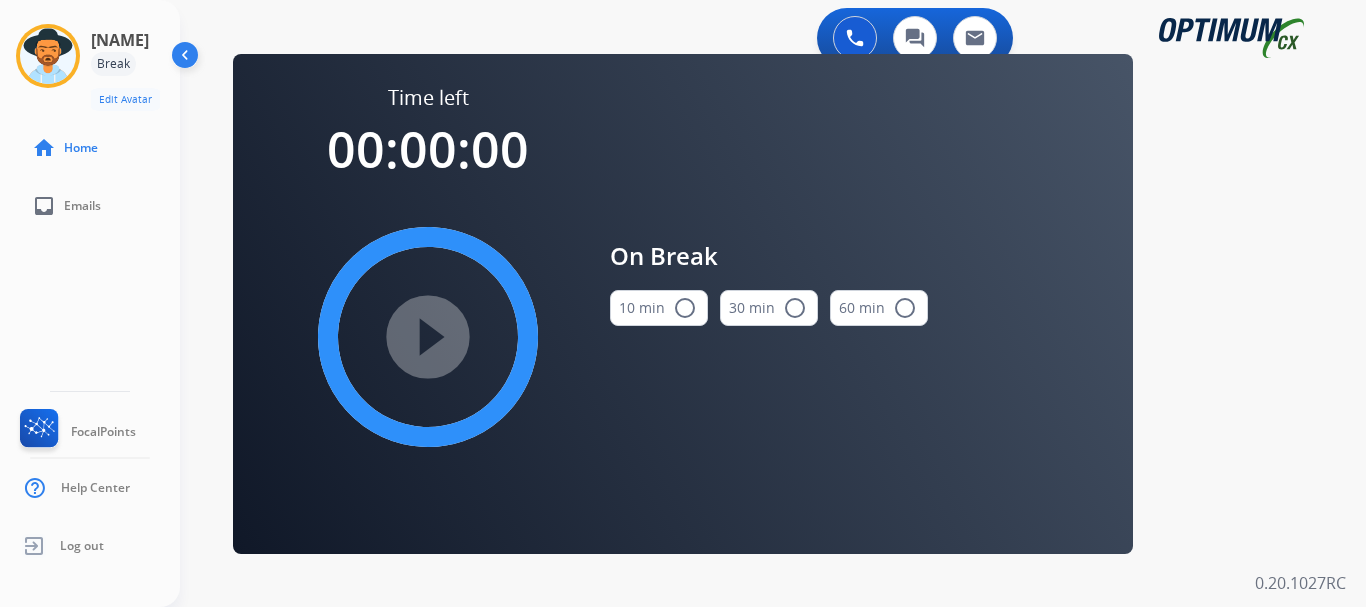 click on "10 min  radio_button_unchecked" at bounding box center (659, 308) 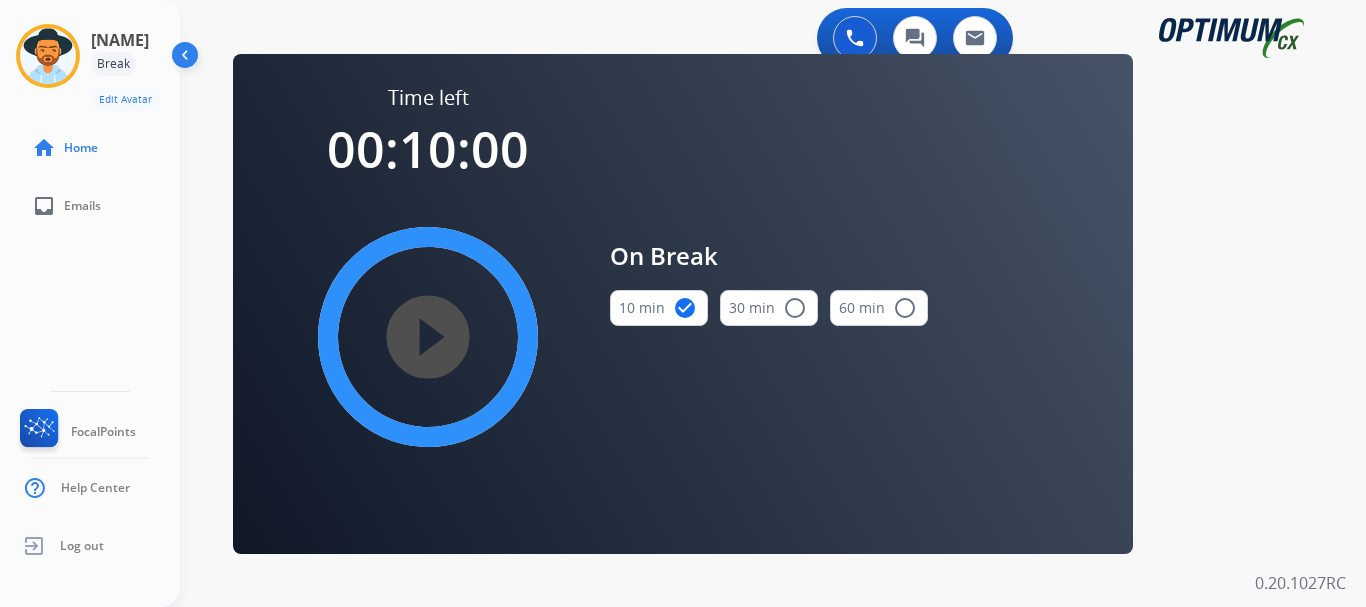 click on "play_circle_filled" at bounding box center (428, 337) 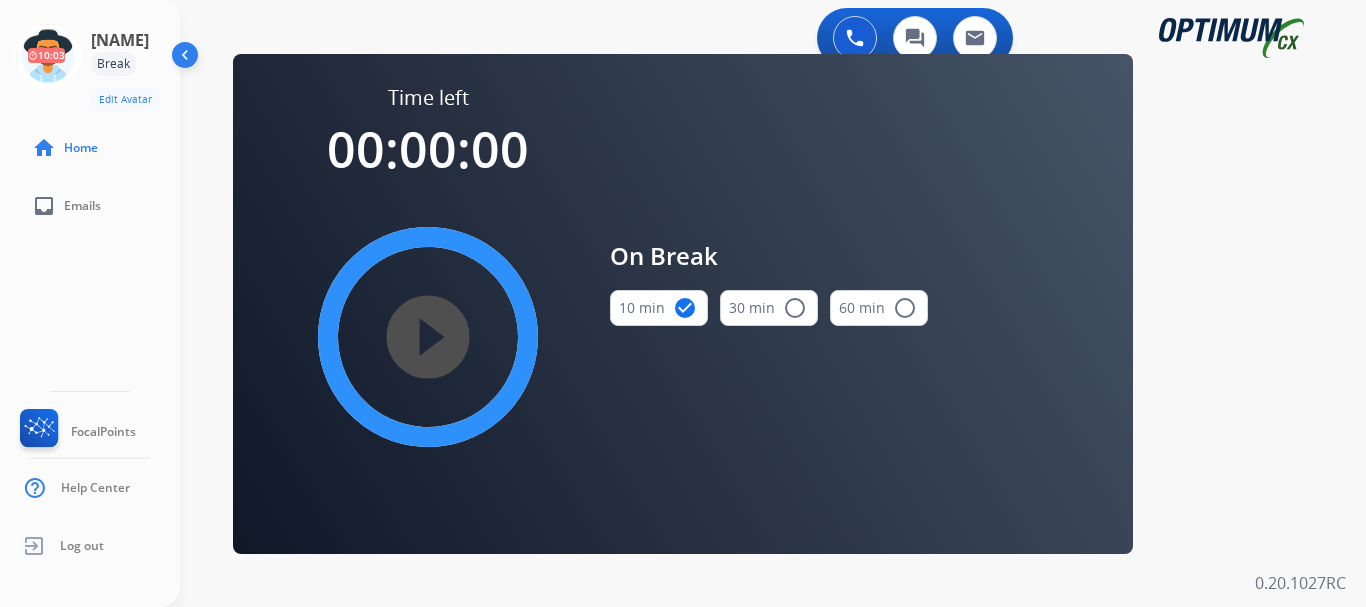 click 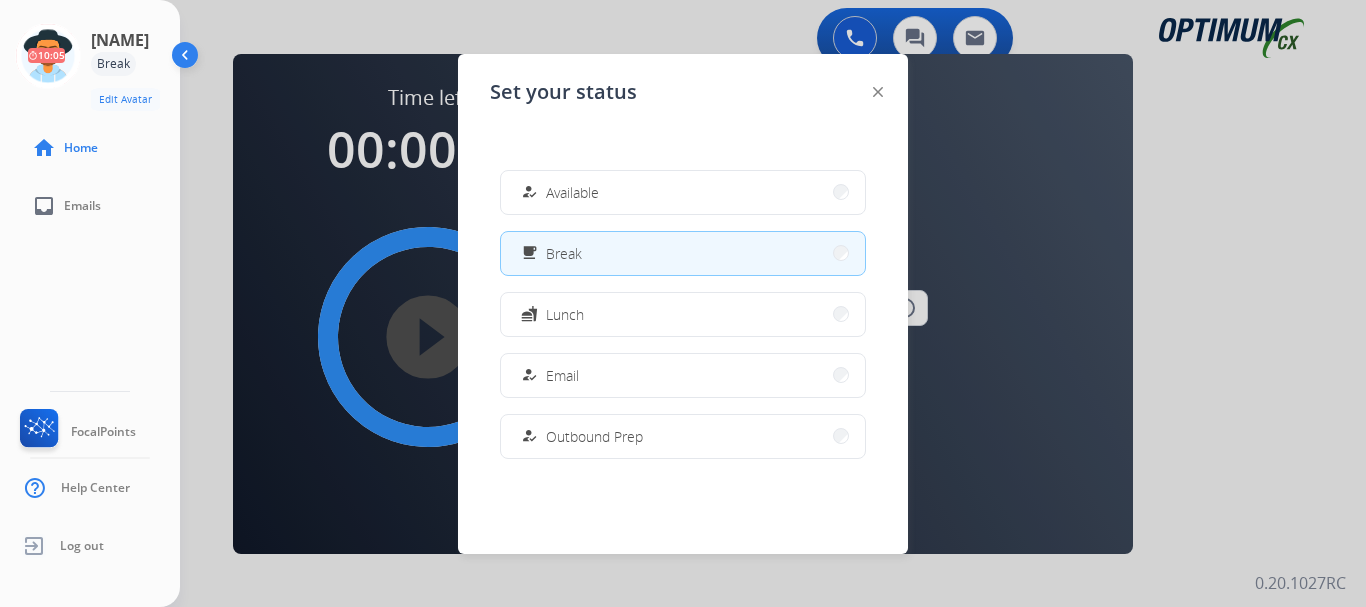 click on "how_to_reg Available" at bounding box center [558, 192] 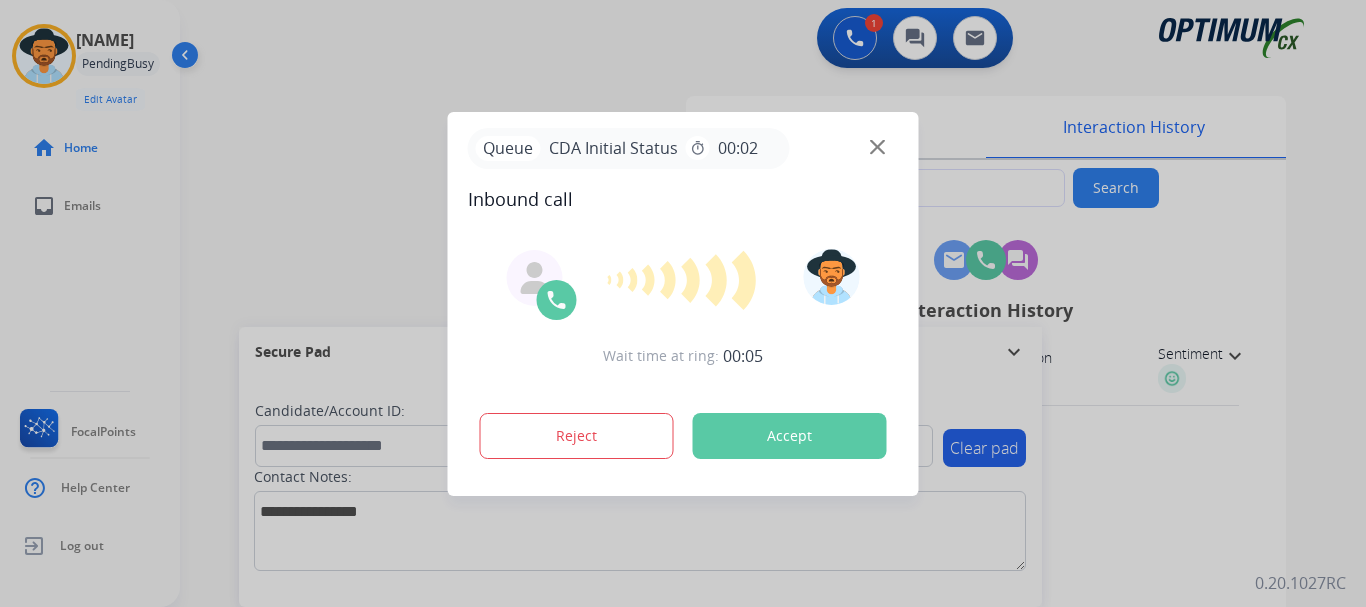 type on "**********" 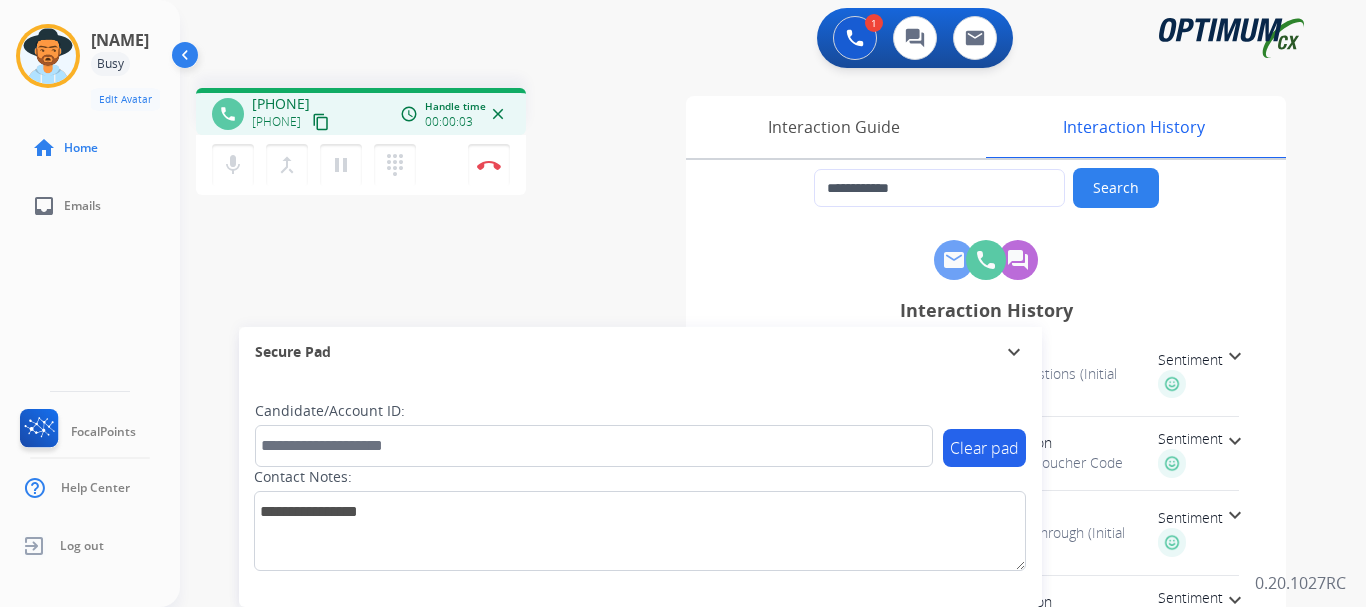 drag, startPoint x: 269, startPoint y: 100, endPoint x: 352, endPoint y: 97, distance: 83.0542 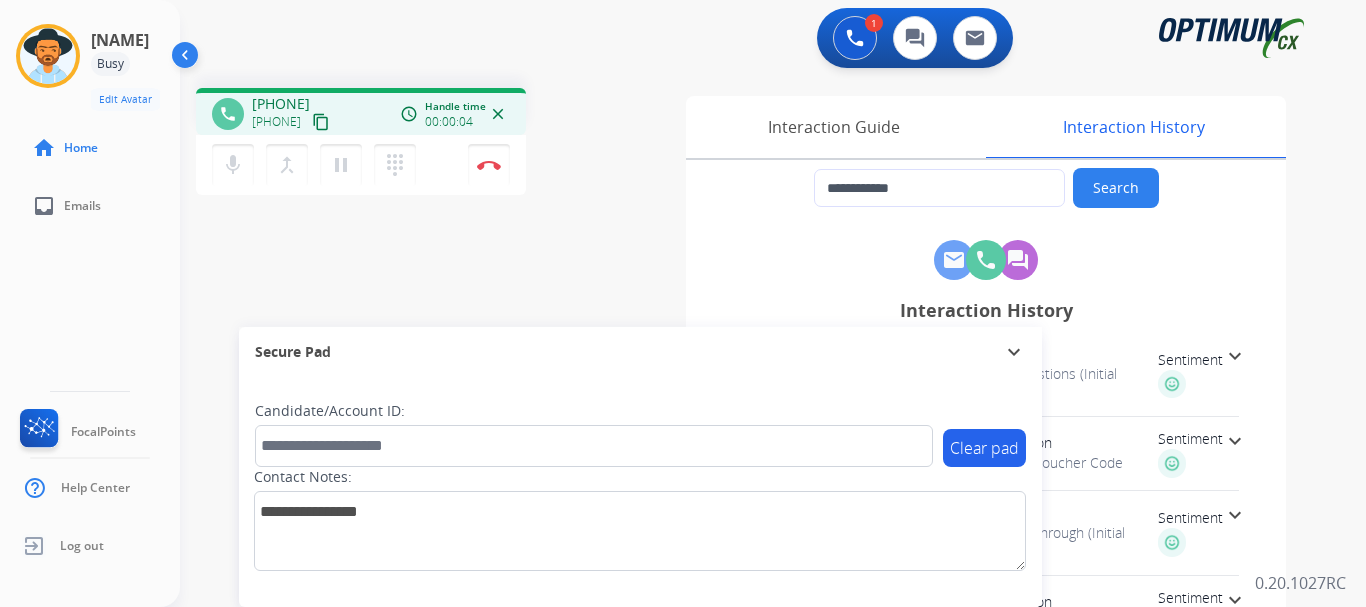 copy on "[NUMBER]" 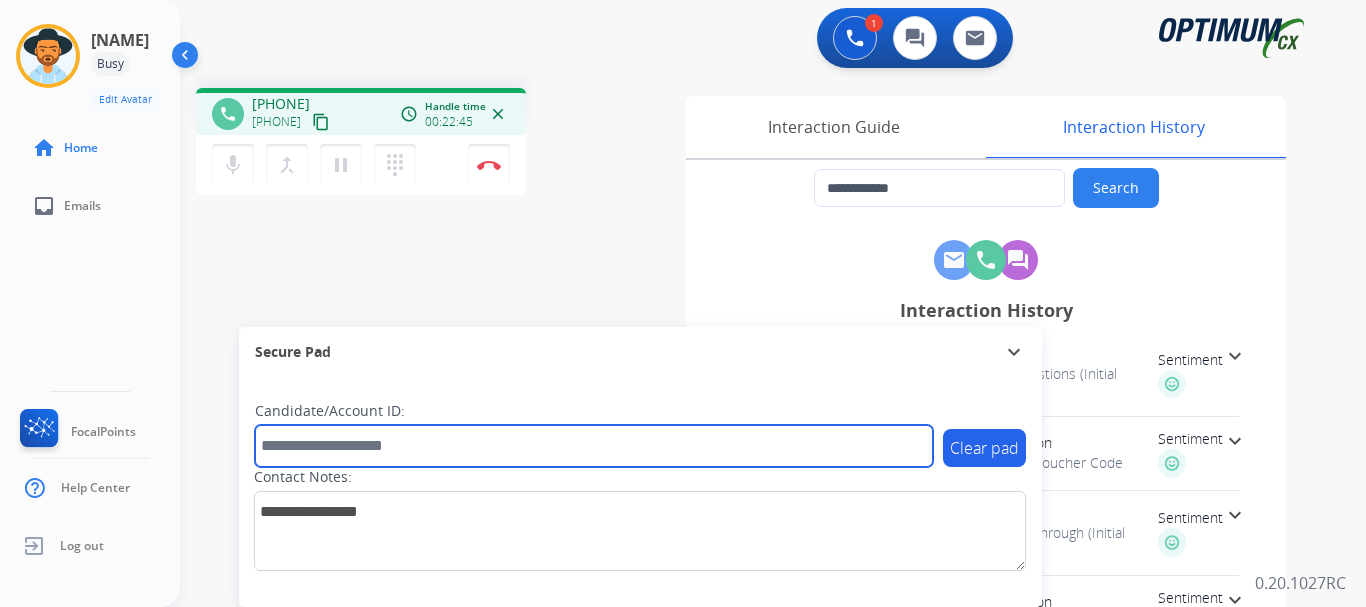 click at bounding box center (594, 446) 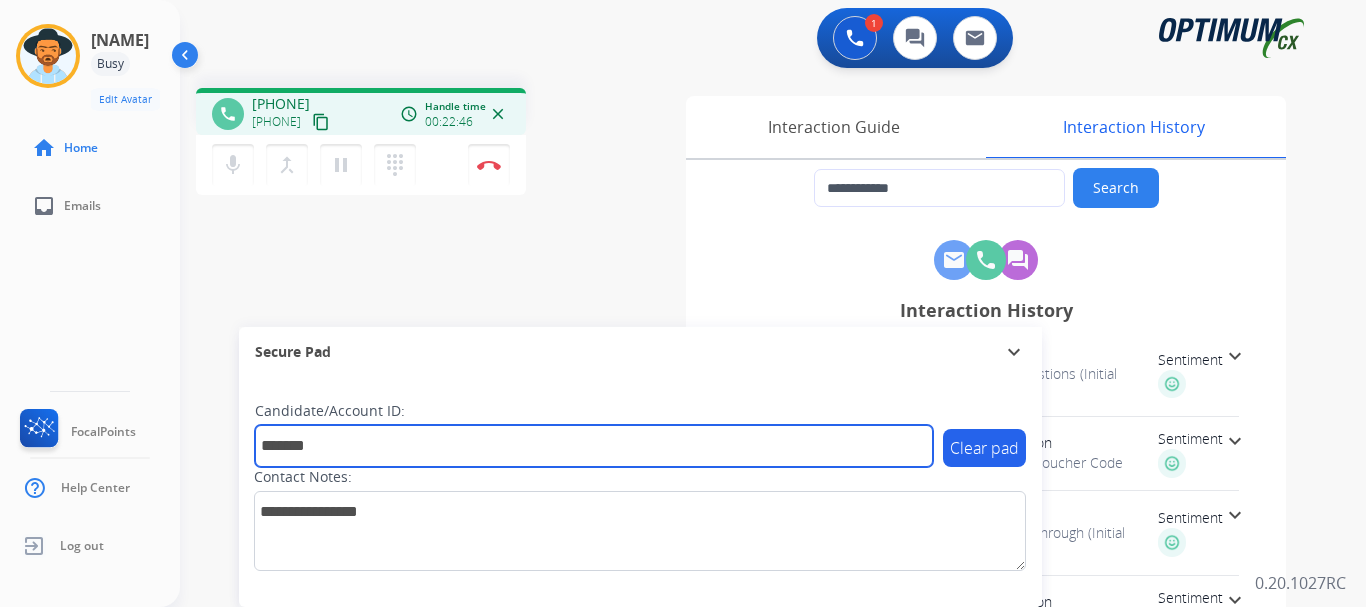 type on "*******" 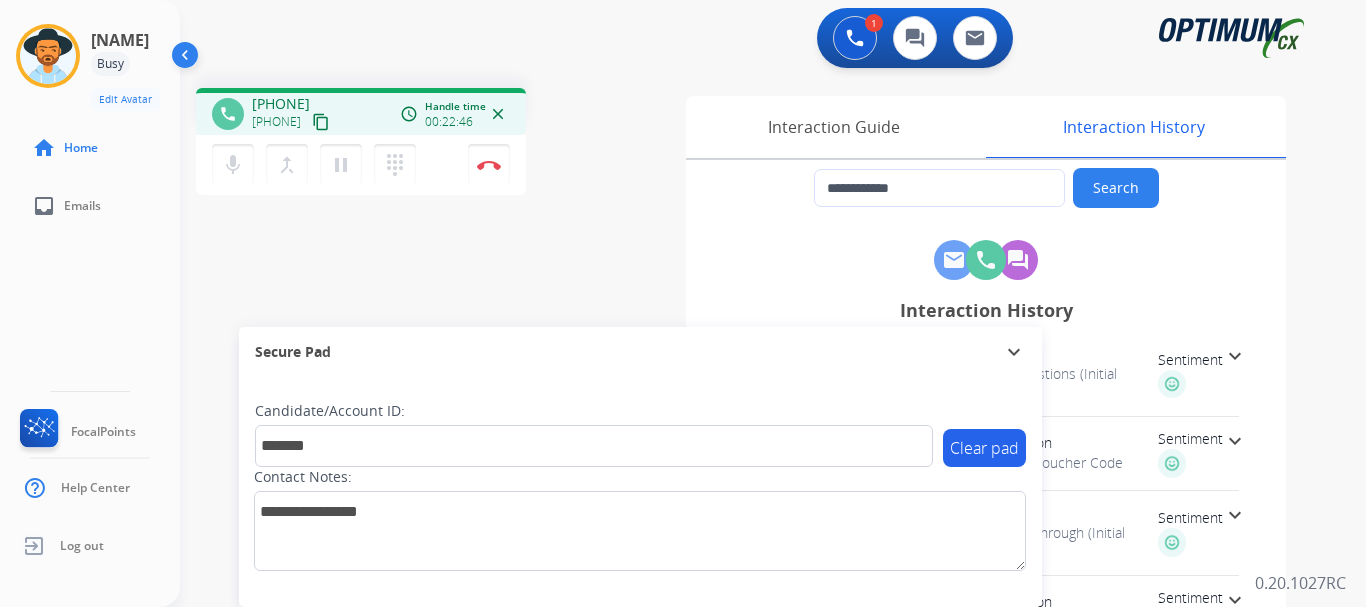 click on "close" at bounding box center [498, 114] 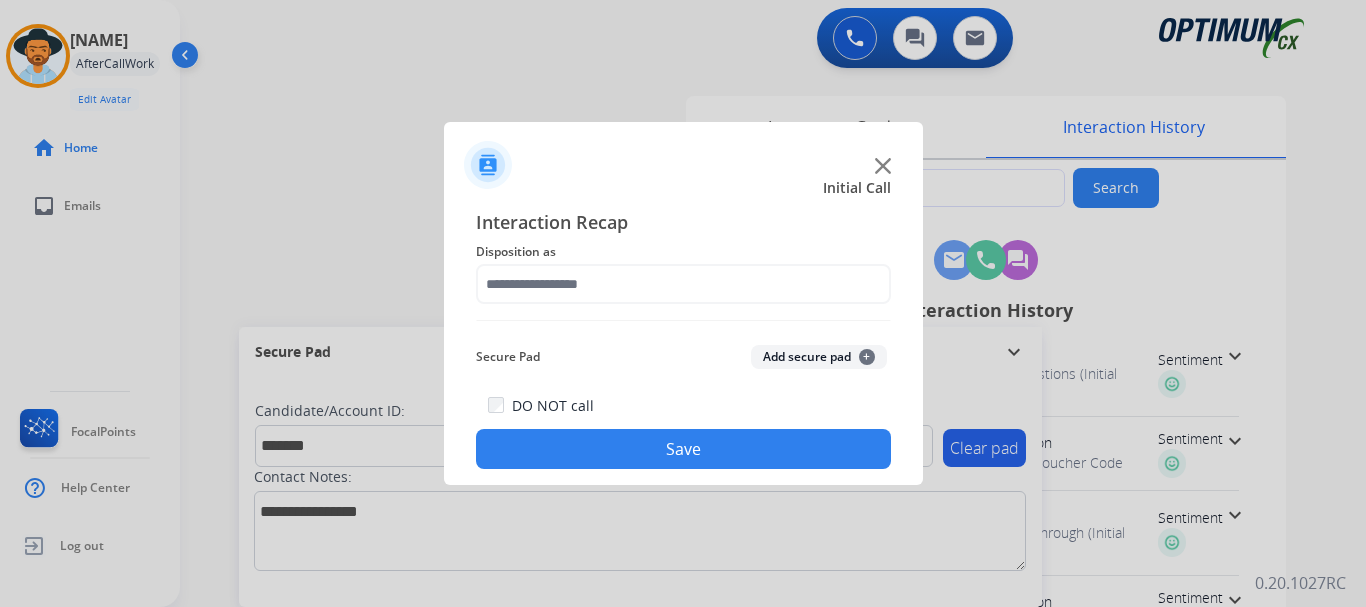 click on "Add secure pad  +" 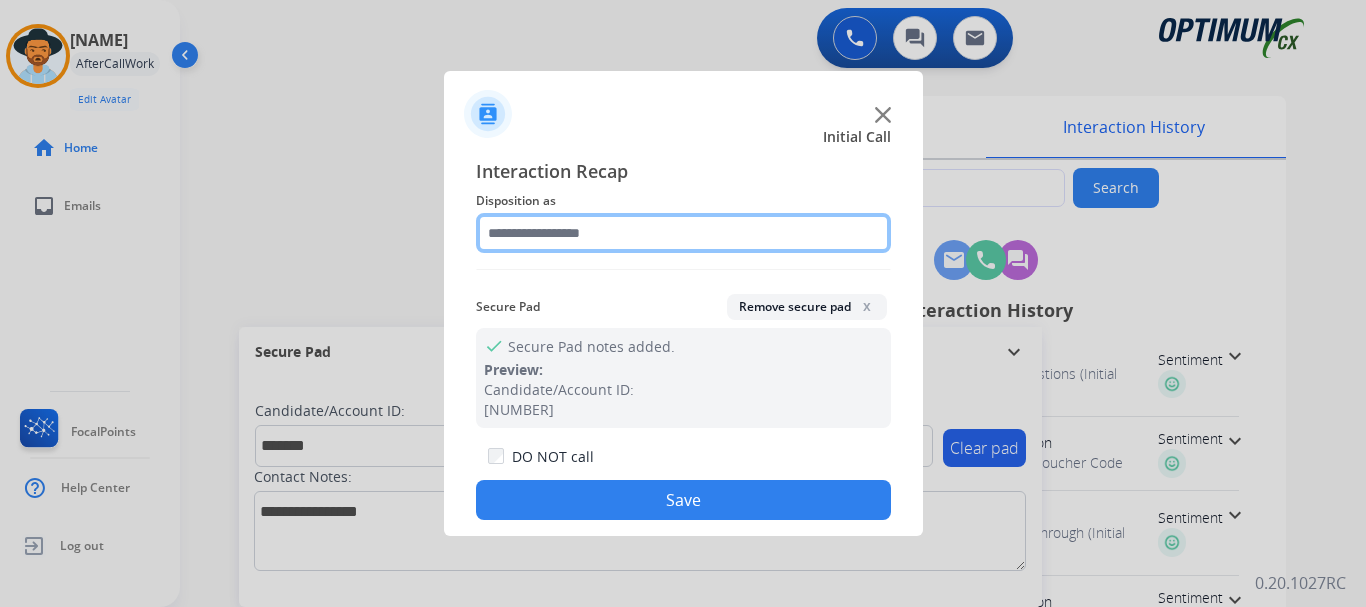 click 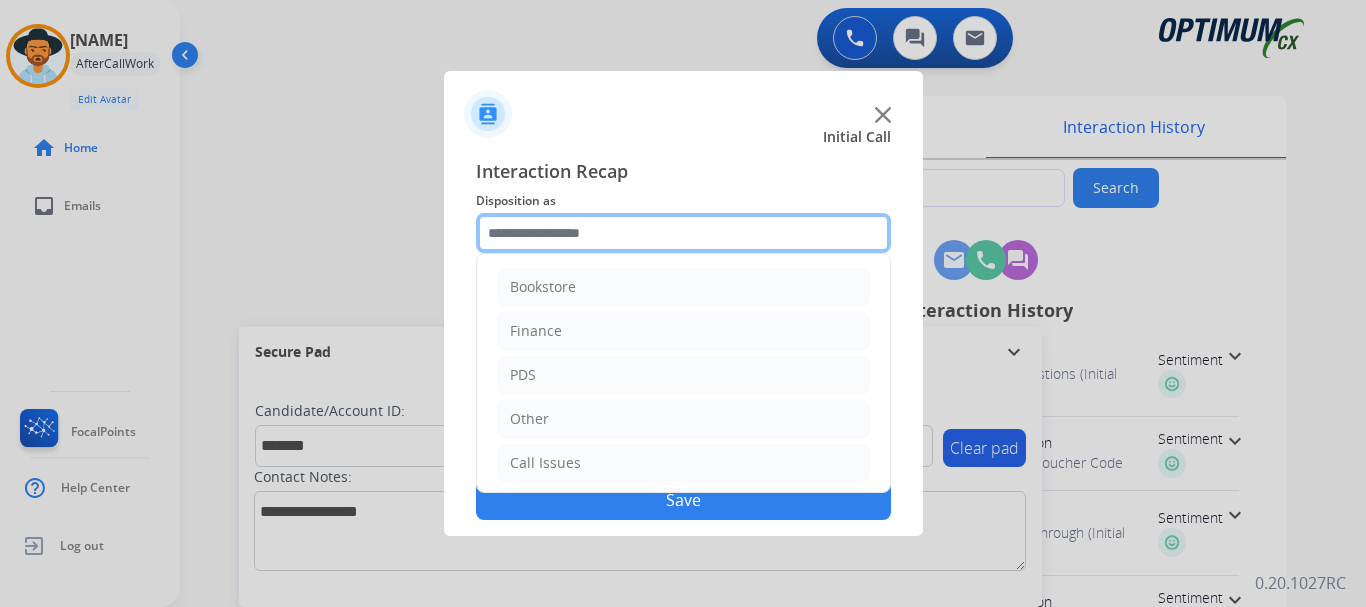 scroll, scrollTop: 136, scrollLeft: 0, axis: vertical 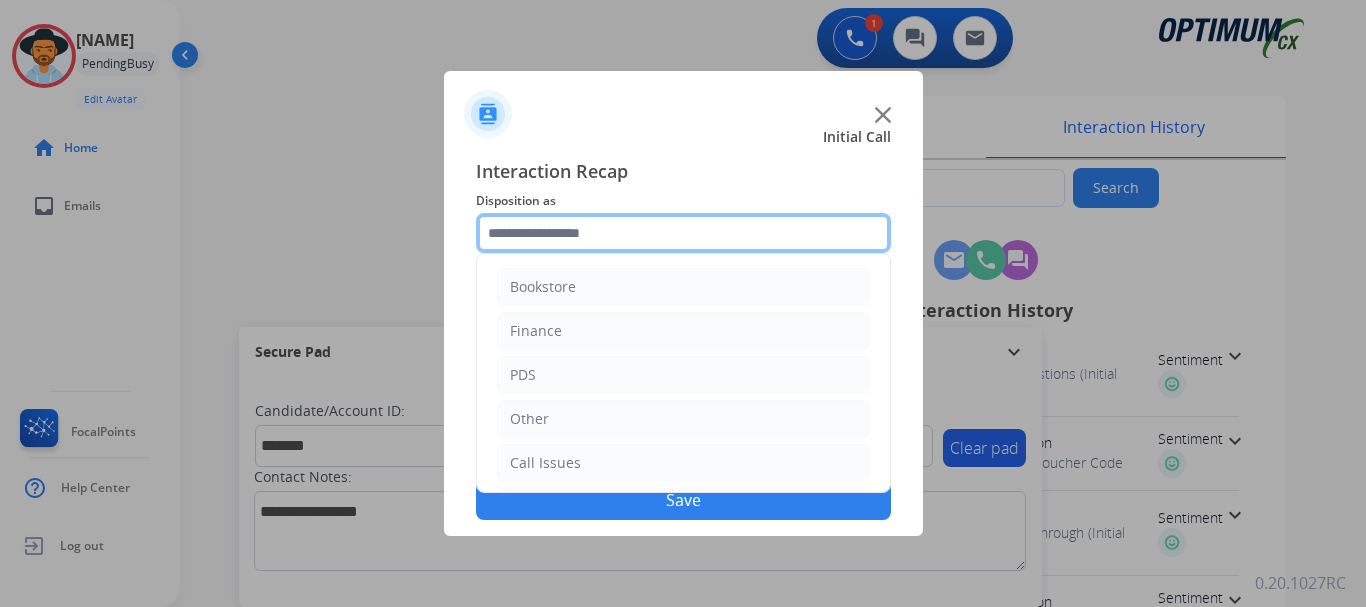 click 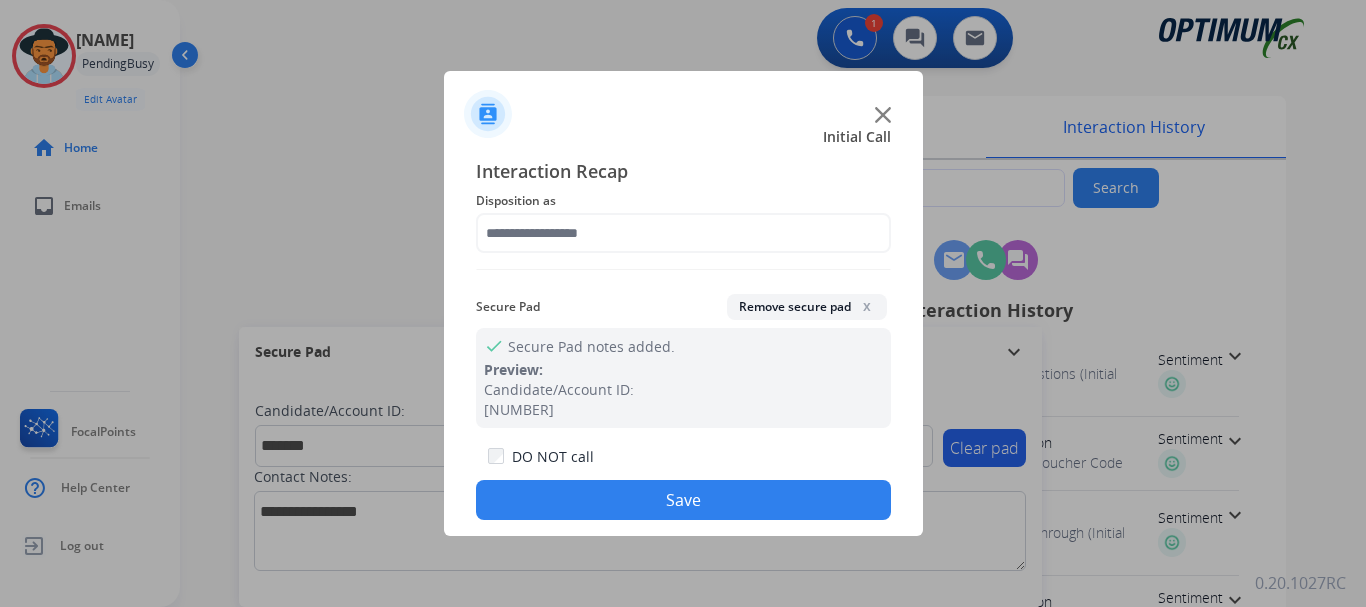 click 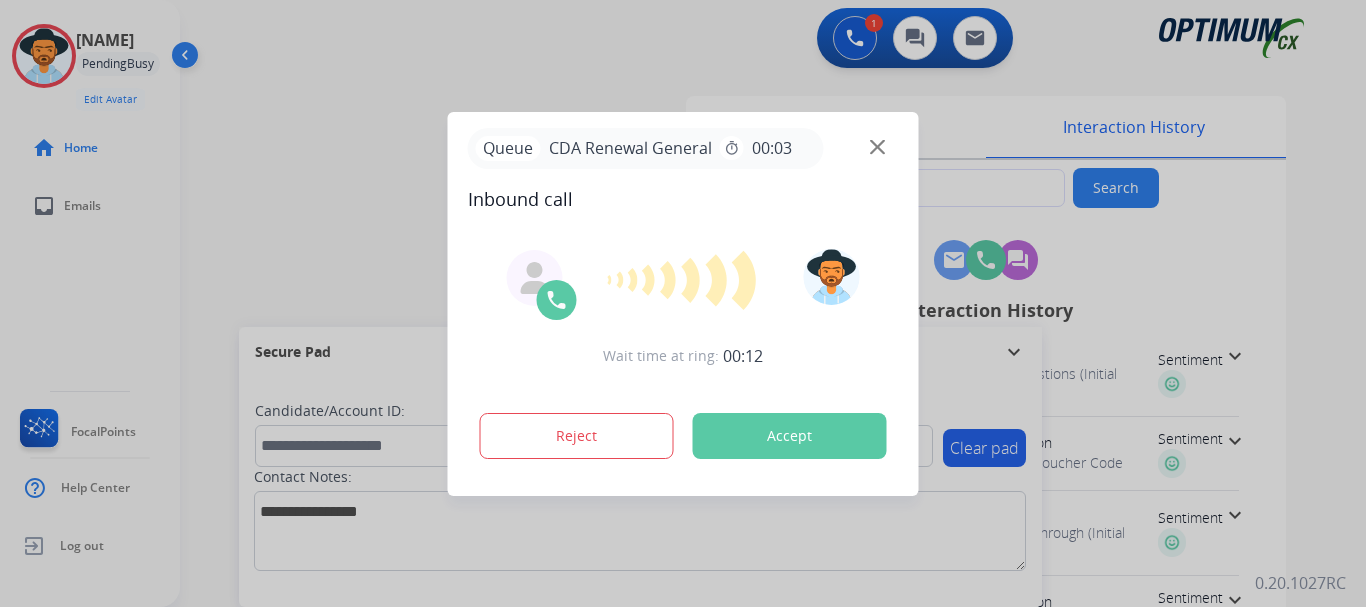 click on "Accept" at bounding box center (790, 436) 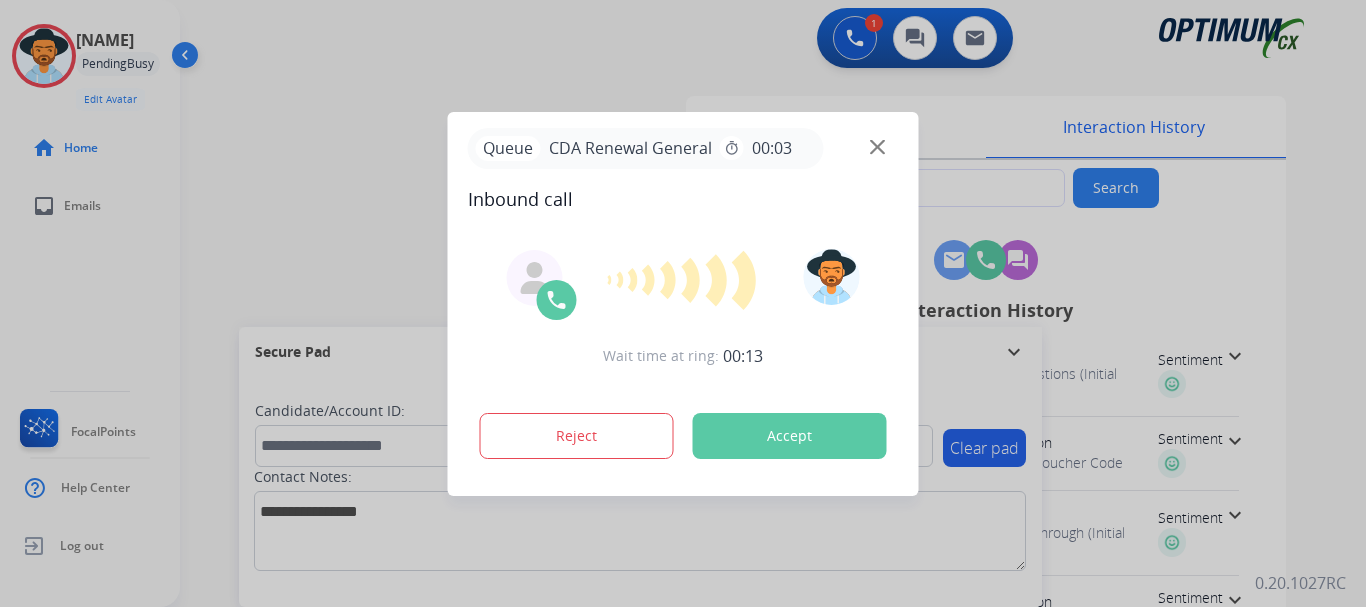 click on "Accept" at bounding box center [790, 436] 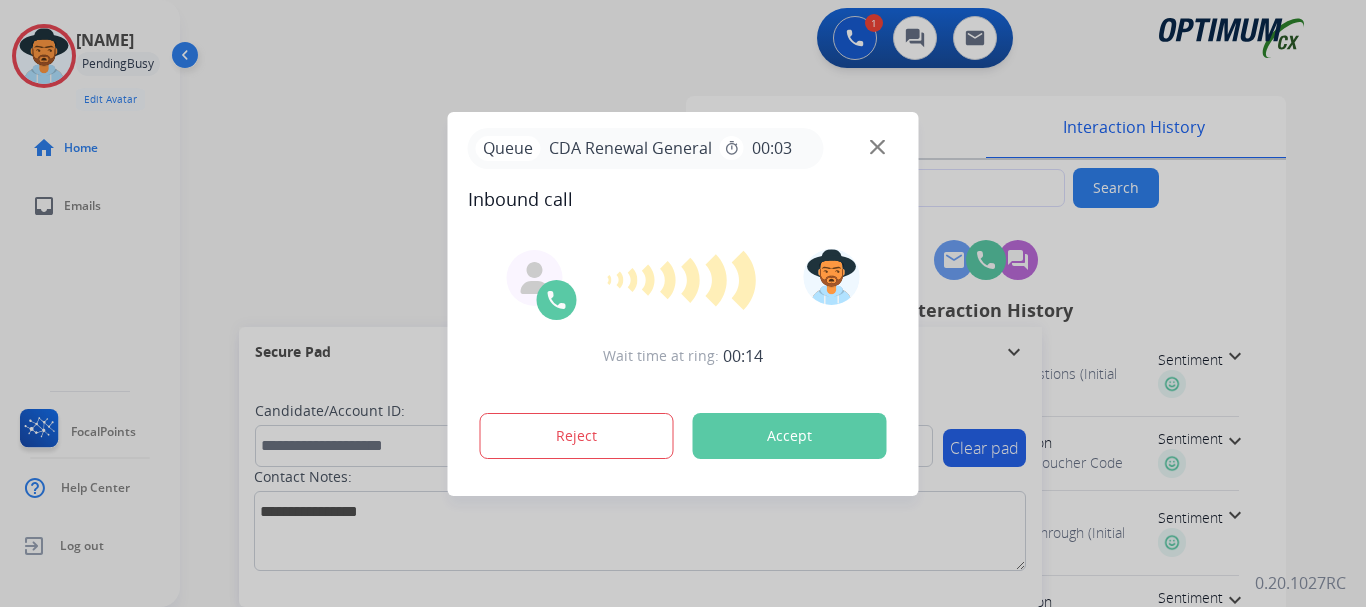 click on "Accept" at bounding box center (790, 436) 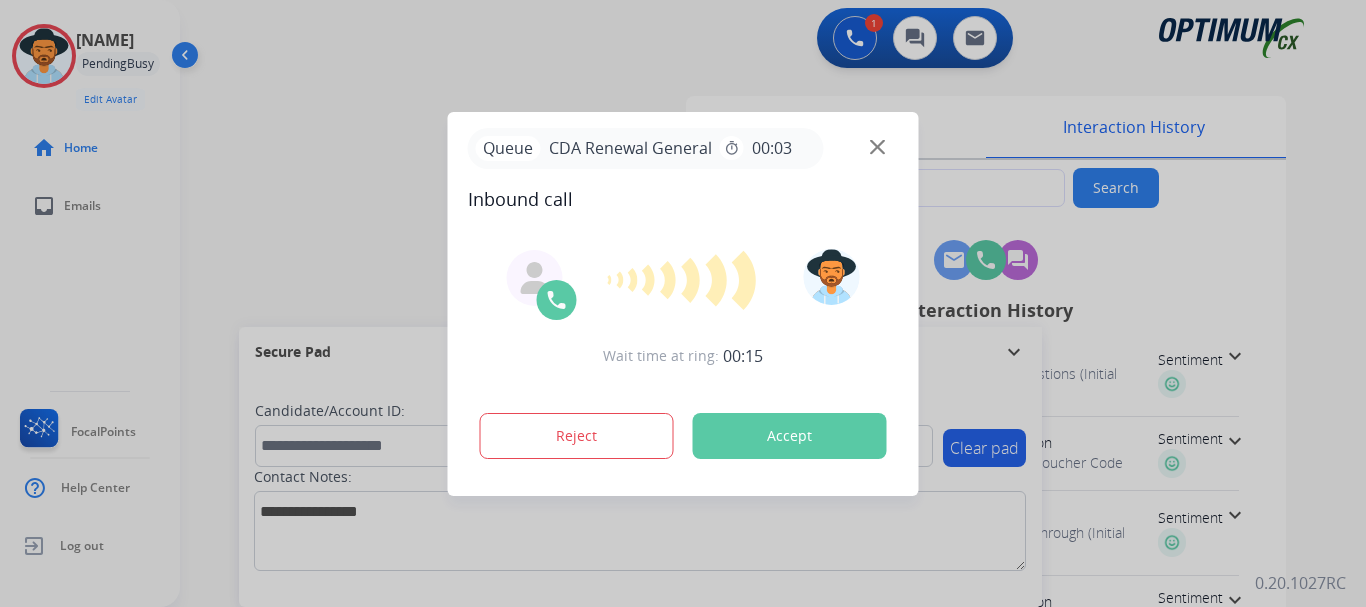click on "Accept" at bounding box center [790, 436] 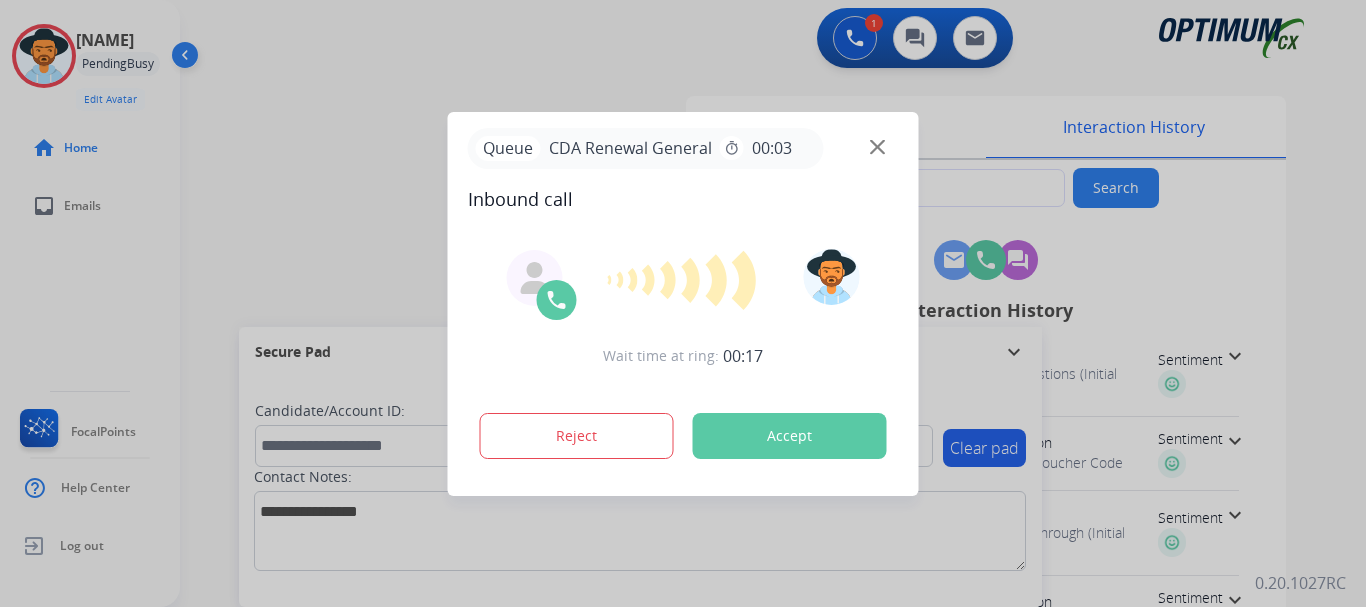 click on "Accept" at bounding box center [790, 436] 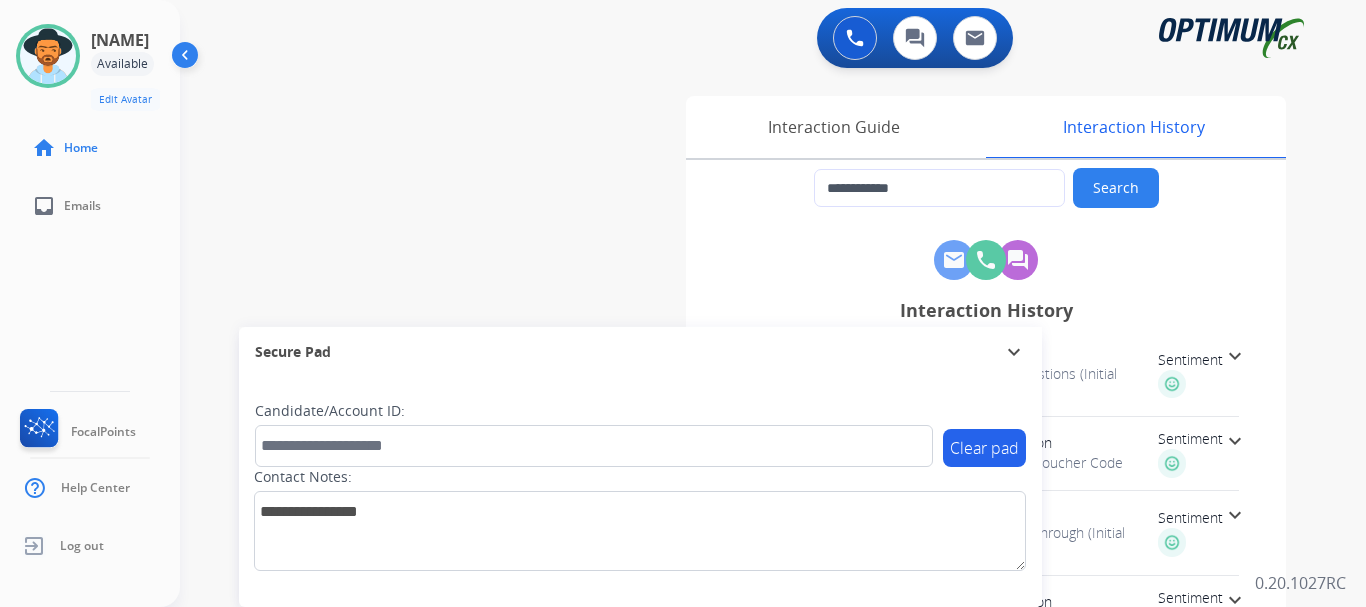 click at bounding box center [855, 38] 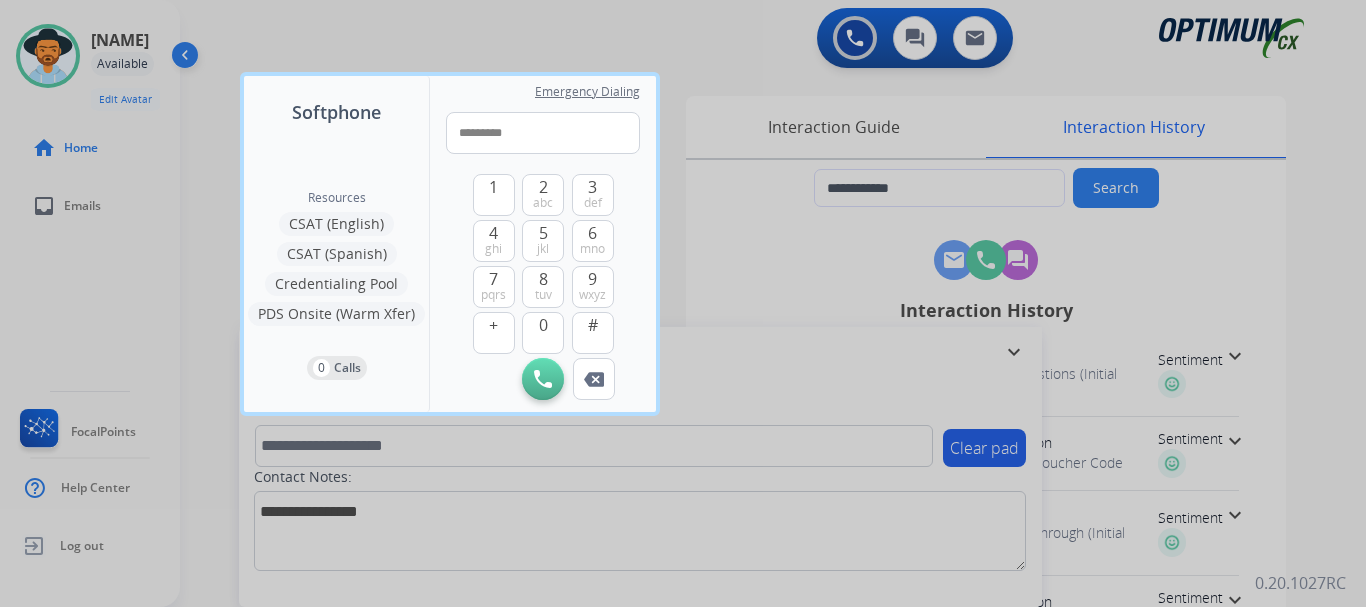 type on "**********" 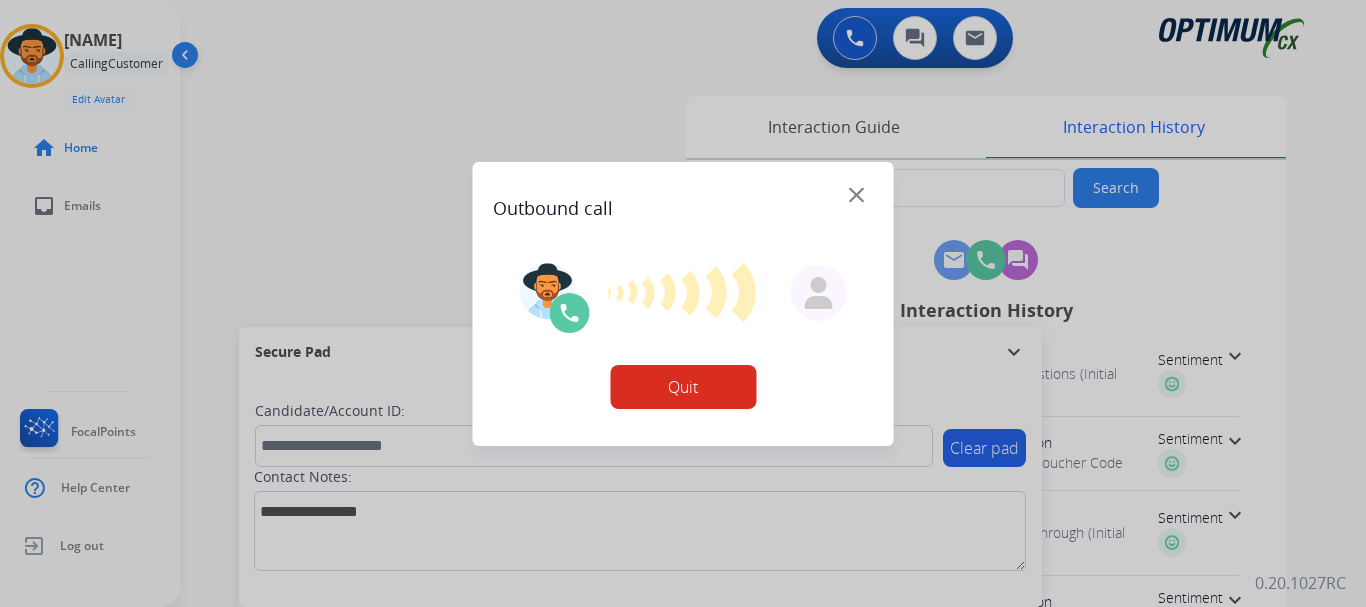 type on "**********" 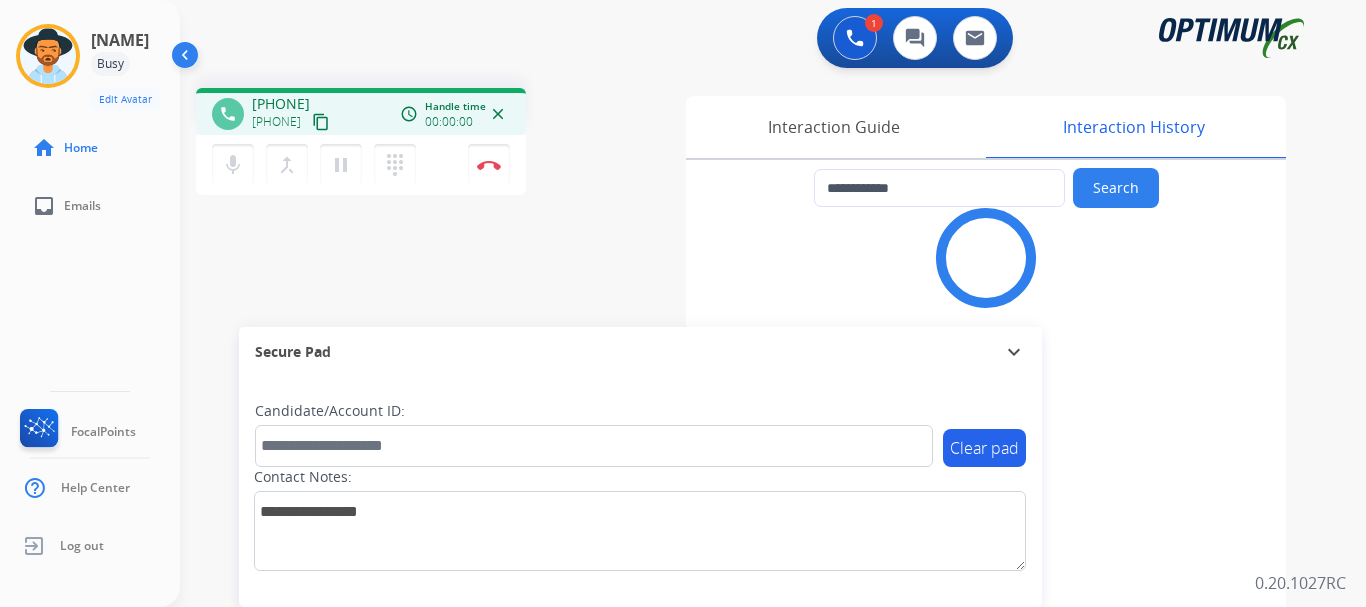 click on "Disconnect" at bounding box center [489, 165] 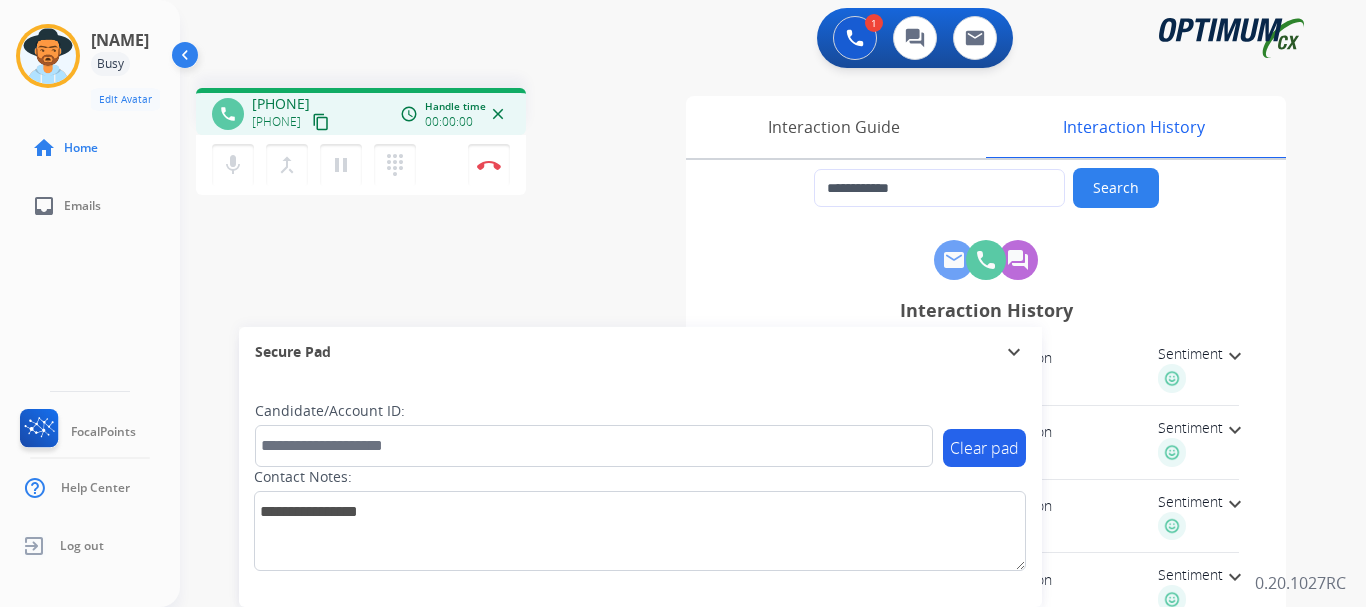 click at bounding box center [489, 165] 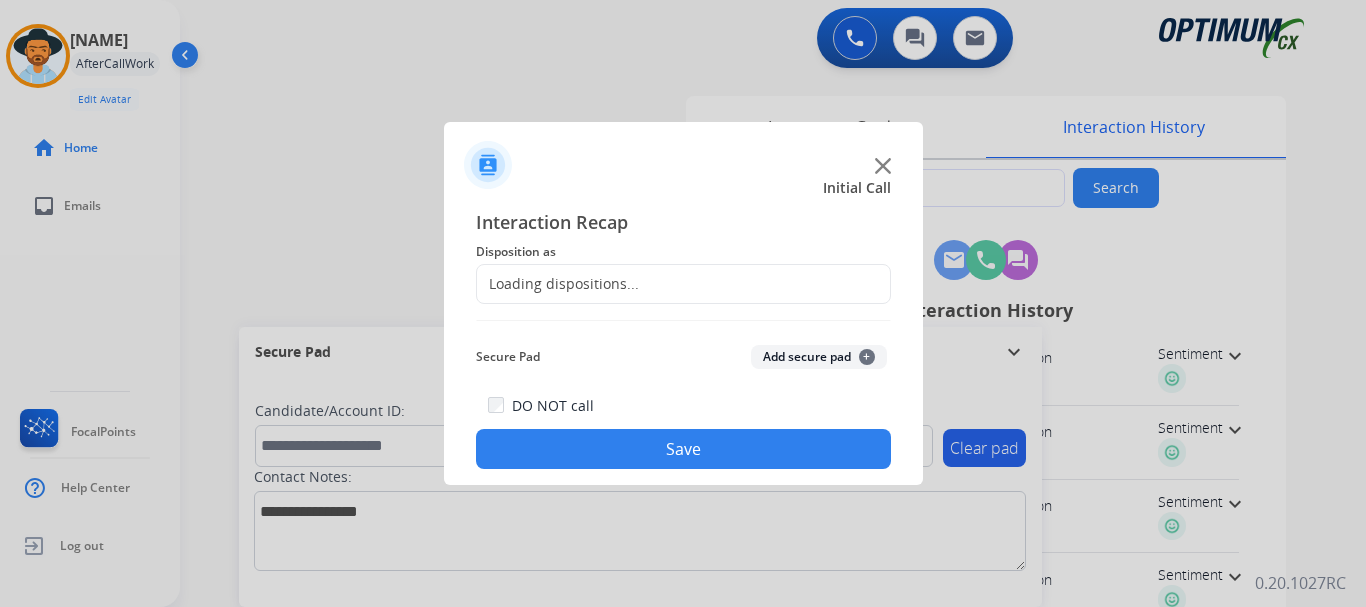 click on "Add secure pad  +" 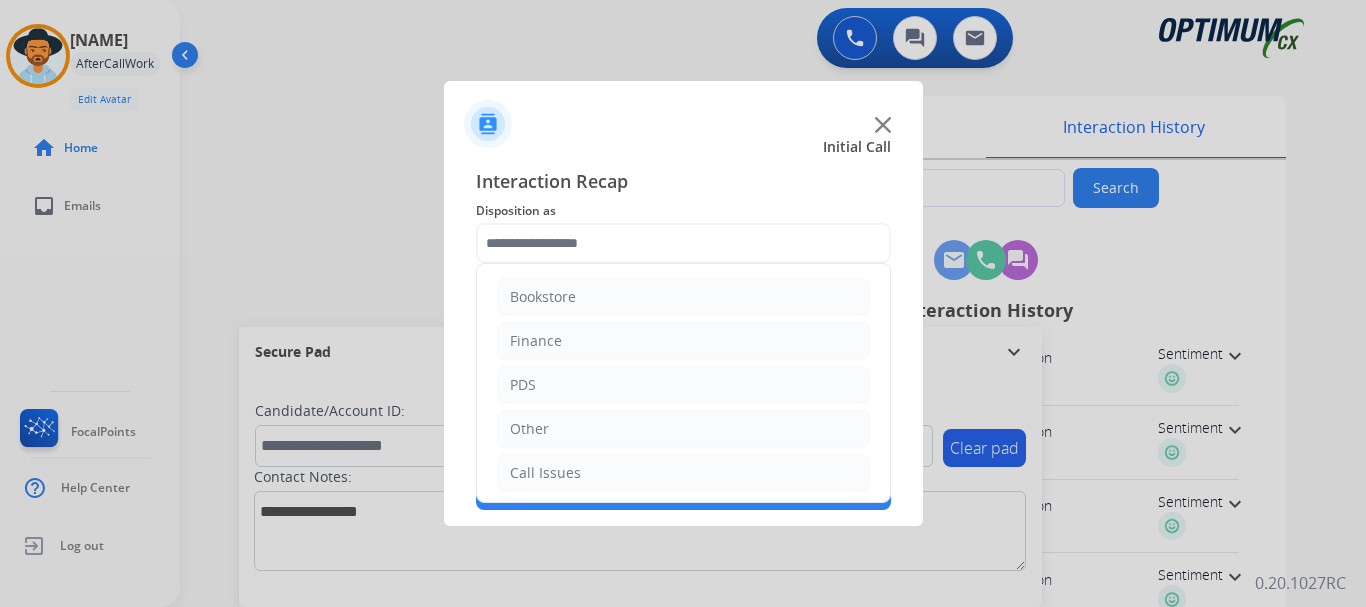 click 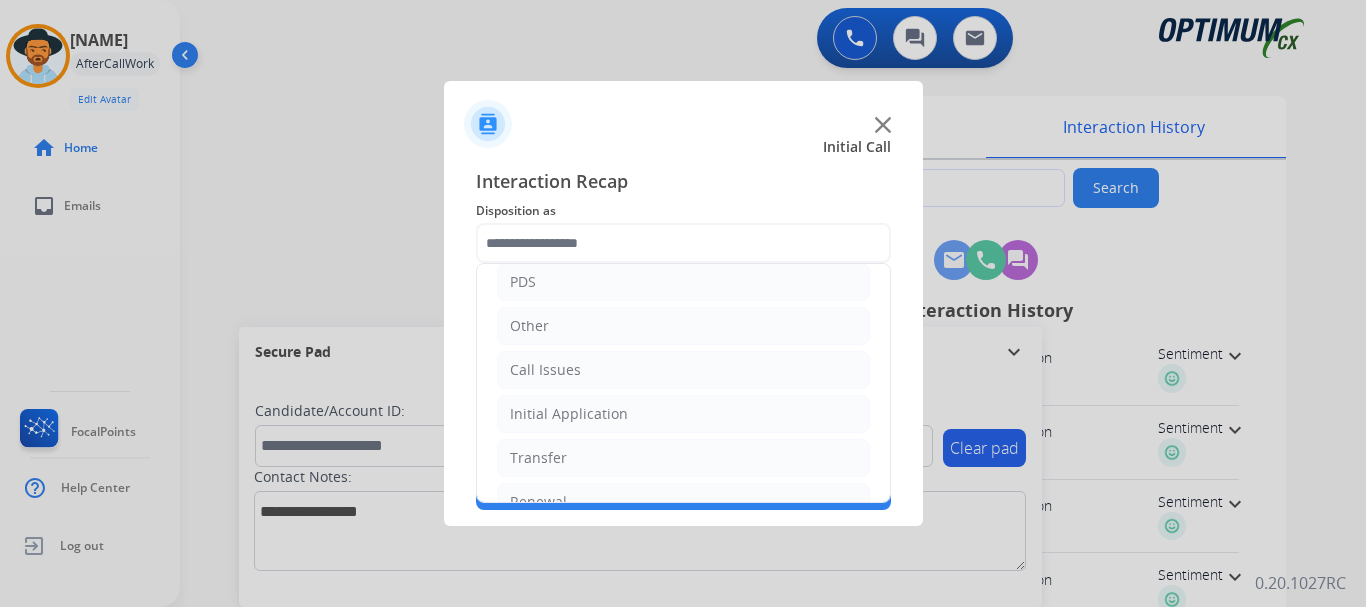 scroll, scrollTop: 136, scrollLeft: 0, axis: vertical 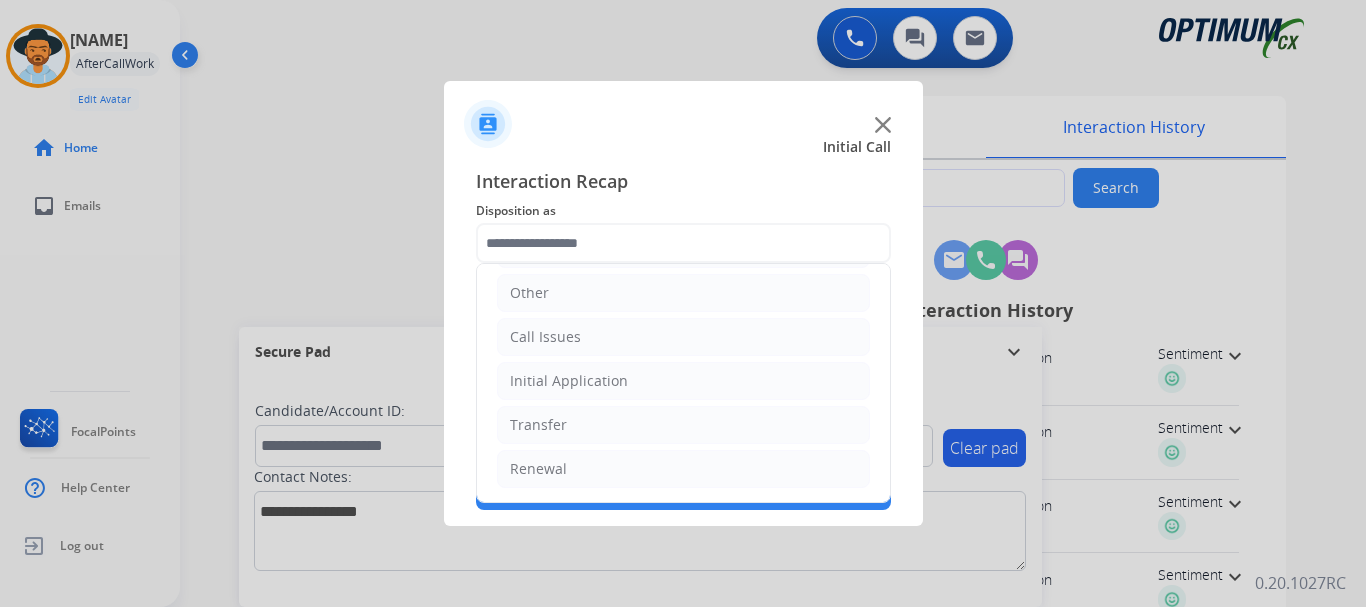 click on "Call Issues" 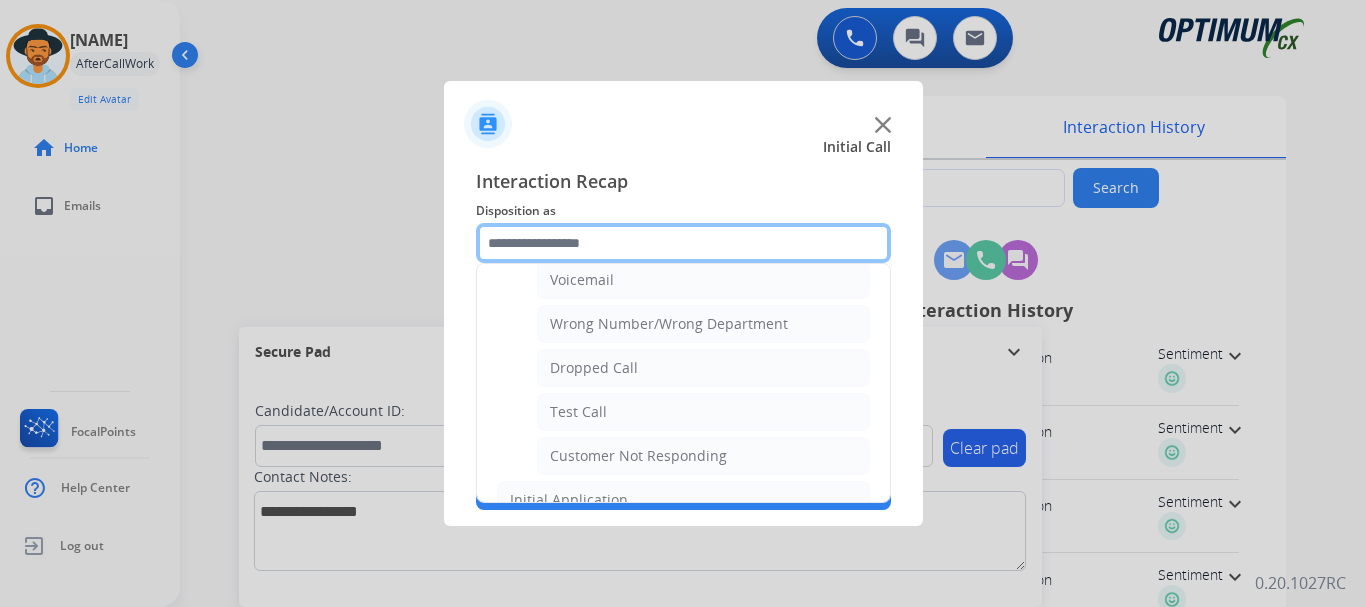 scroll, scrollTop: 240, scrollLeft: 0, axis: vertical 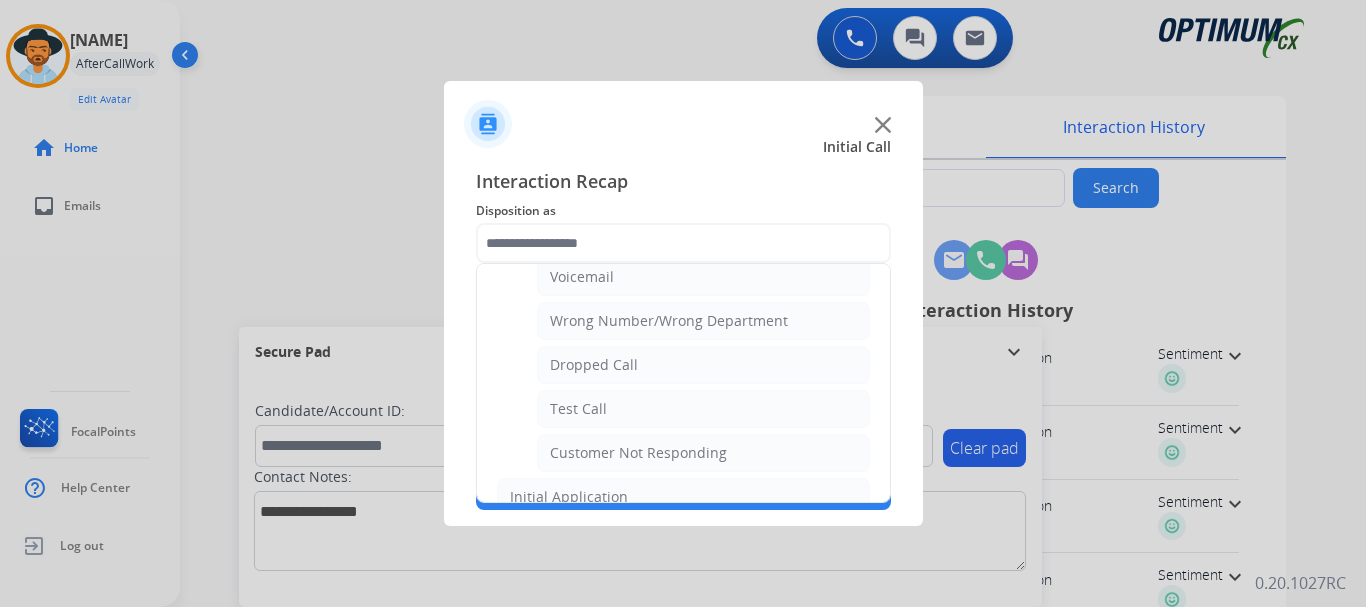 click on "Test Call" 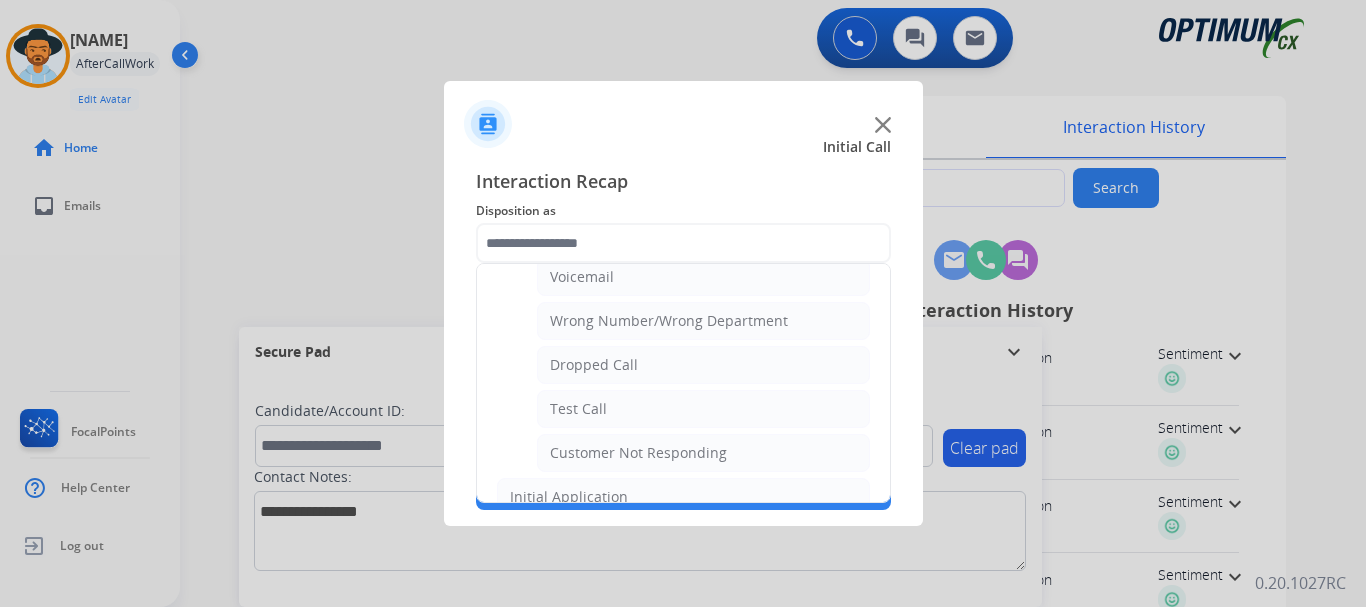 type on "*********" 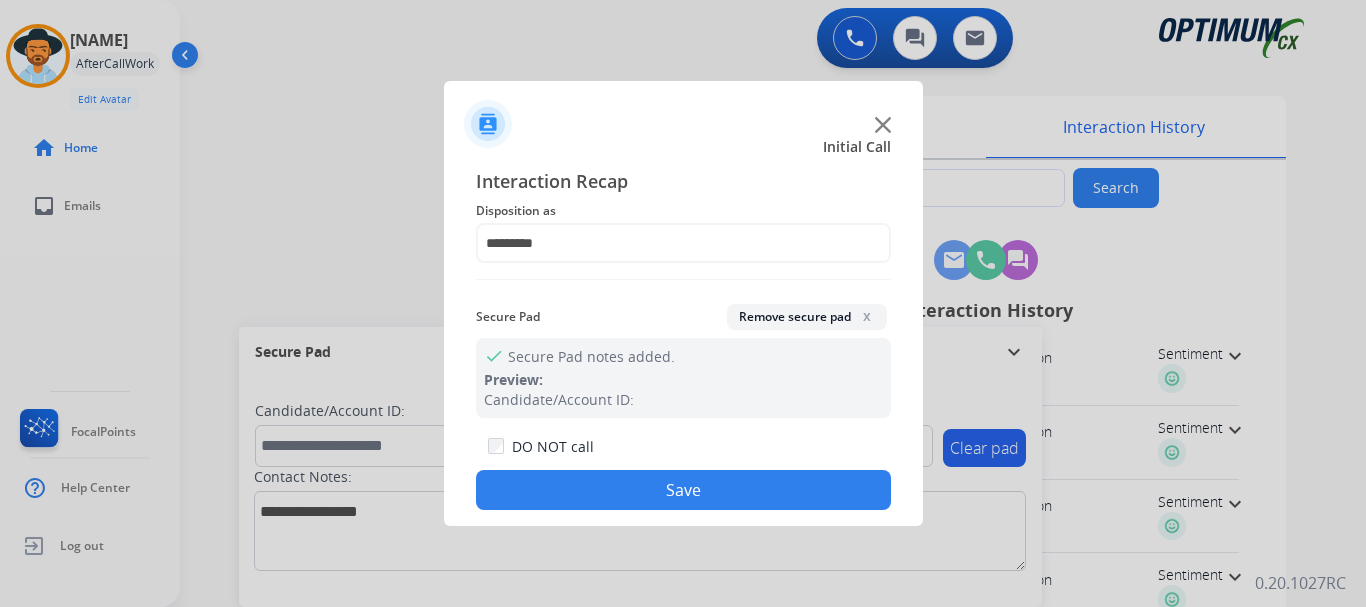 click 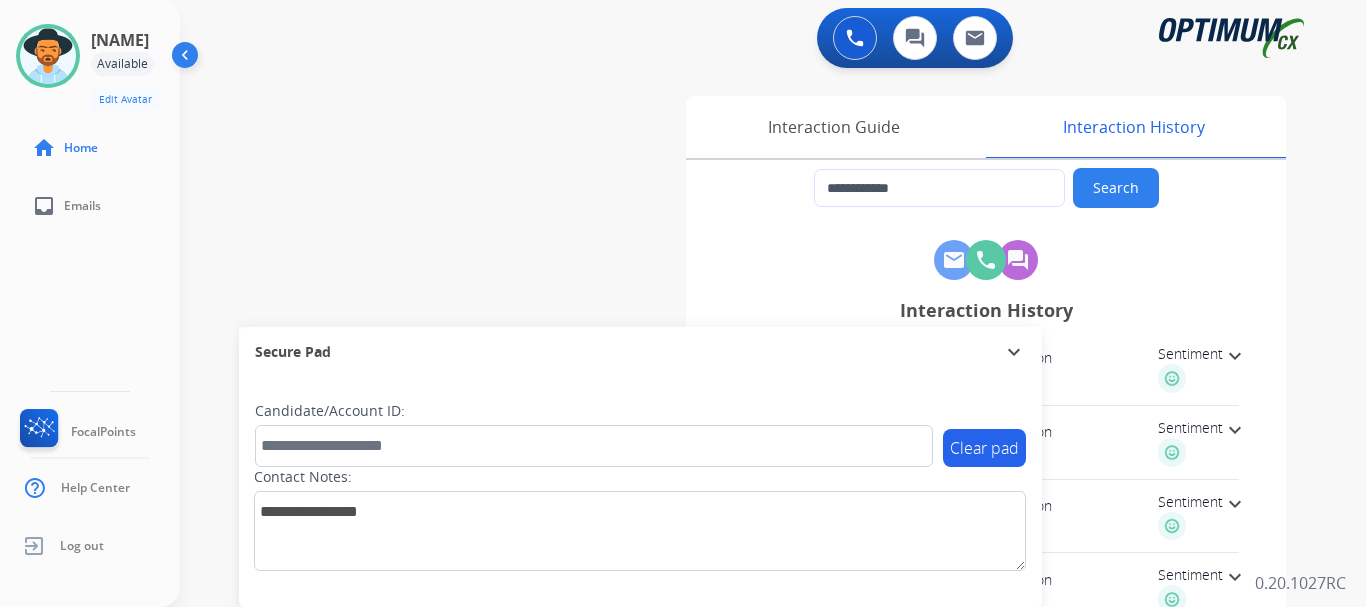 click on "**********" at bounding box center [749, 489] 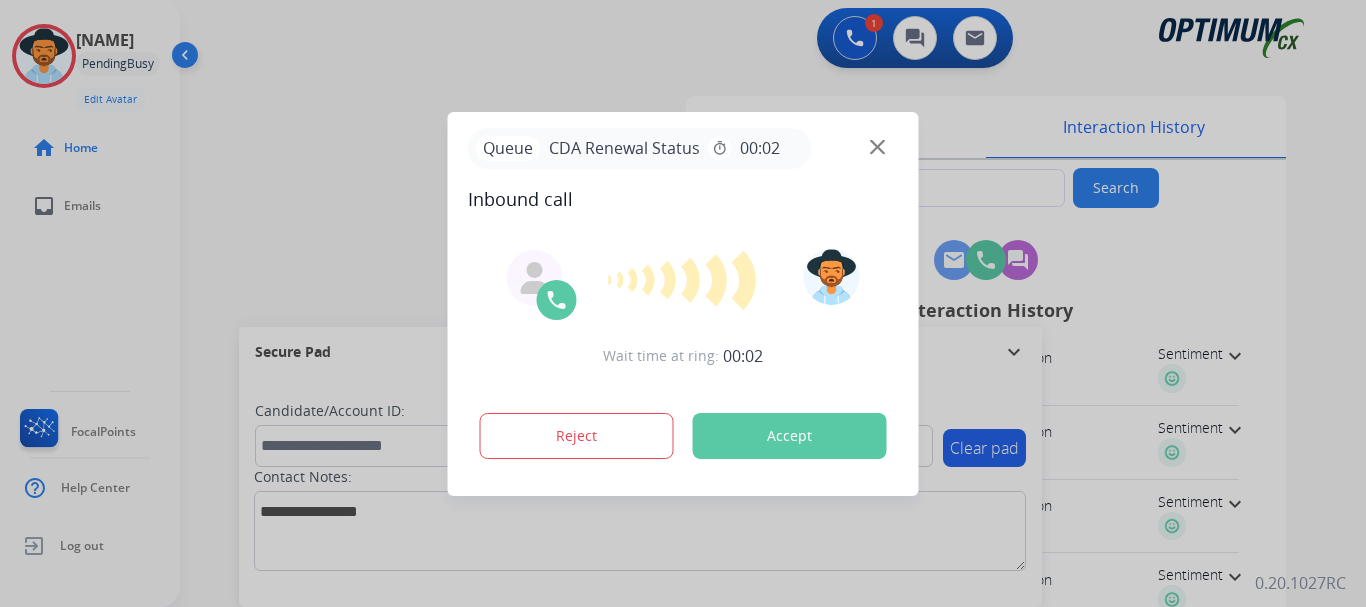 click on "Accept" at bounding box center (790, 436) 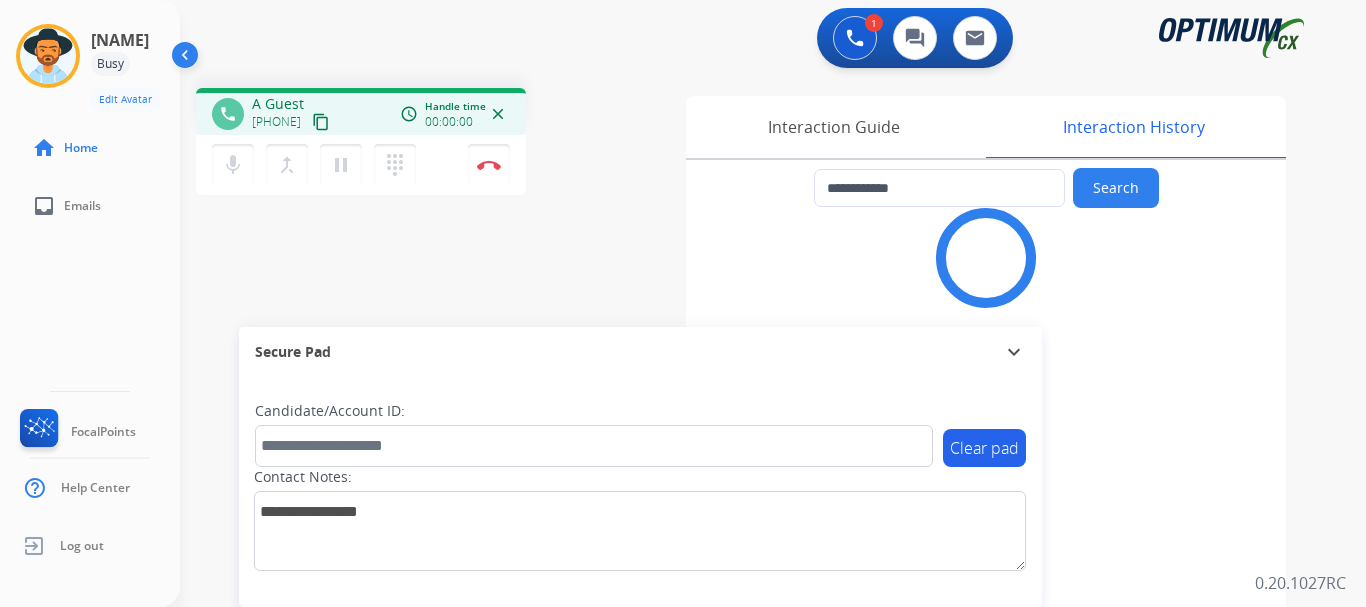 type on "**********" 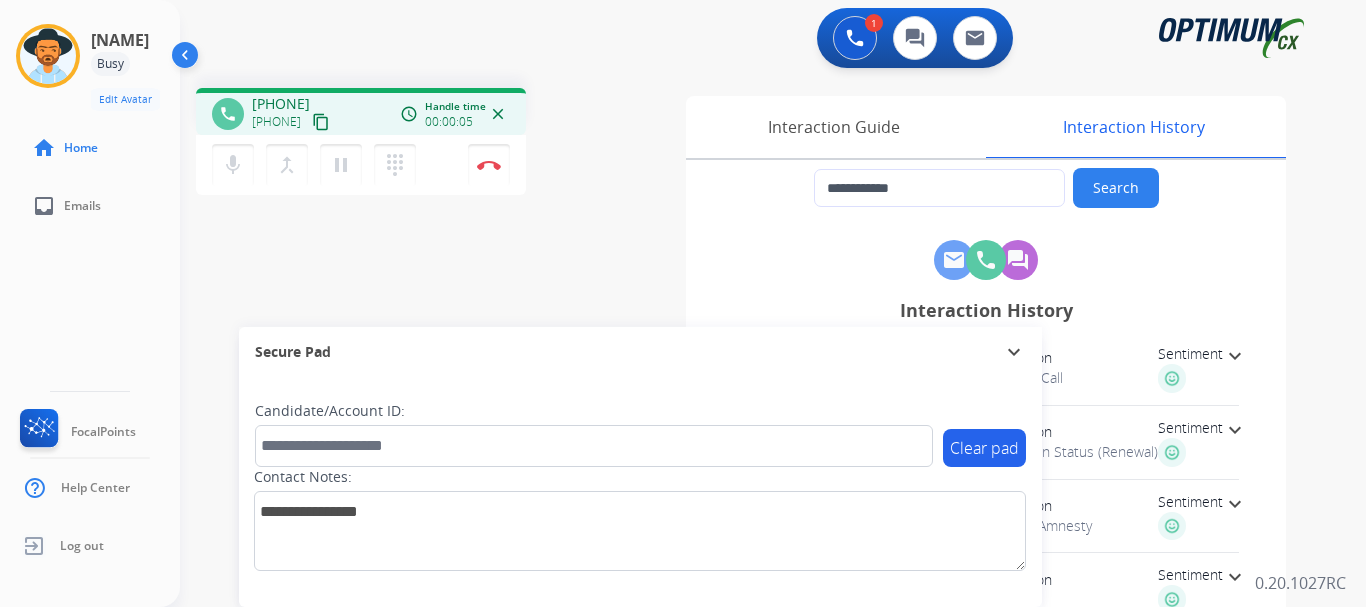 drag, startPoint x: 267, startPoint y: 103, endPoint x: 347, endPoint y: 99, distance: 80.09994 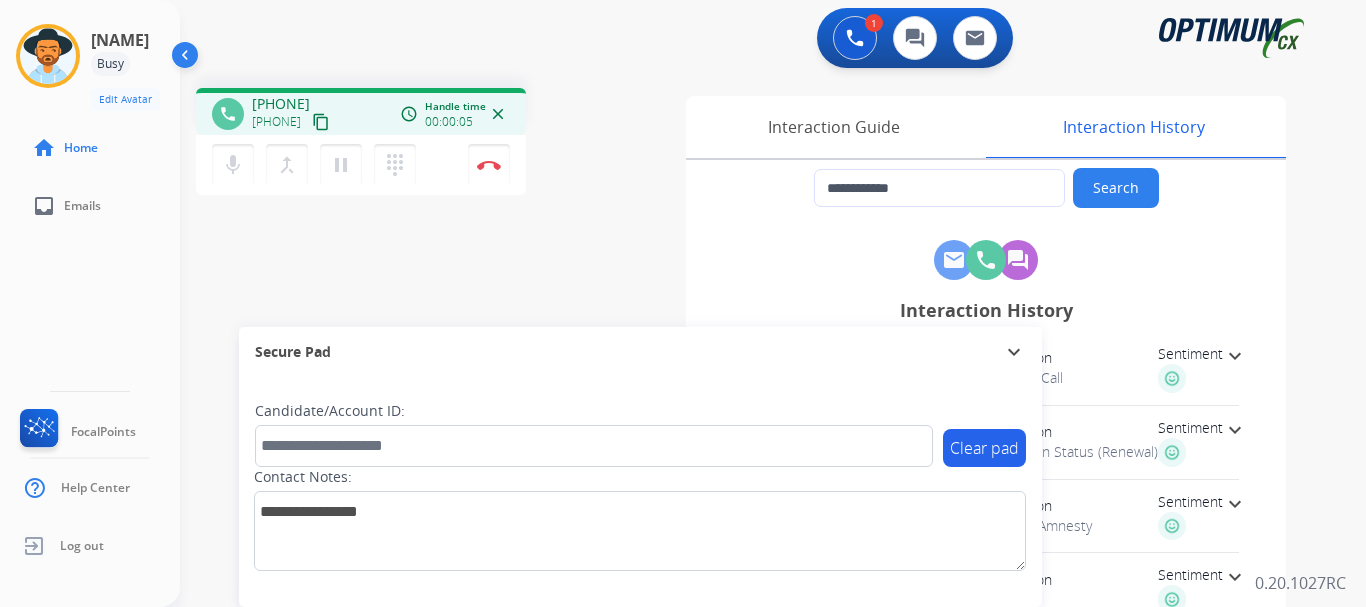 click on "[PHONE]" at bounding box center (281, 104) 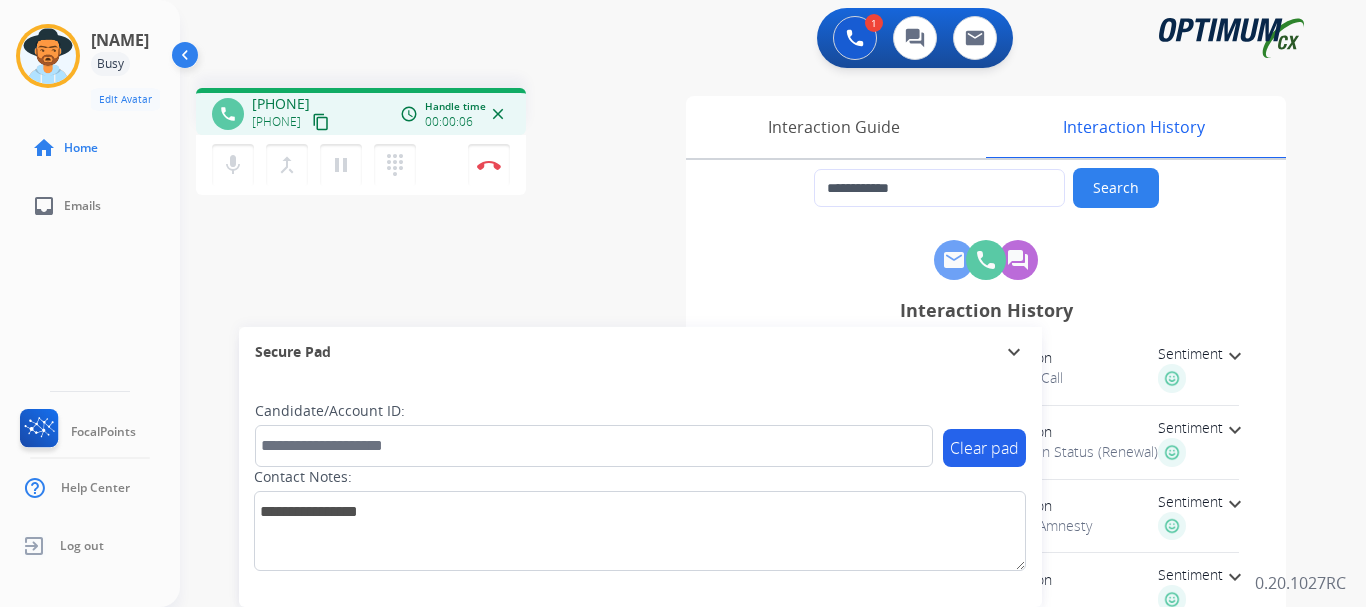 copy on "[NUMBER]" 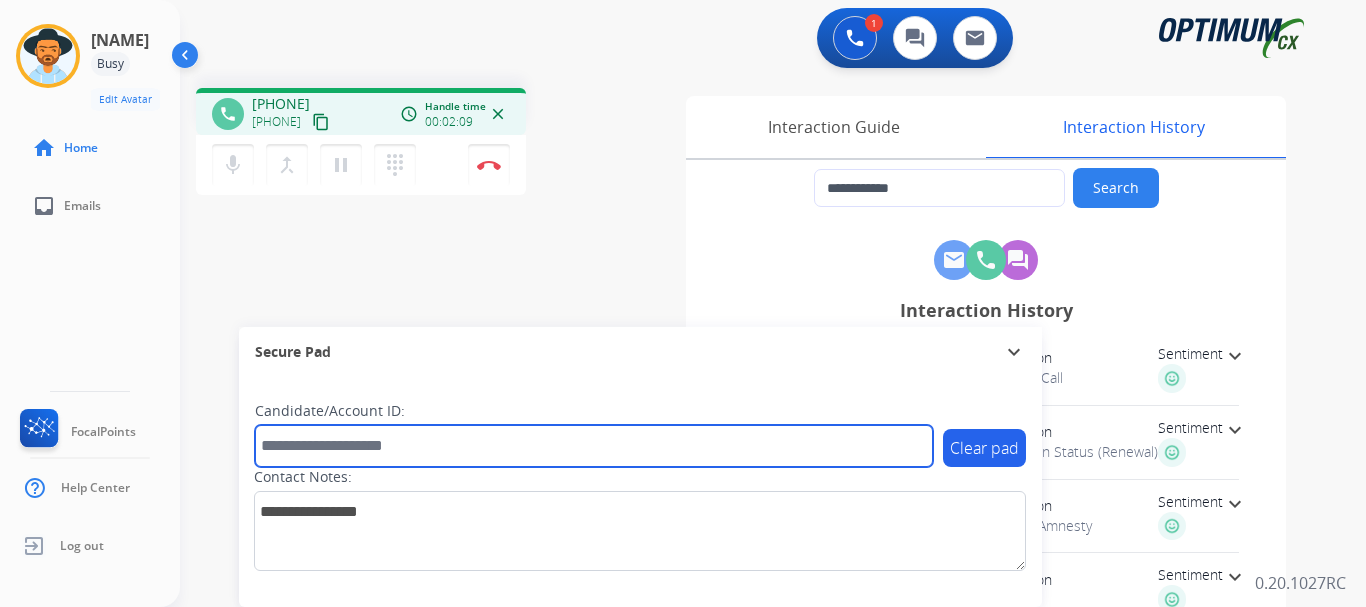 click at bounding box center [594, 446] 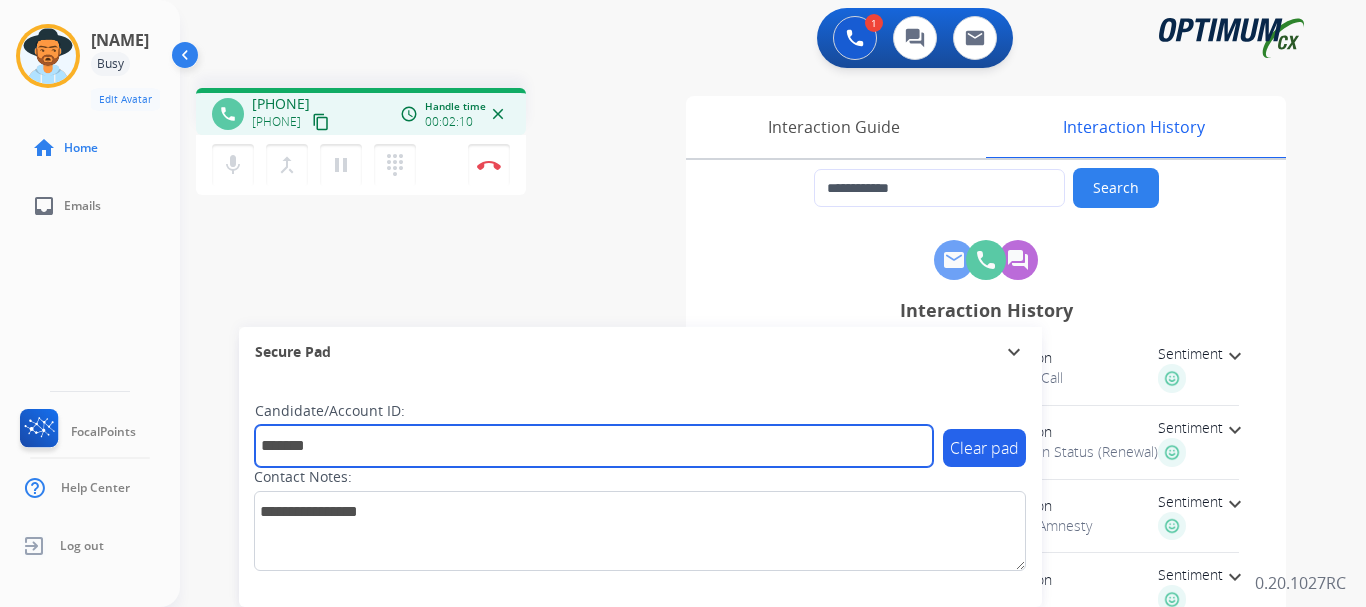 type on "*******" 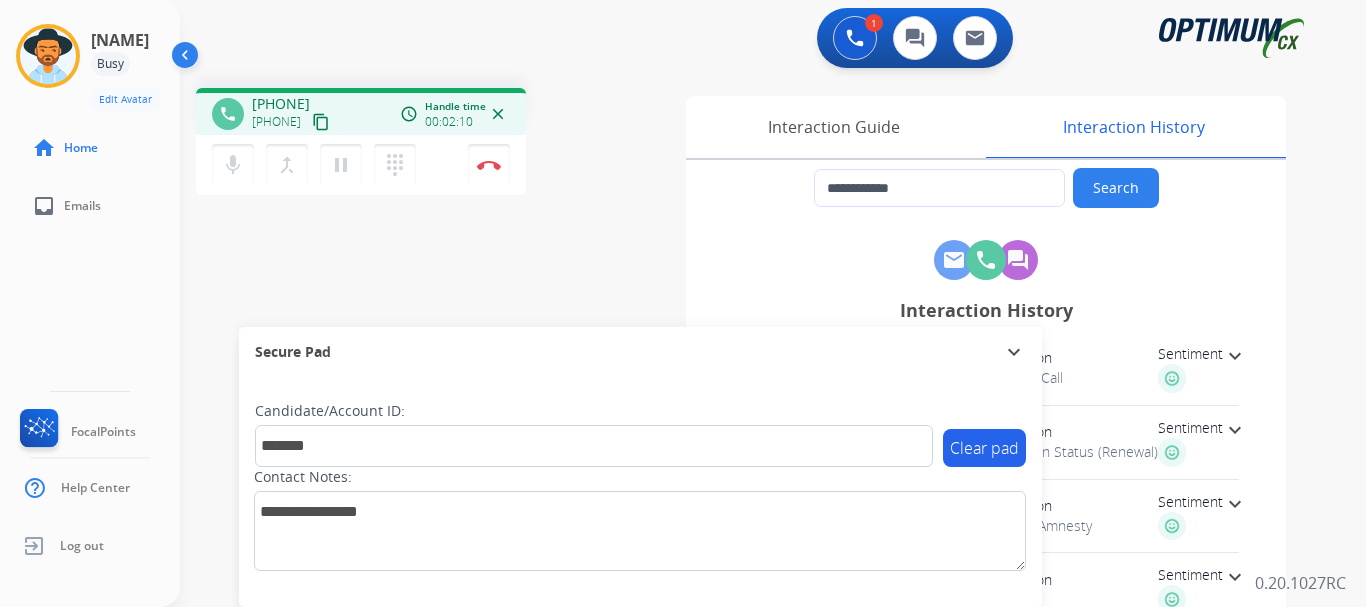 click on "Disconnect" at bounding box center (489, 165) 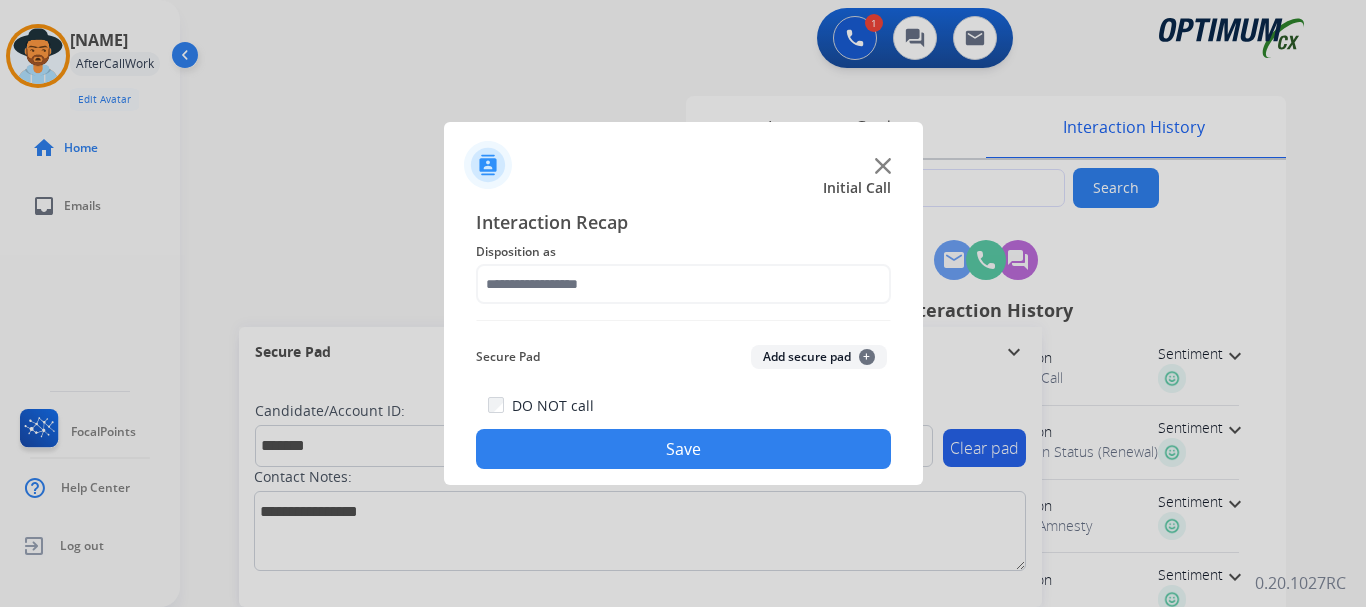 click on "Add secure pad  +" 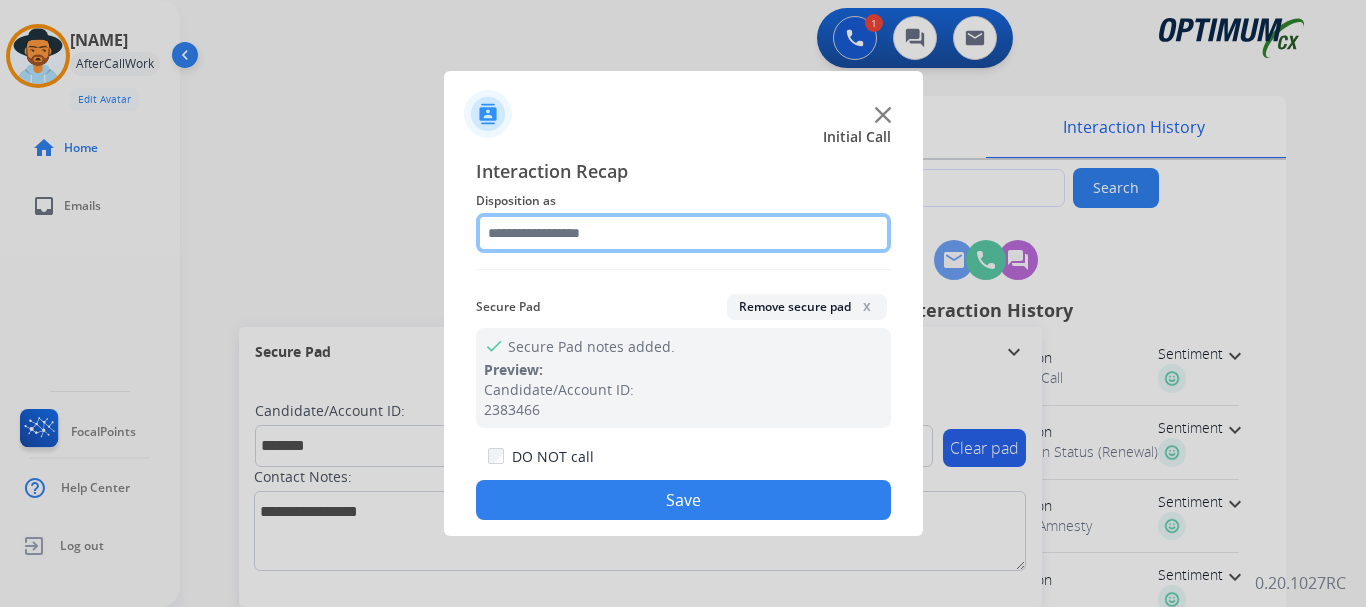 click 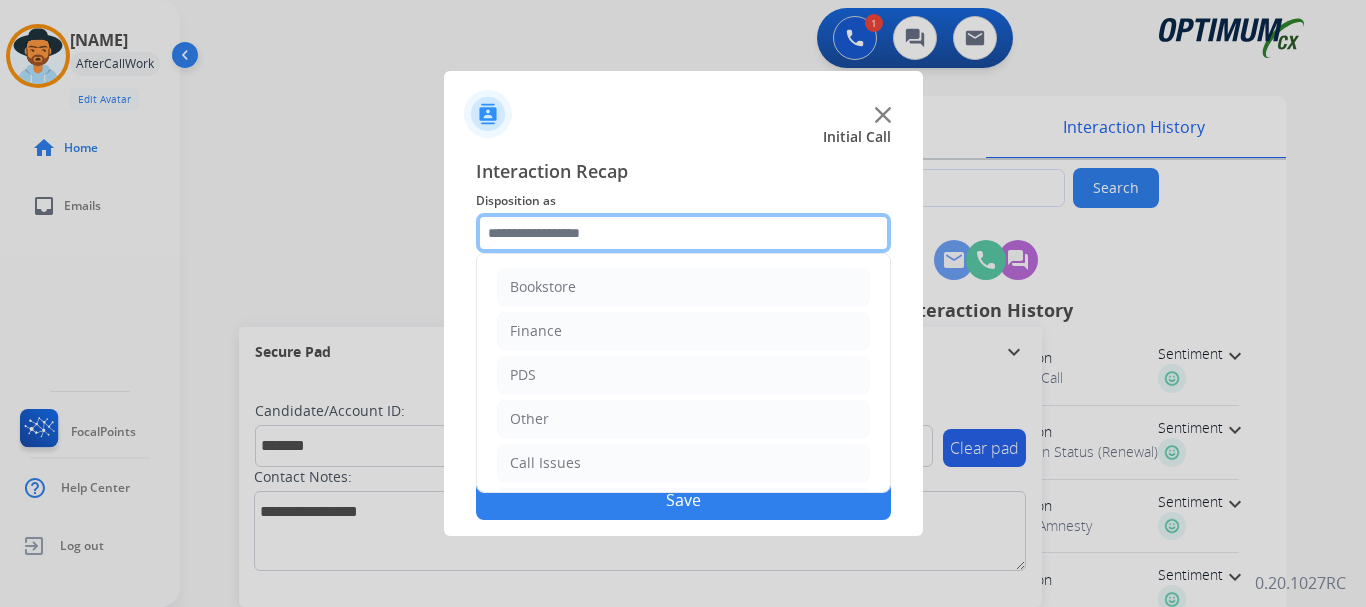scroll, scrollTop: 136, scrollLeft: 0, axis: vertical 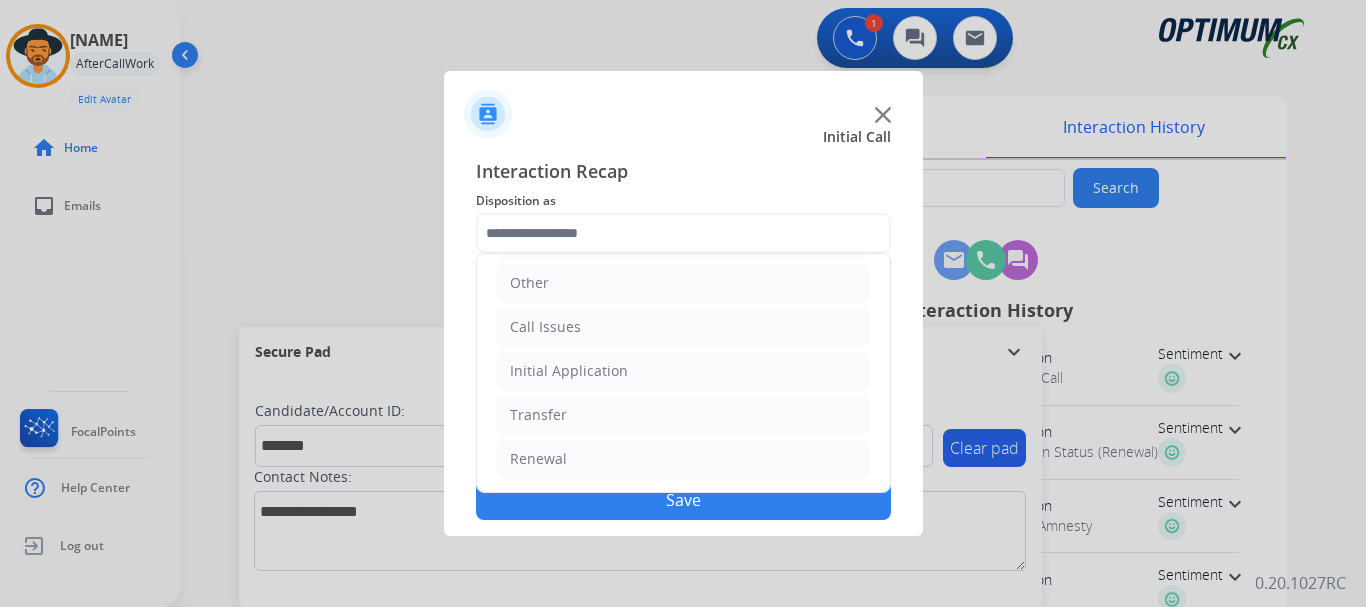 click on "Initial Application" 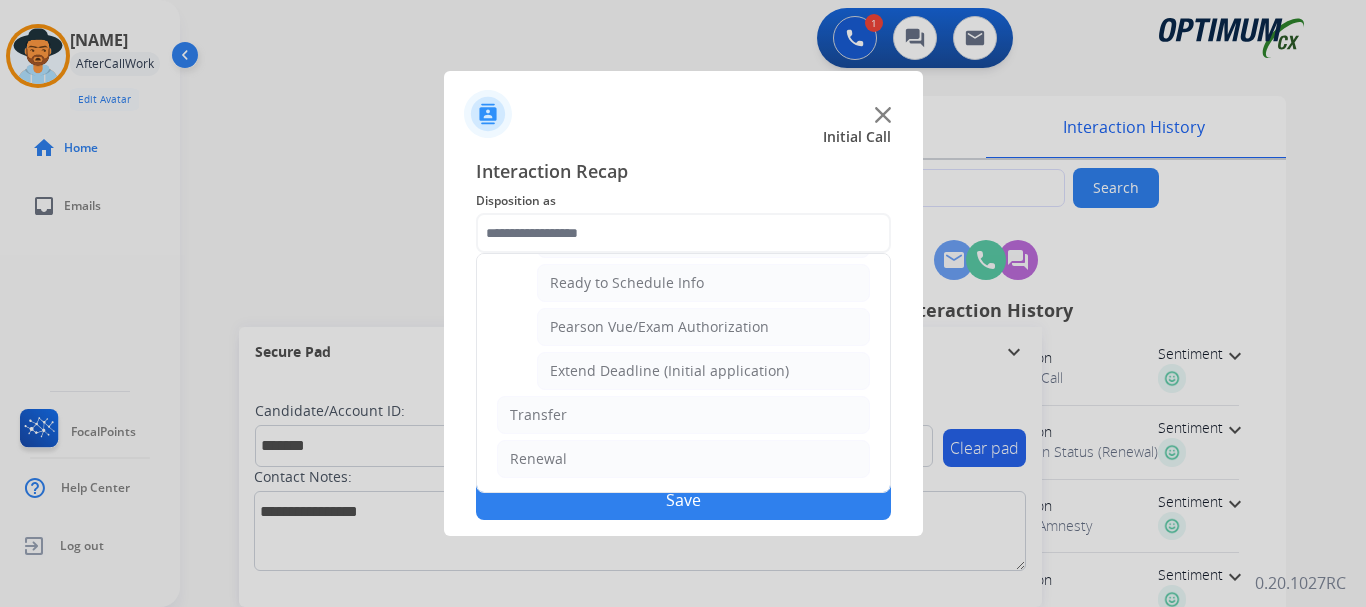 click on "Renewal" 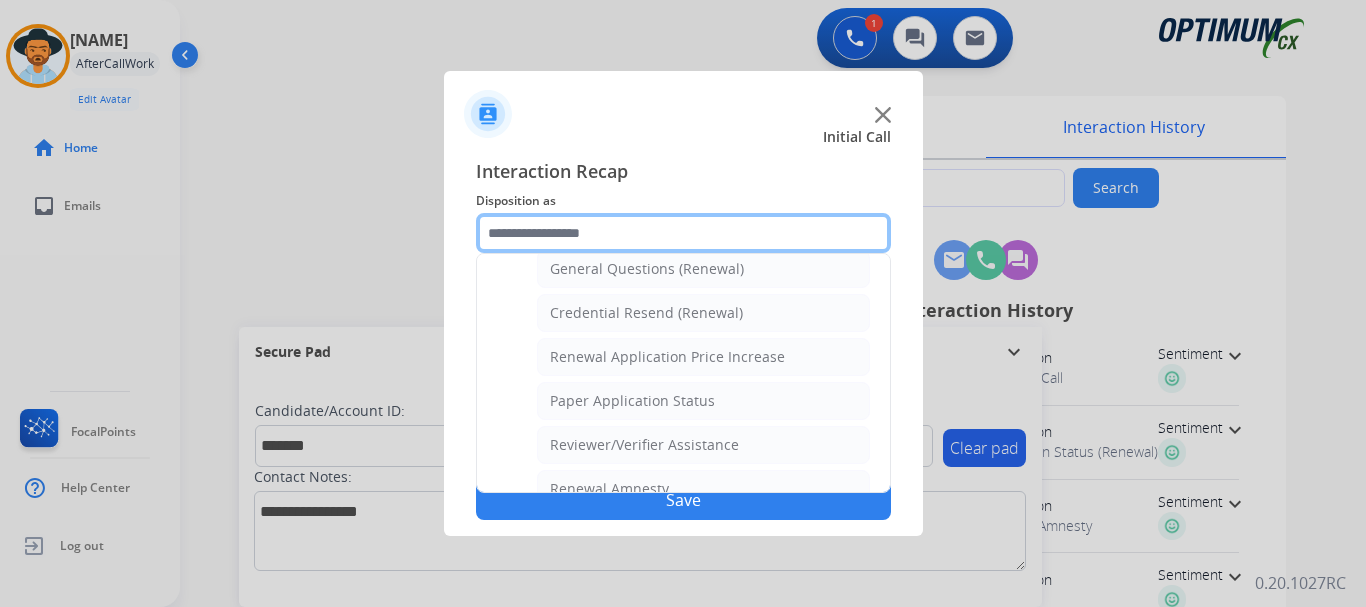 scroll, scrollTop: 597, scrollLeft: 0, axis: vertical 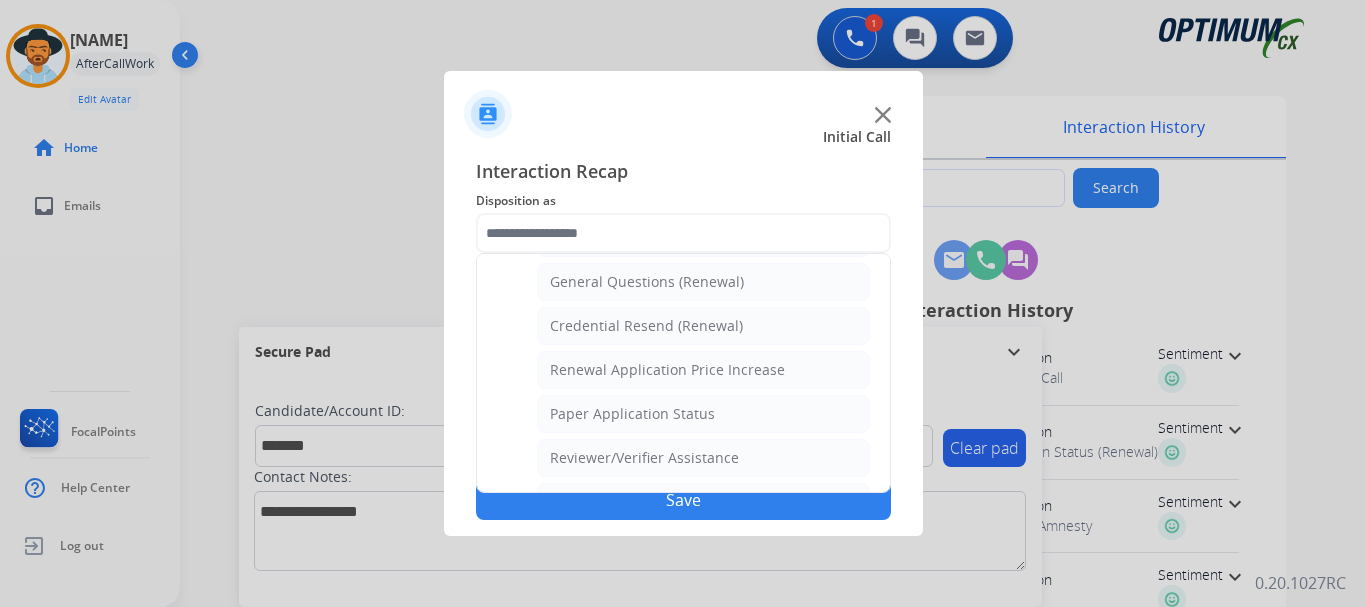 click on "General Questions (Renewal)" 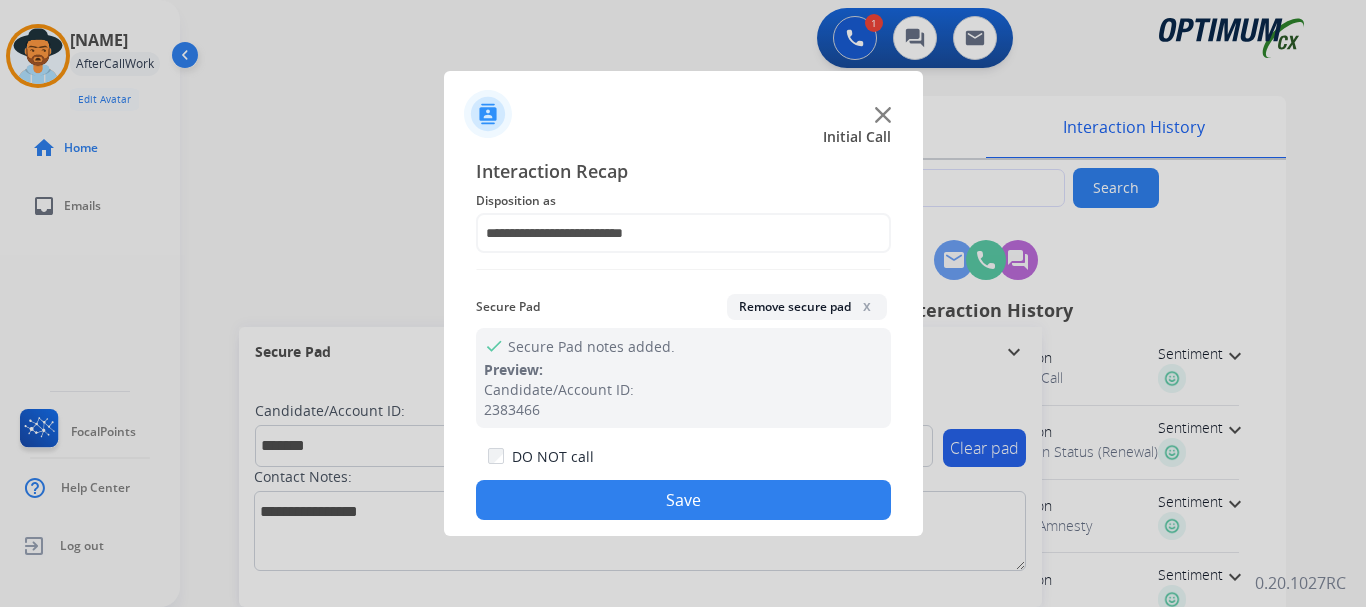 click on "Save" 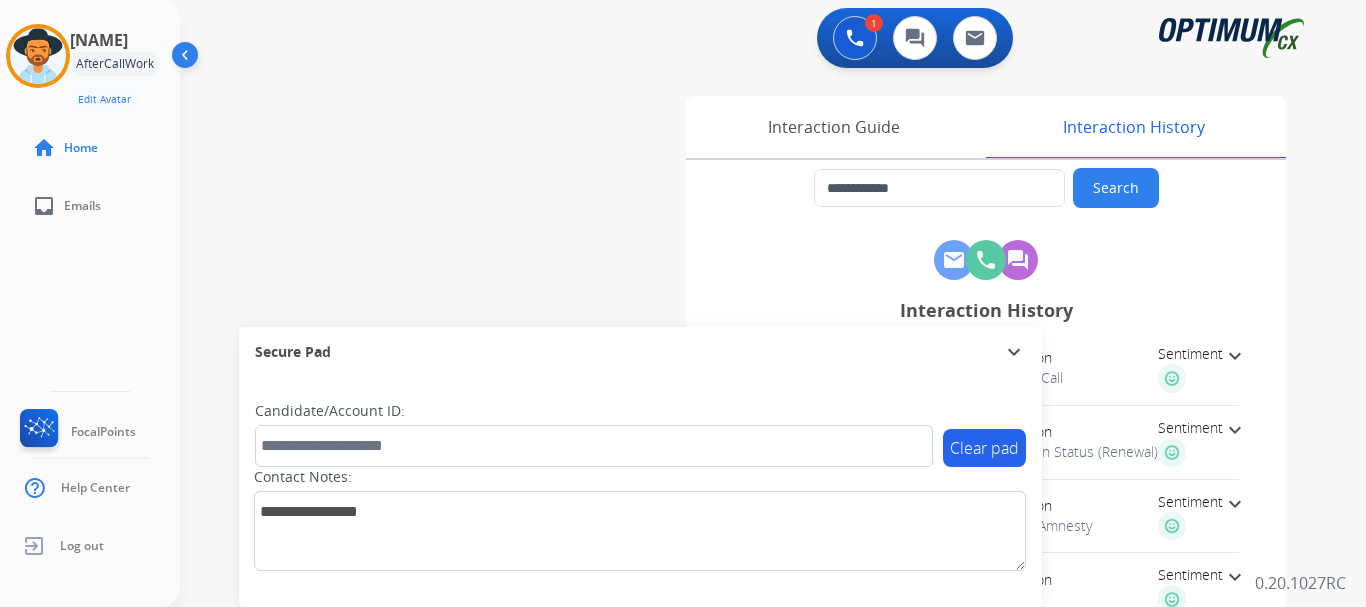 click on "**********" at bounding box center [749, 489] 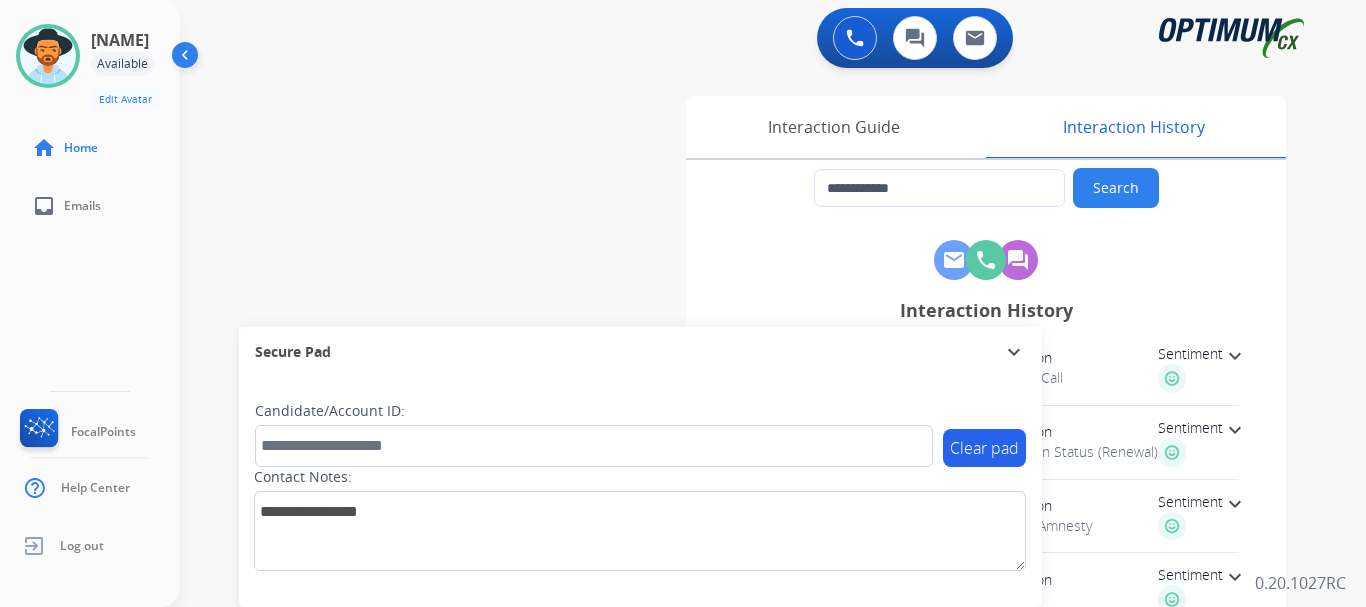 click on "**********" at bounding box center [749, 489] 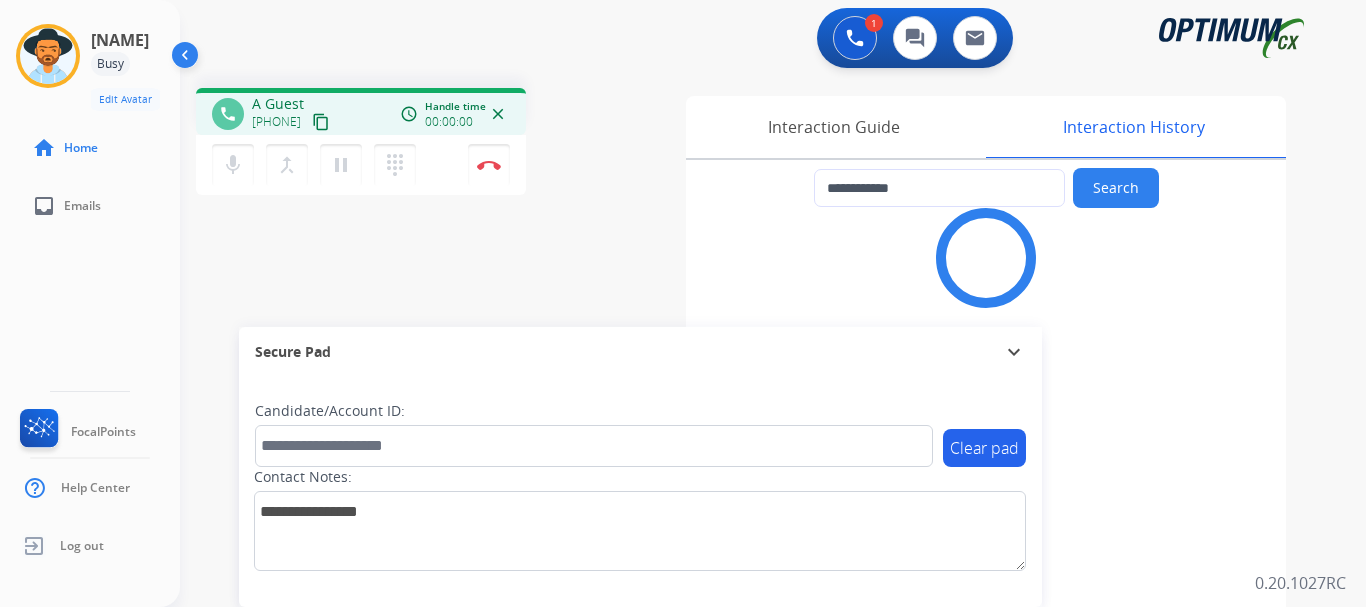 type on "**********" 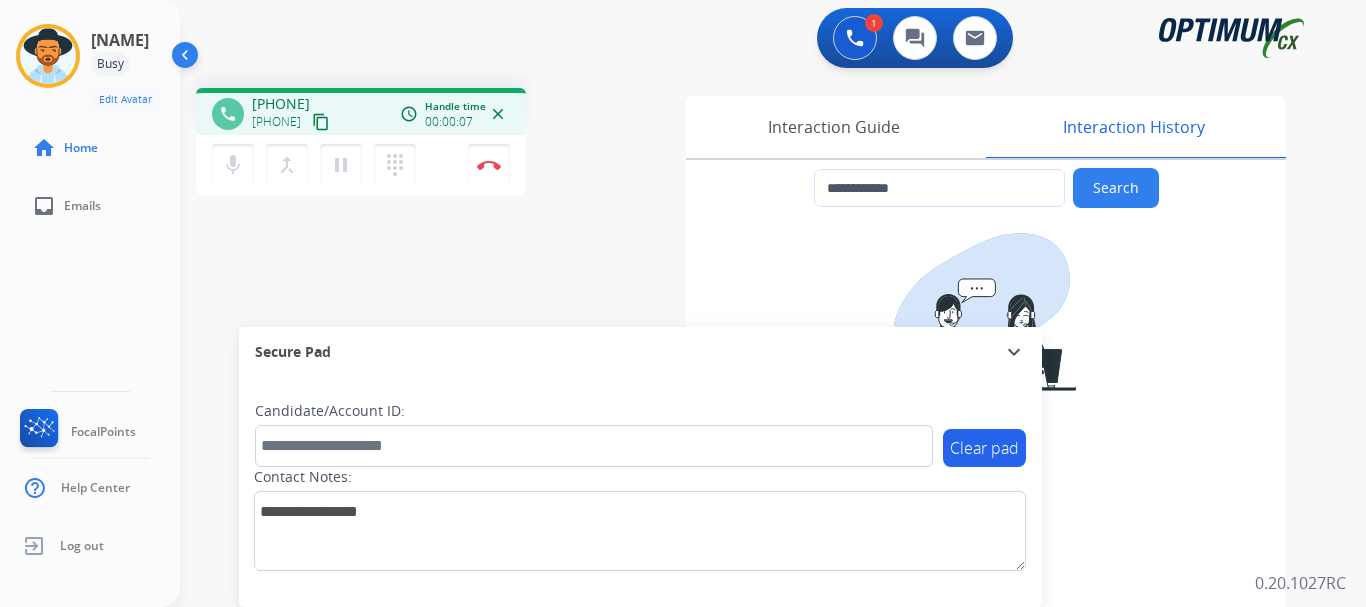 drag, startPoint x: 269, startPoint y: 104, endPoint x: 347, endPoint y: 97, distance: 78.31347 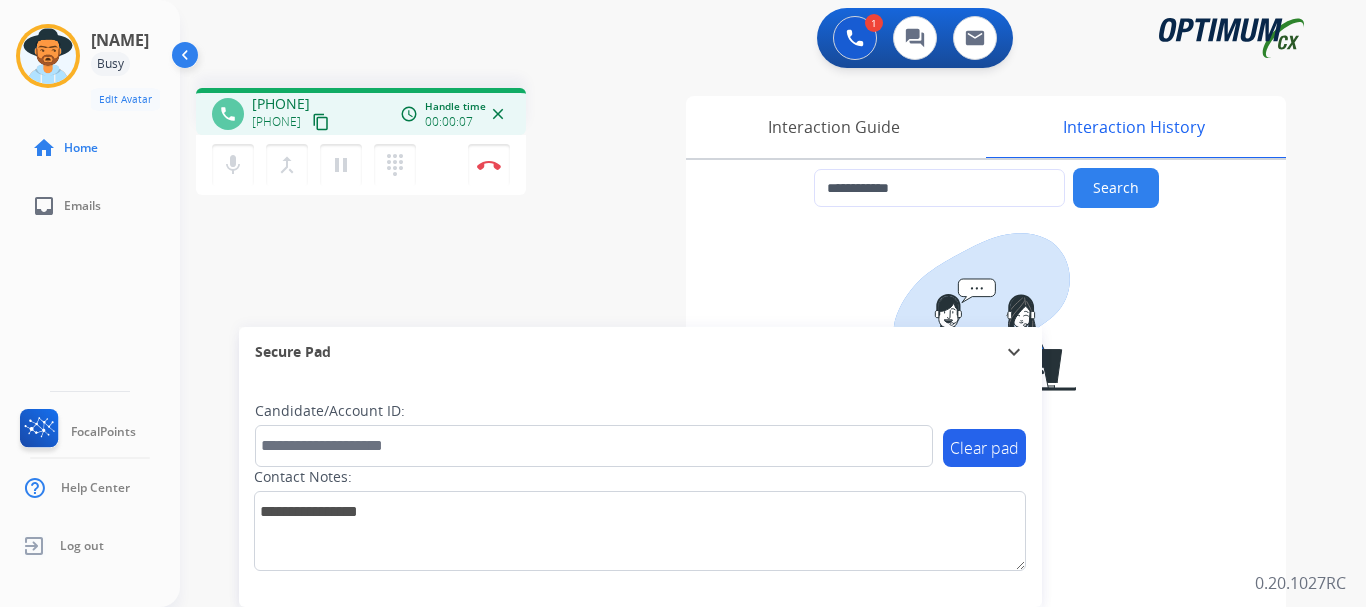 click on "[PHONE]" at bounding box center [281, 104] 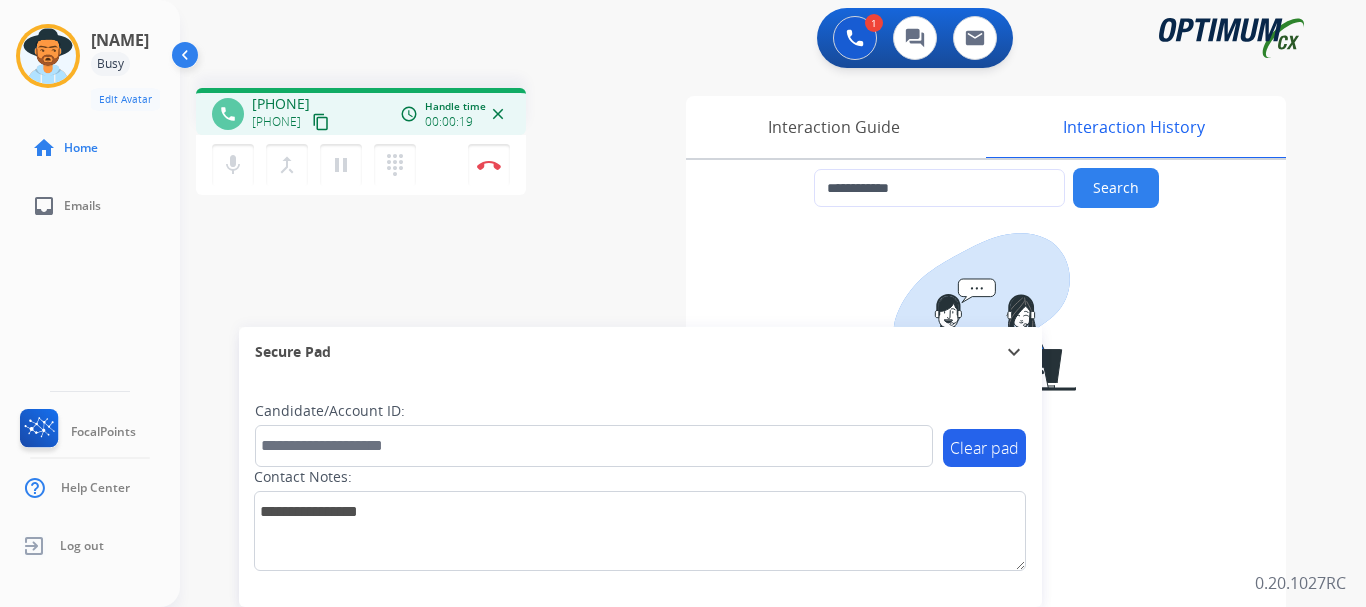 click on "**********" at bounding box center (749, 489) 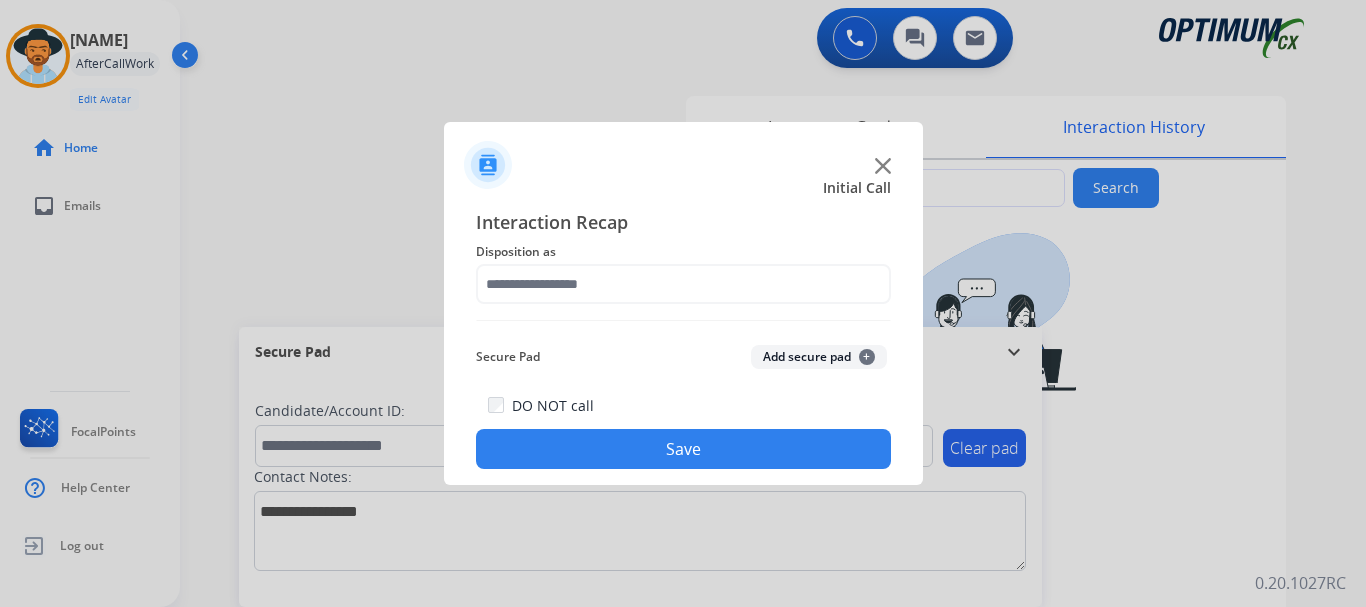 click on "Add secure pad  +" 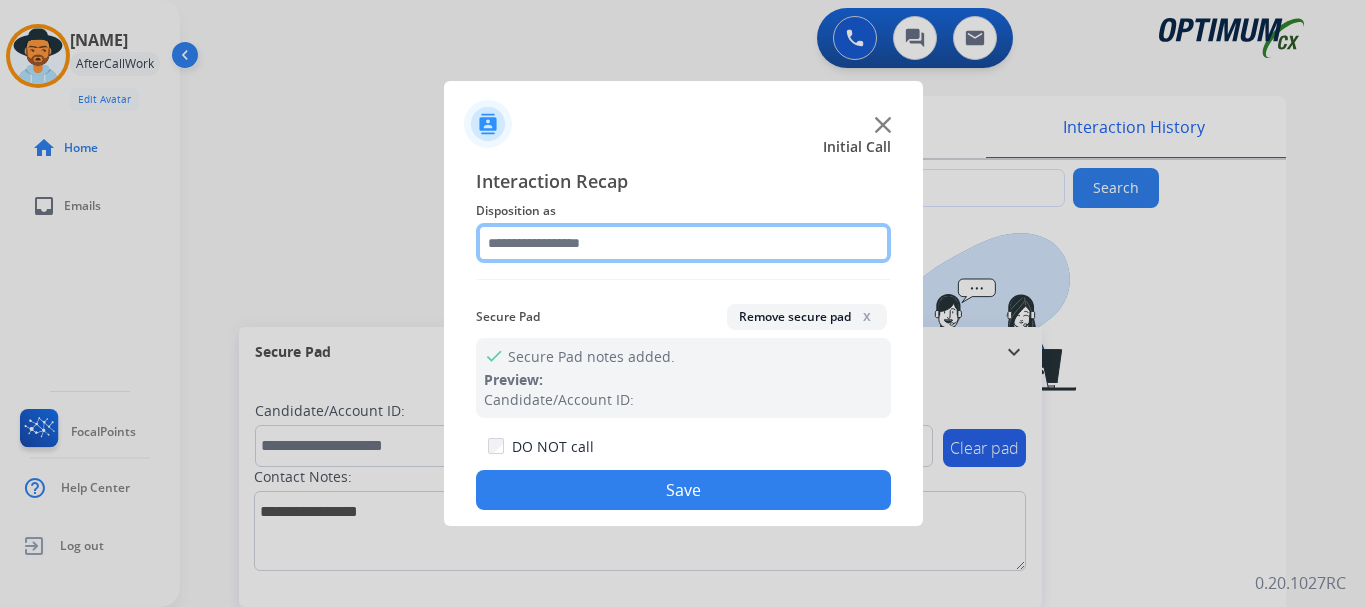 click 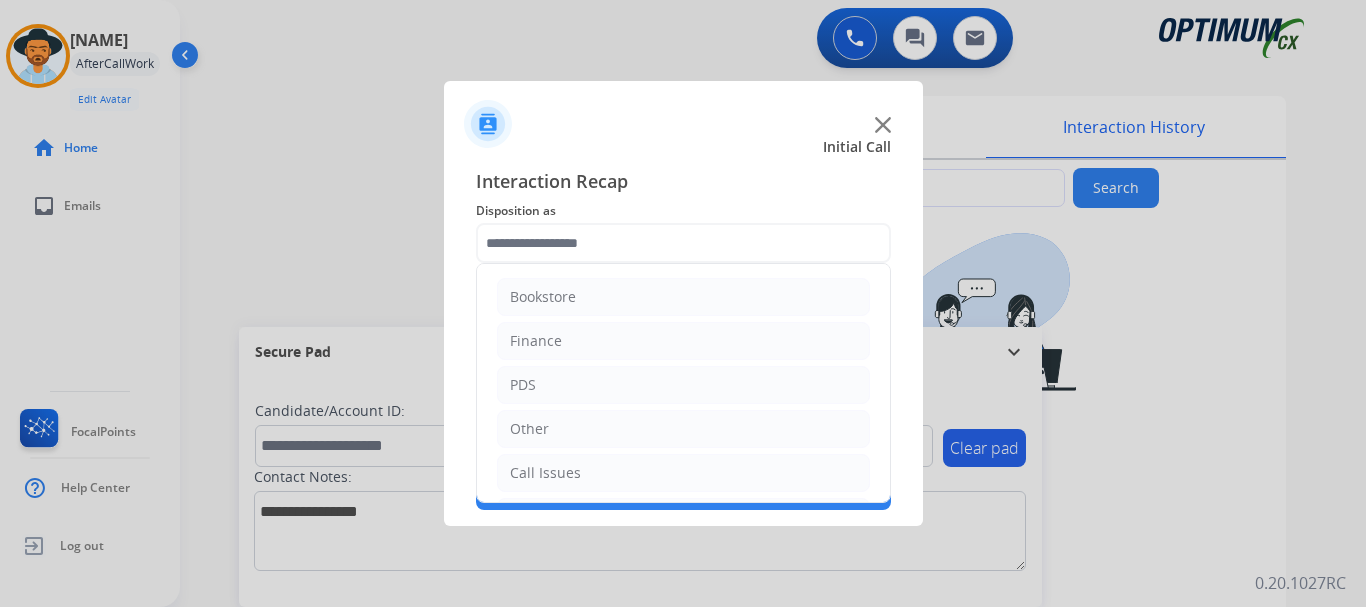 click on "Call Issues" 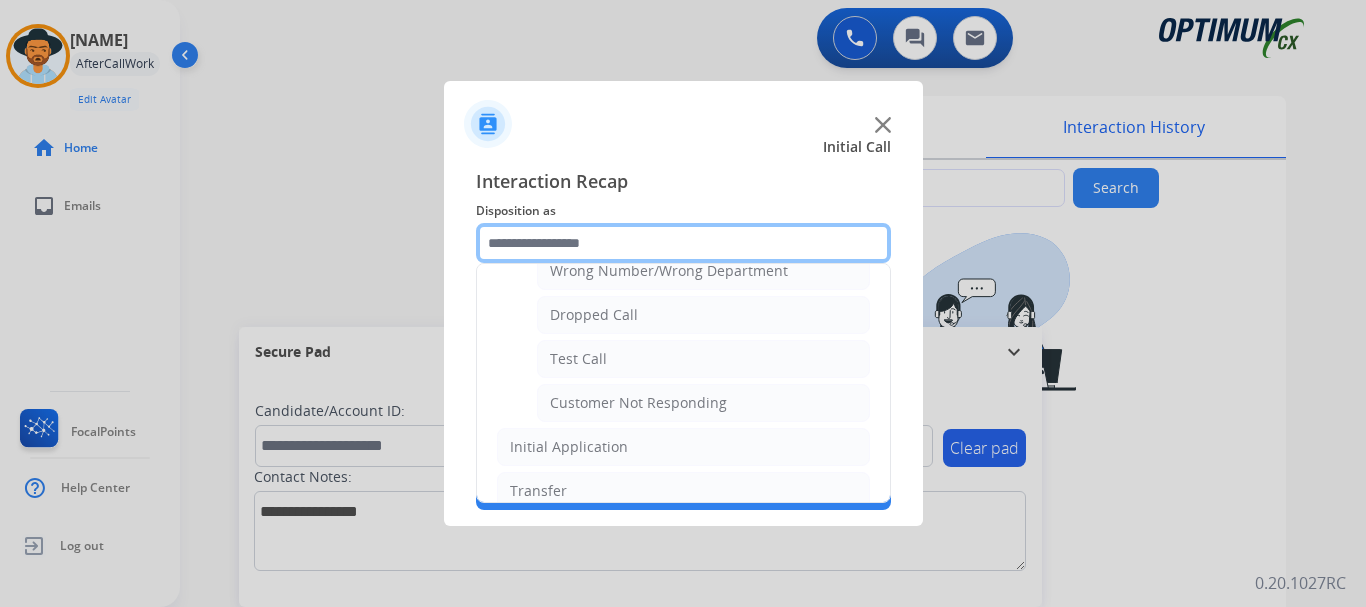 scroll, scrollTop: 293, scrollLeft: 0, axis: vertical 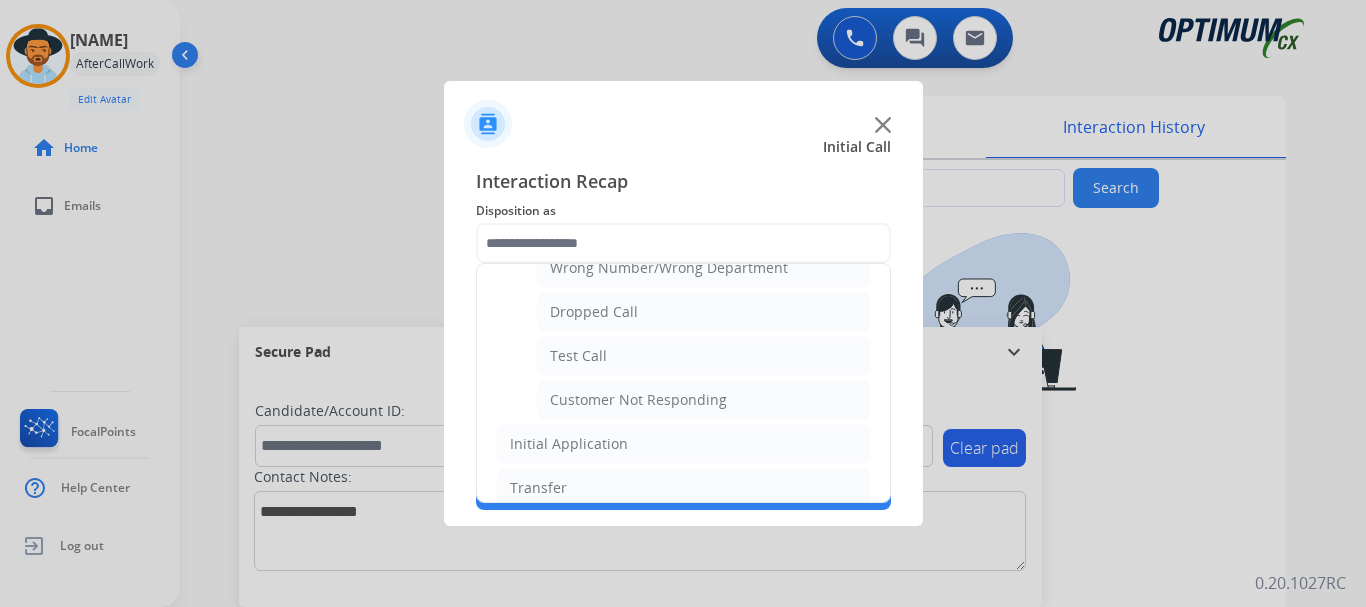 click on "Customer Not Responding" 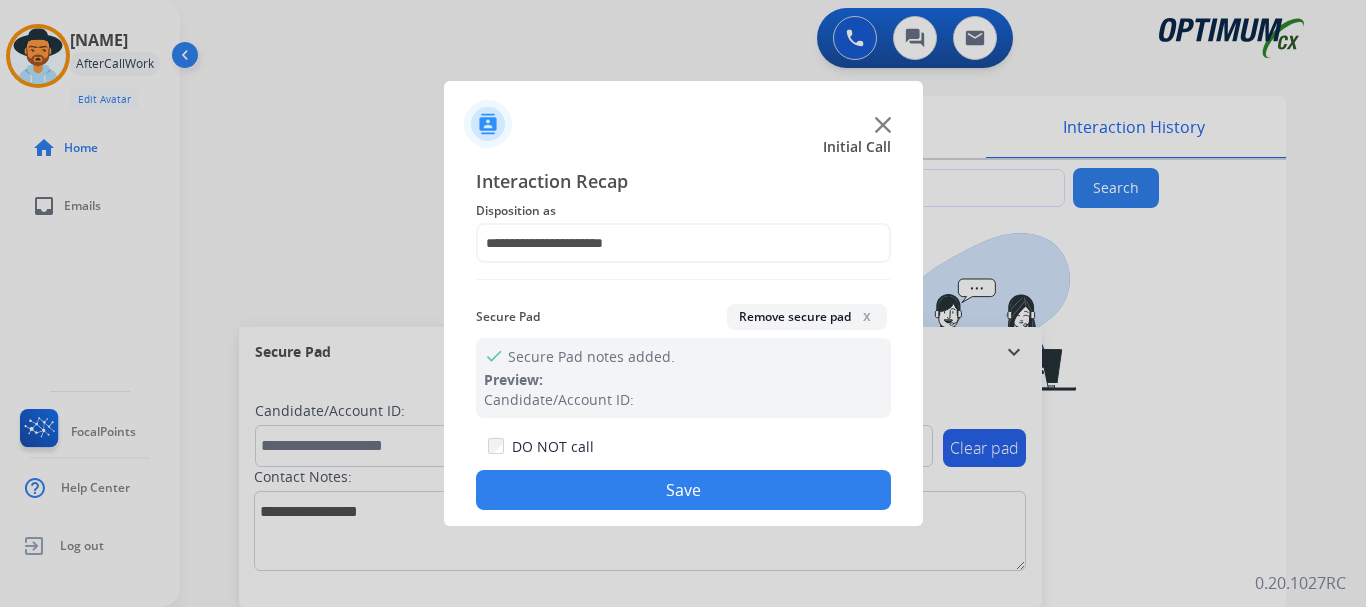click on "Save" 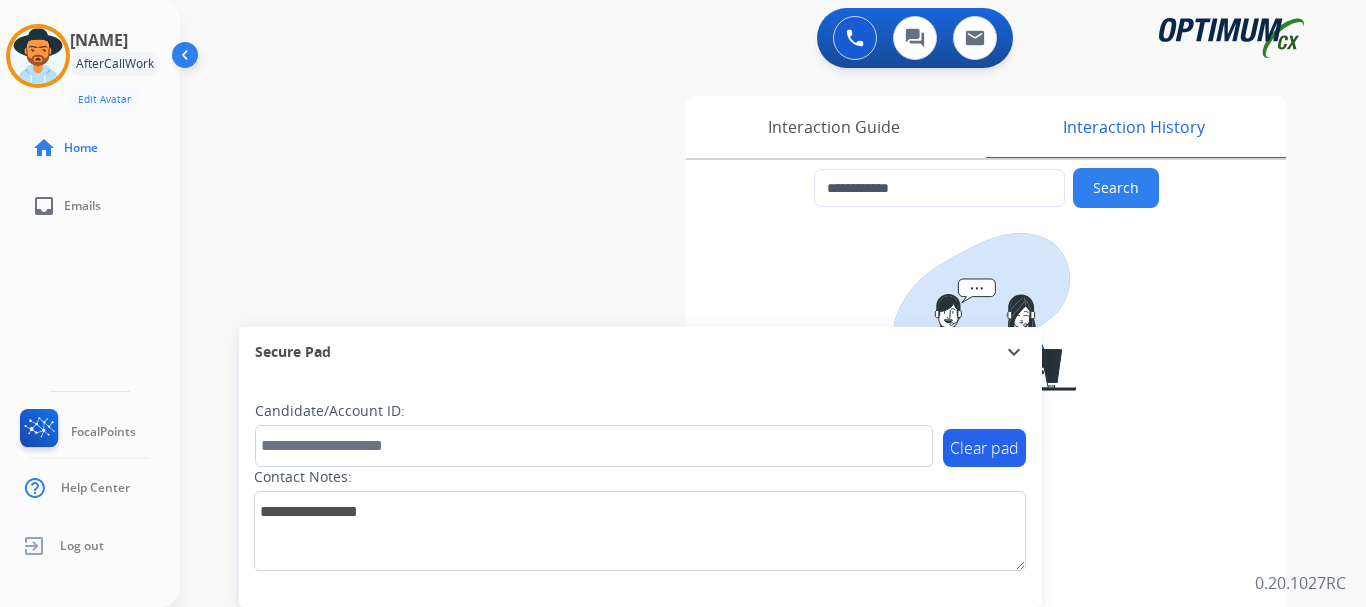 click on "**********" at bounding box center [749, 489] 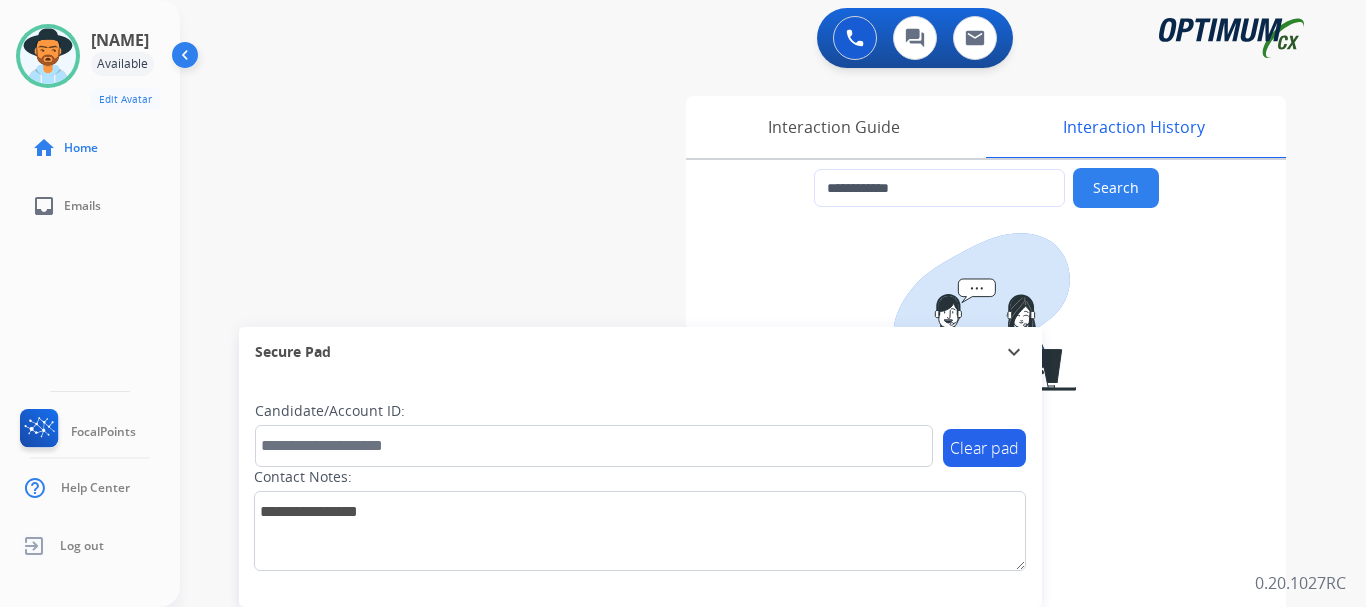 click at bounding box center [986, 313] 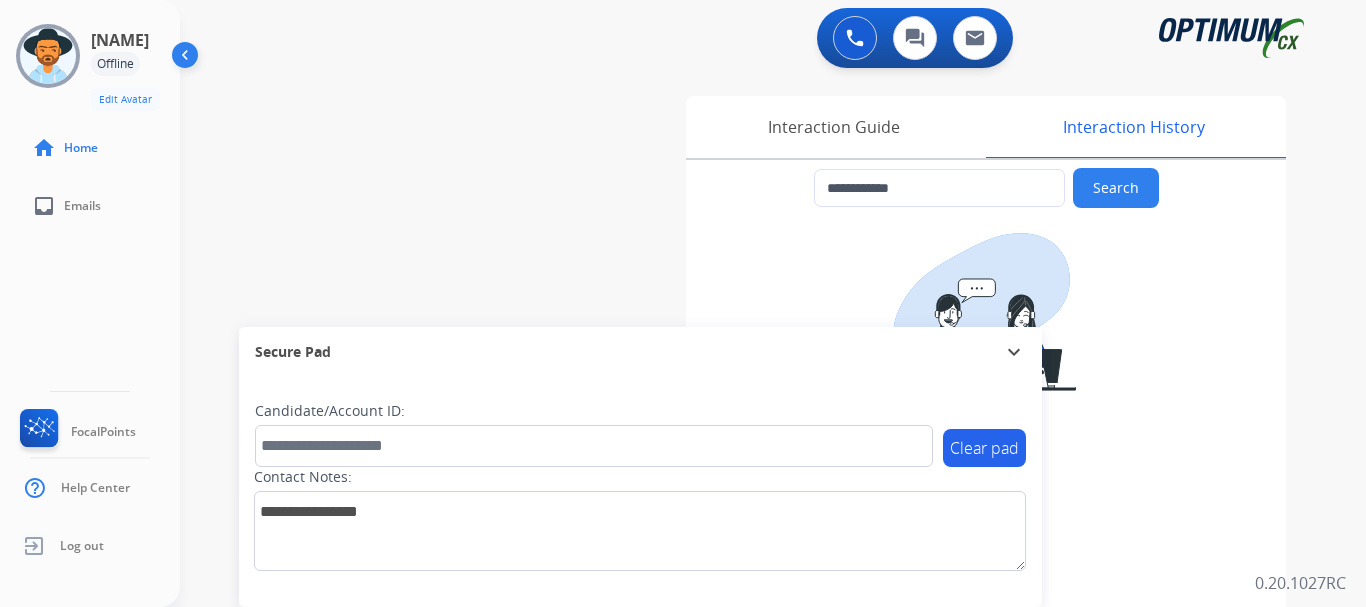 click at bounding box center (48, 56) 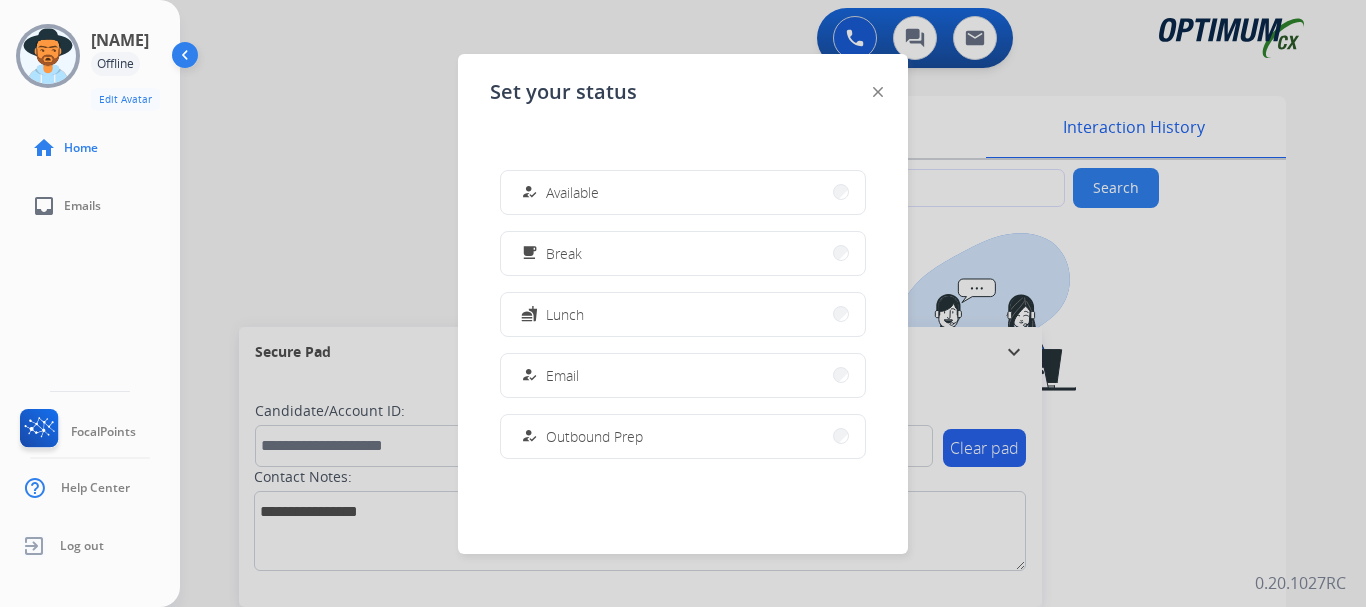 click on "how_to_reg Available" at bounding box center (683, 192) 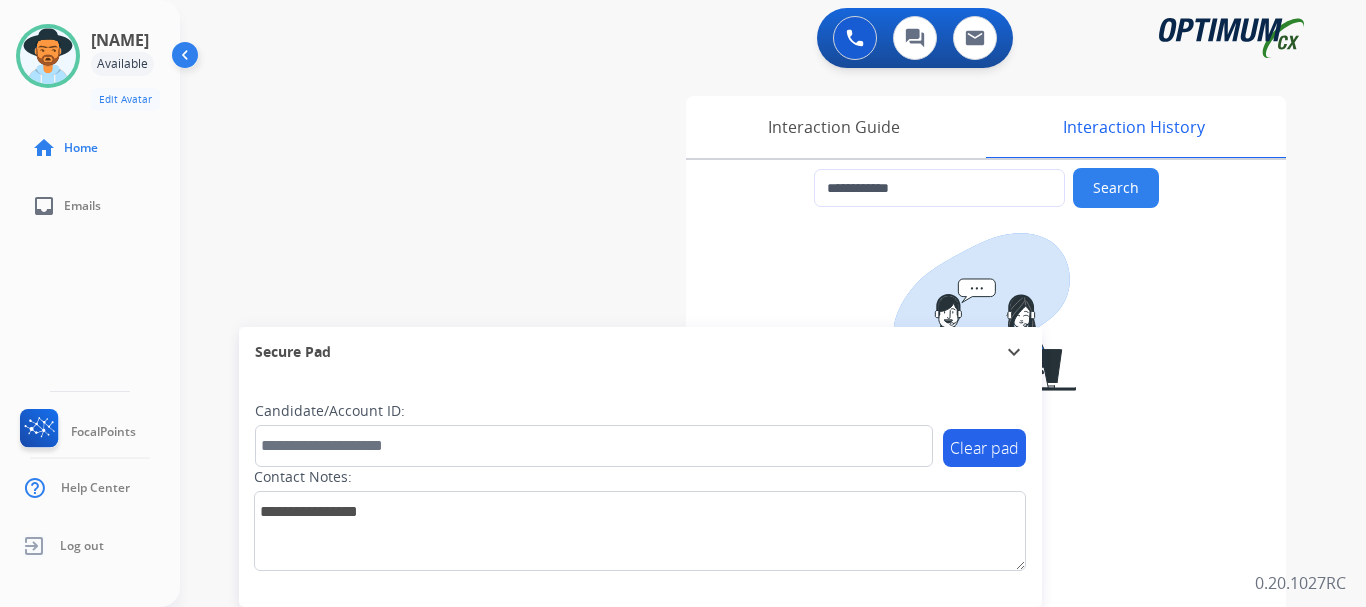 click at bounding box center [855, 38] 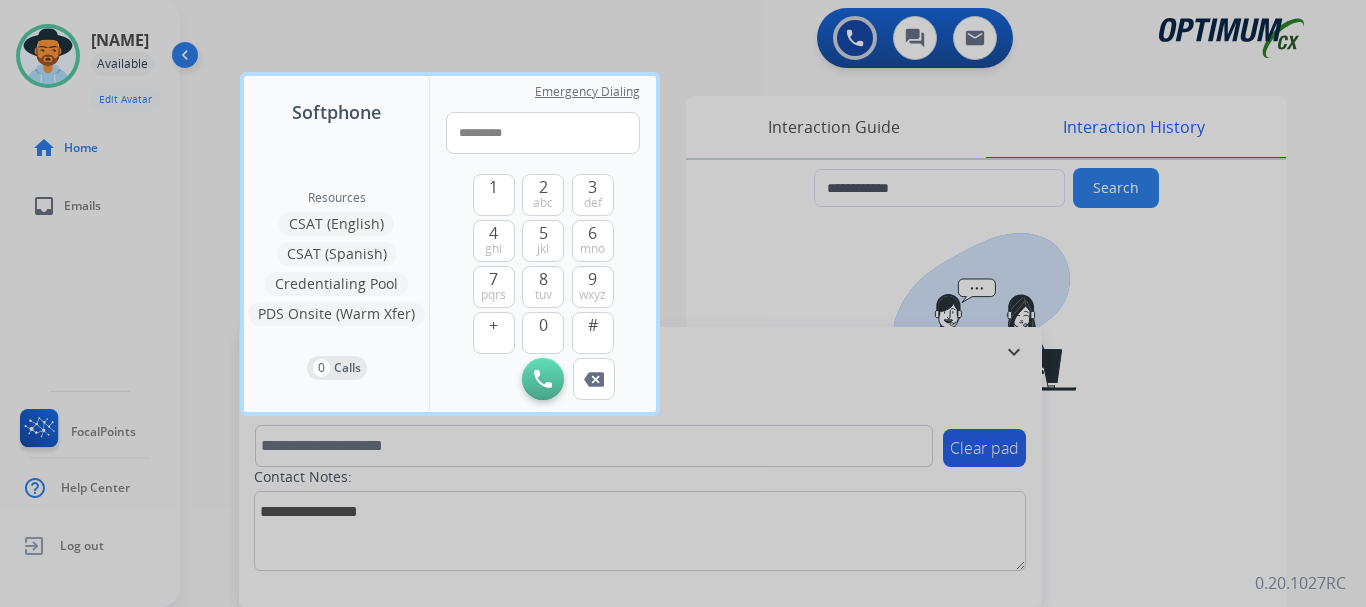 type on "**********" 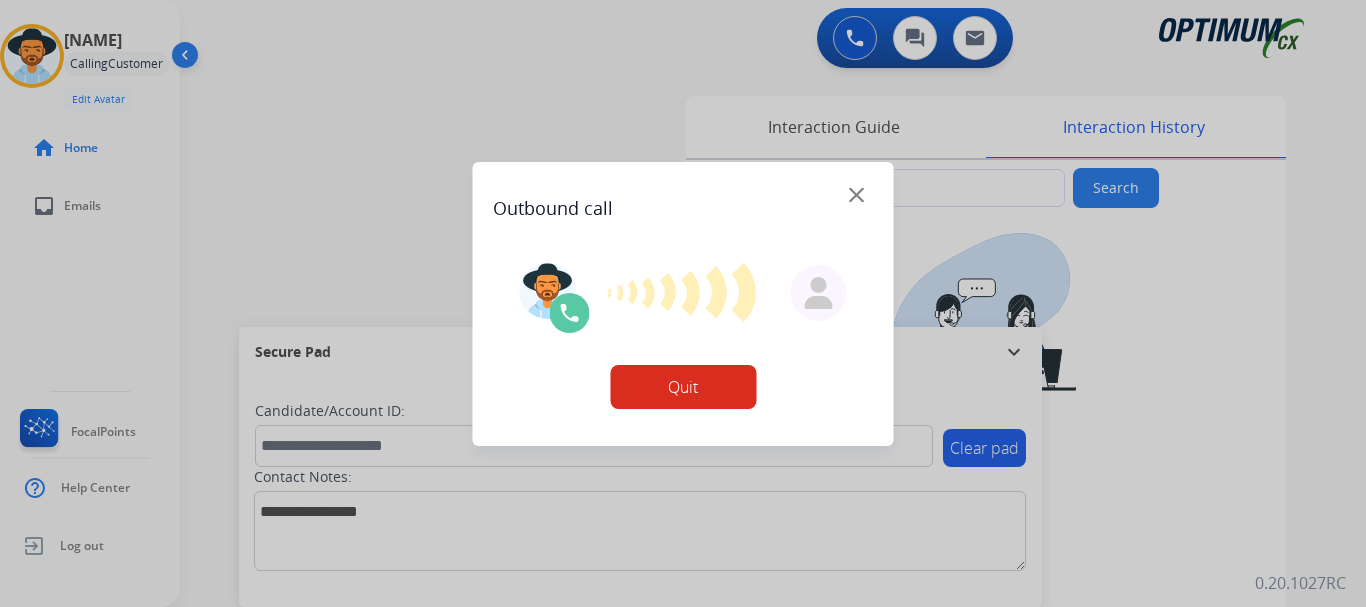 type on "**********" 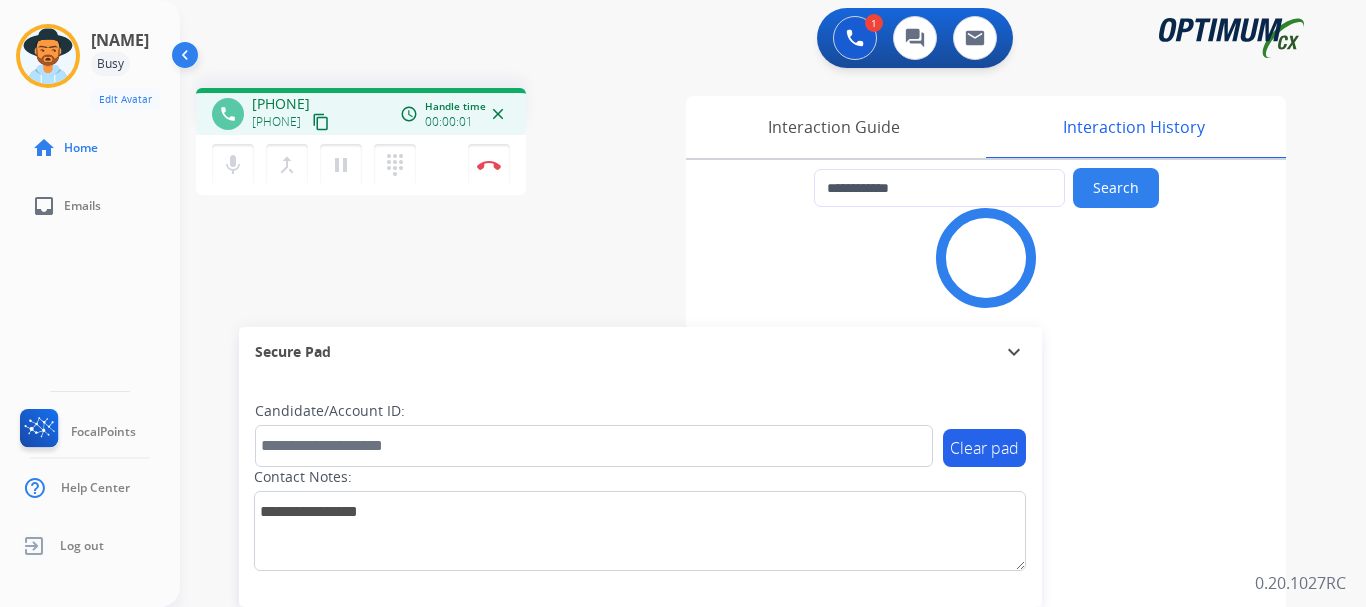 click on "Disconnect" at bounding box center [489, 165] 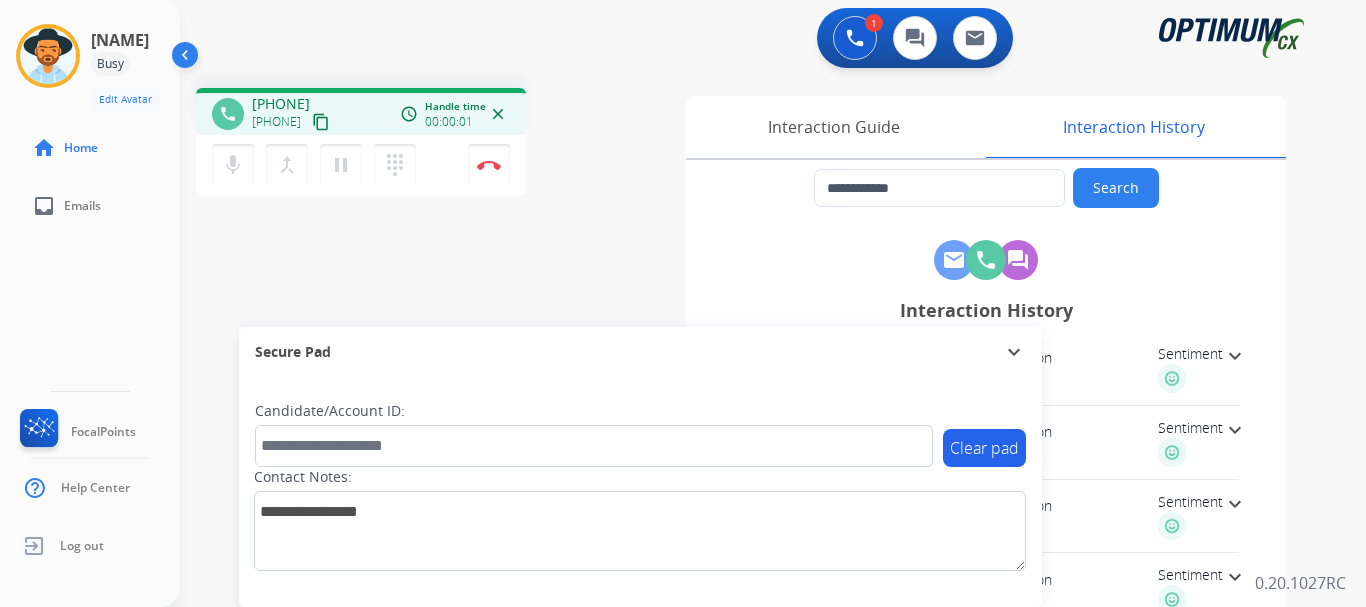 click at bounding box center (489, 165) 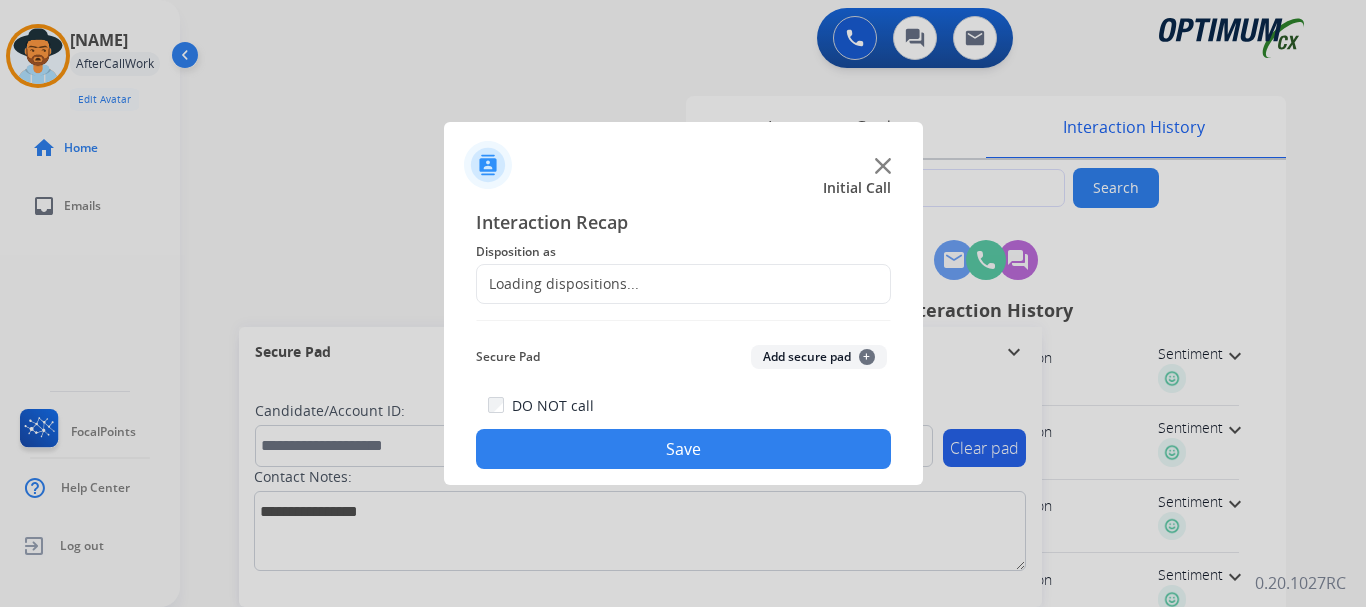 click on "Loading dispositions..." 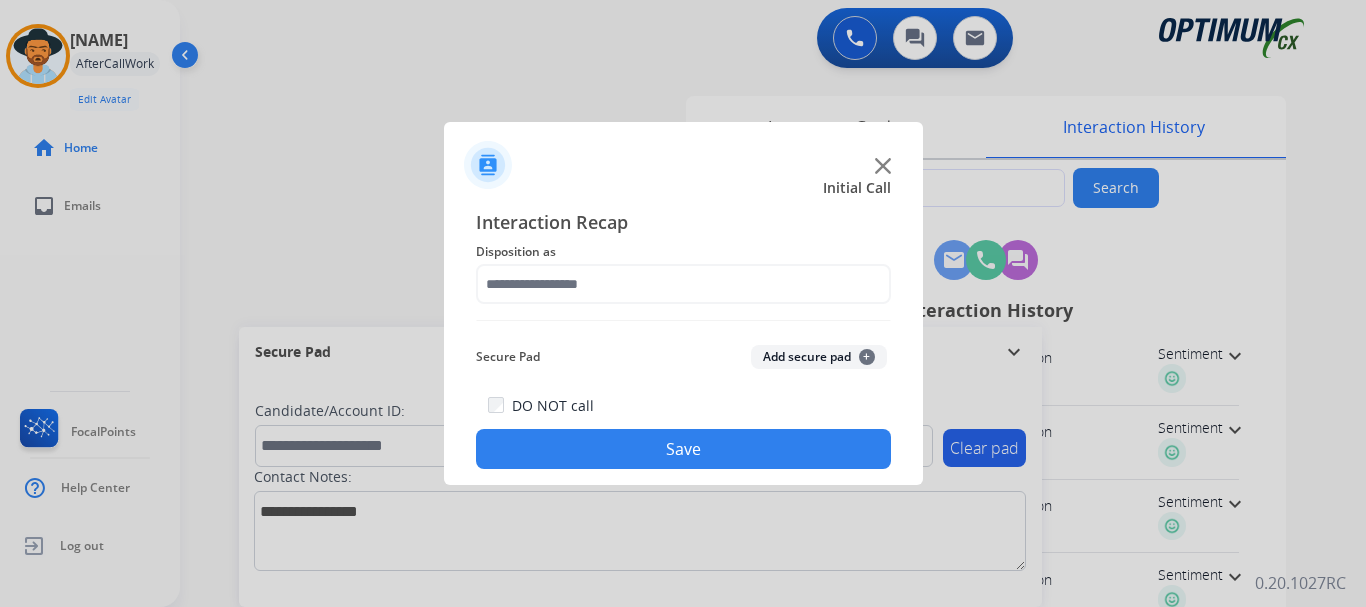click on "Add secure pad  +" 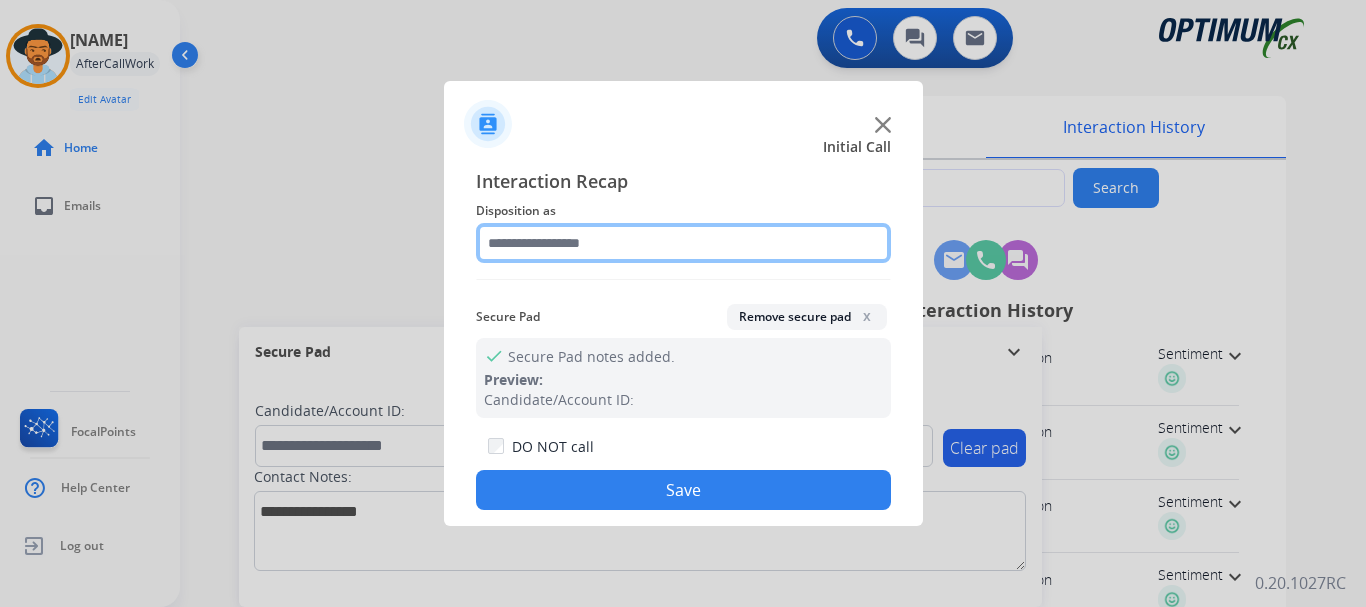 click 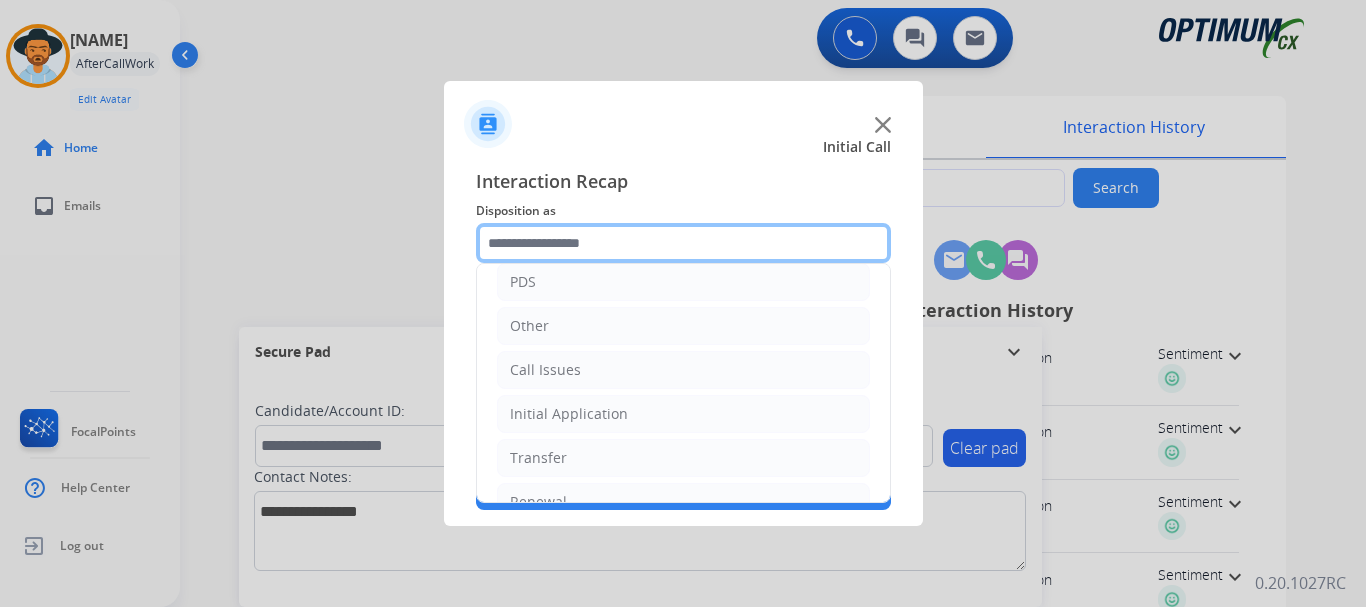 scroll, scrollTop: 133, scrollLeft: 0, axis: vertical 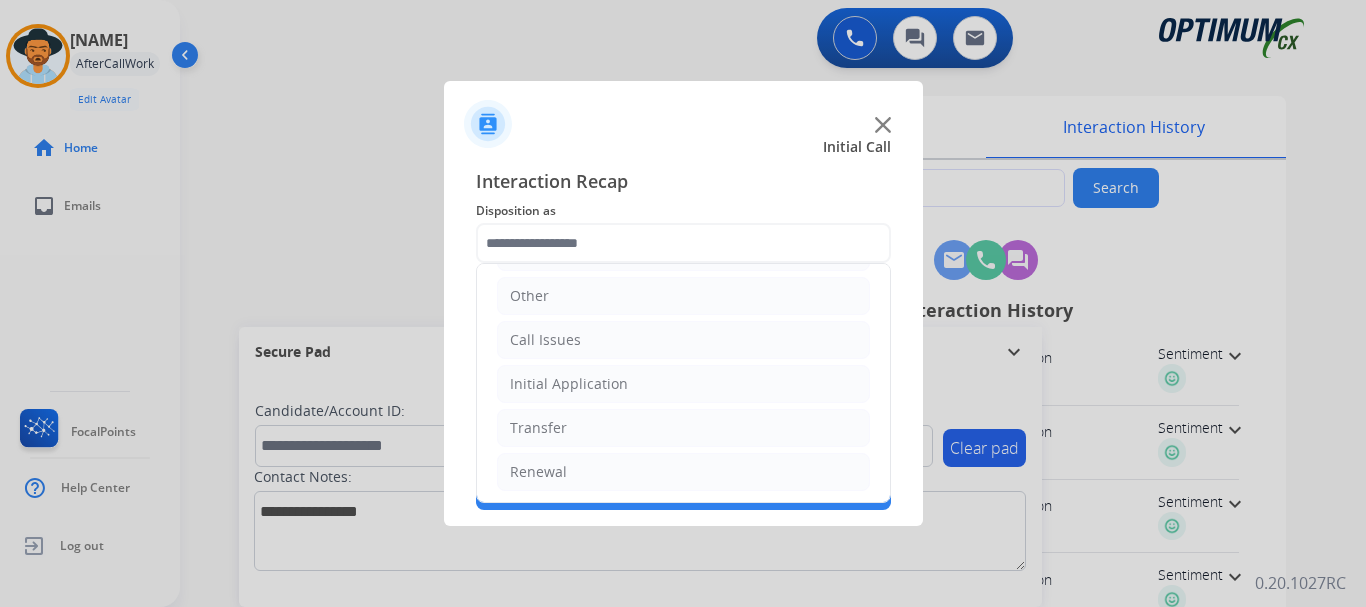 click on "Call Issues" 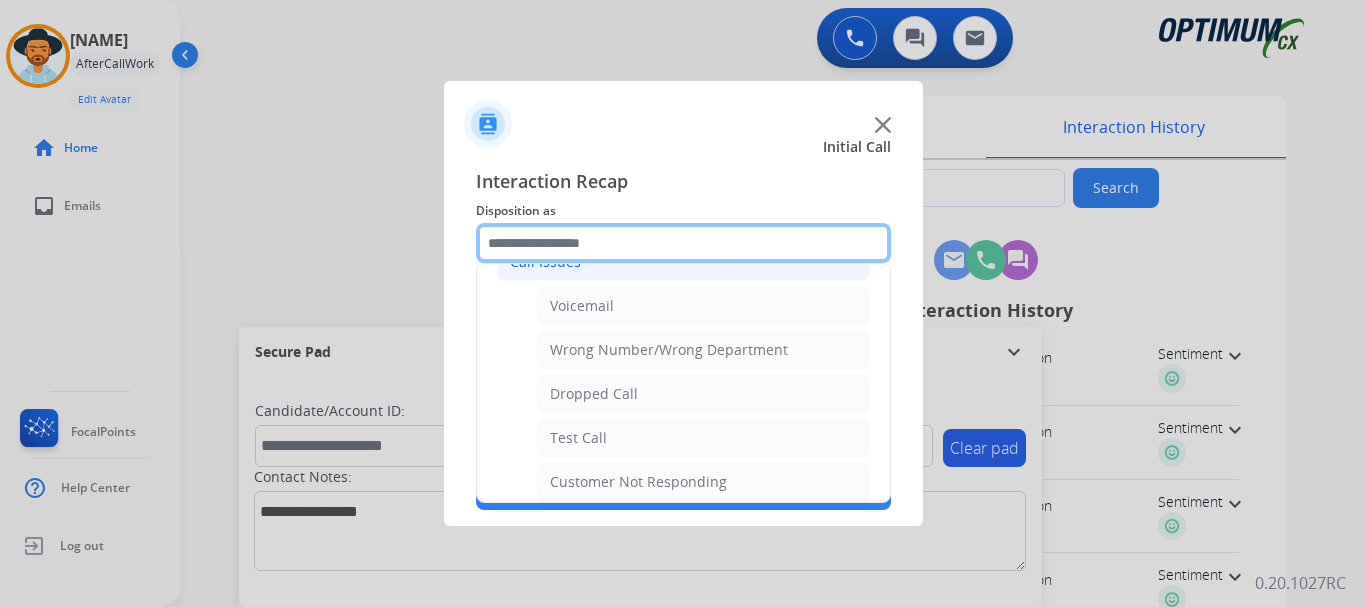 scroll, scrollTop: 212, scrollLeft: 0, axis: vertical 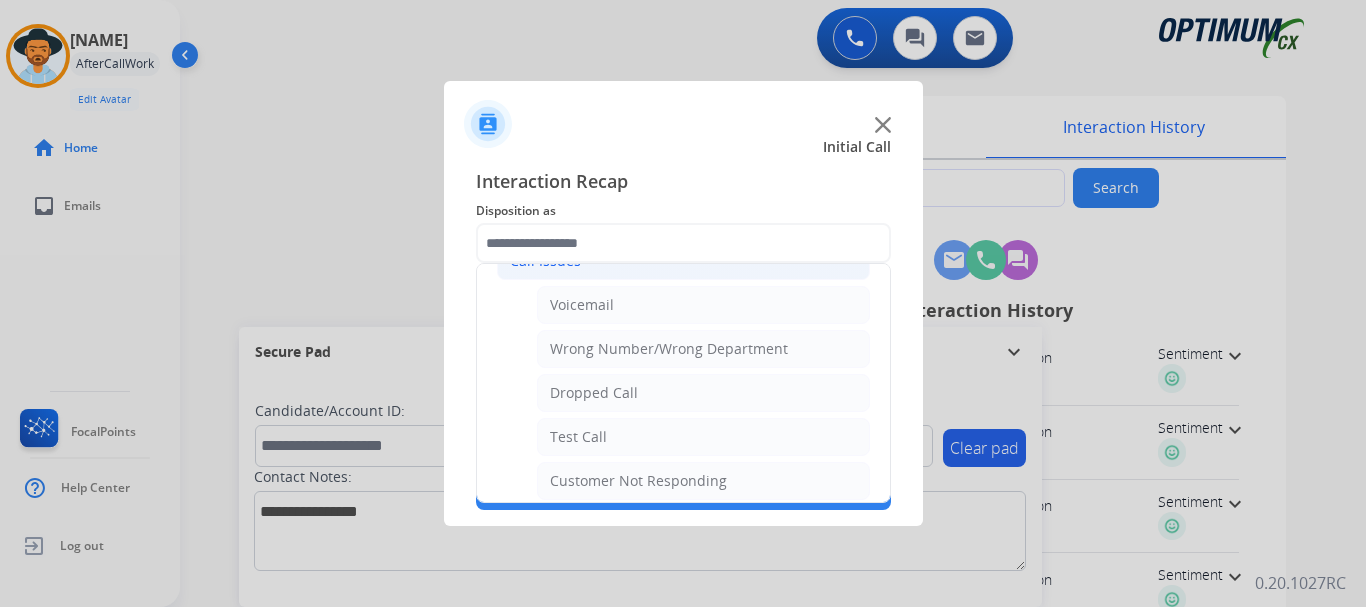 click on "Test Call" 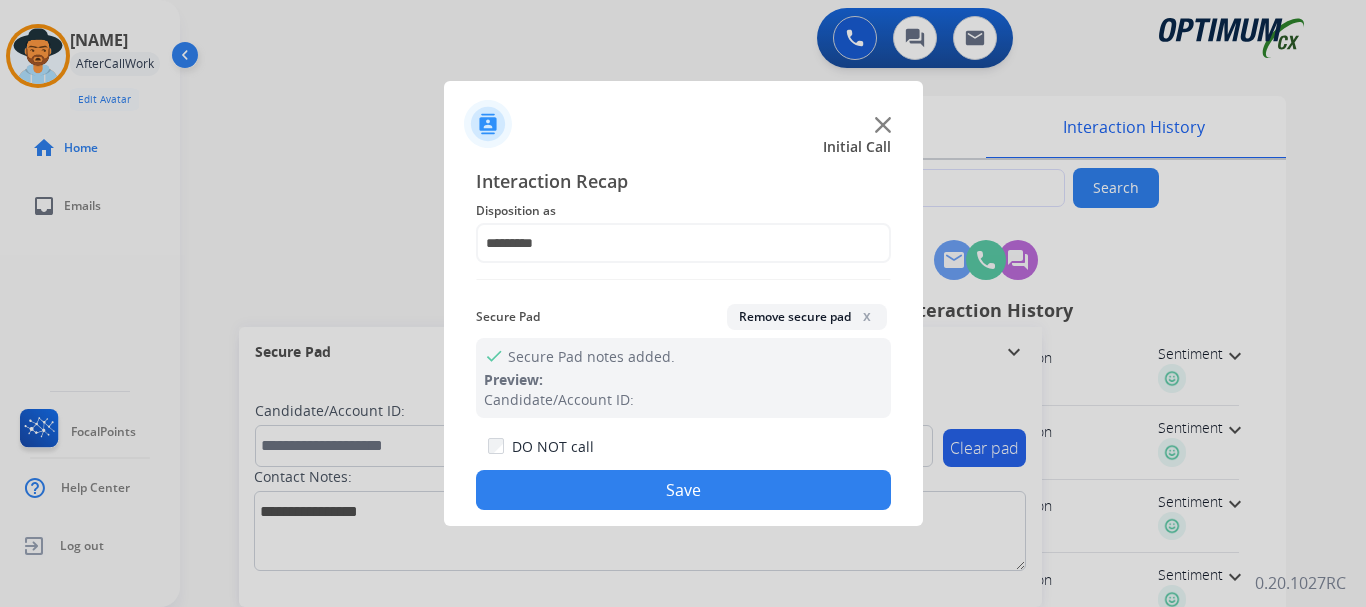 click on "Save" 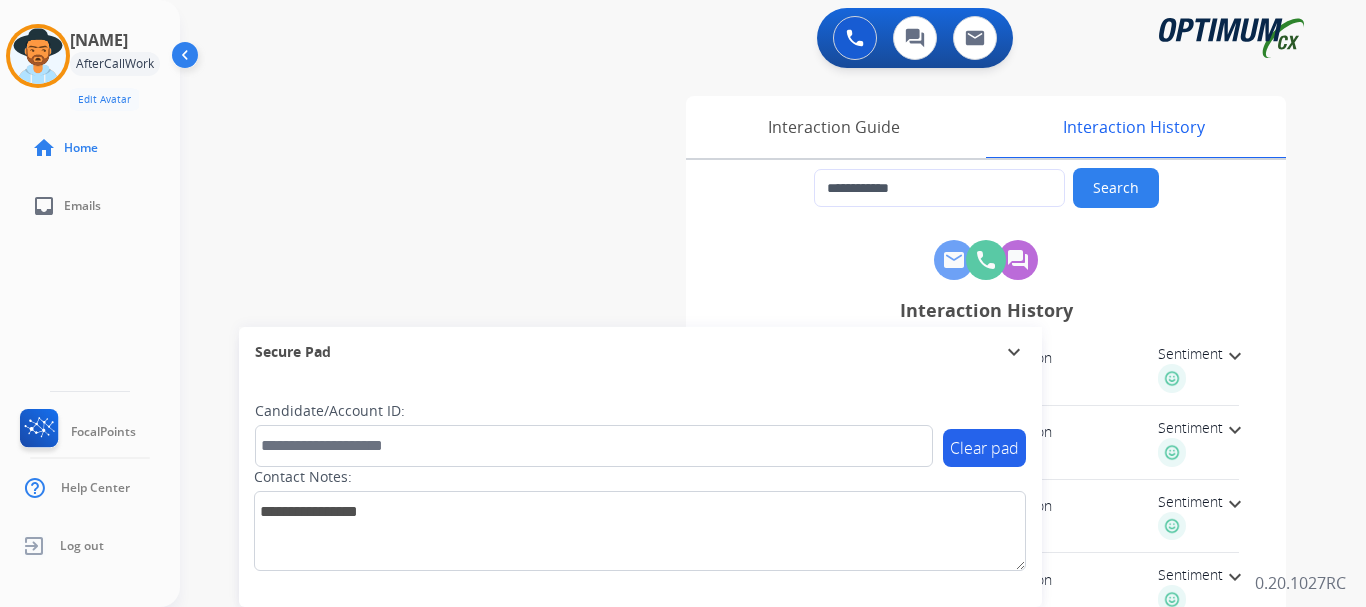 click on "**********" at bounding box center (749, 489) 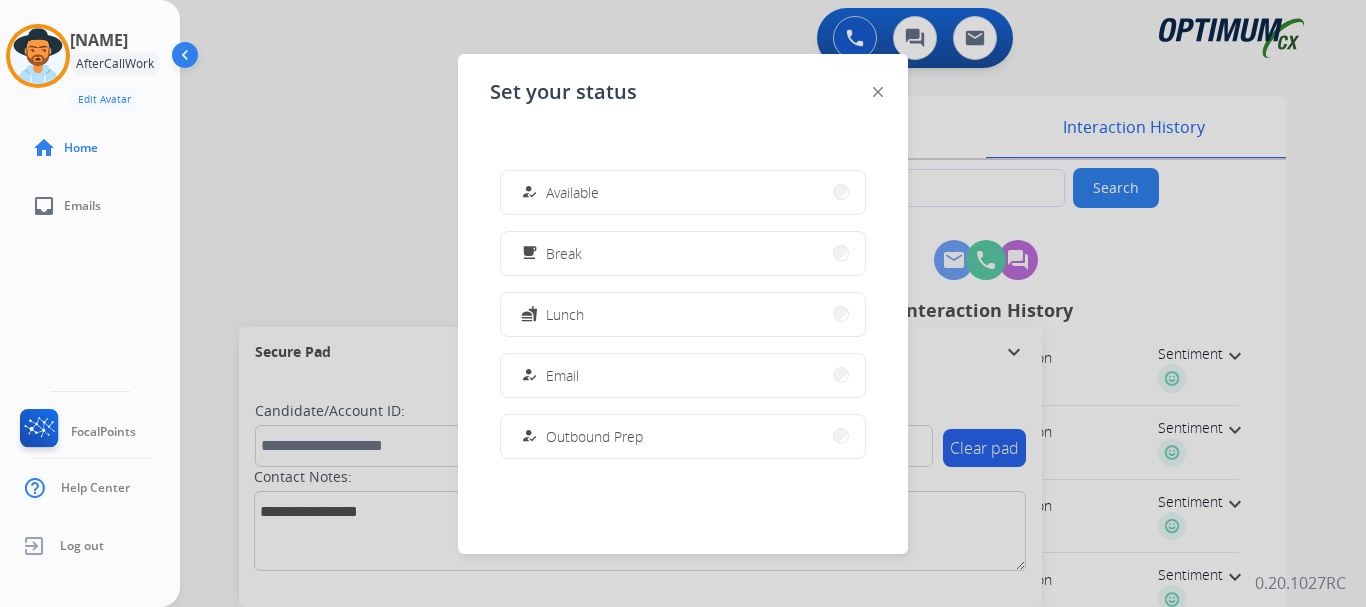 click on "how_to_reg Available" at bounding box center [683, 192] 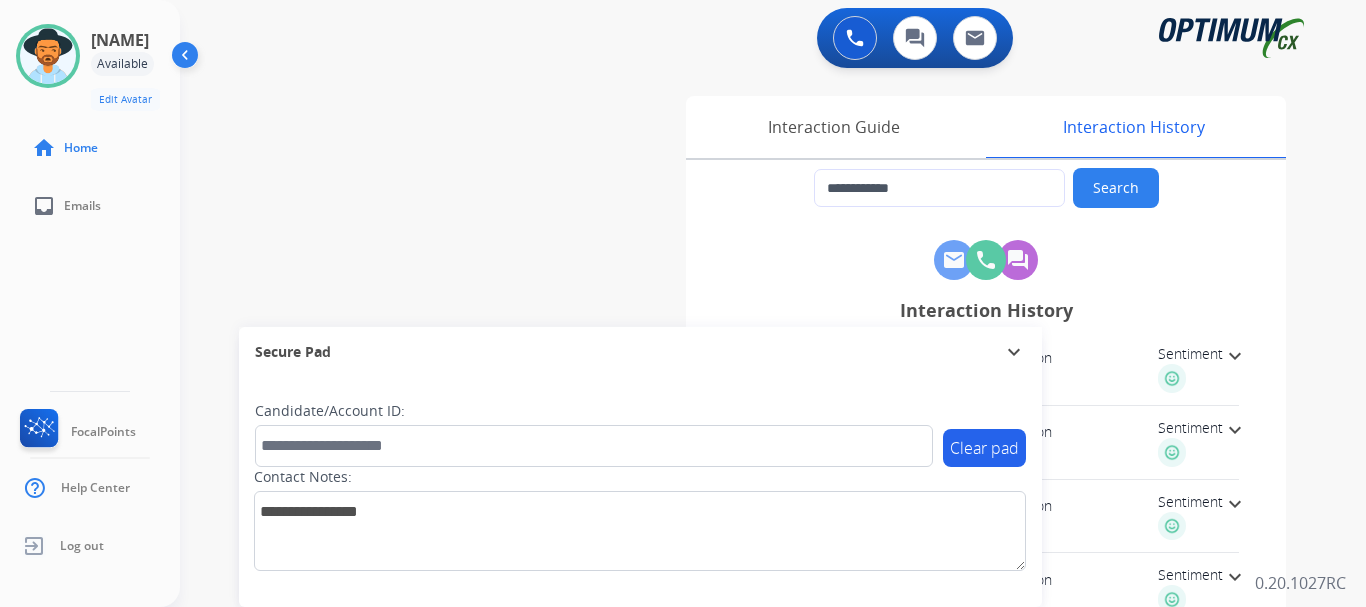 click on "**********" at bounding box center (749, 489) 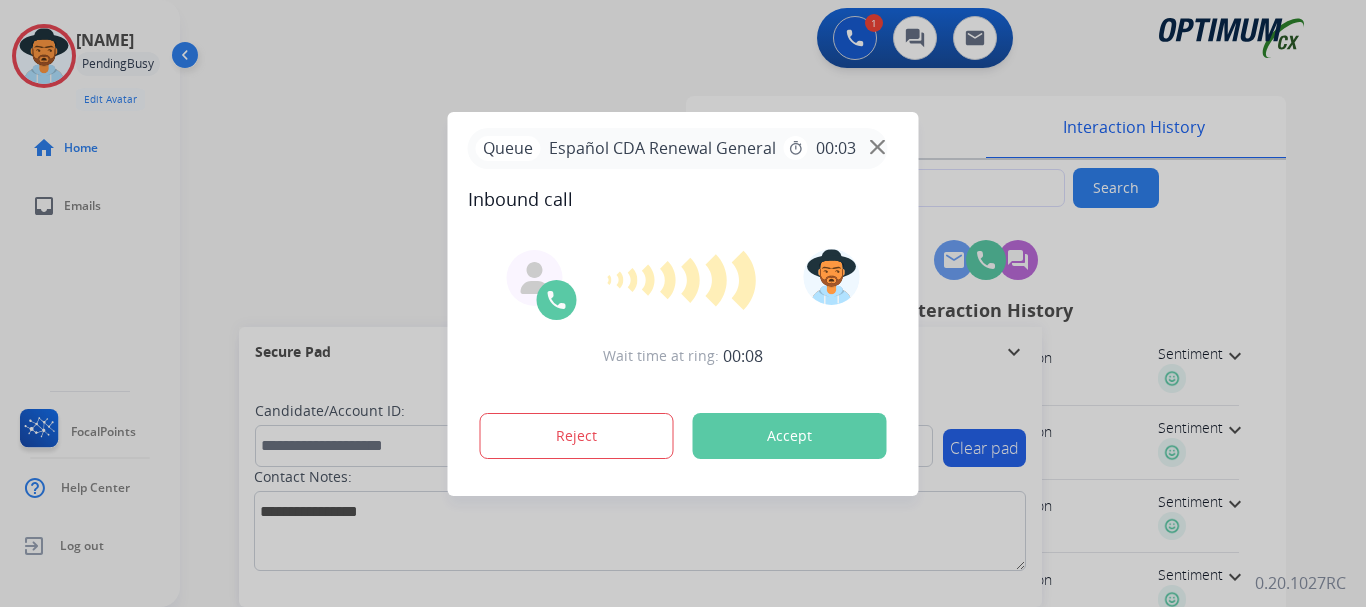 click on "Accept" at bounding box center [790, 436] 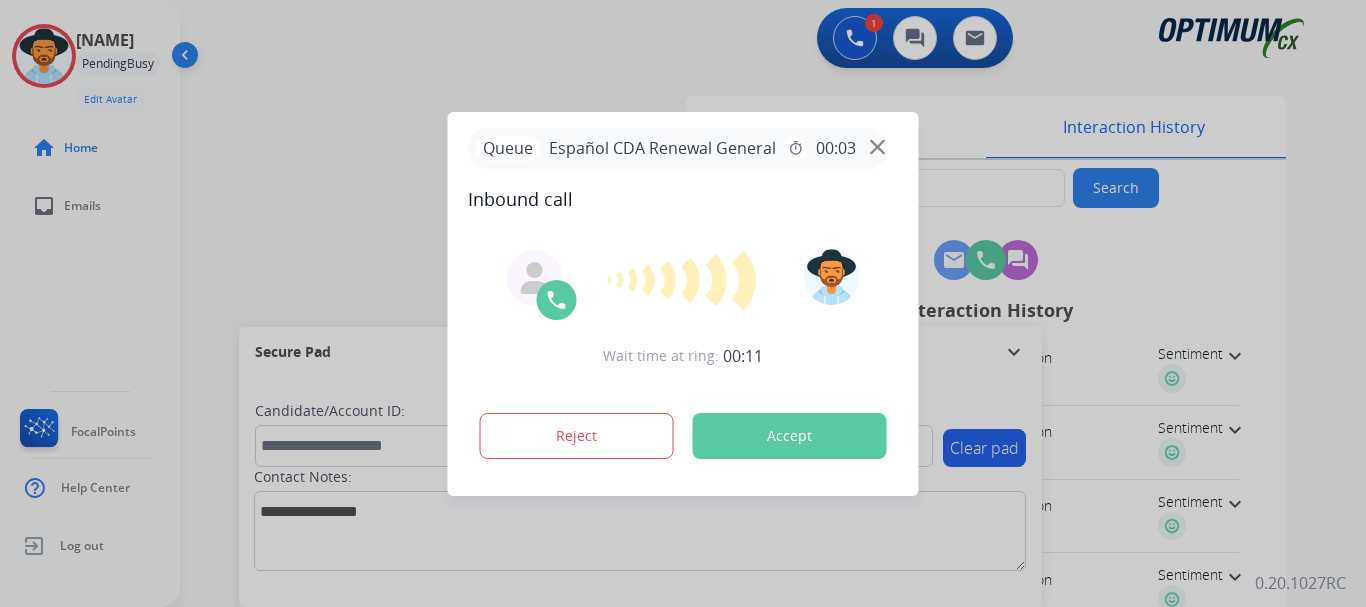 click on "Accept" at bounding box center (790, 436) 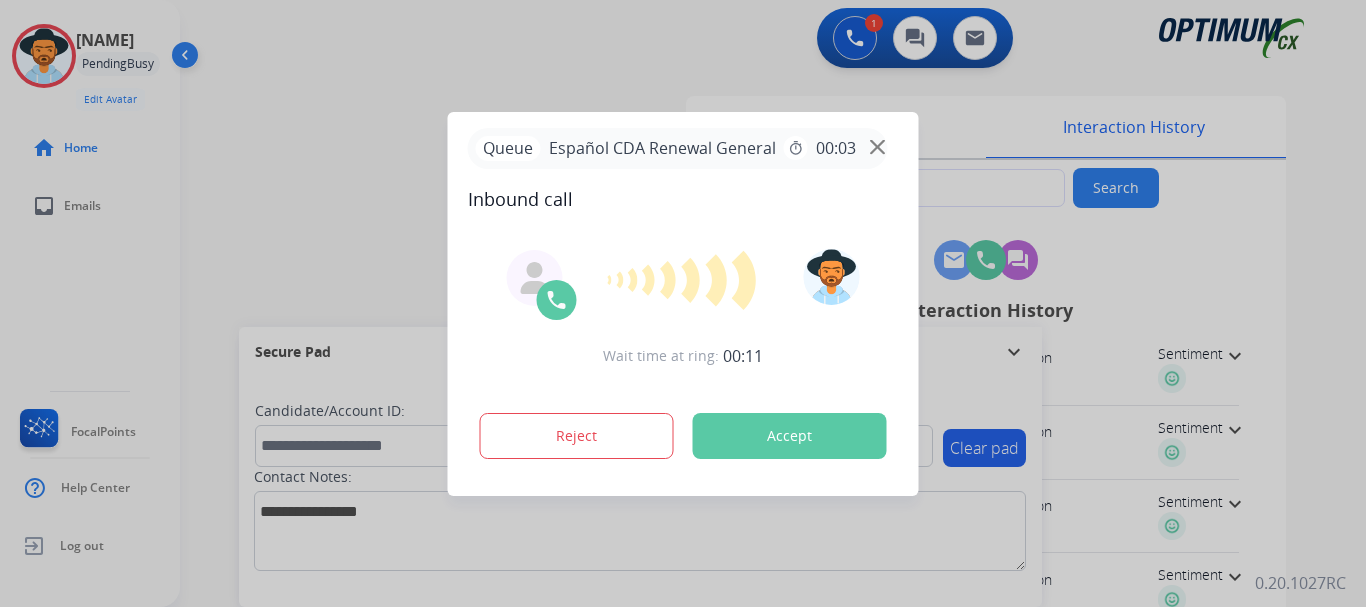 click on "Accept" at bounding box center [790, 436] 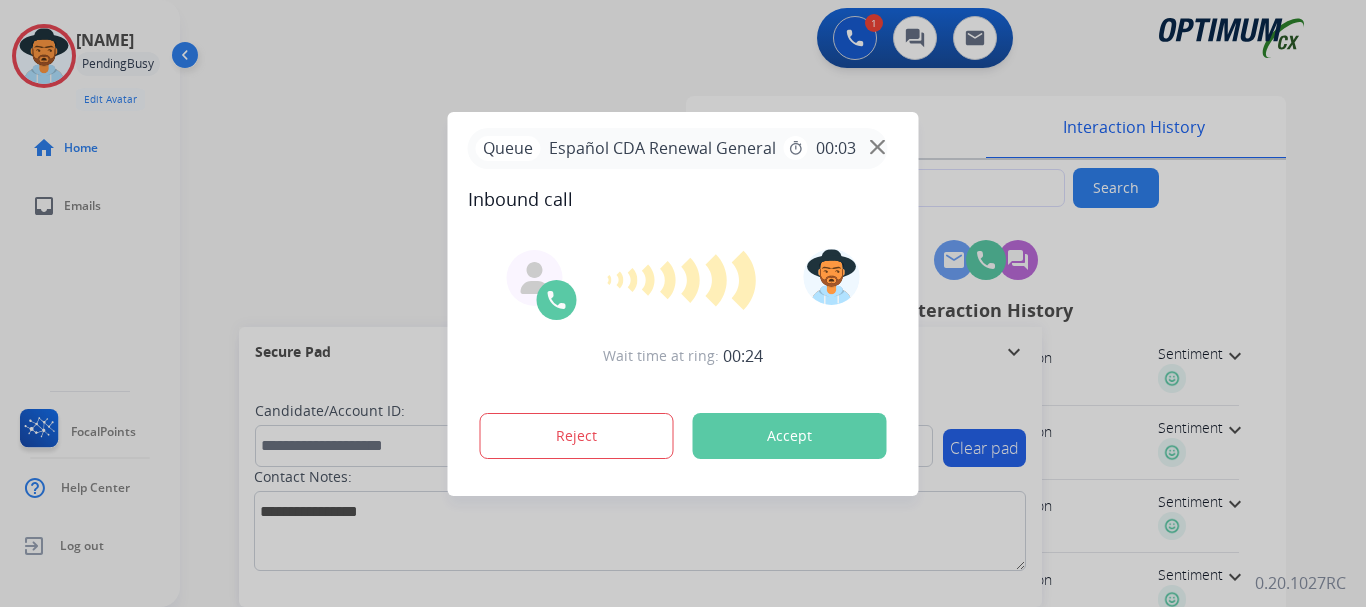 type on "**********" 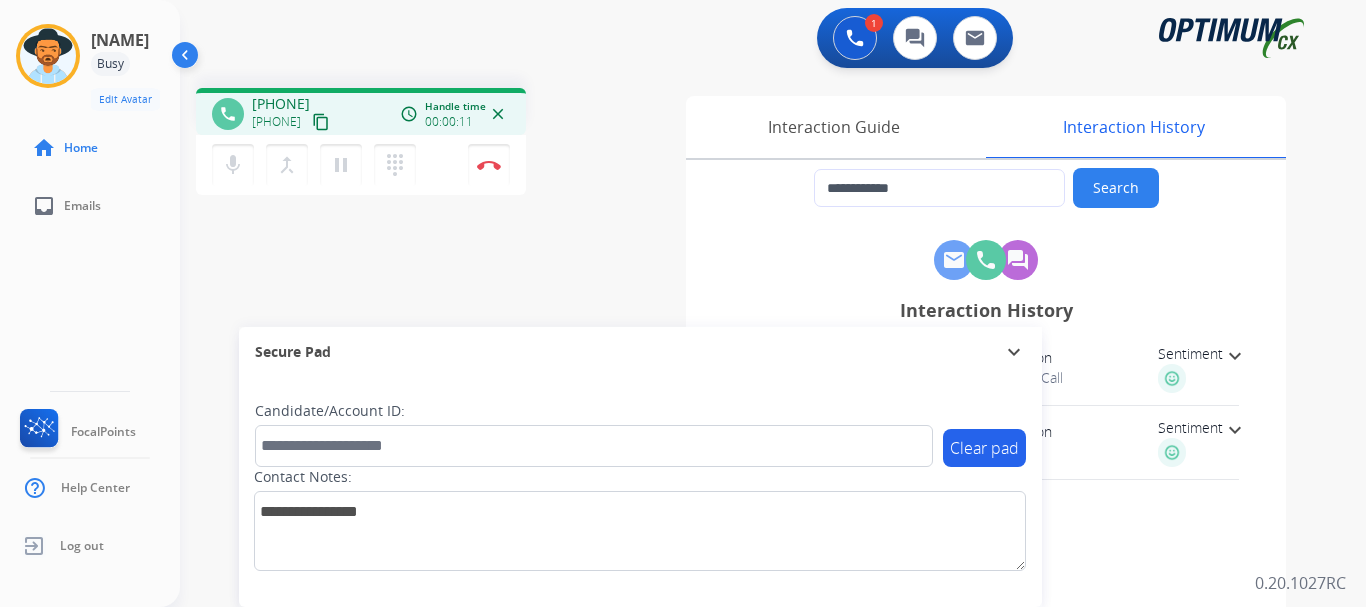 drag, startPoint x: 267, startPoint y: 105, endPoint x: 347, endPoint y: 97, distance: 80.399 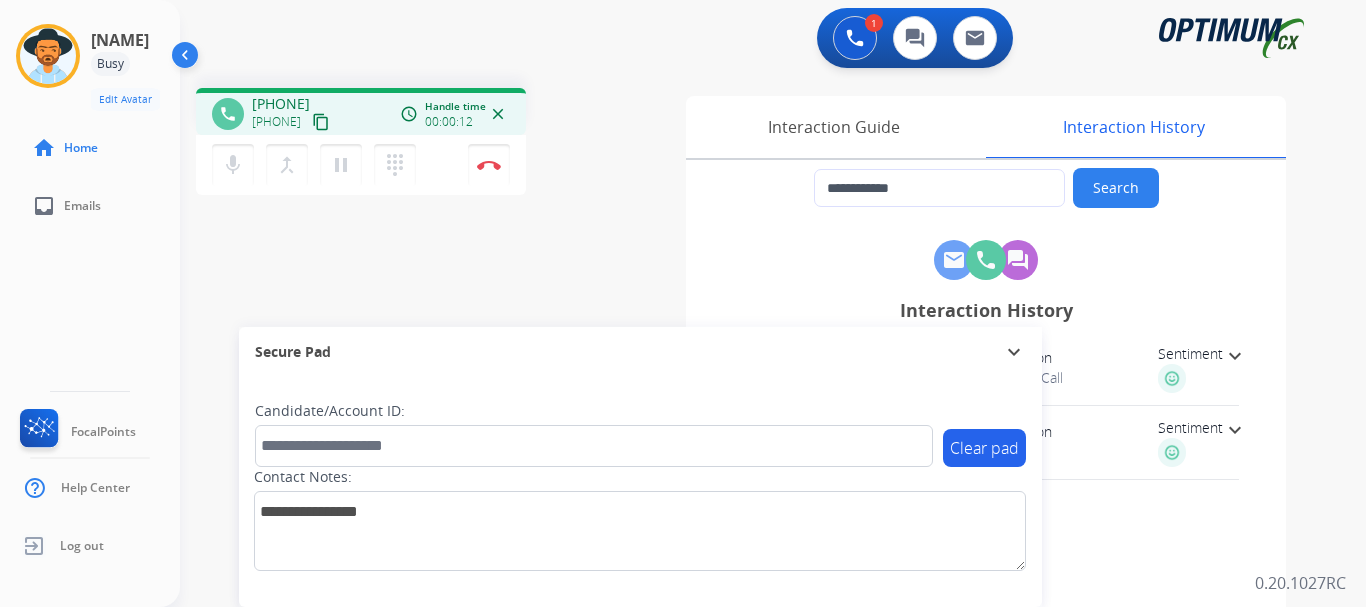 copy on "[PHONE]" 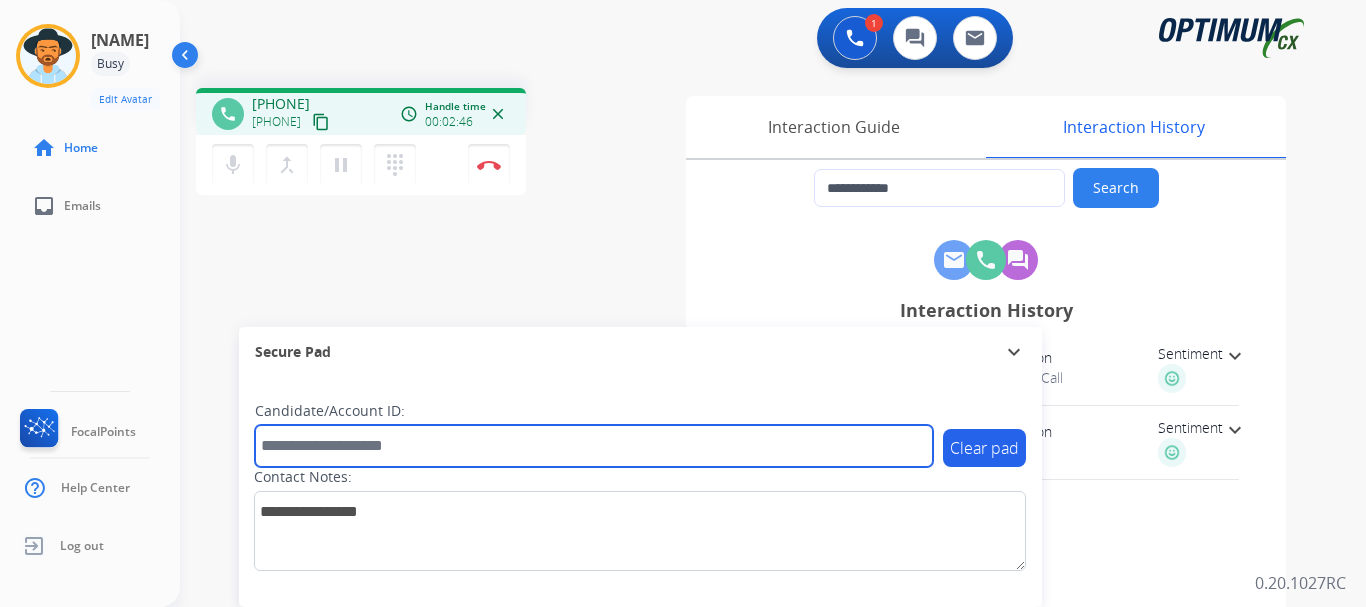 click at bounding box center (594, 446) 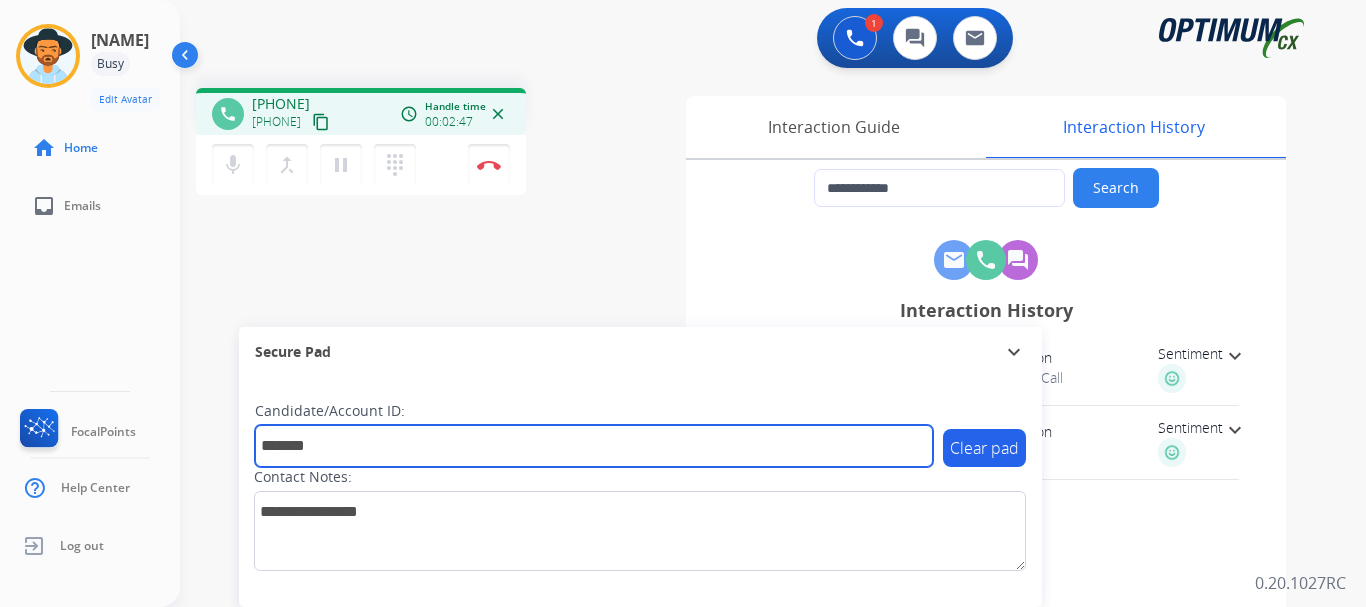type on "*******" 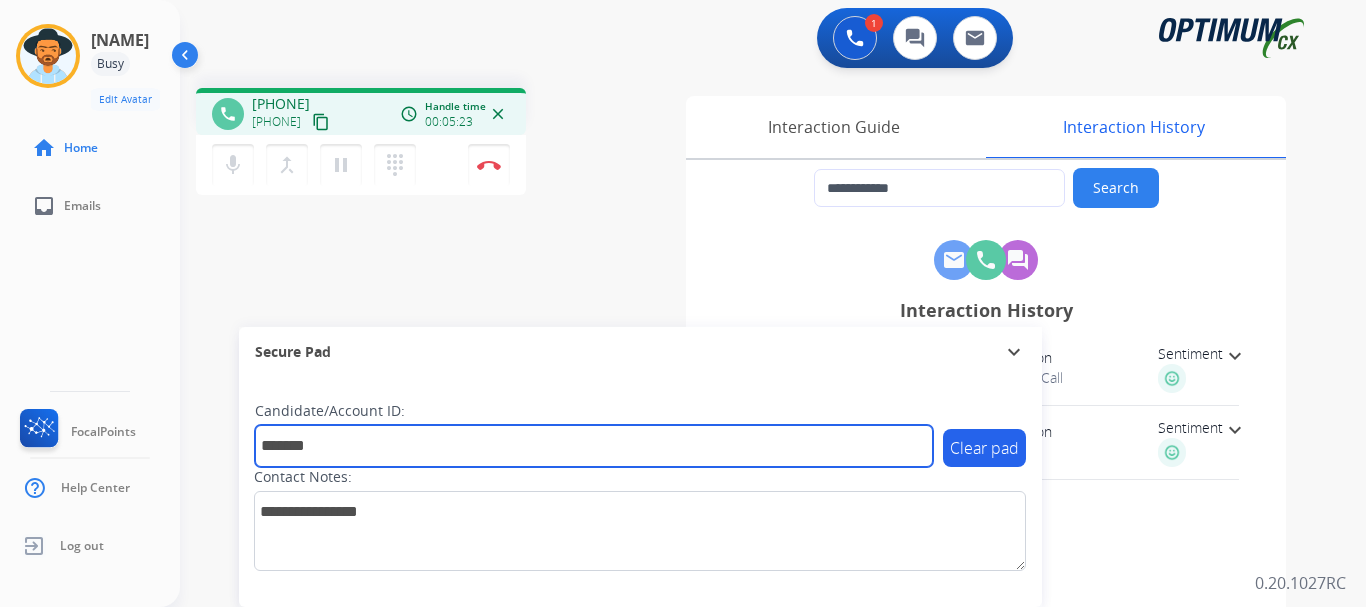 click on "*******" at bounding box center (594, 446) 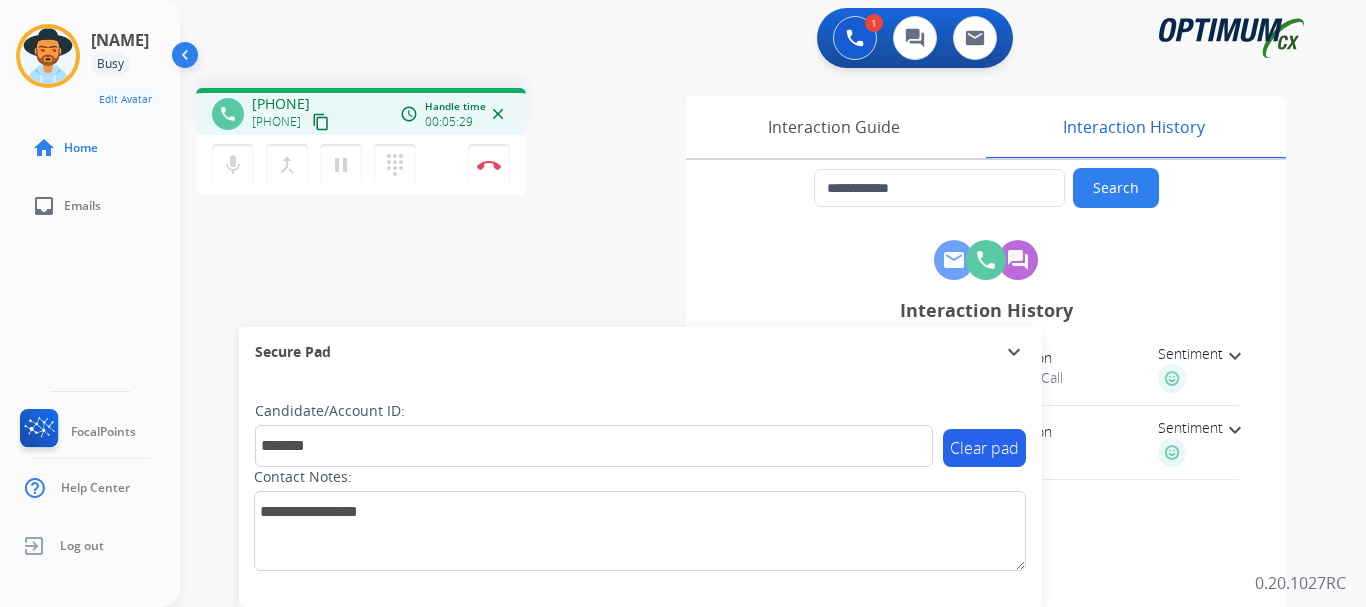 click at bounding box center (489, 165) 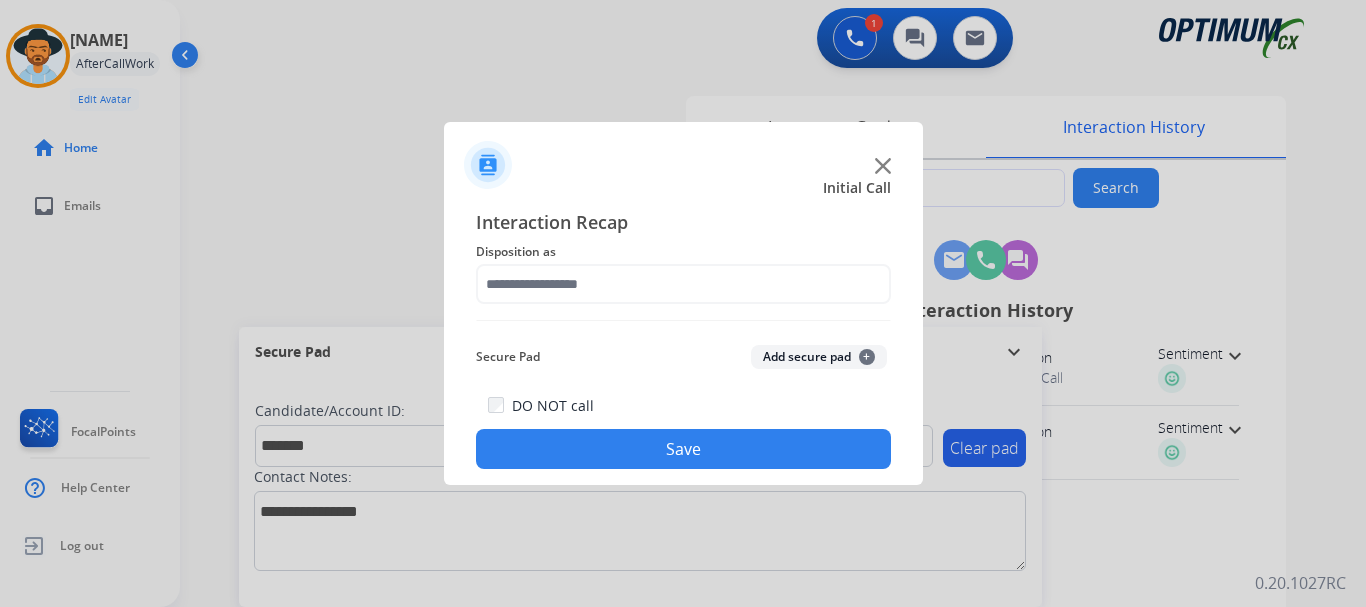 click on "Add secure pad  +" 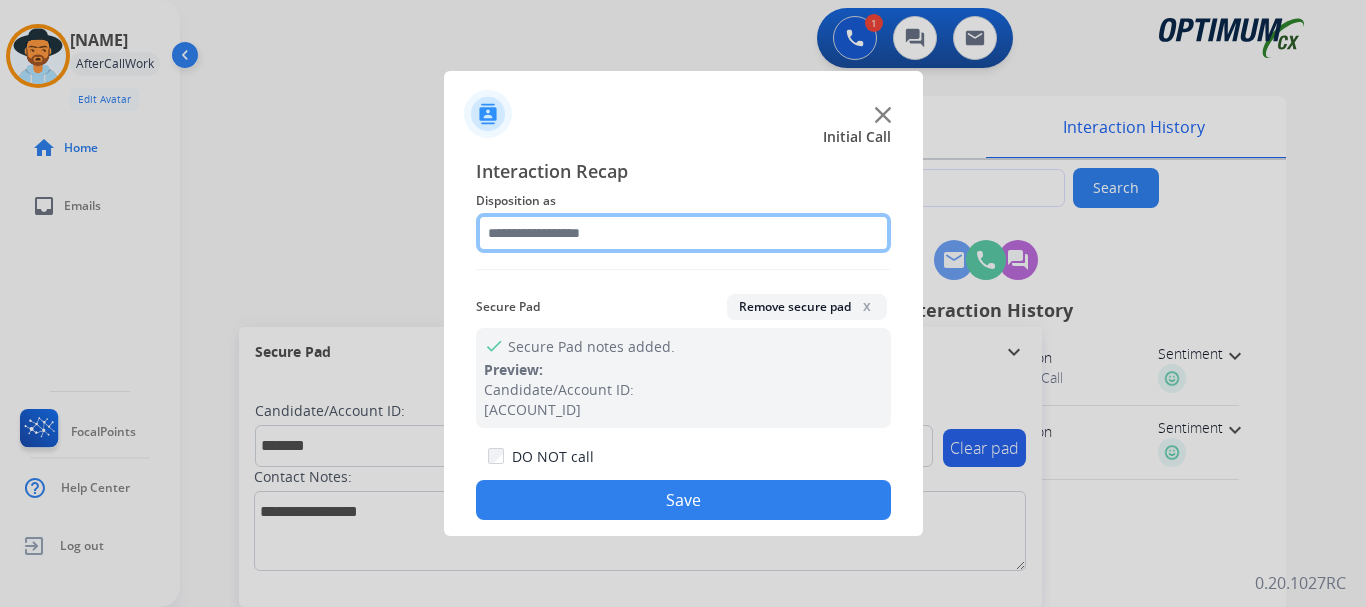 click 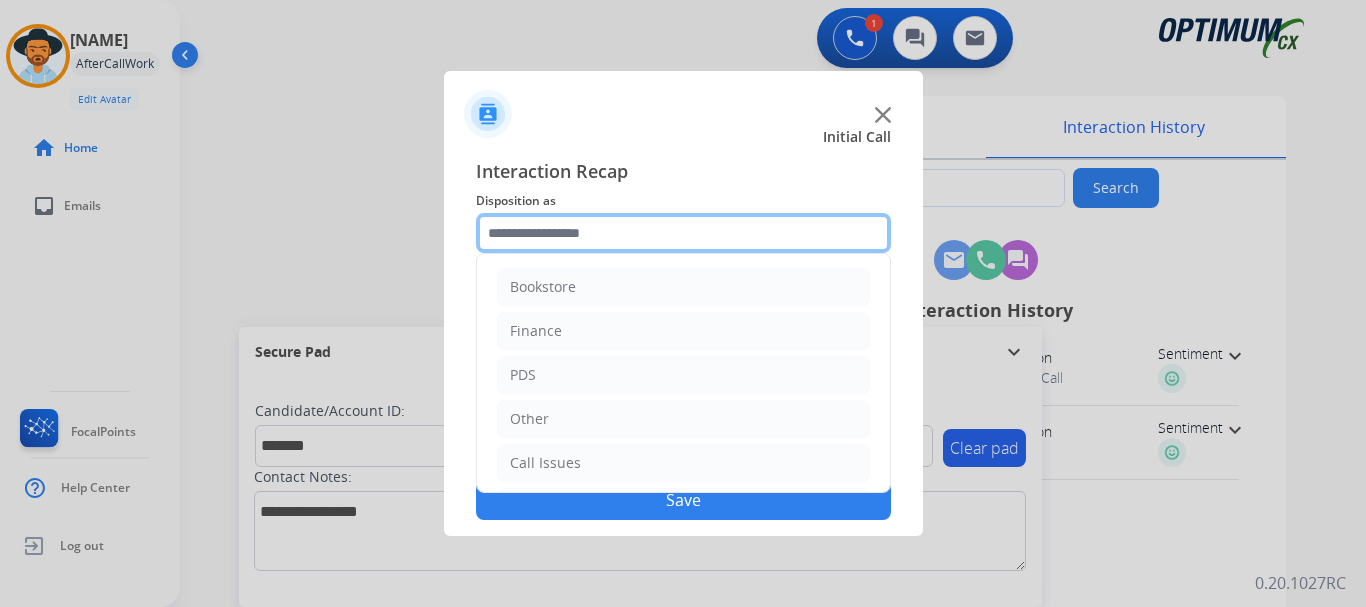 scroll, scrollTop: 136, scrollLeft: 0, axis: vertical 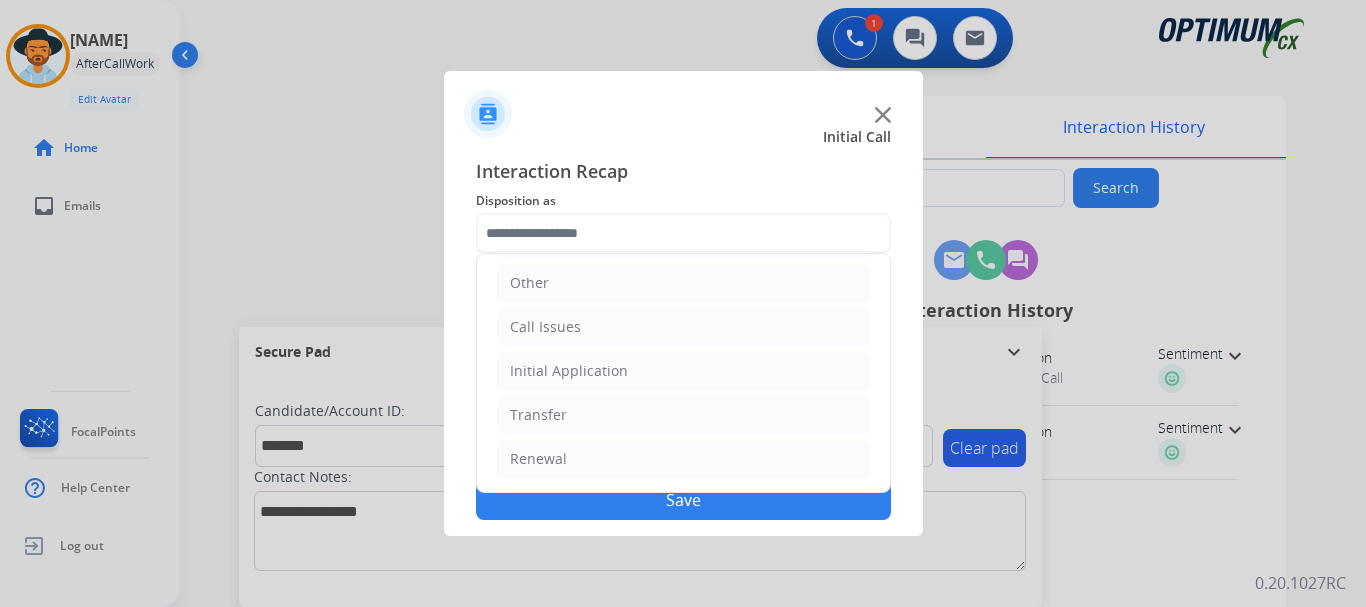 click on "Renewal" 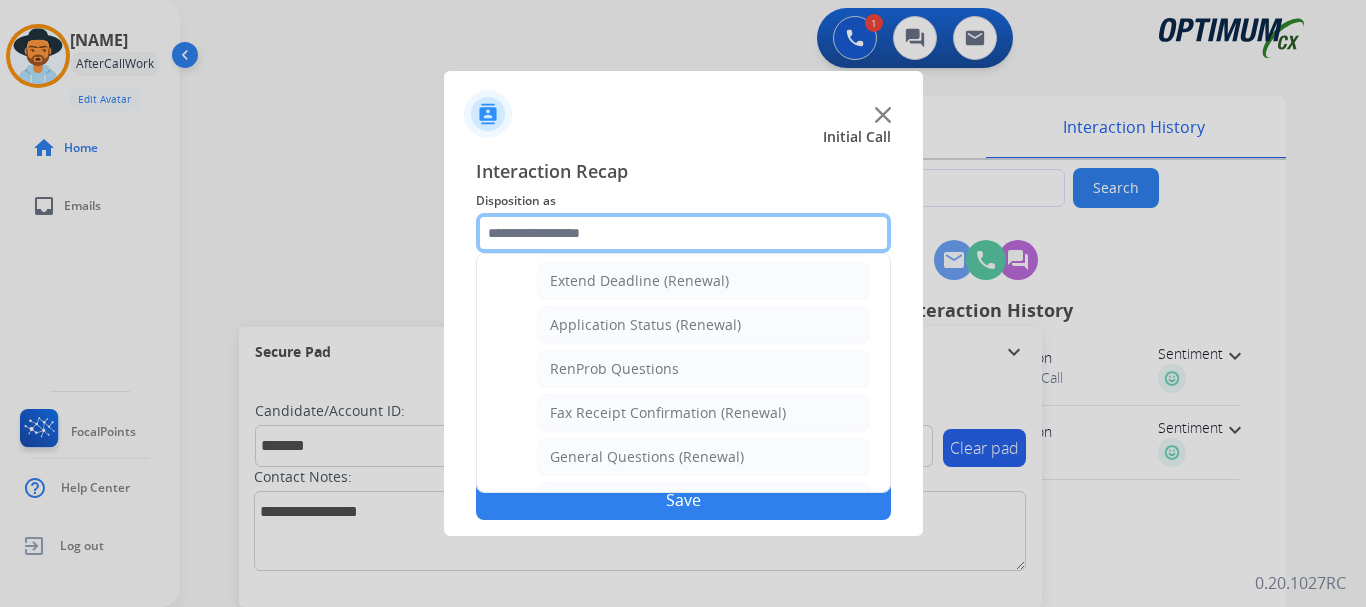 scroll, scrollTop: 772, scrollLeft: 0, axis: vertical 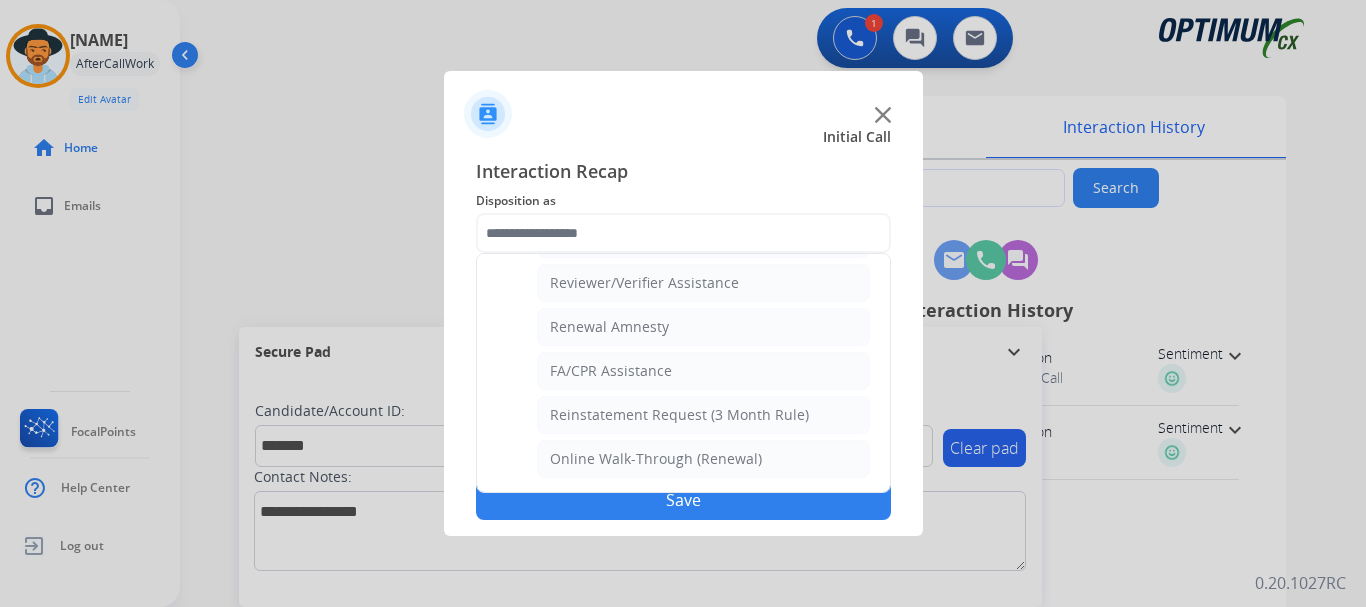 click on "Reviewer/Verifier Assistance" 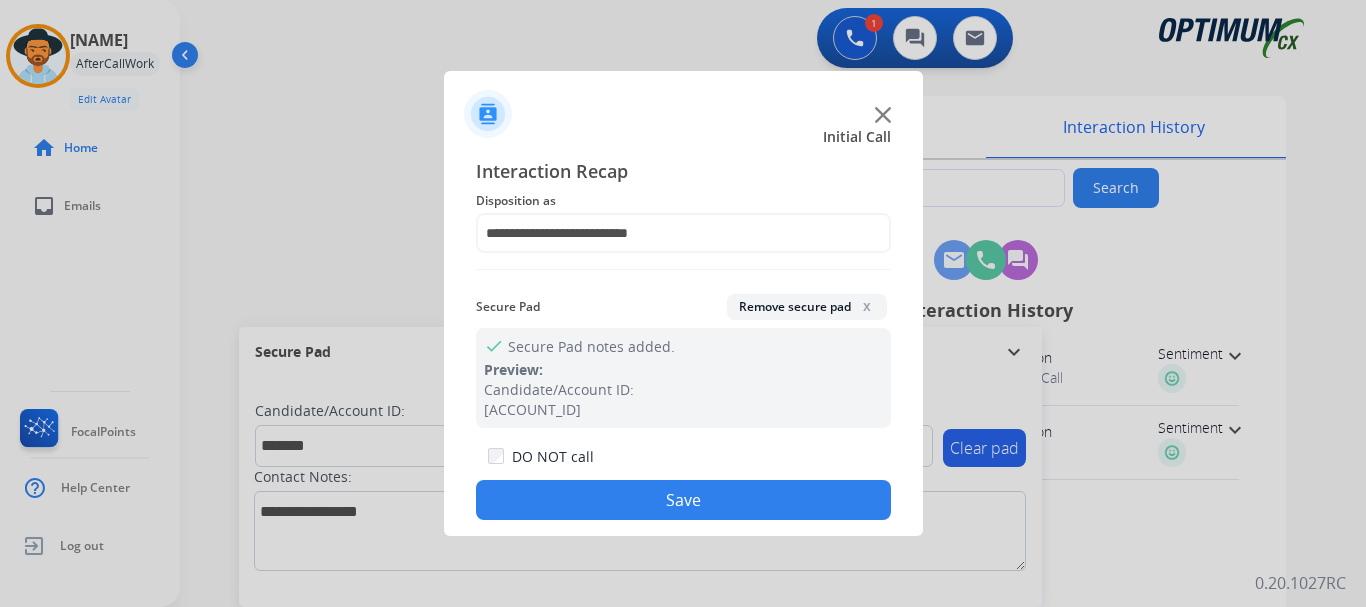click on "Save" 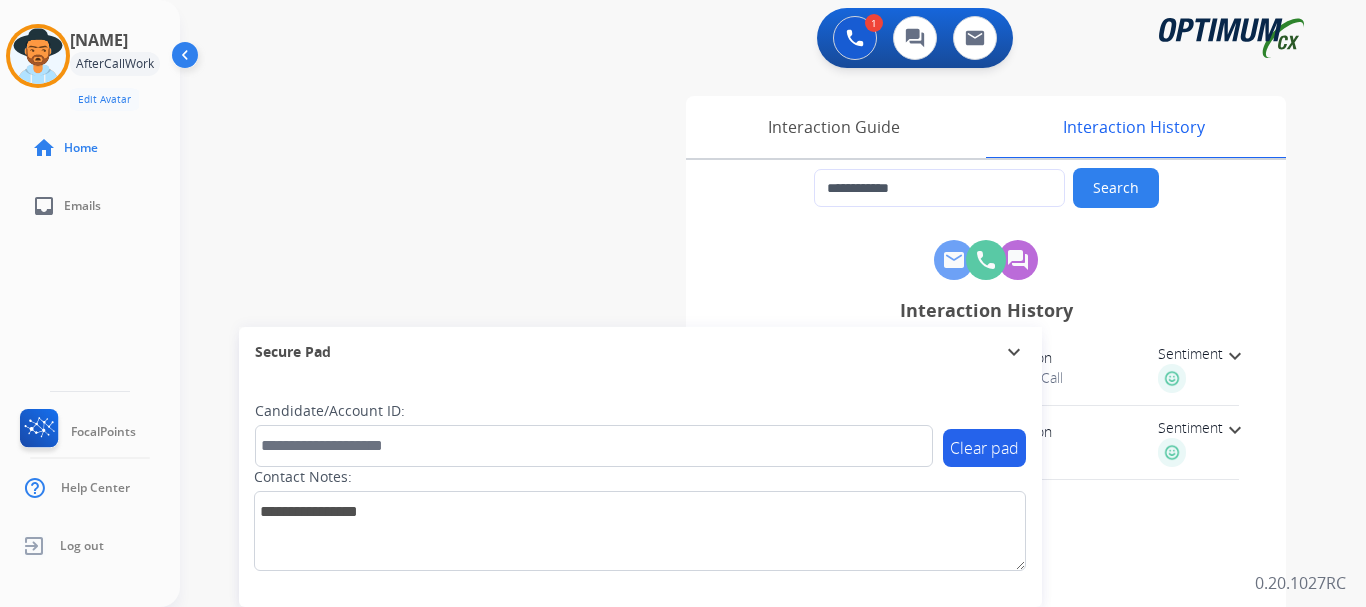 click on "phone [PHONE] Inbound transit_enterexit [TIME_AGO] [DATE] at [TIME] Disposition Dropped Call Sentiment expand_more phone [PHONE] Inbound transit_enterexit [TIME_AGO] [DATE] at [TIME] Disposition Renewal Sentiment expand_more Secure Pad expand_more Clear pad Candidate/Account ID: Contact Notes:" at bounding box center (749, 489) 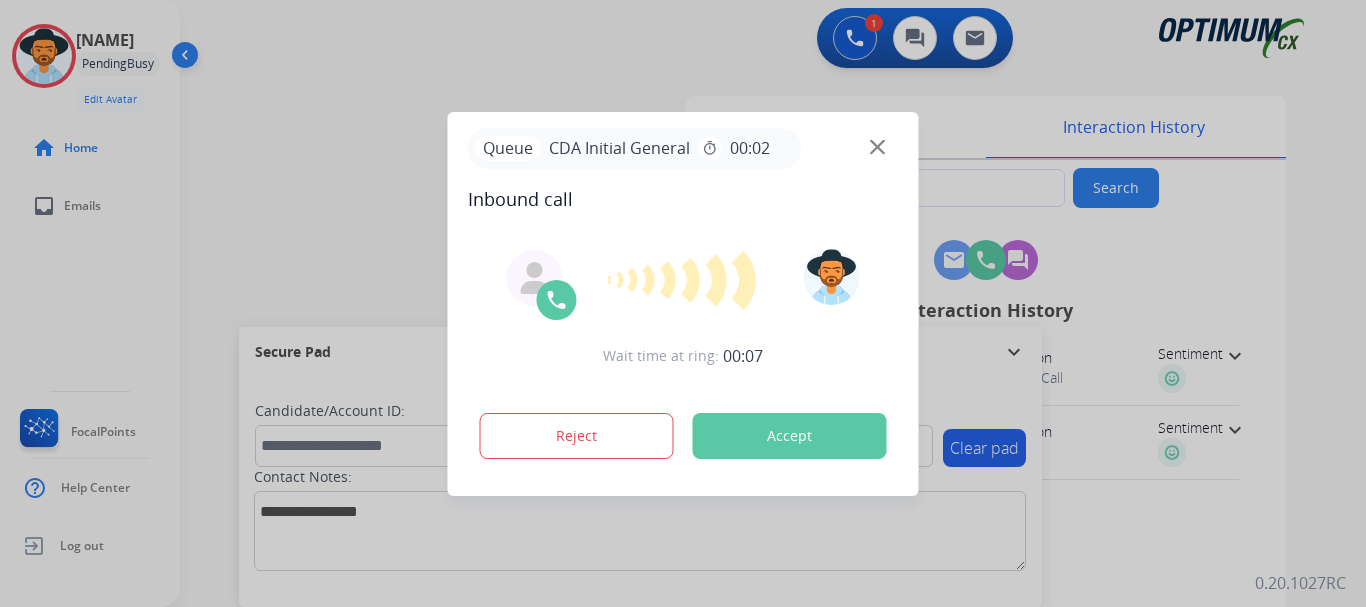 type on "**********" 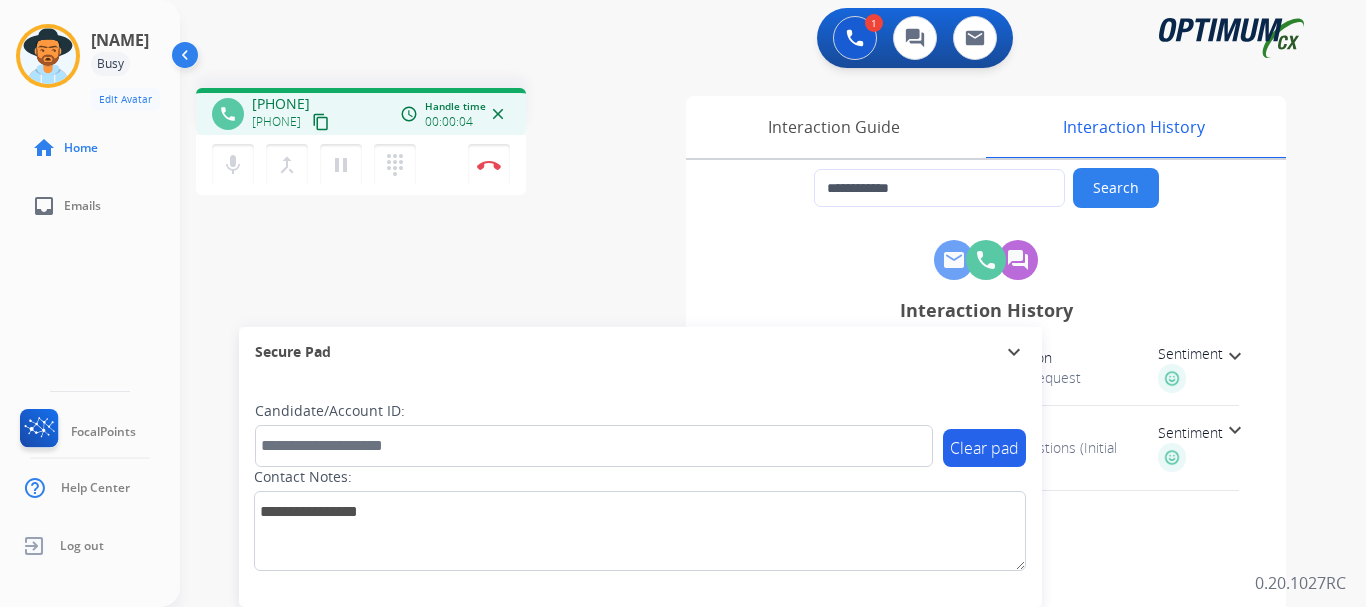 drag, startPoint x: 268, startPoint y: 101, endPoint x: 354, endPoint y: 89, distance: 86.833176 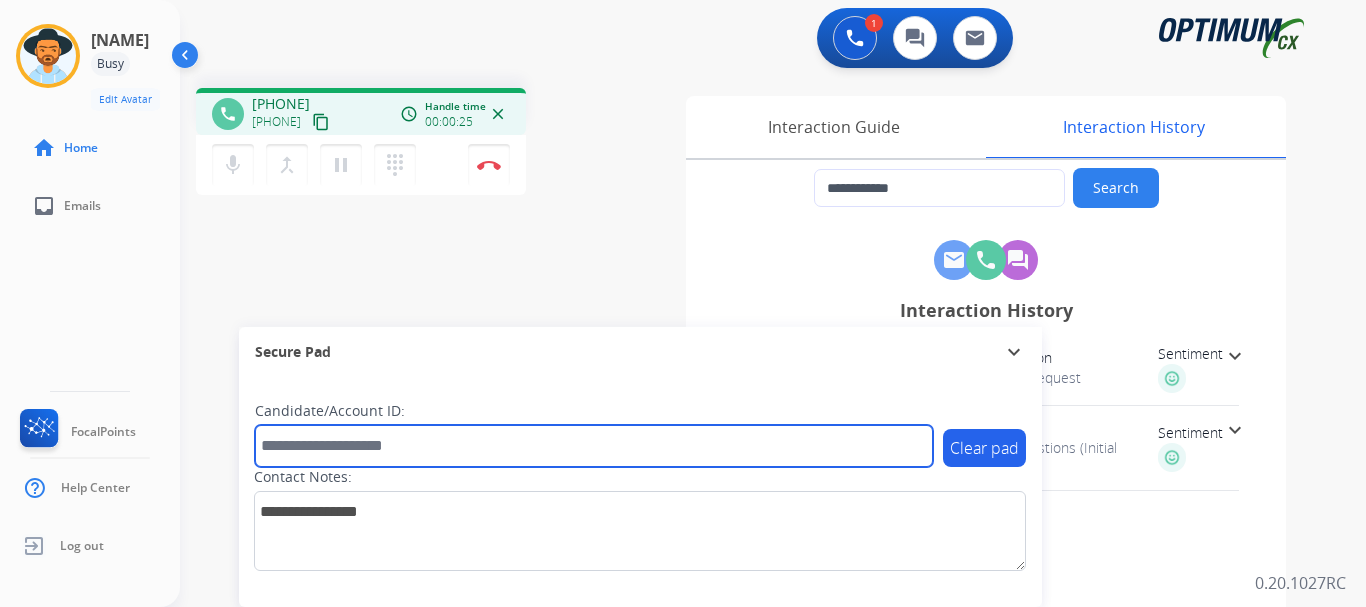 click at bounding box center [594, 446] 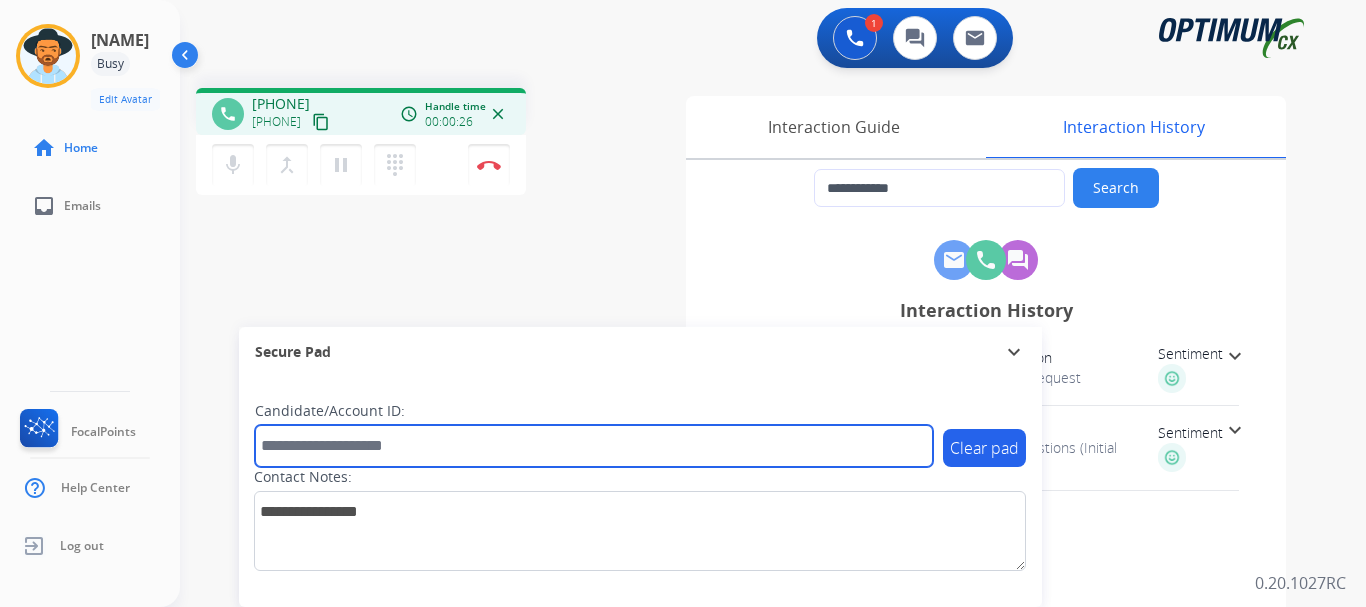 paste on "*******" 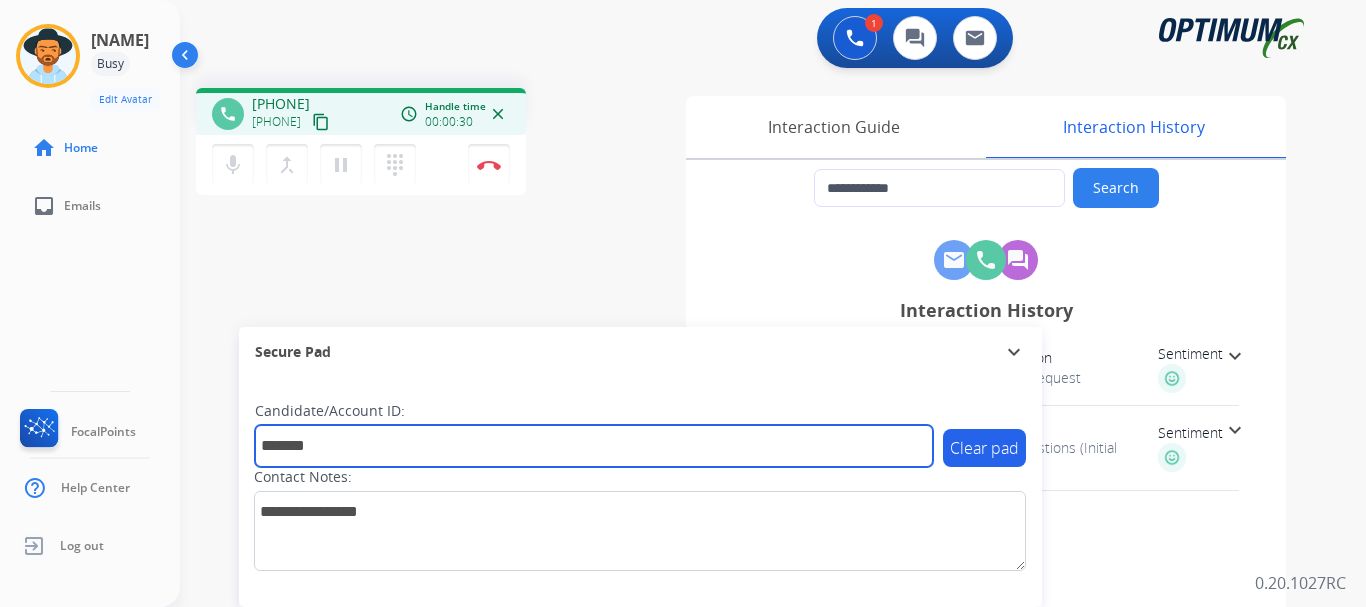 type on "*******" 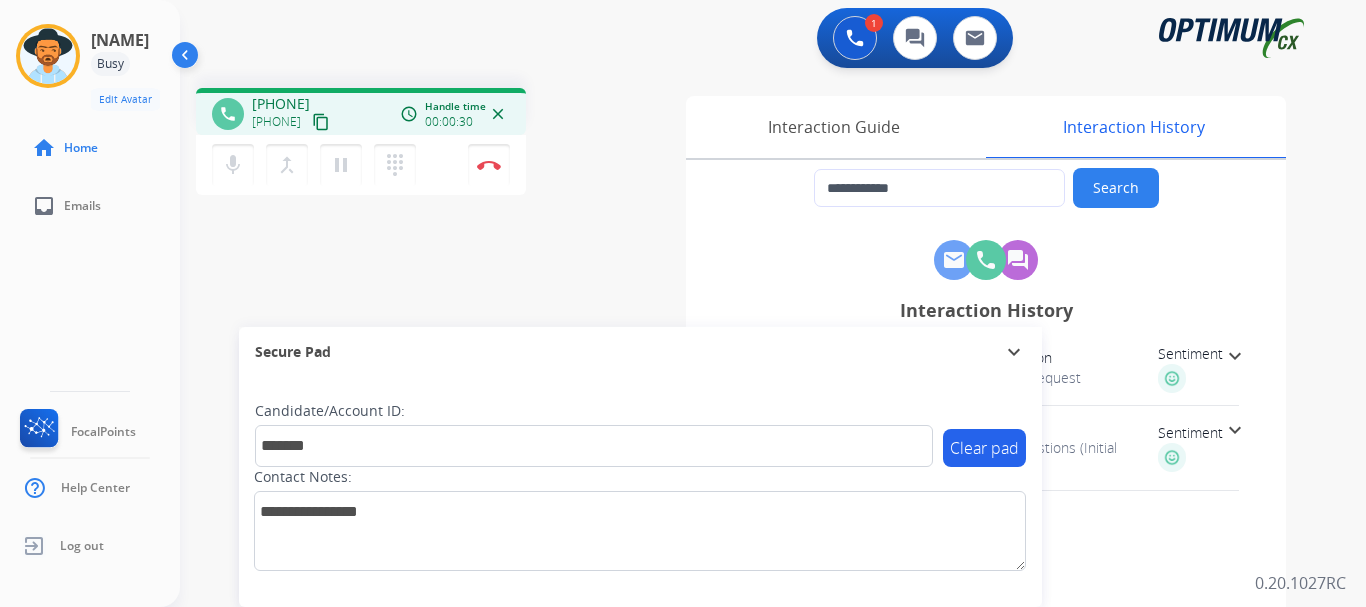 click on "Disconnect" at bounding box center [489, 165] 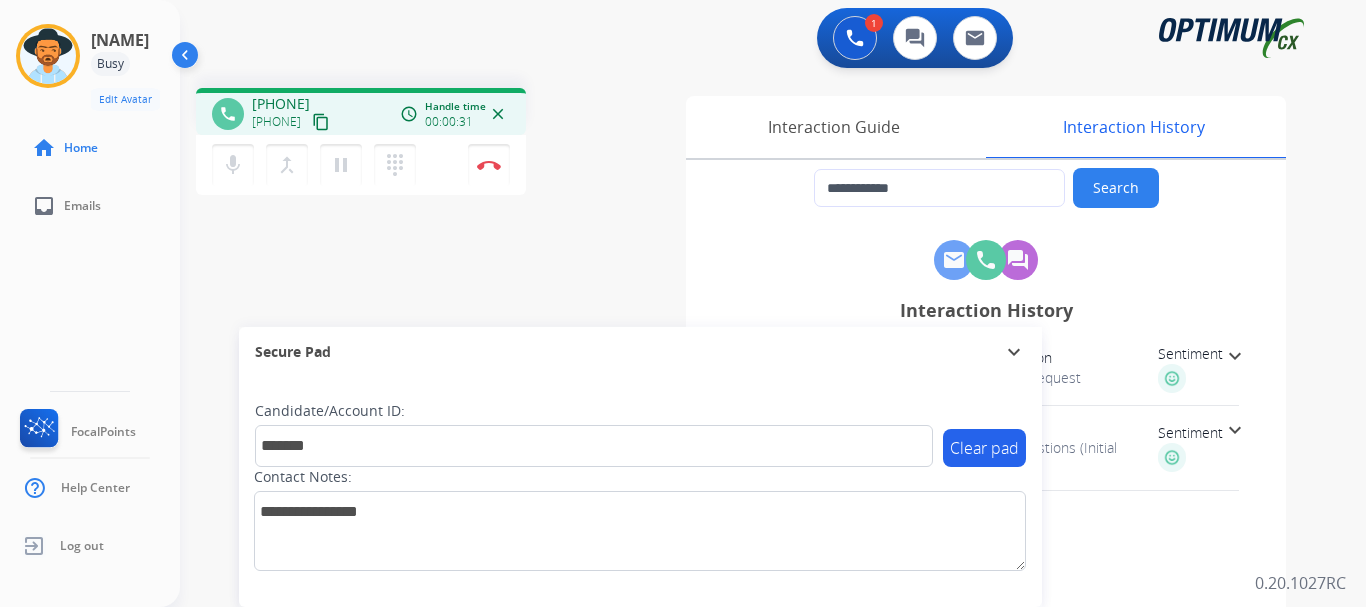 click at bounding box center (489, 165) 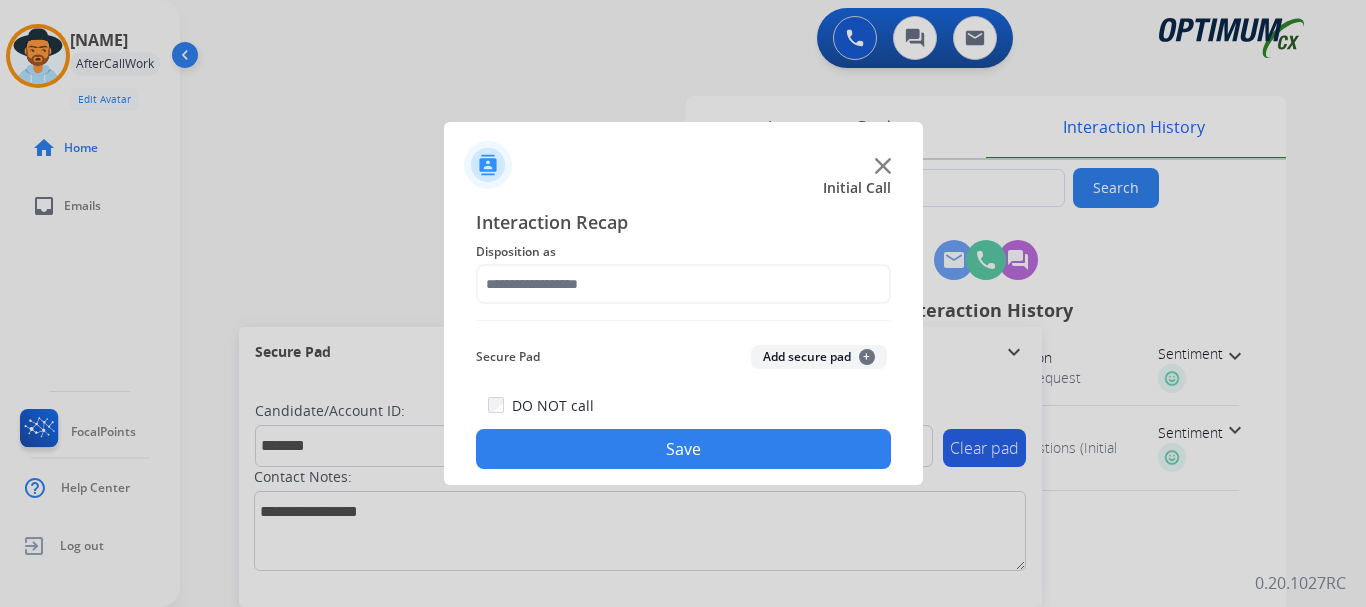 click on "Add secure pad  +" 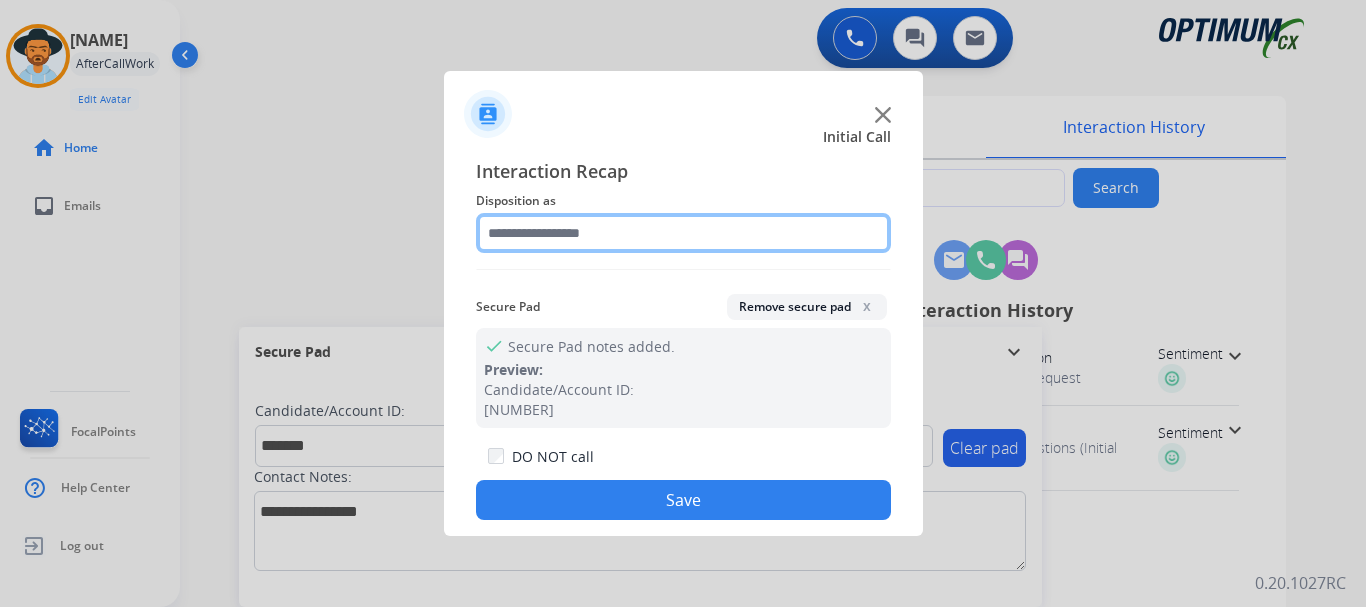 click 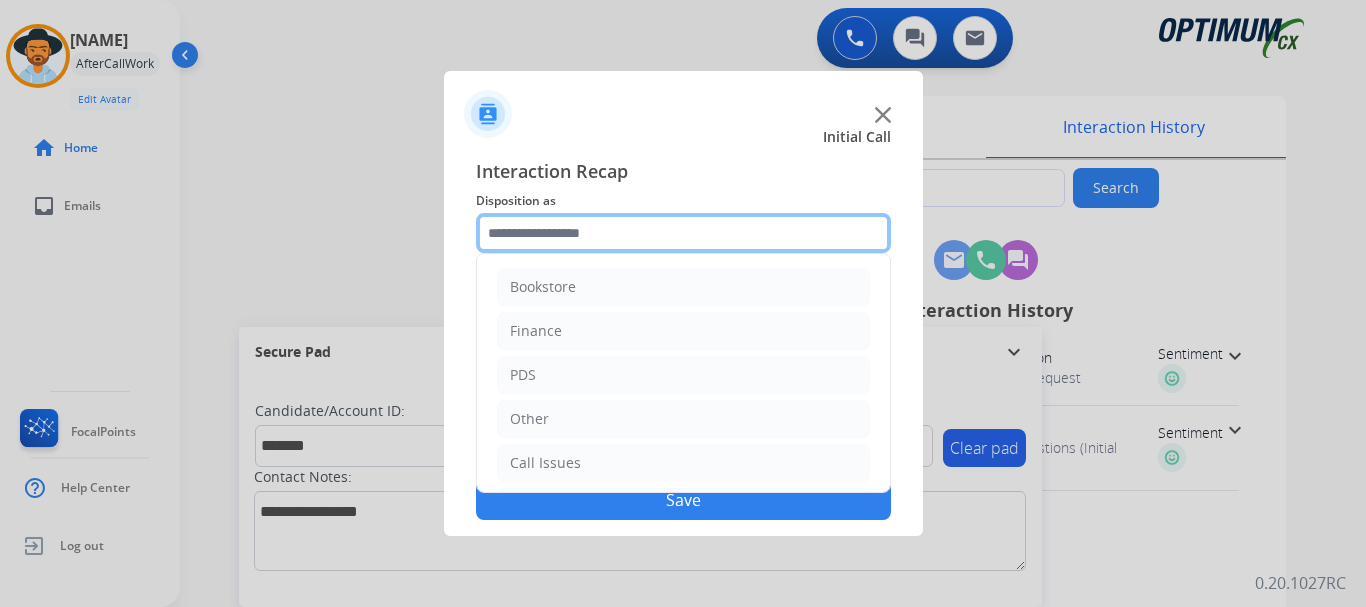 scroll, scrollTop: 136, scrollLeft: 0, axis: vertical 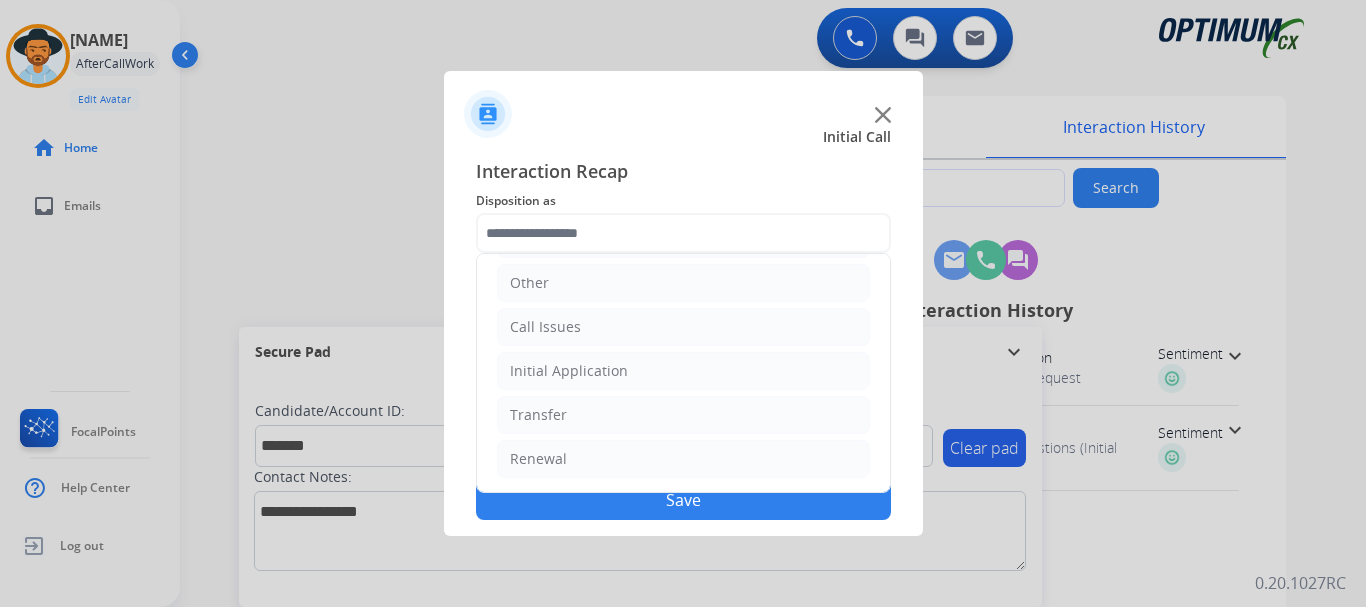 click on "Renewal" 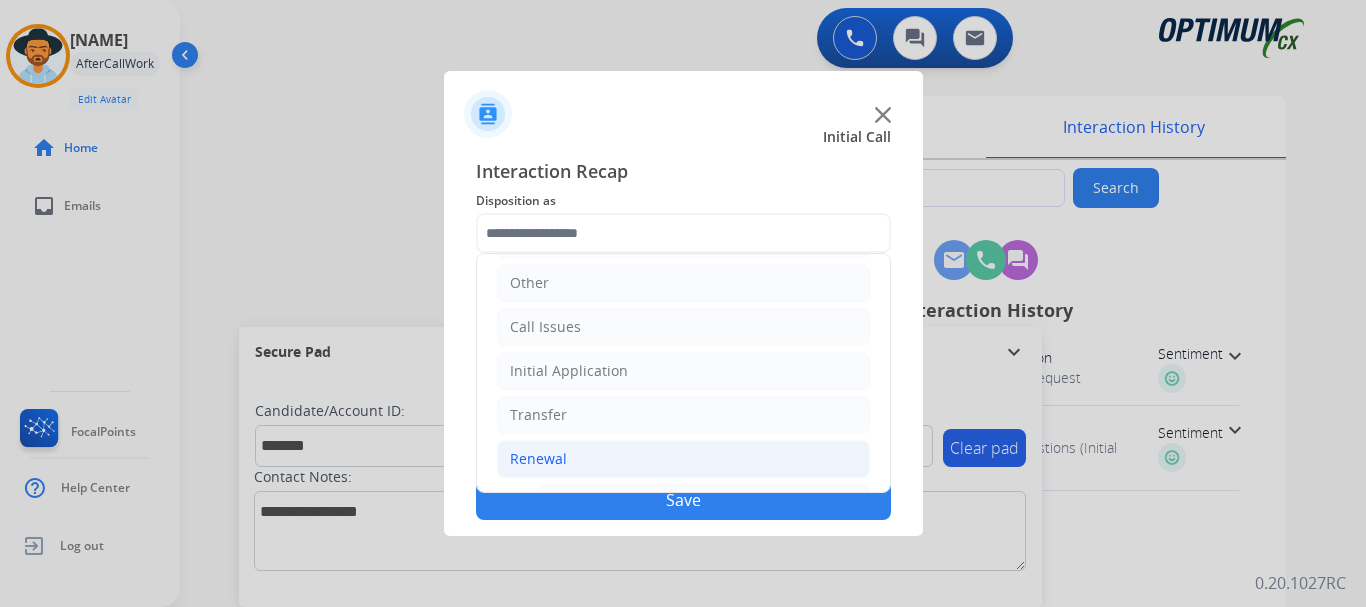 click on "Initial Application" 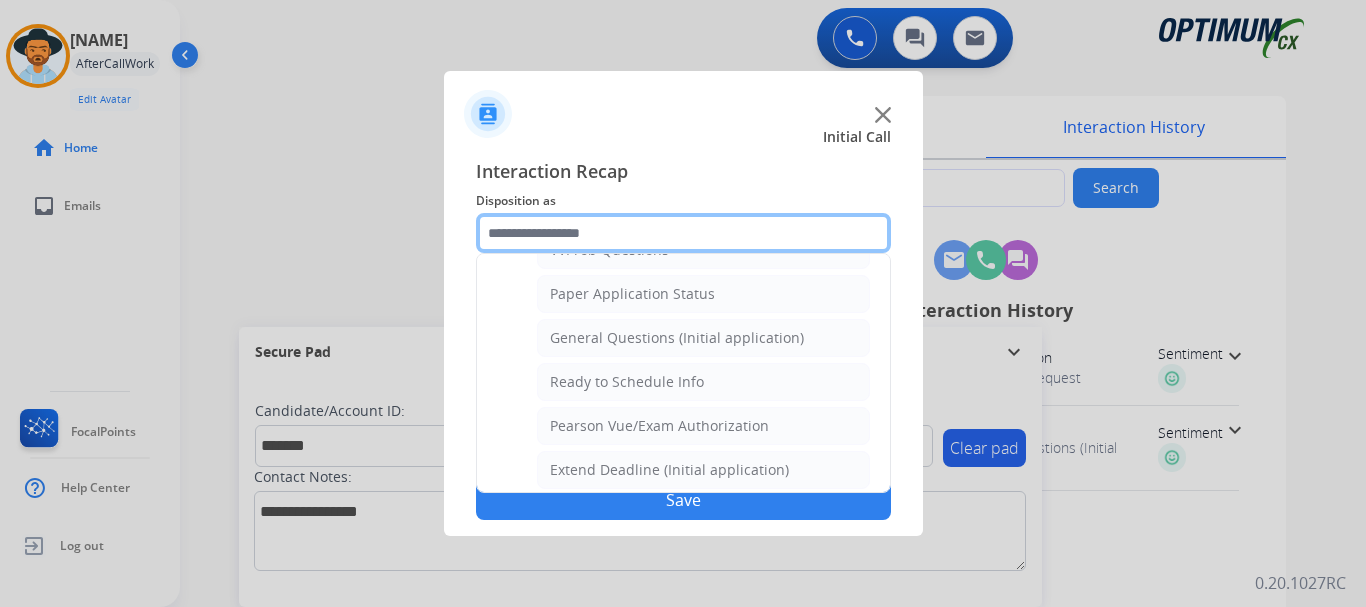 scroll, scrollTop: 1115, scrollLeft: 0, axis: vertical 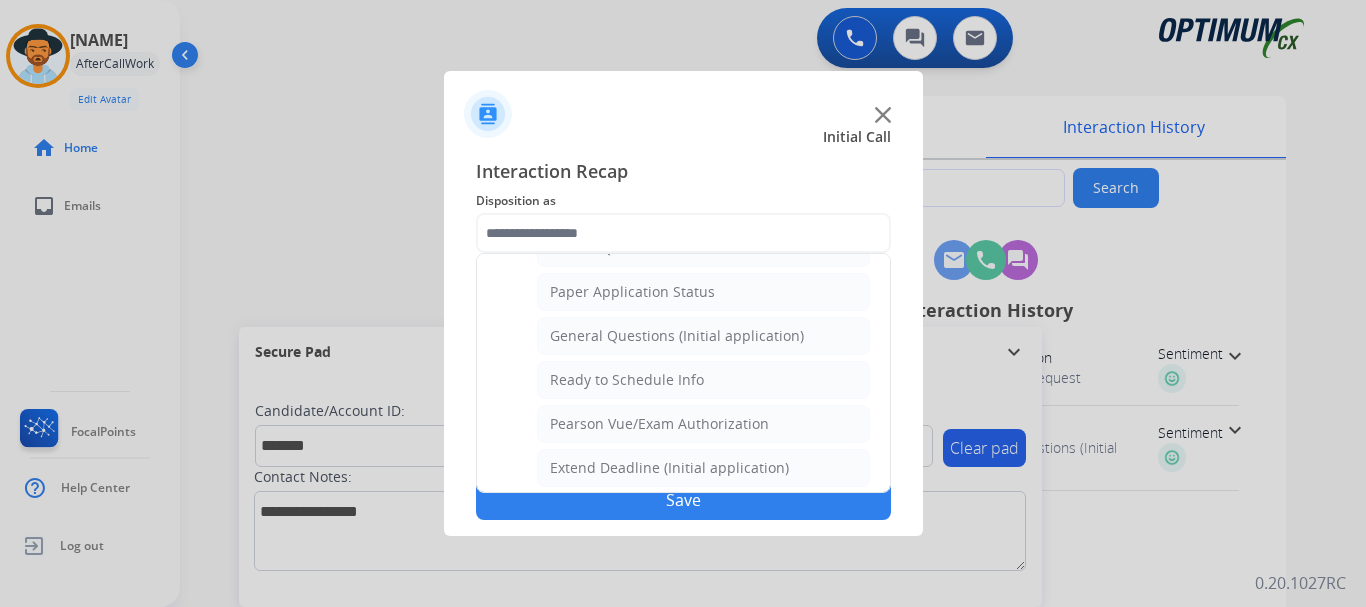 click on "General Questions (Initial application)" 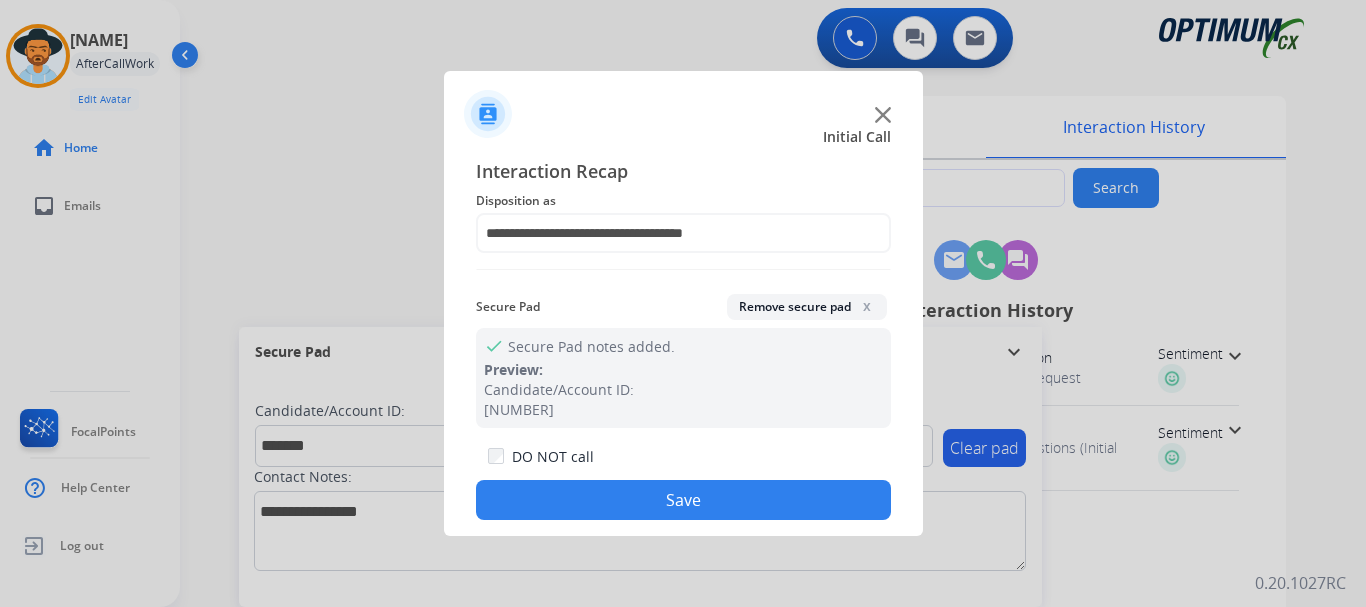 click on "Save" 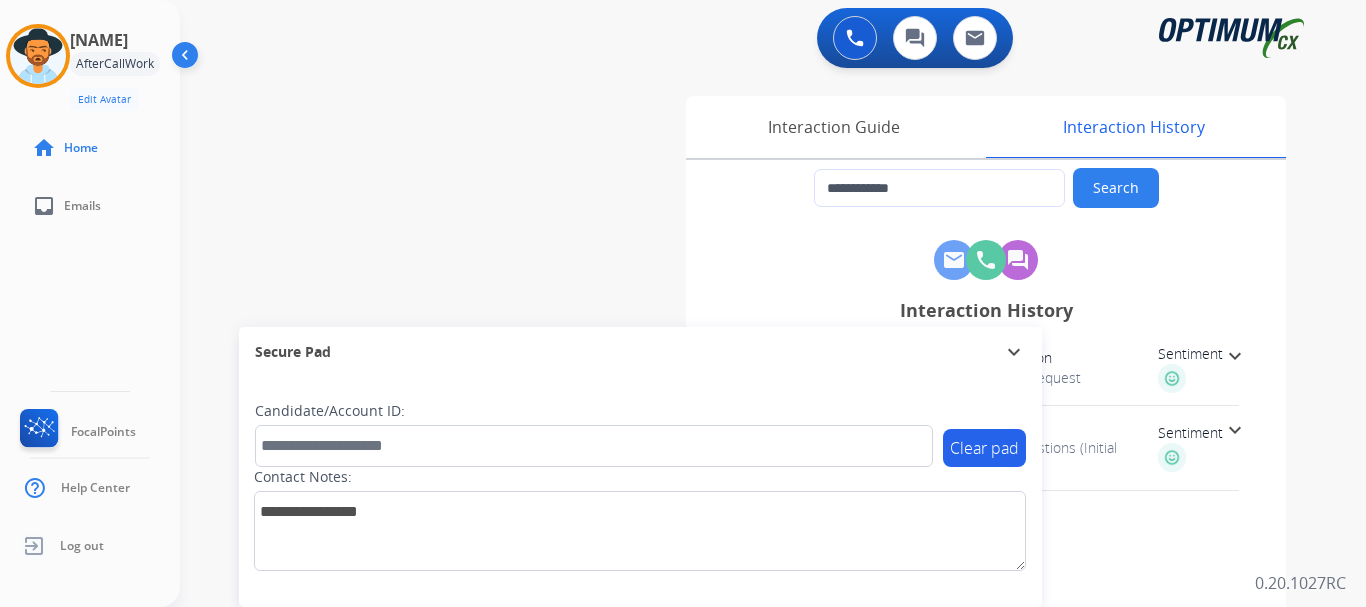 click on "**********" at bounding box center (749, 489) 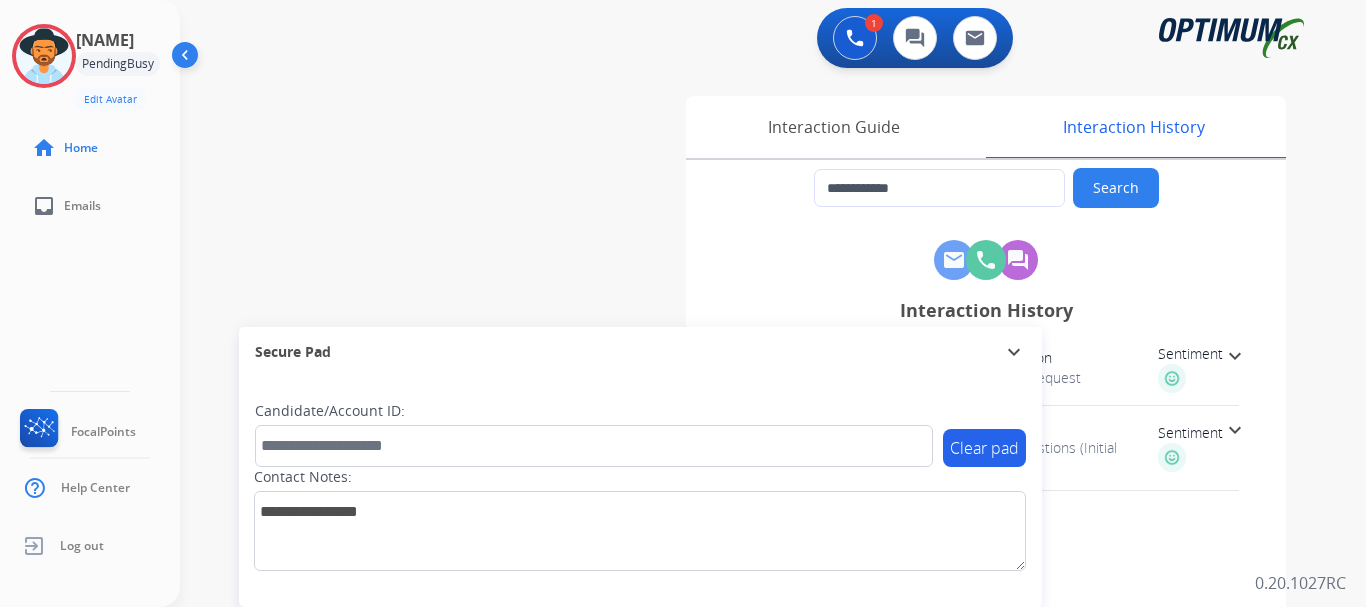 type on "**********" 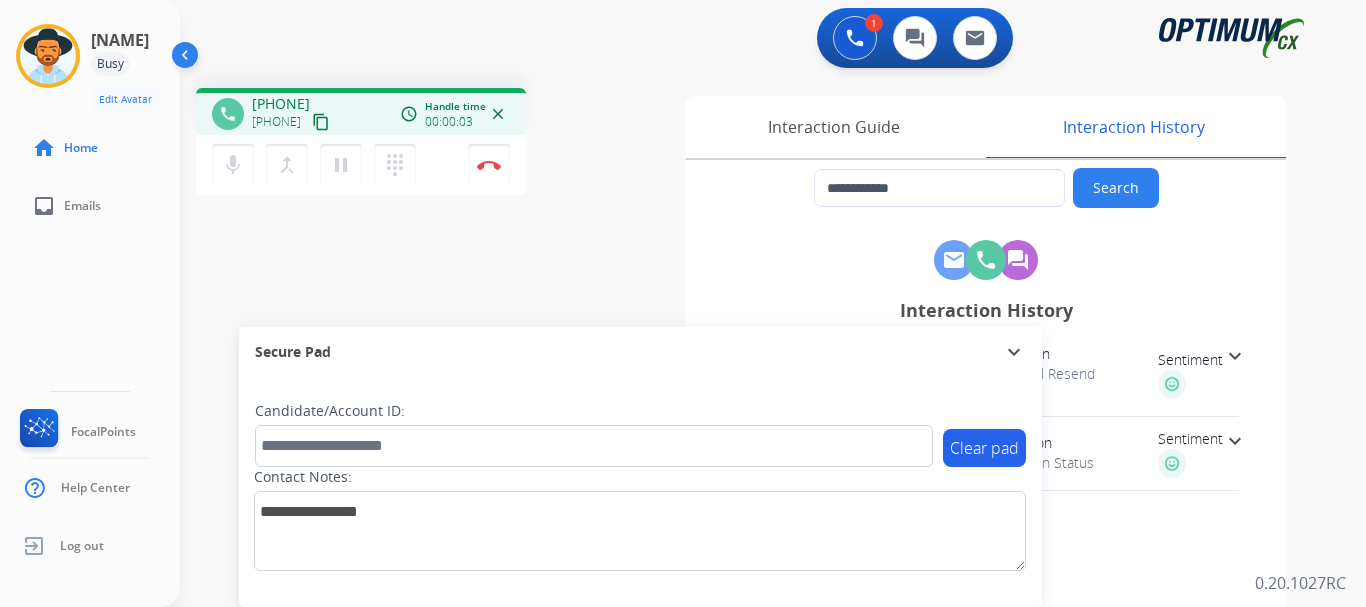 drag, startPoint x: 268, startPoint y: 103, endPoint x: 356, endPoint y: 98, distance: 88.14193 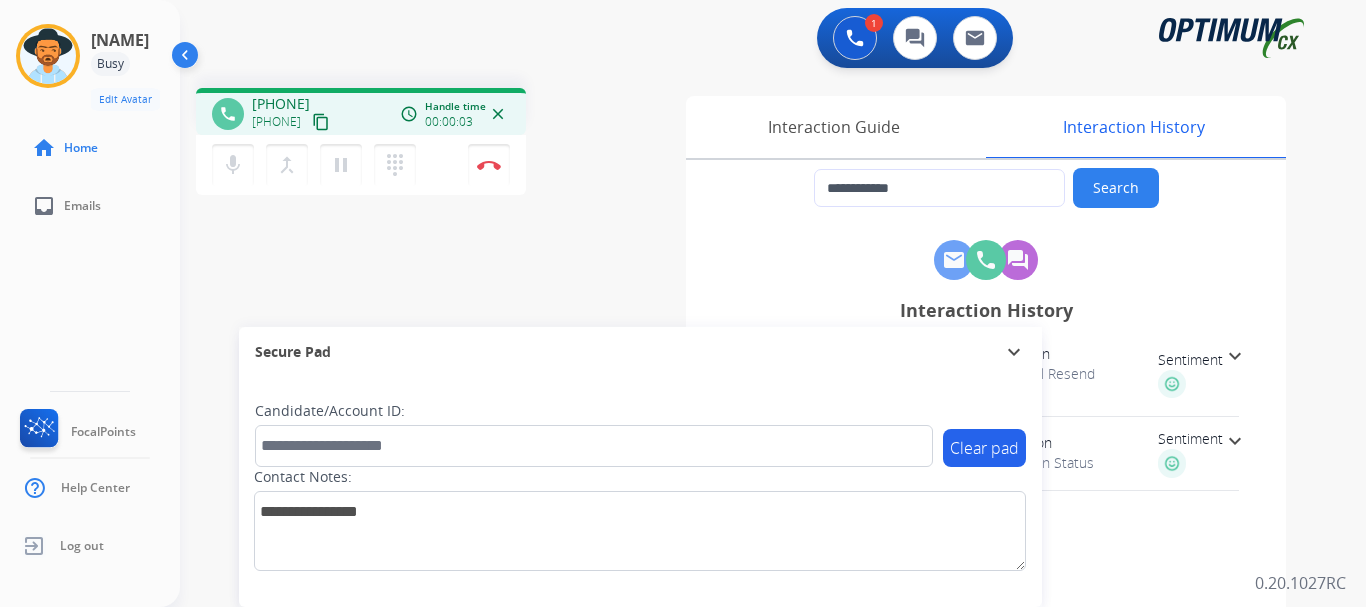 click on "[PHONE] [PHONE] content_copy" at bounding box center (292, 114) 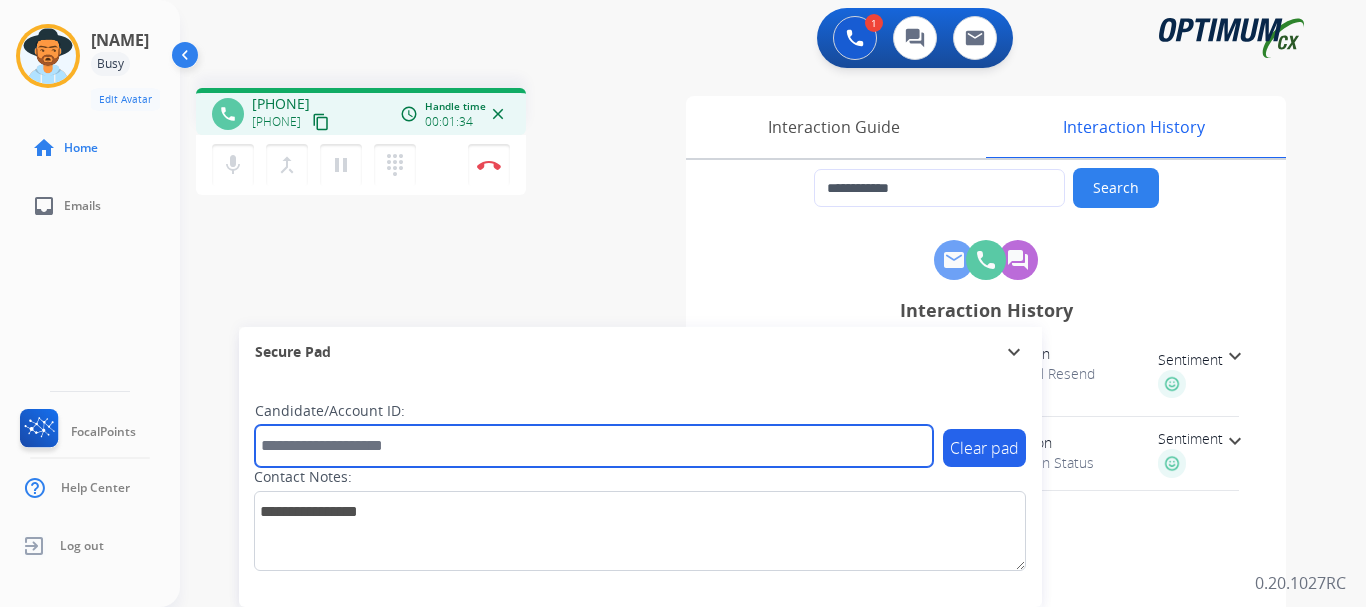 click at bounding box center (594, 446) 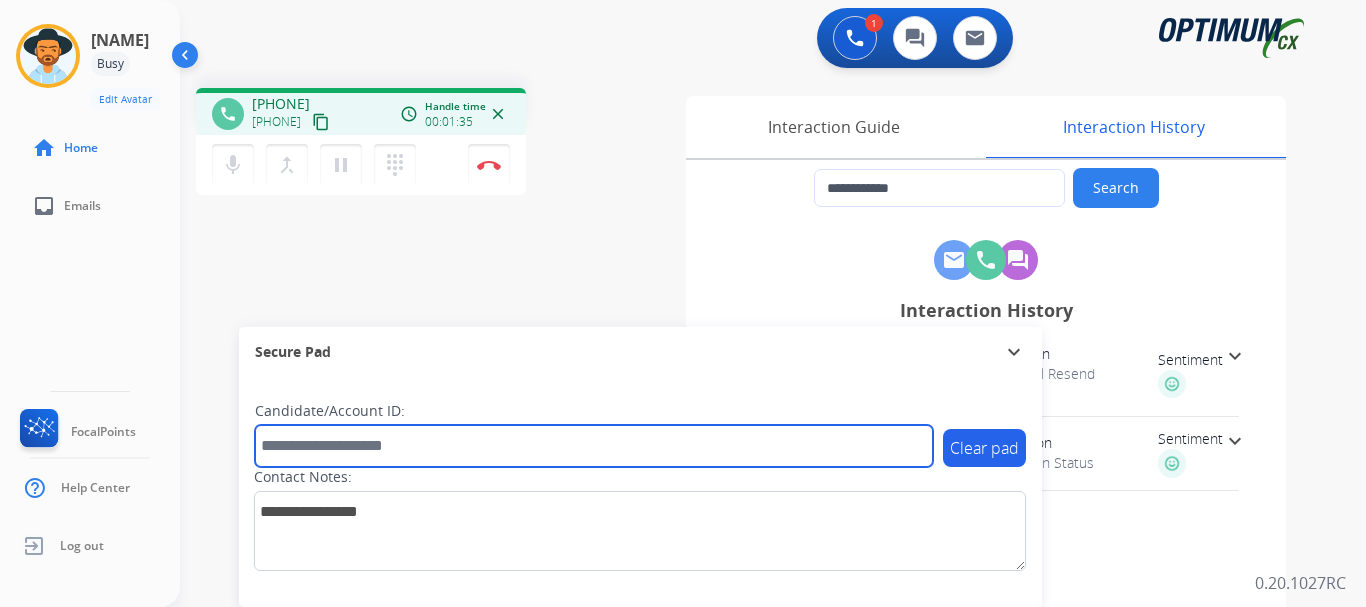 paste on "*******" 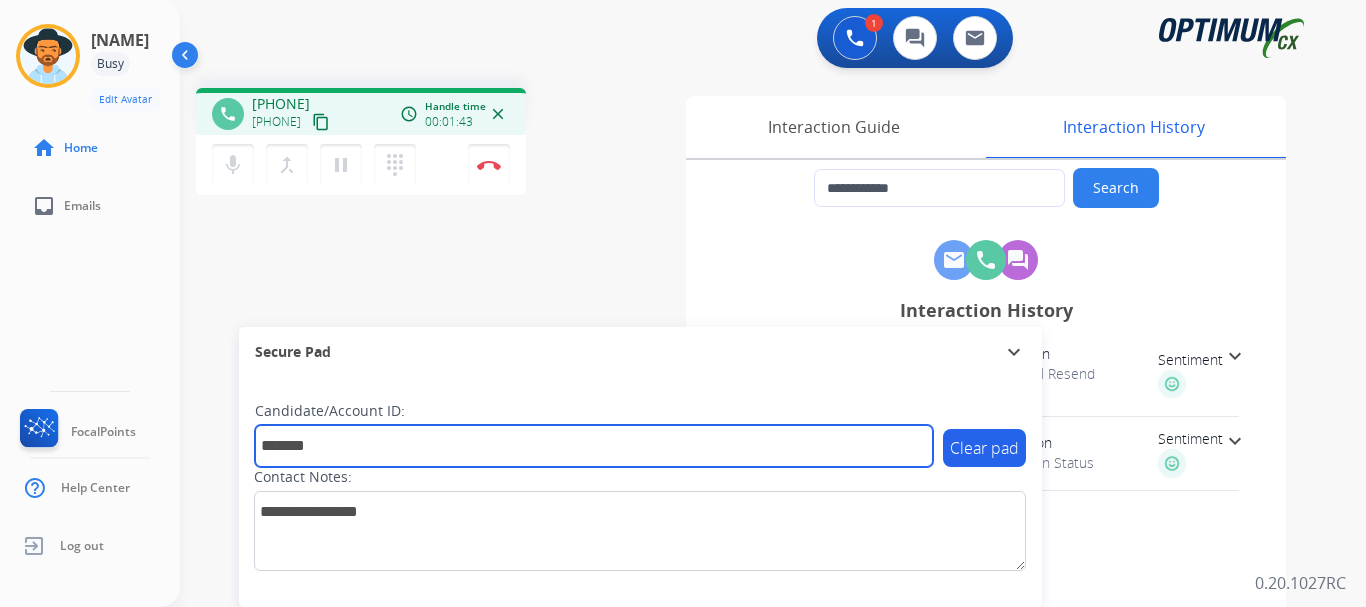 type on "*******" 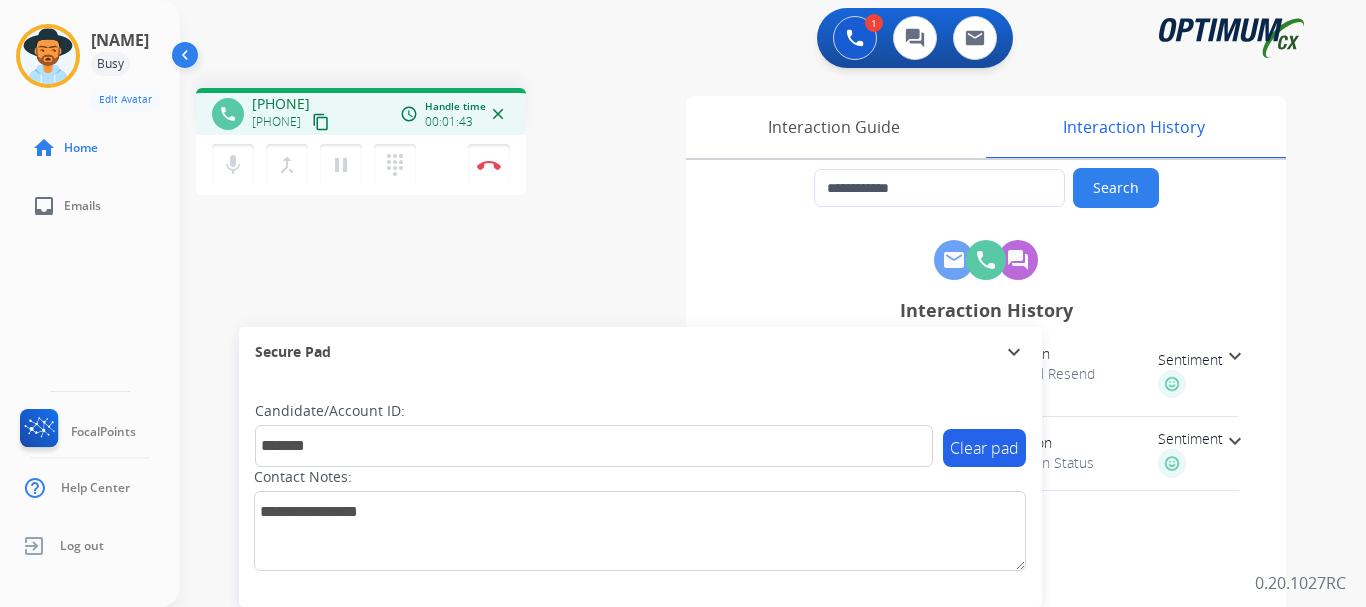 click at bounding box center [489, 165] 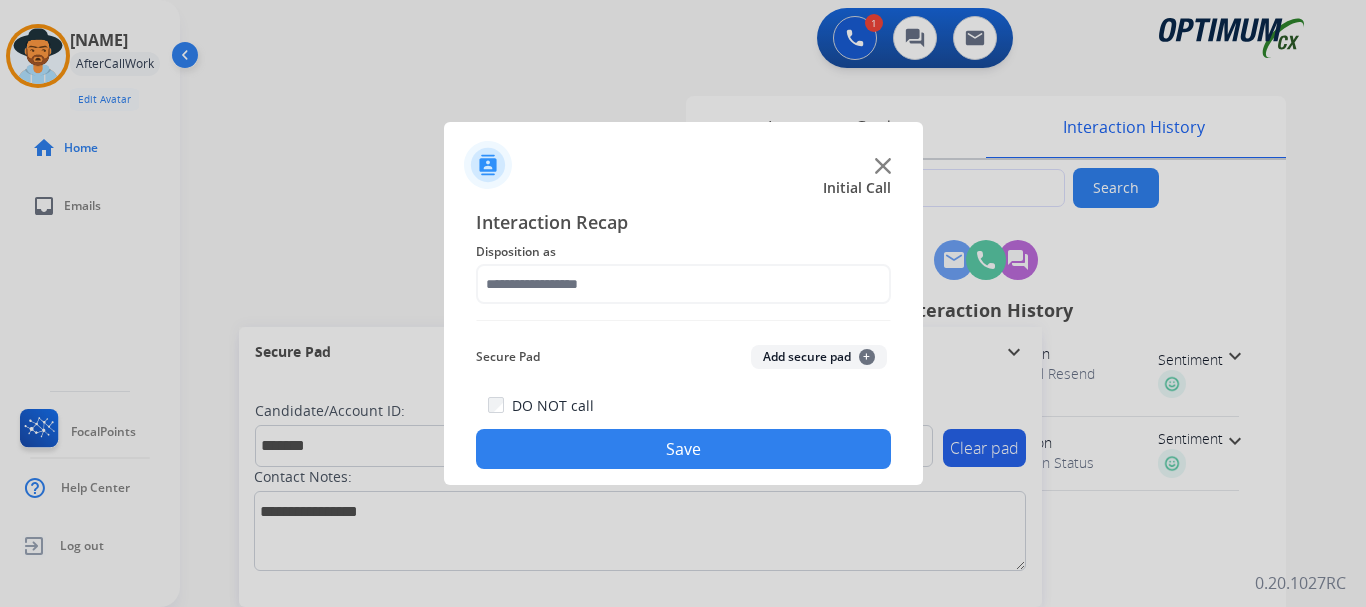 click on "Secure Pad  Add secure pad  +" 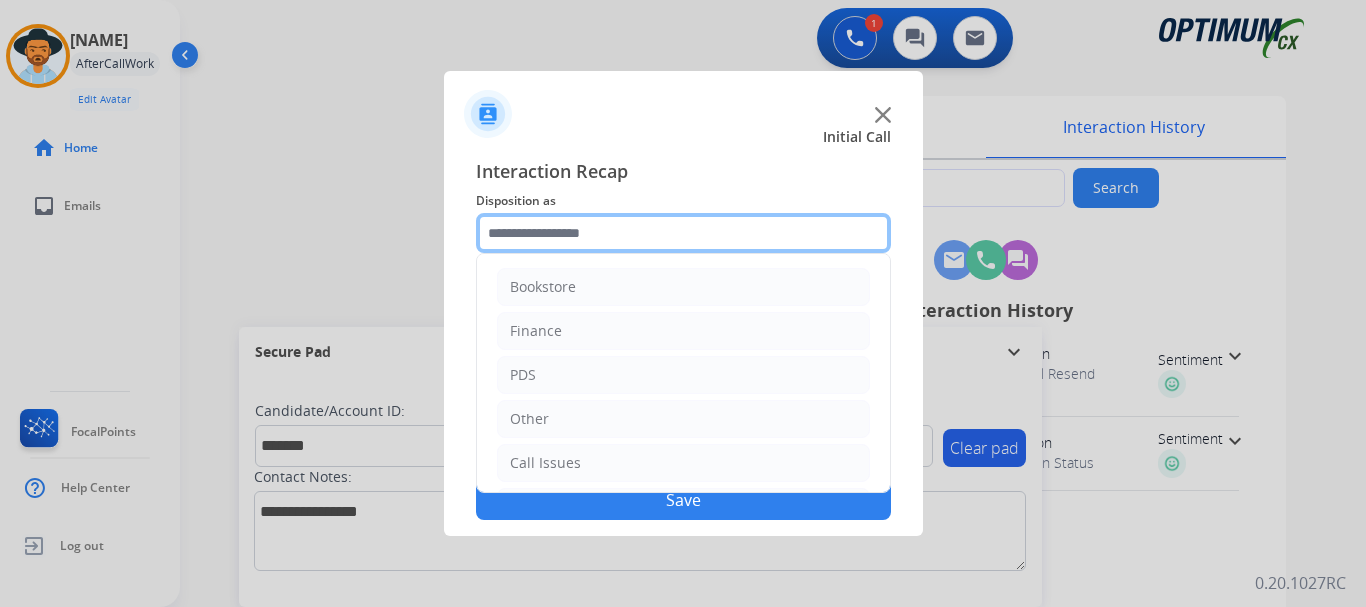 click 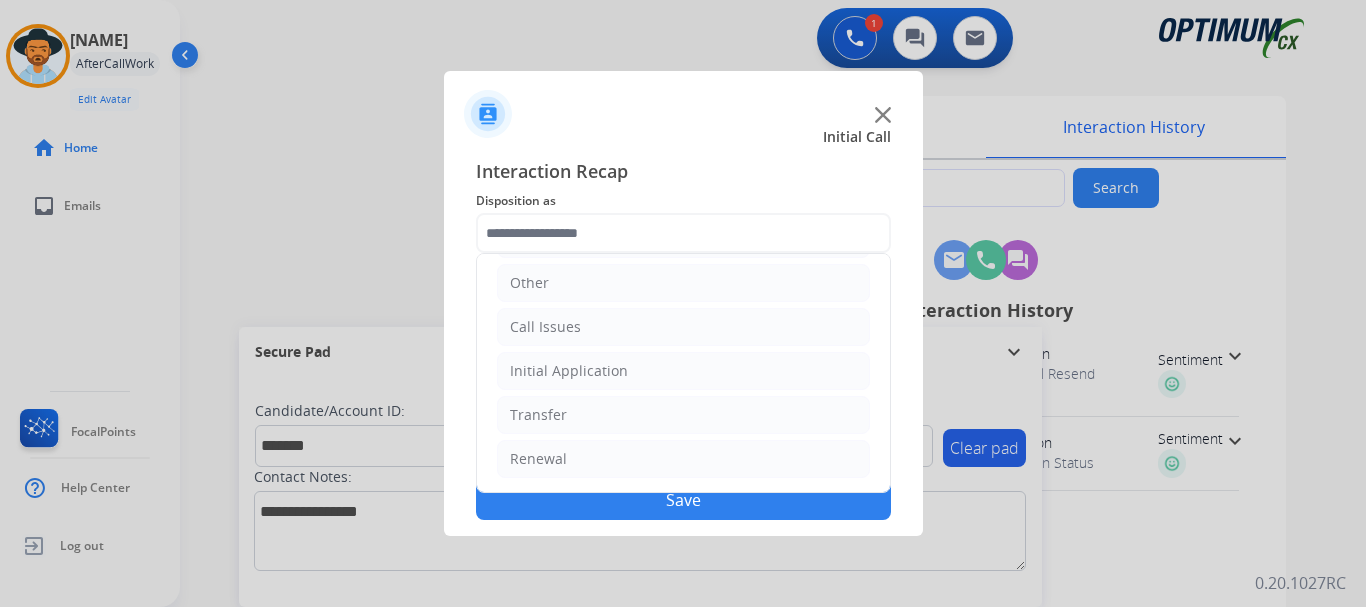 click on "Initial Application" 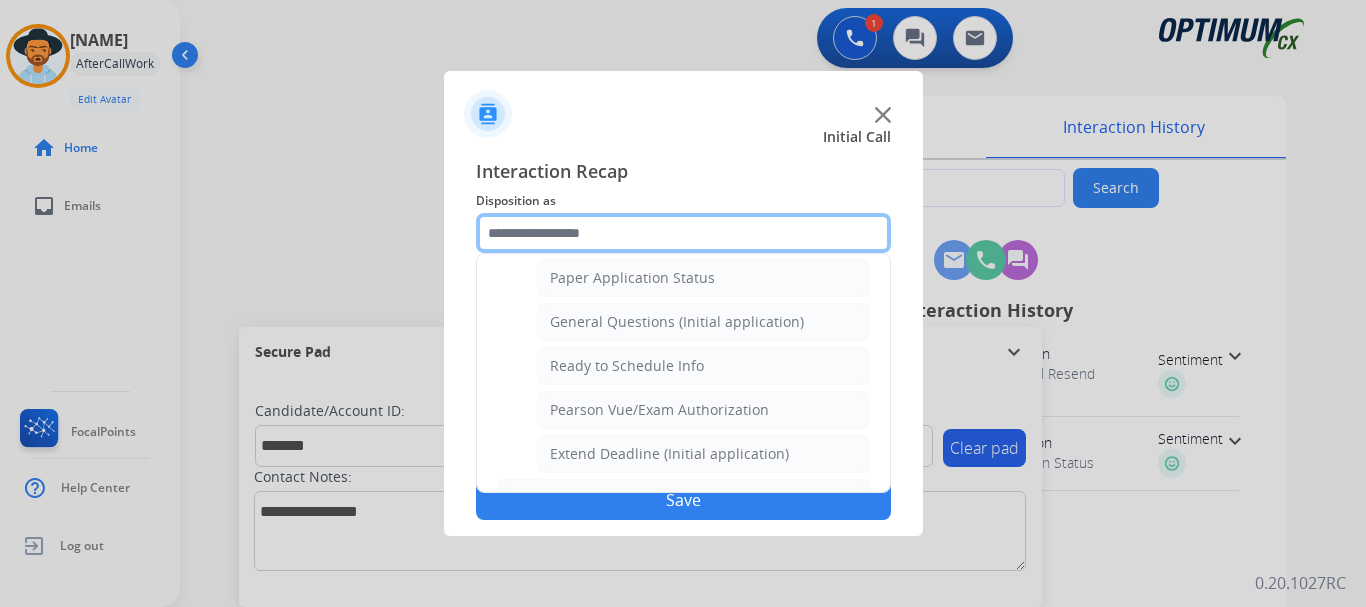 scroll, scrollTop: 1138, scrollLeft: 0, axis: vertical 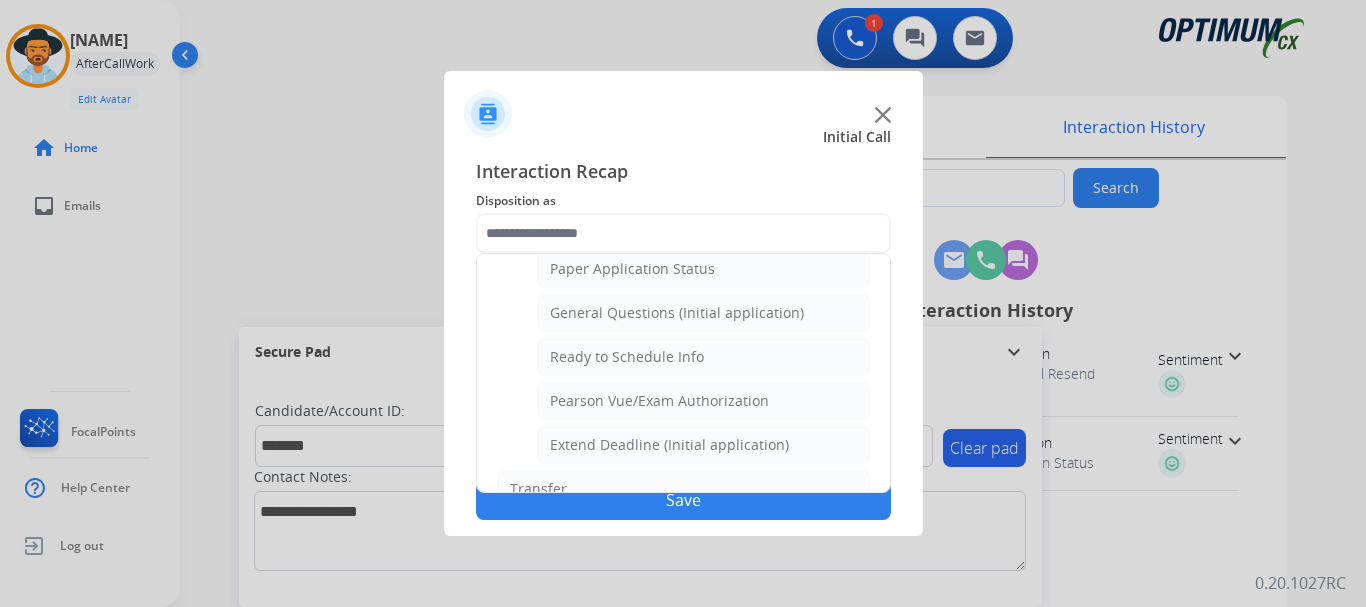 click on "General Questions (Initial application)" 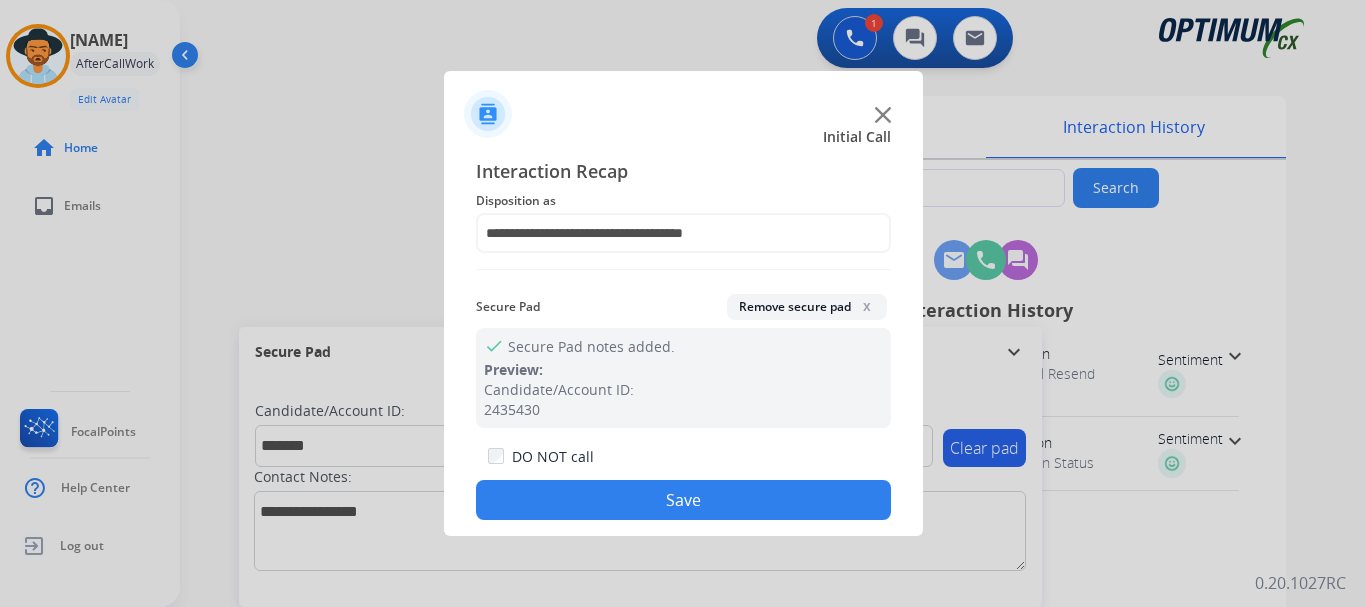 click on "Save" 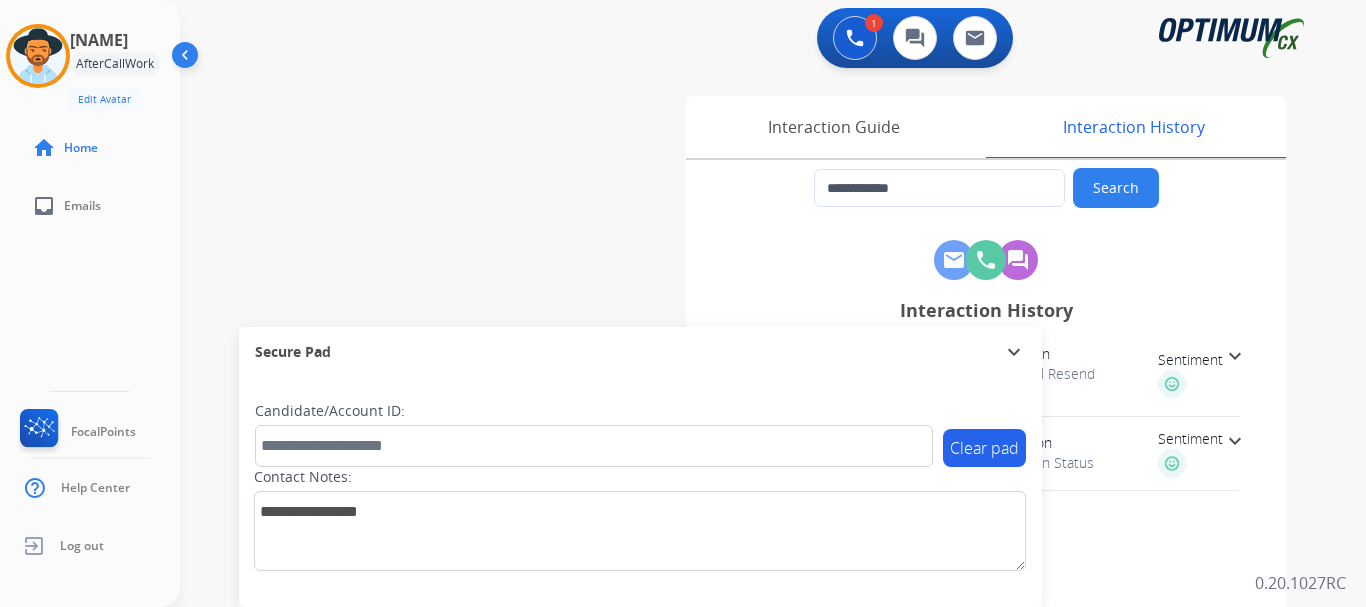 click on "phone [PHONE] Inbound transit_enterexit [TIME_AGO] [DATE] at [TIME] Disposition Credential Resend (Renewal) Sentiment expand_more phone [PHONE] Inbound transit_enterexit [TIME_AGO] [DATE] at [TIME] Disposition Application Status Sentiment expand_more Secure Pad expand_more Clear pad Candidate/Account ID: Contact Notes:" at bounding box center (749, 489) 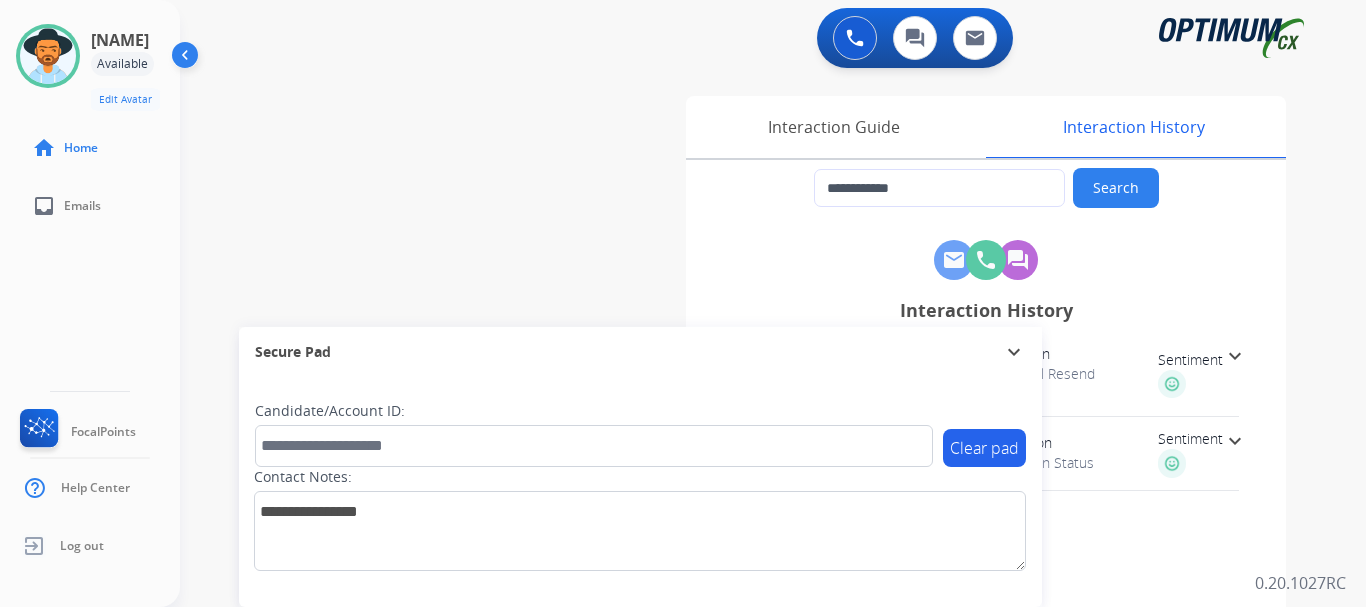 click at bounding box center (48, 56) 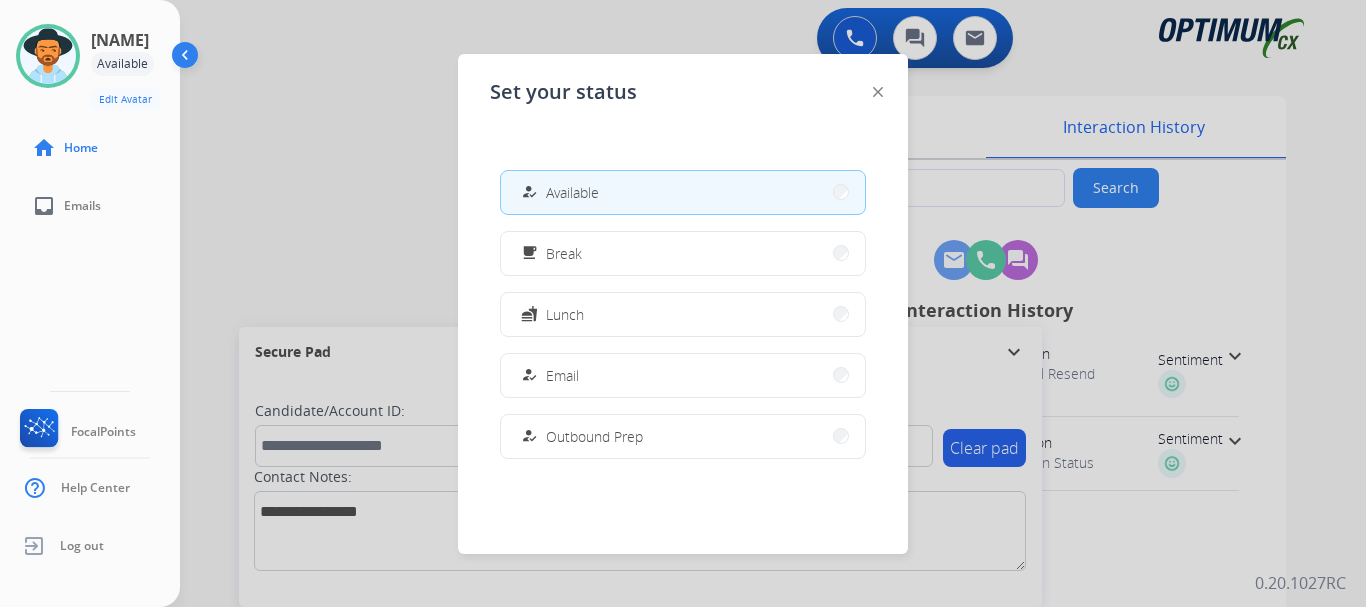 click on "Lunch" at bounding box center (565, 314) 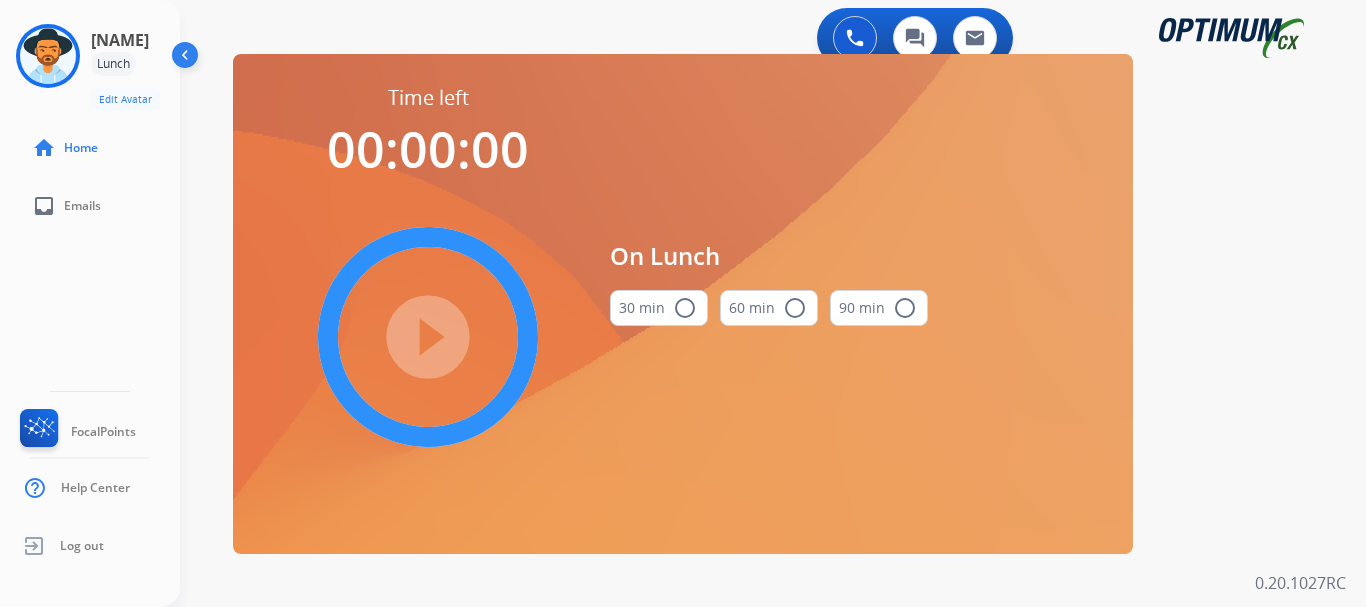 click on "30 min  radio_button_unchecked" at bounding box center (659, 308) 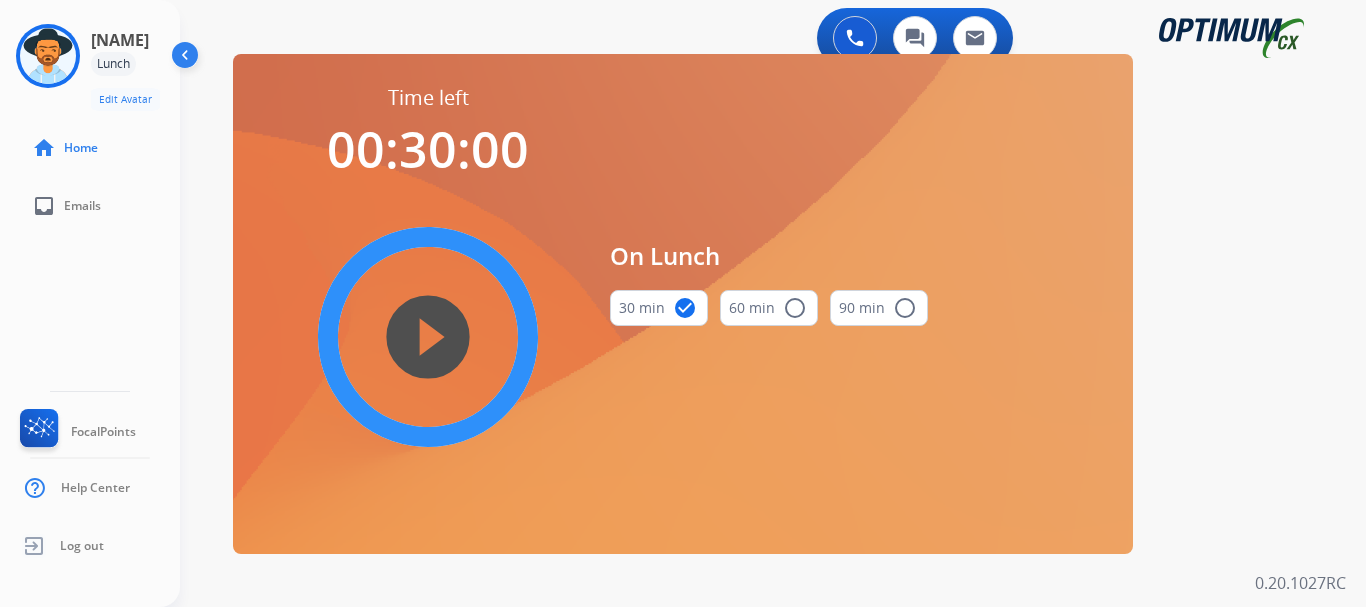 click on "play_circle_filled" at bounding box center [428, 337] 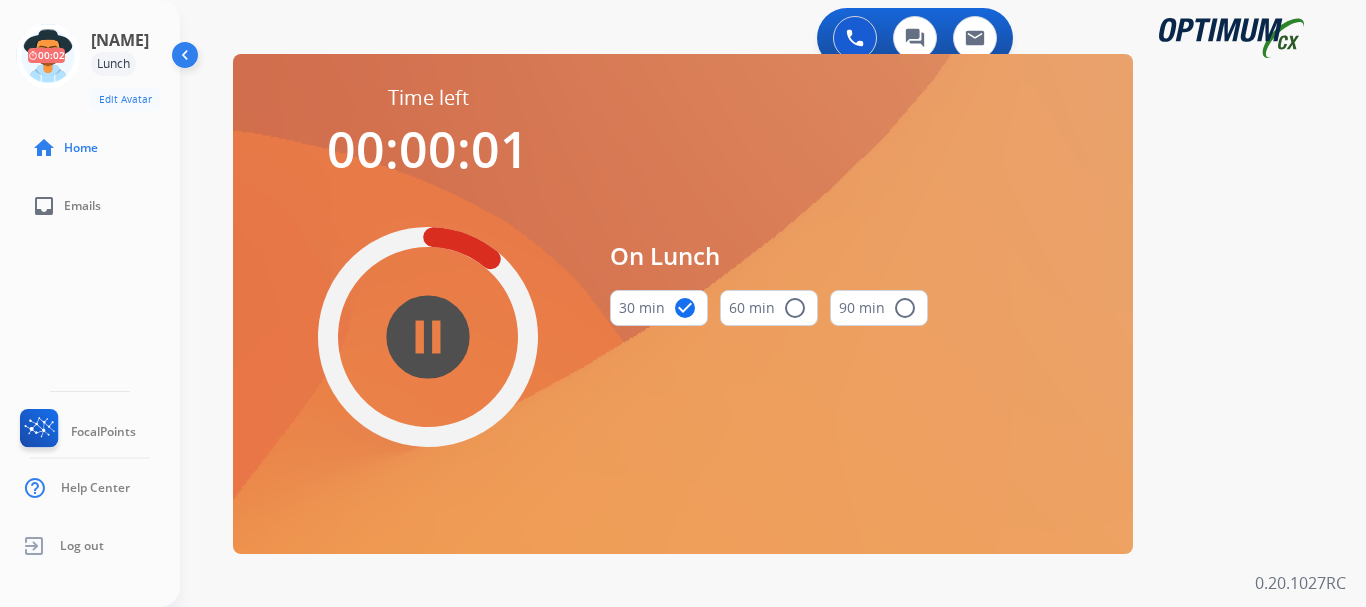 click 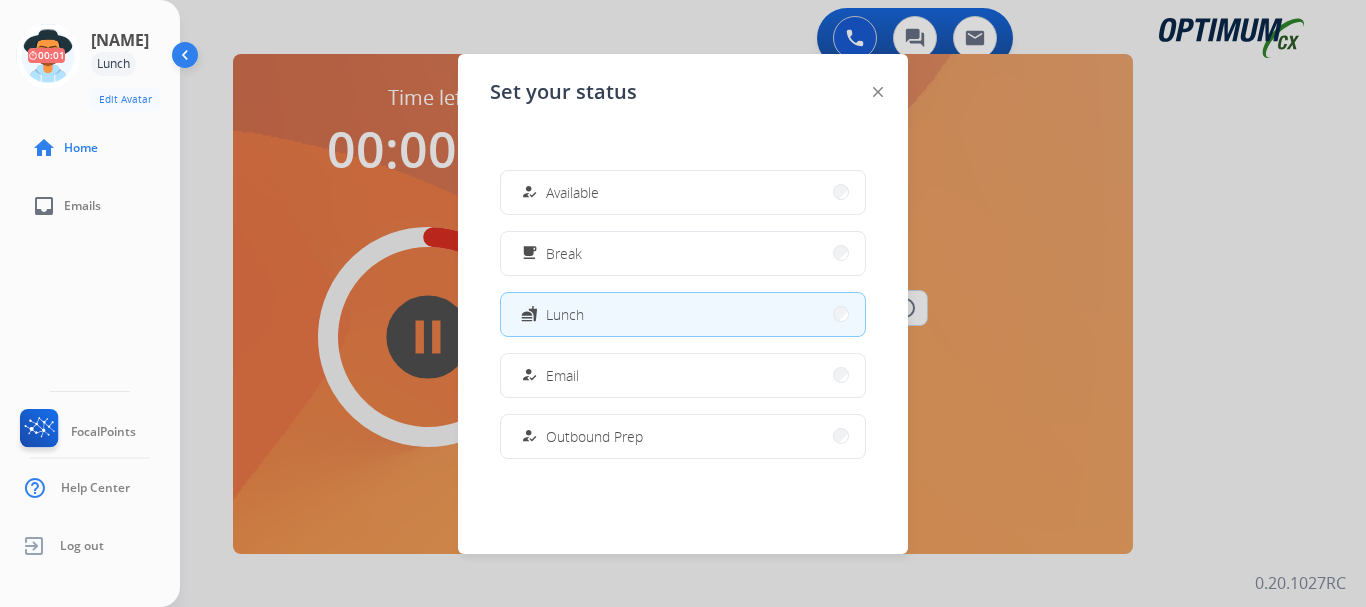 click on "Available" at bounding box center (572, 192) 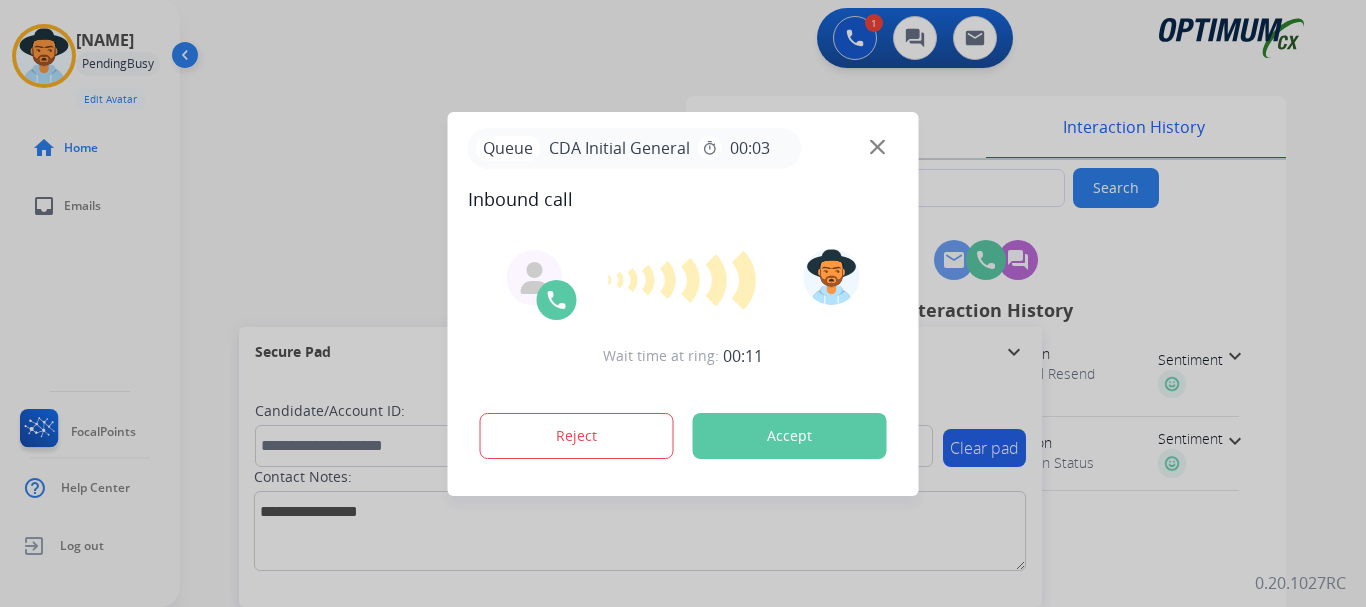 type on "**********" 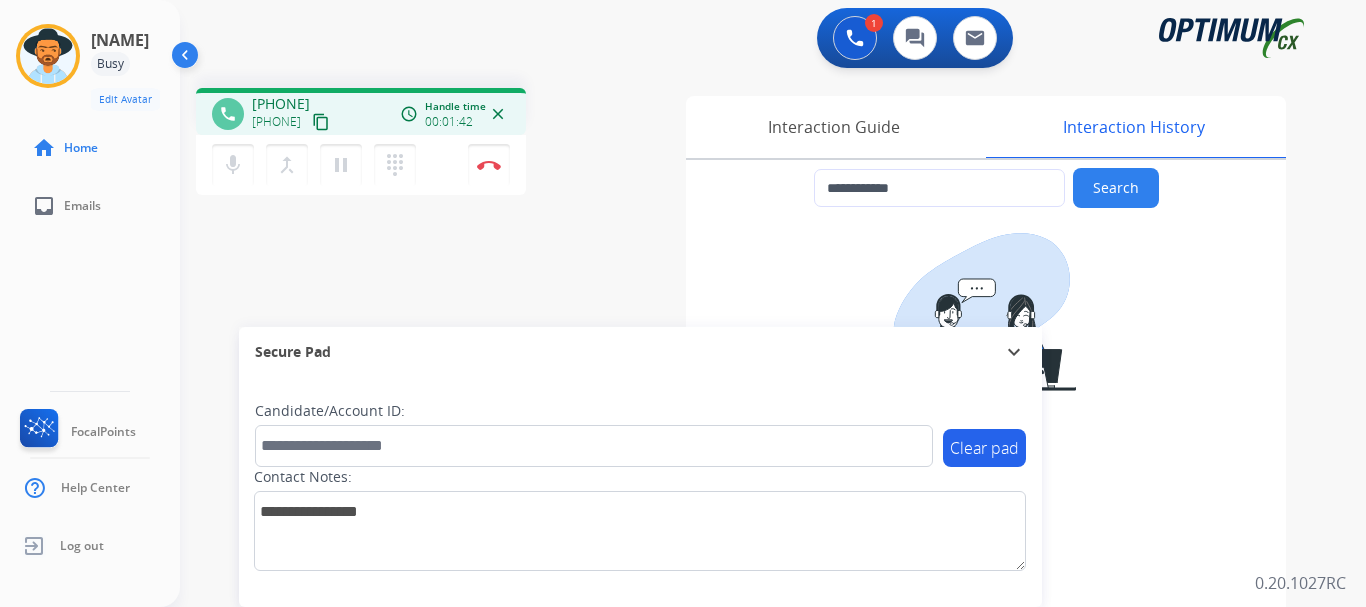 drag, startPoint x: 269, startPoint y: 109, endPoint x: 347, endPoint y: 95, distance: 79.24645 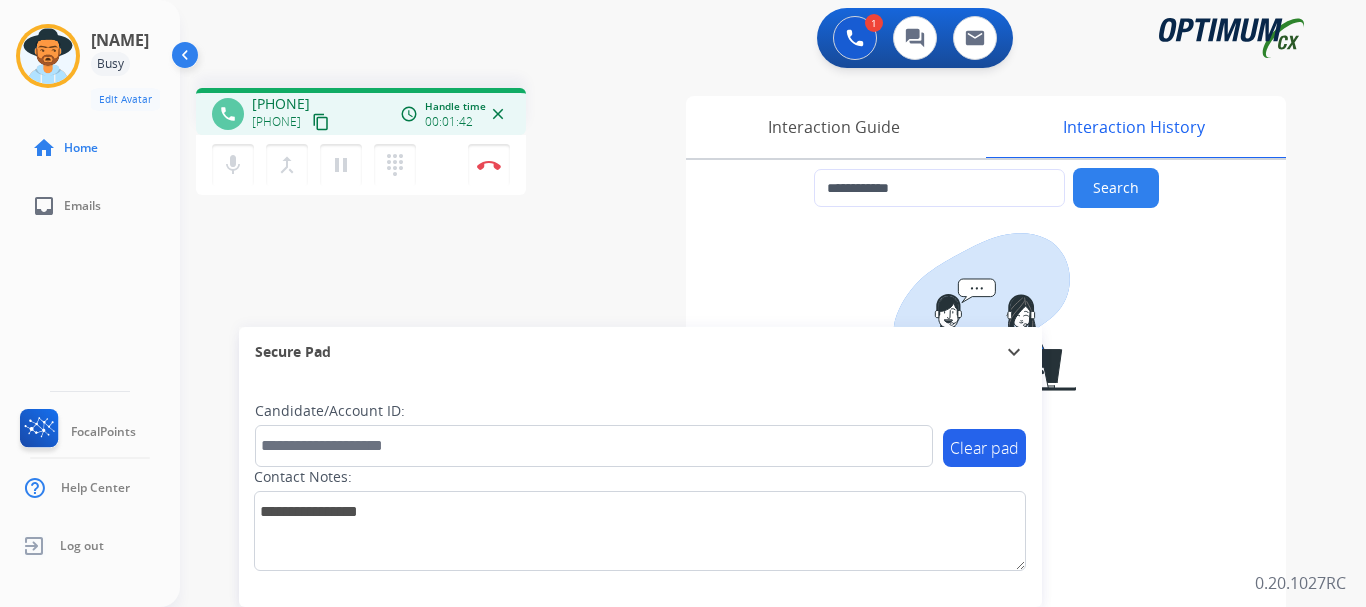 click on "[PHONE]" at bounding box center (281, 104) 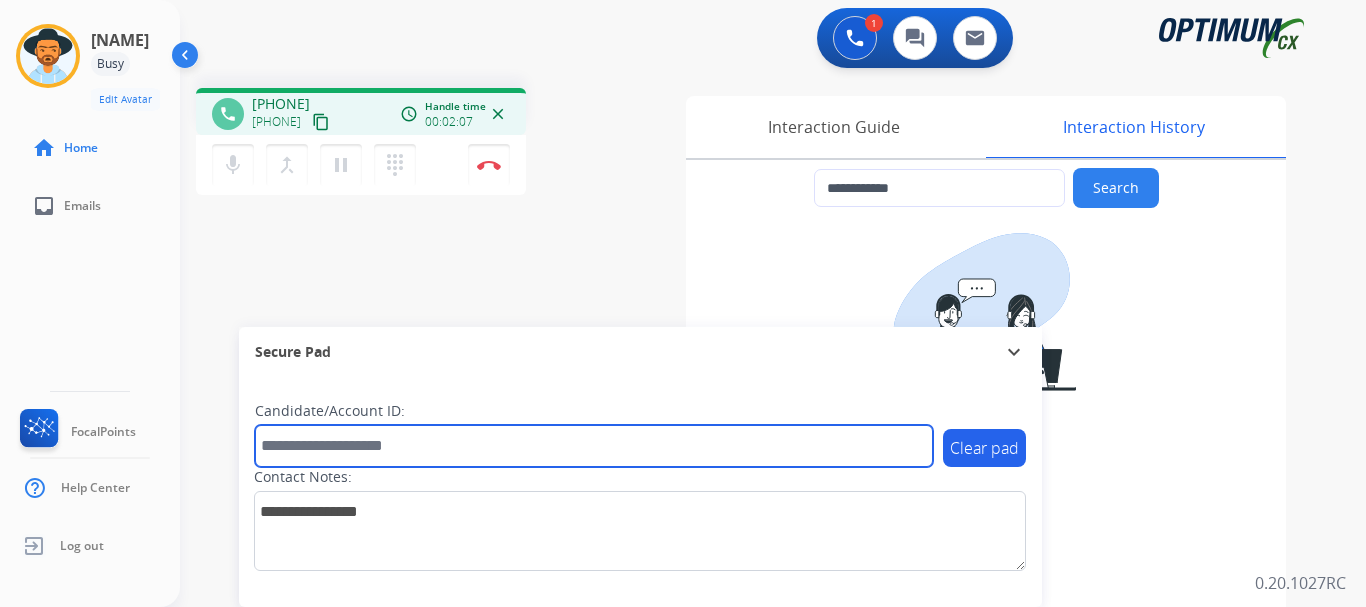 click at bounding box center (594, 446) 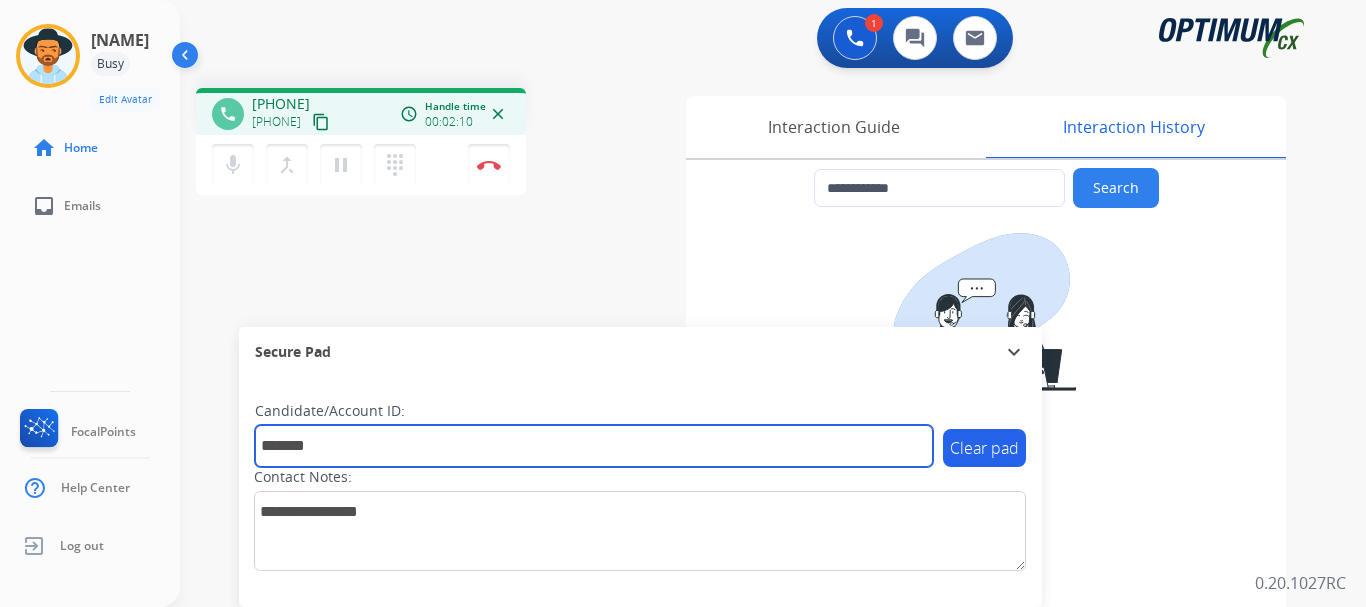 type on "*******" 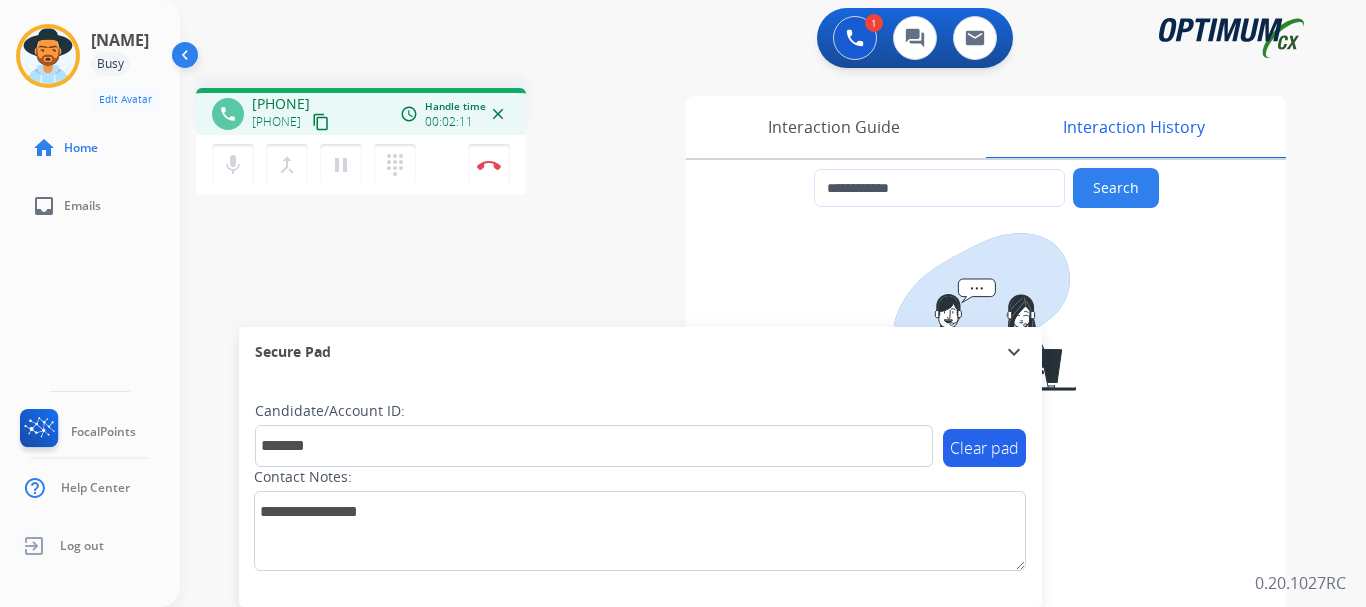 click on "Disconnect" at bounding box center (489, 165) 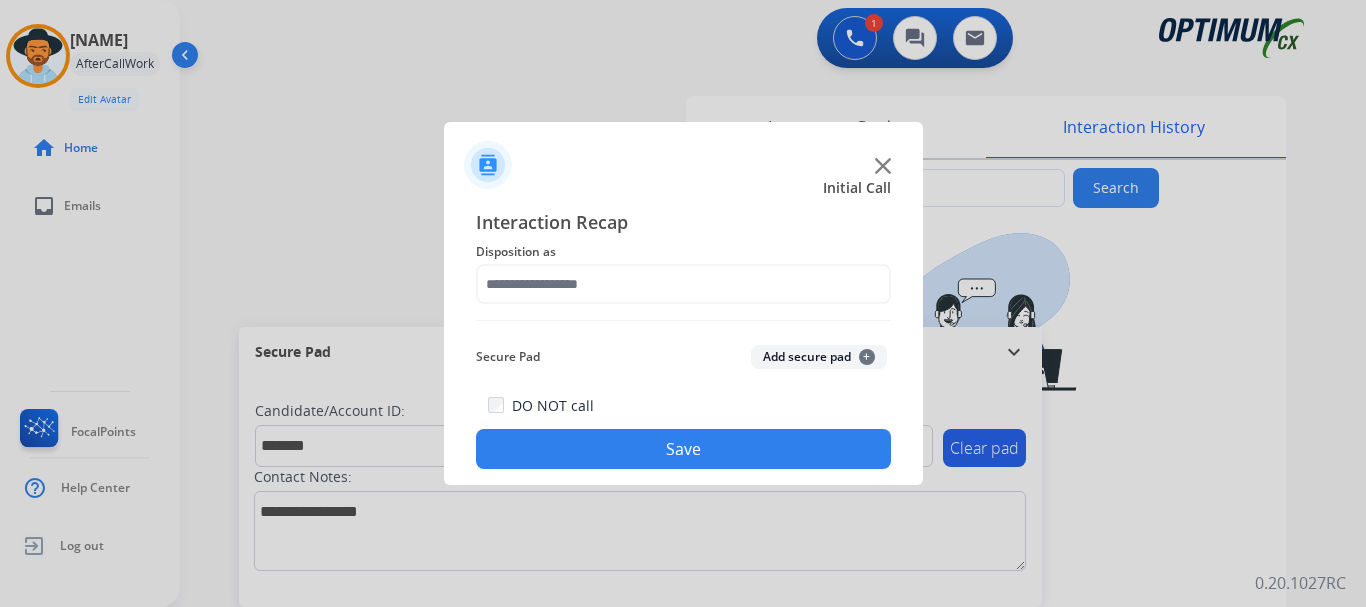 click on "Add secure pad  +" 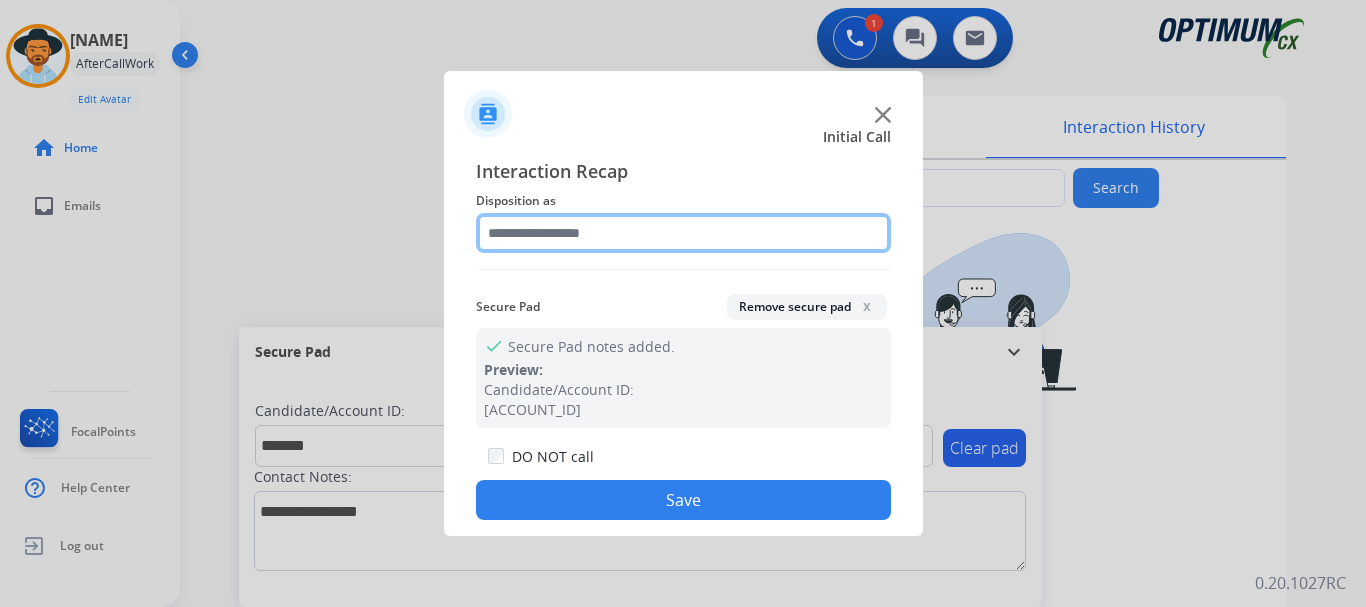 click 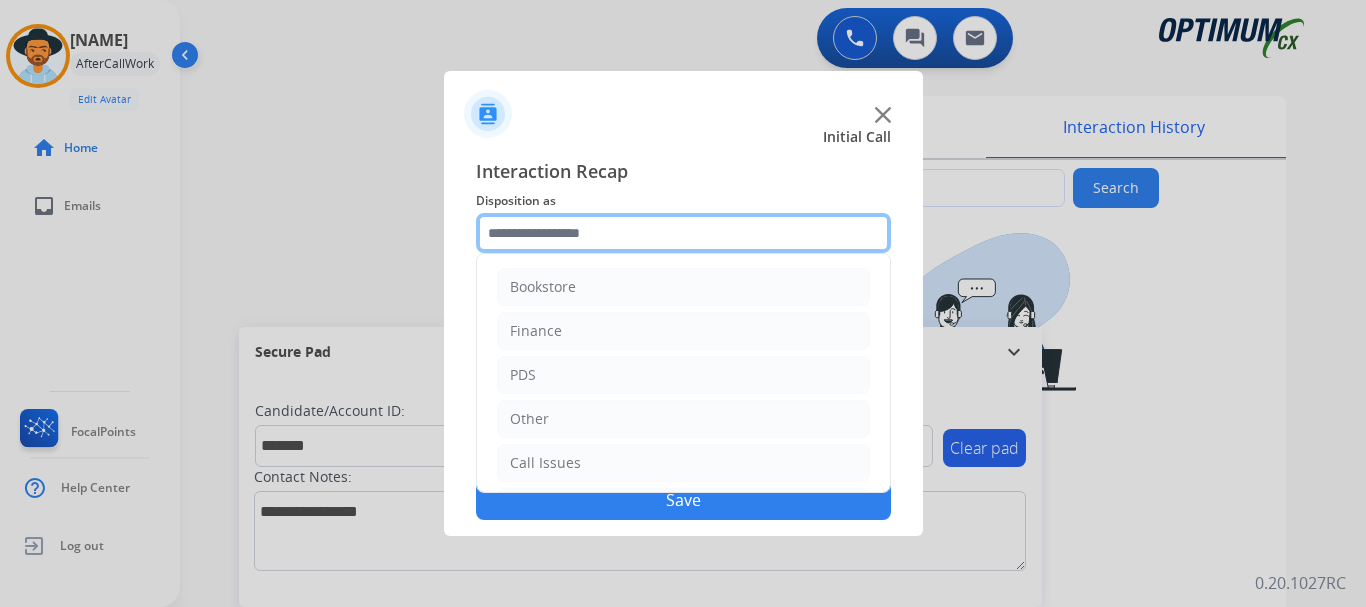 scroll, scrollTop: 136, scrollLeft: 0, axis: vertical 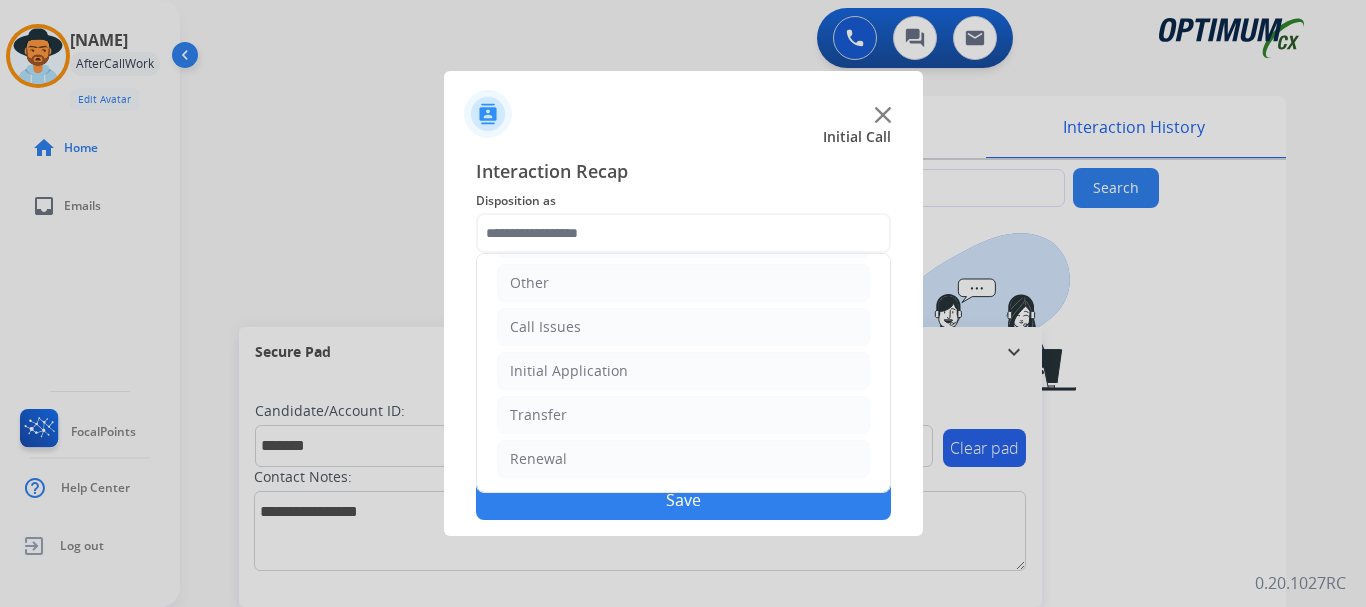 click on "Initial Application" 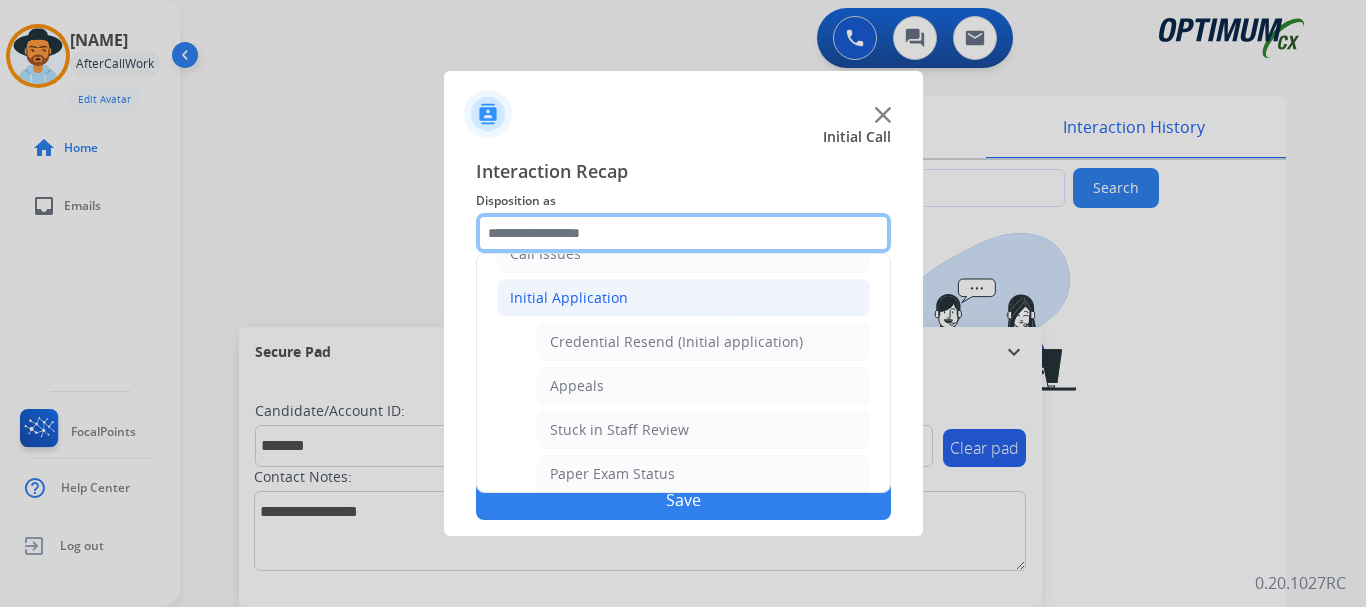 scroll, scrollTop: 218, scrollLeft: 0, axis: vertical 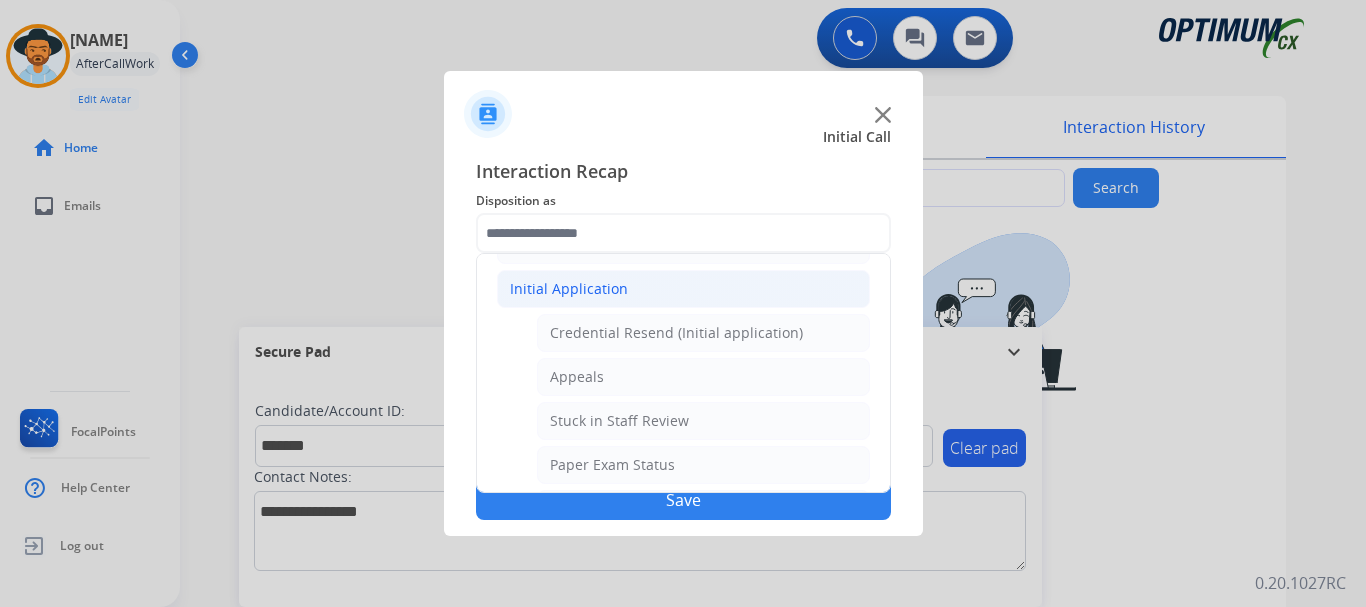 click on "Stuck in Staff Review" 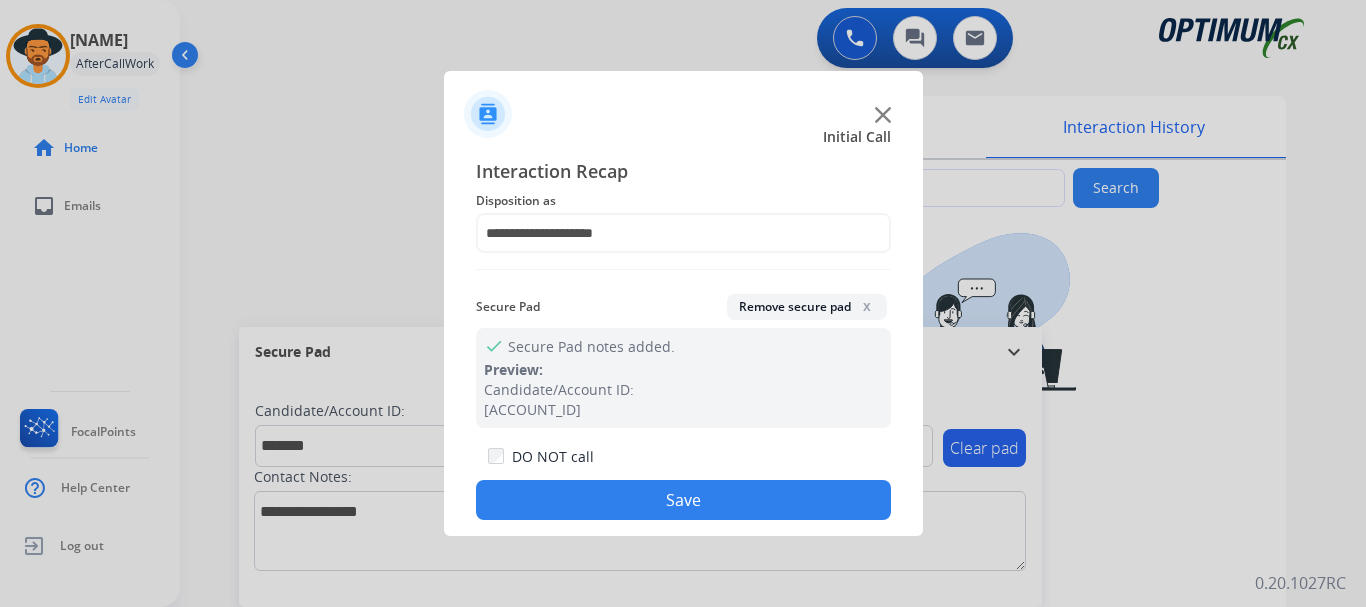 click on "Save" 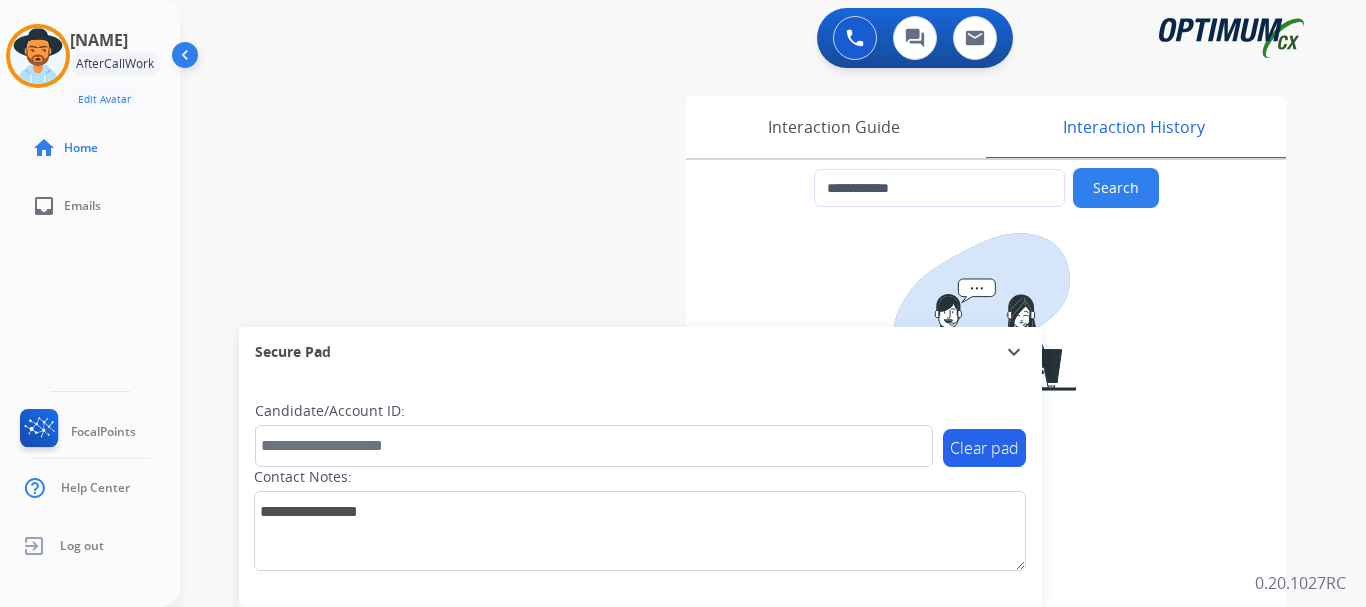 click on "**********" at bounding box center (749, 489) 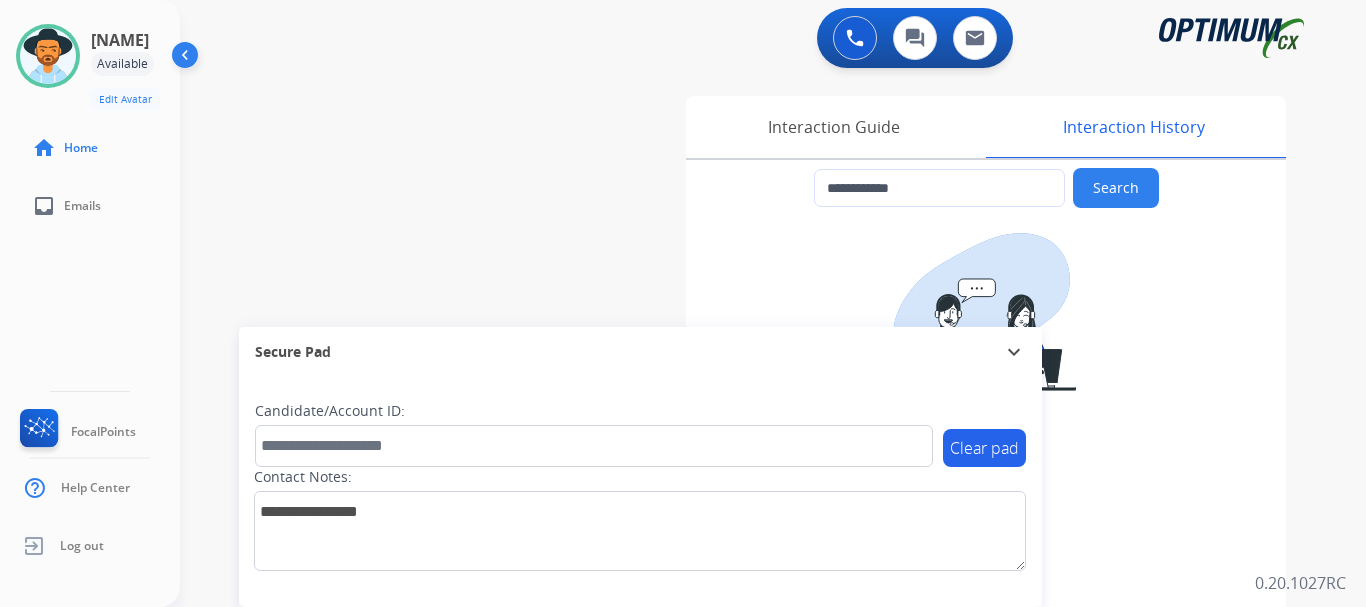 click on "**********" at bounding box center (749, 489) 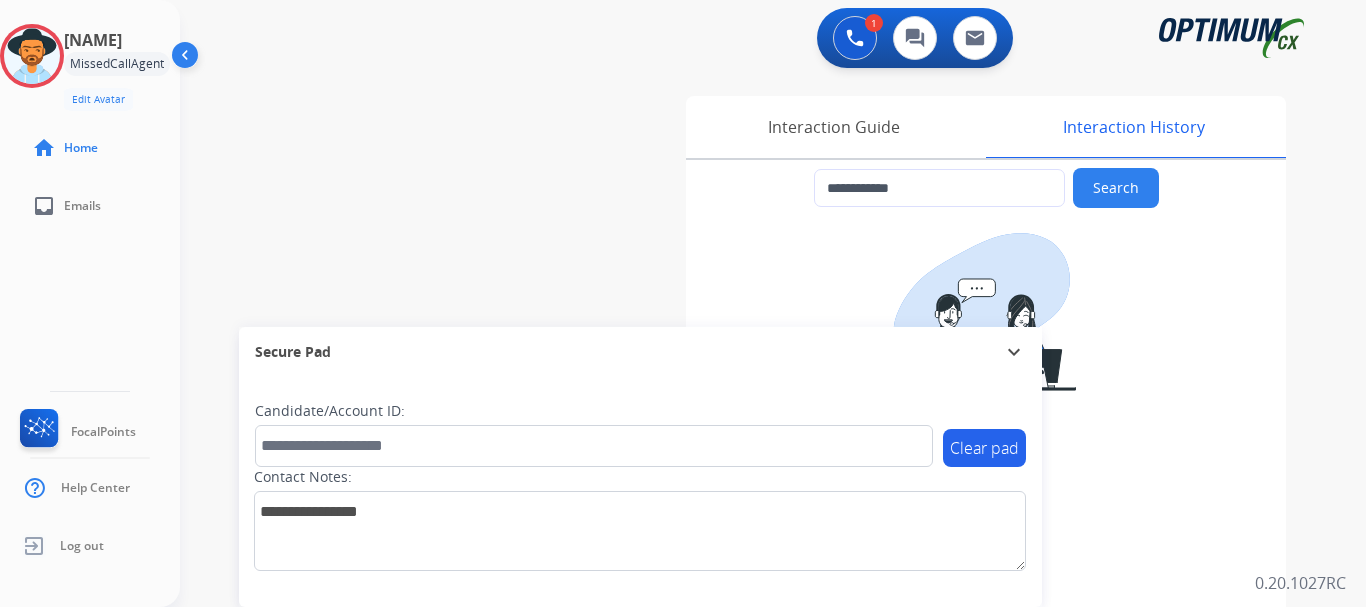 click on "**********" at bounding box center [749, 489] 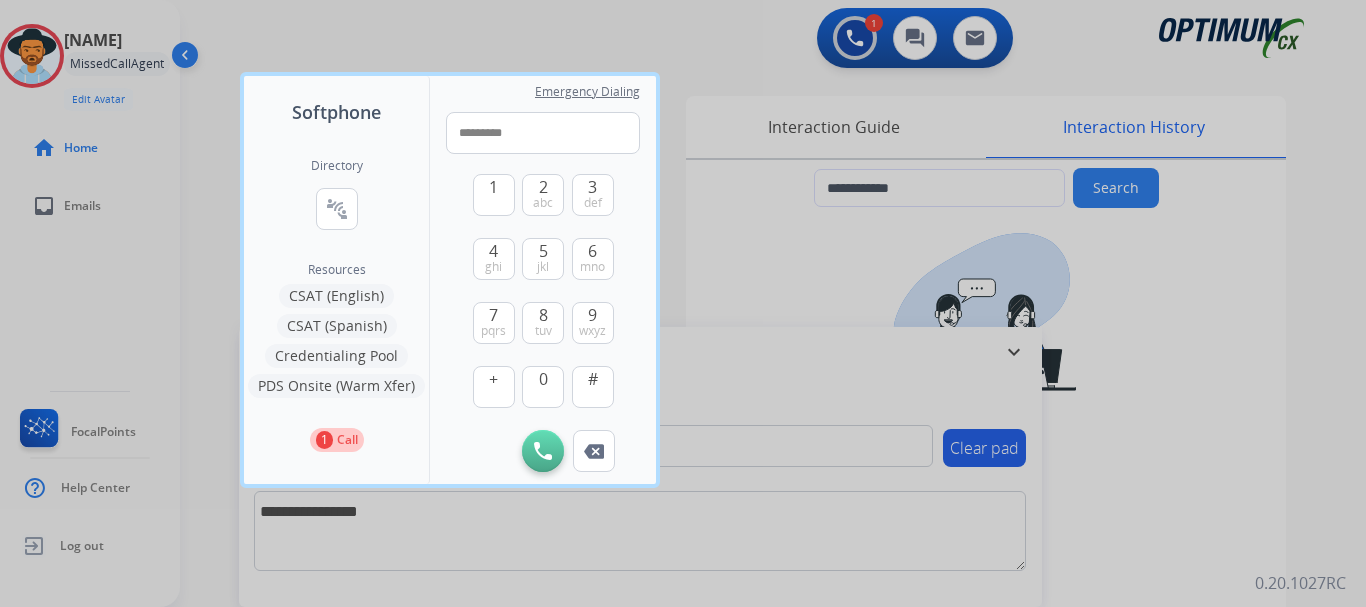 type on "**********" 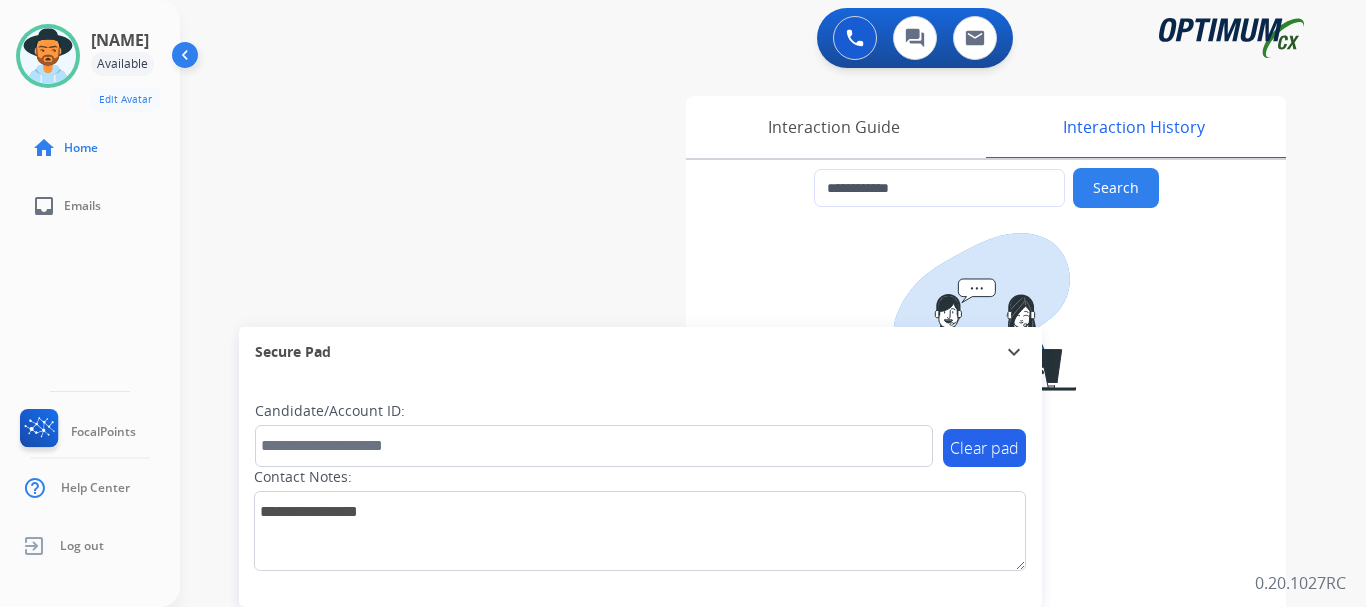 click on "**********" at bounding box center [749, 489] 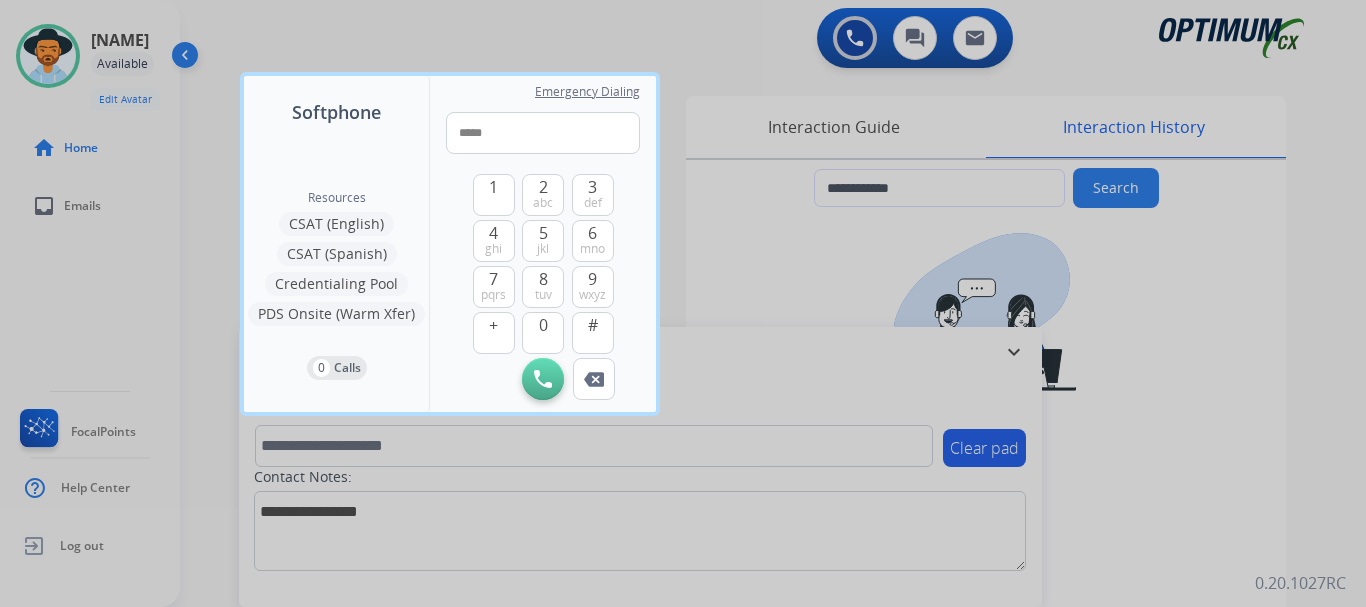 type on "*****" 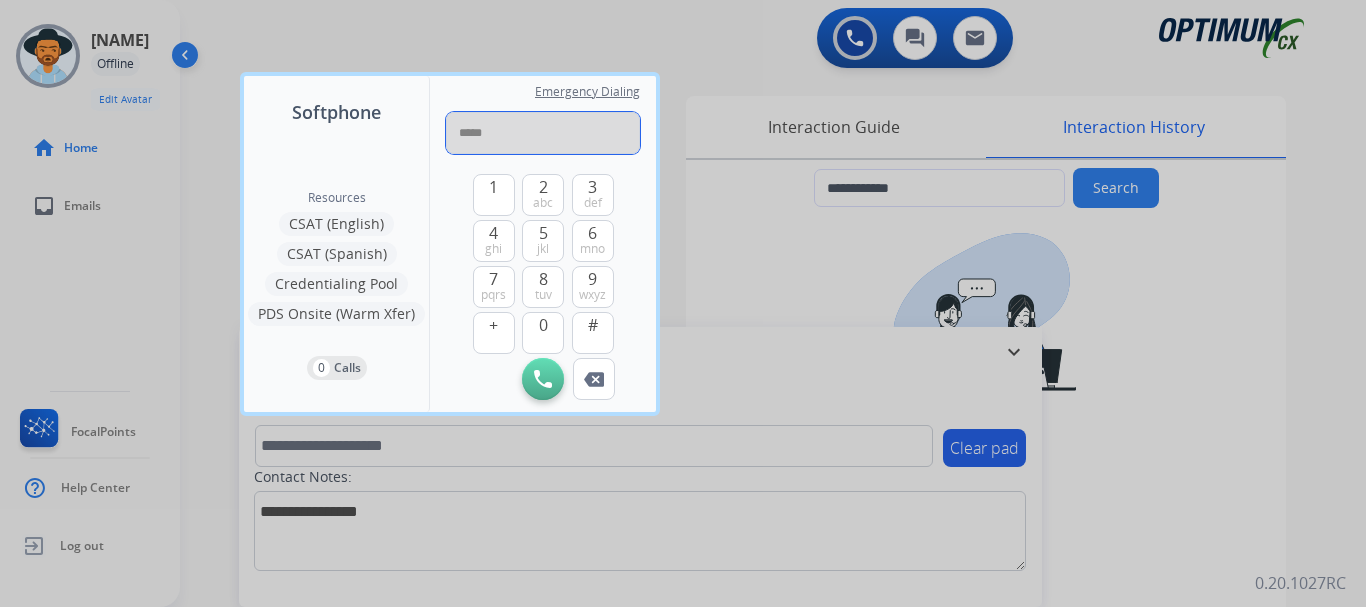 click on "*****" at bounding box center [543, 133] 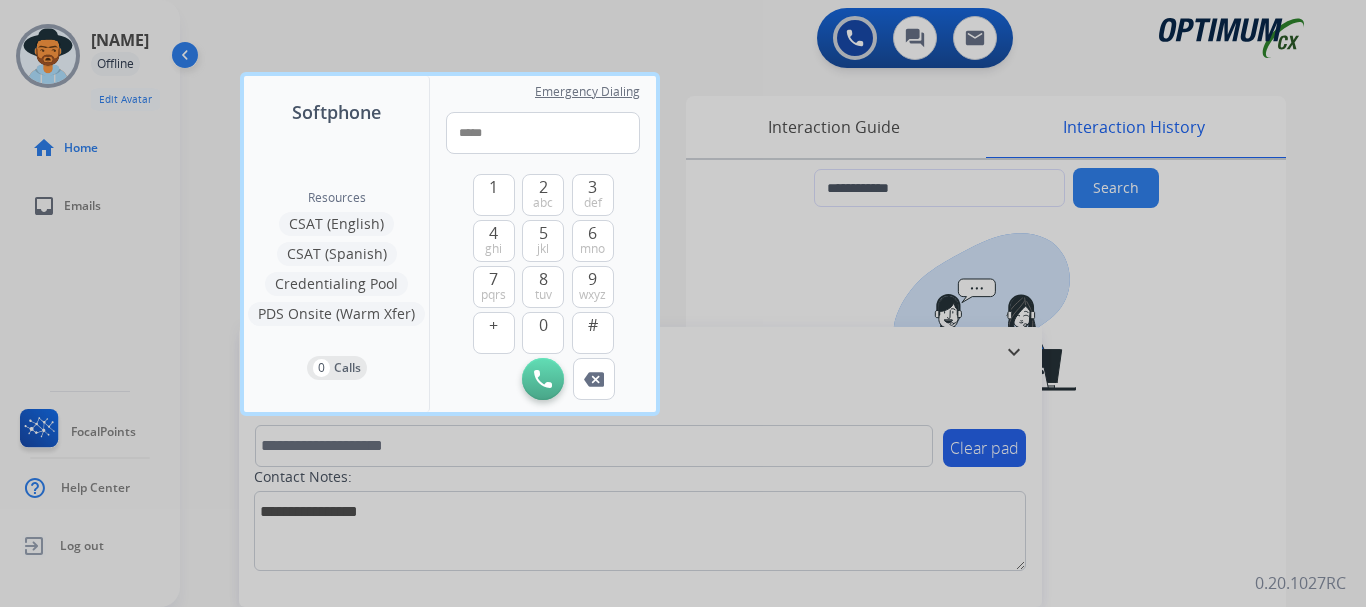 click at bounding box center [683, 303] 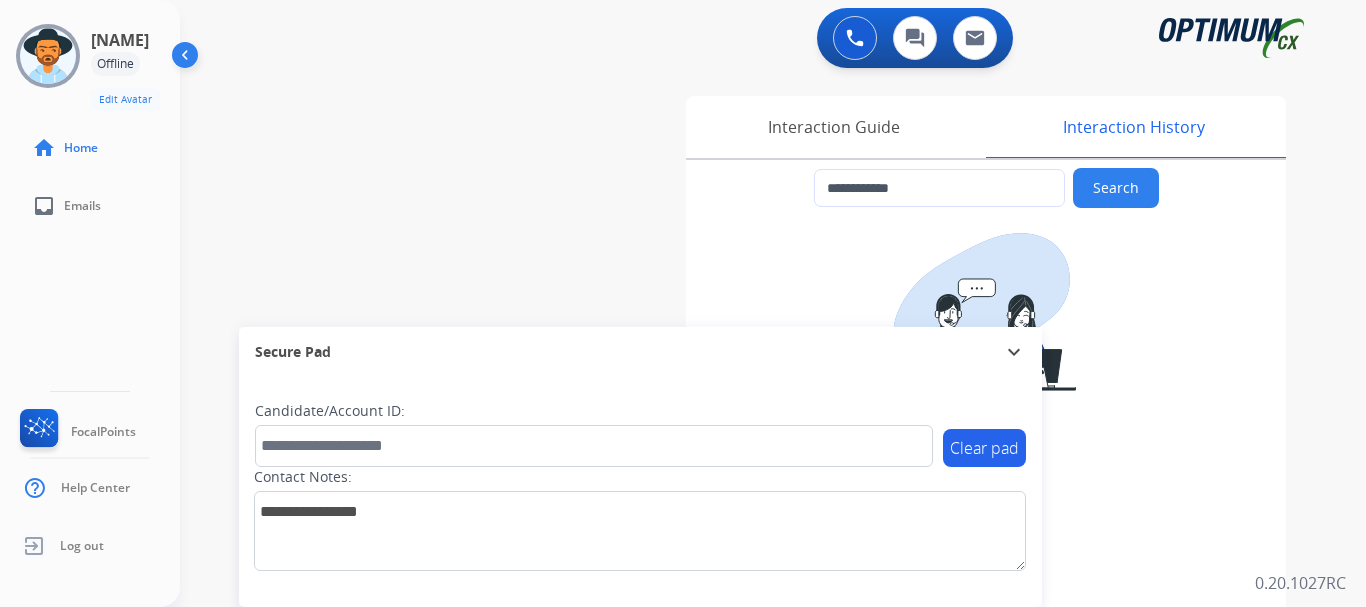 click at bounding box center (48, 56) 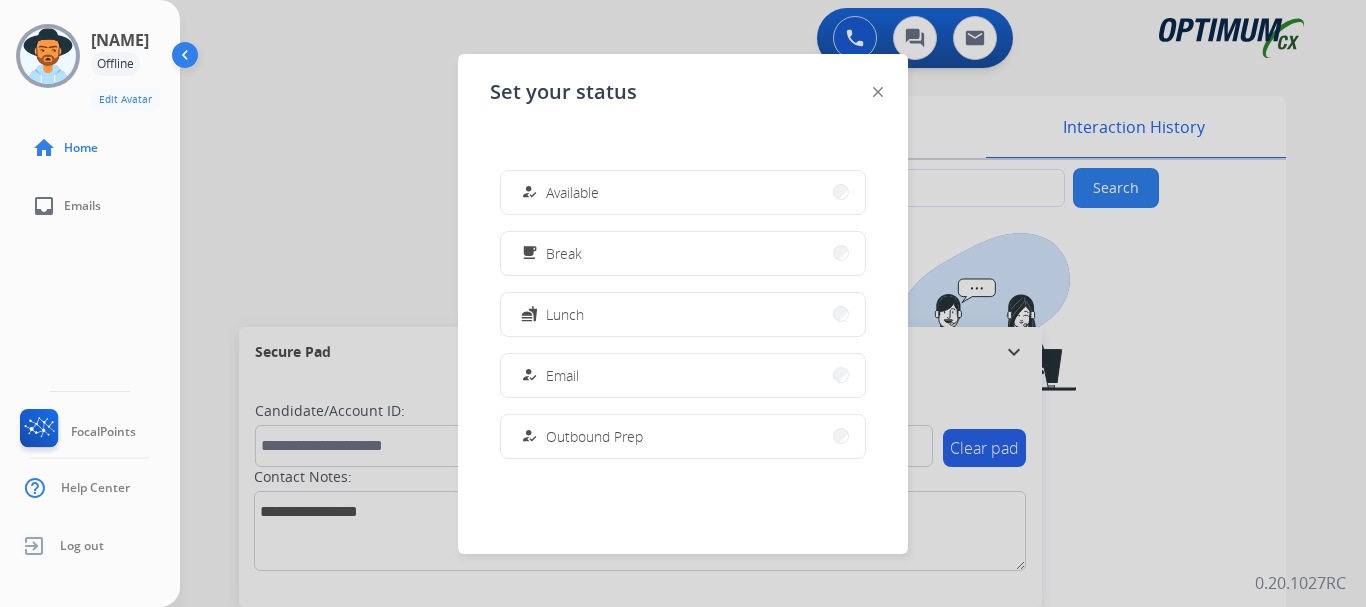 click on "how_to_reg Available" at bounding box center (683, 192) 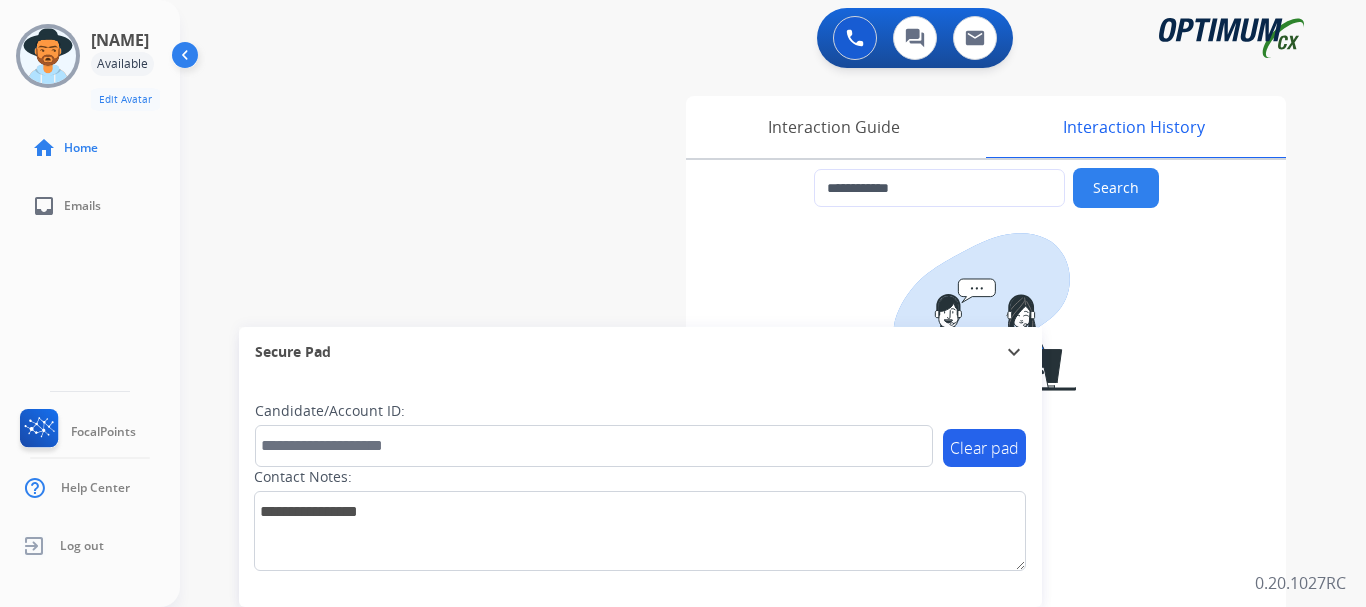 click on "**********" at bounding box center [749, 489] 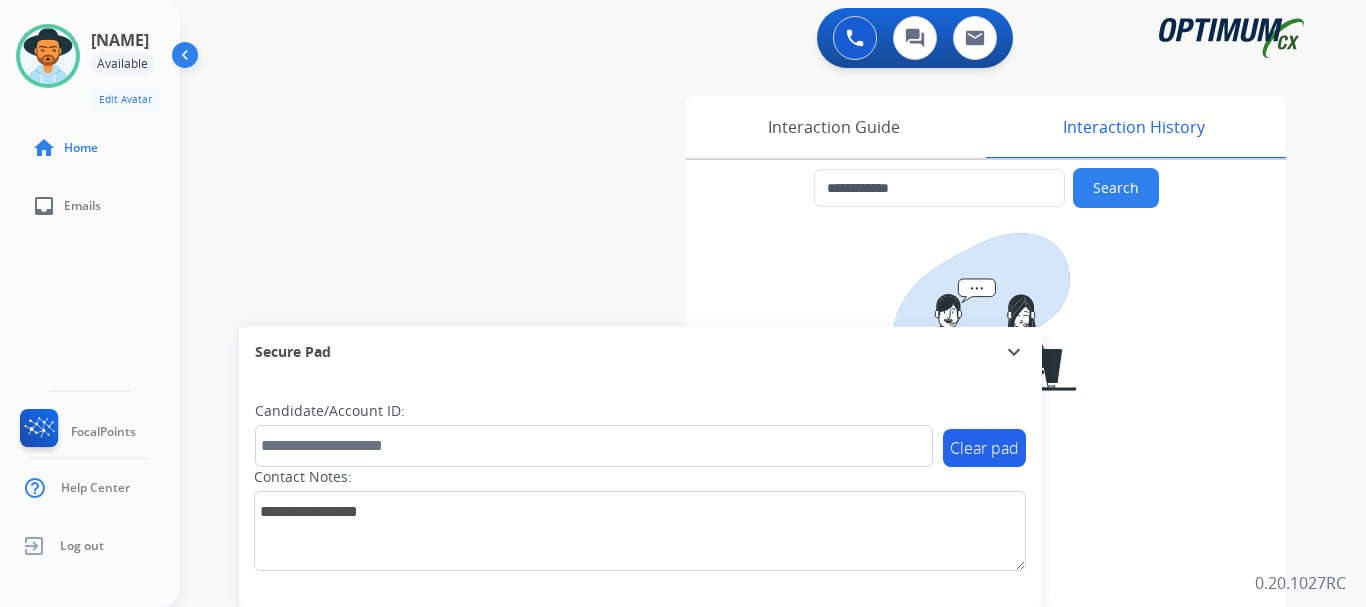 click at bounding box center [855, 38] 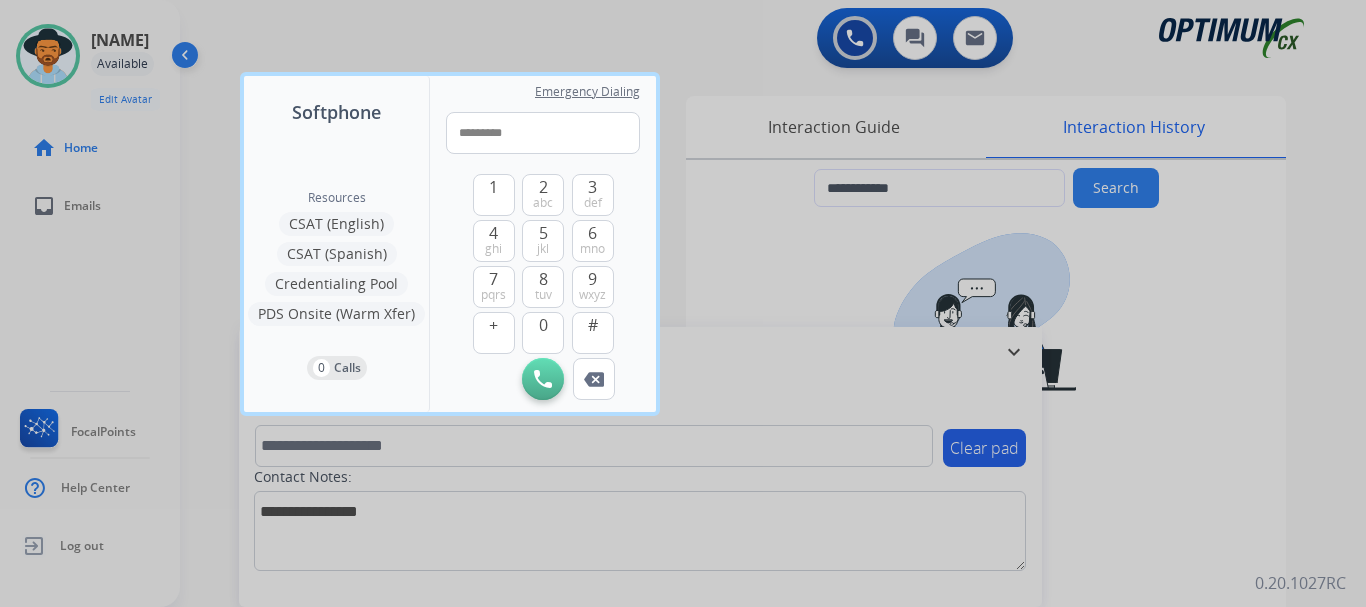 type on "**********" 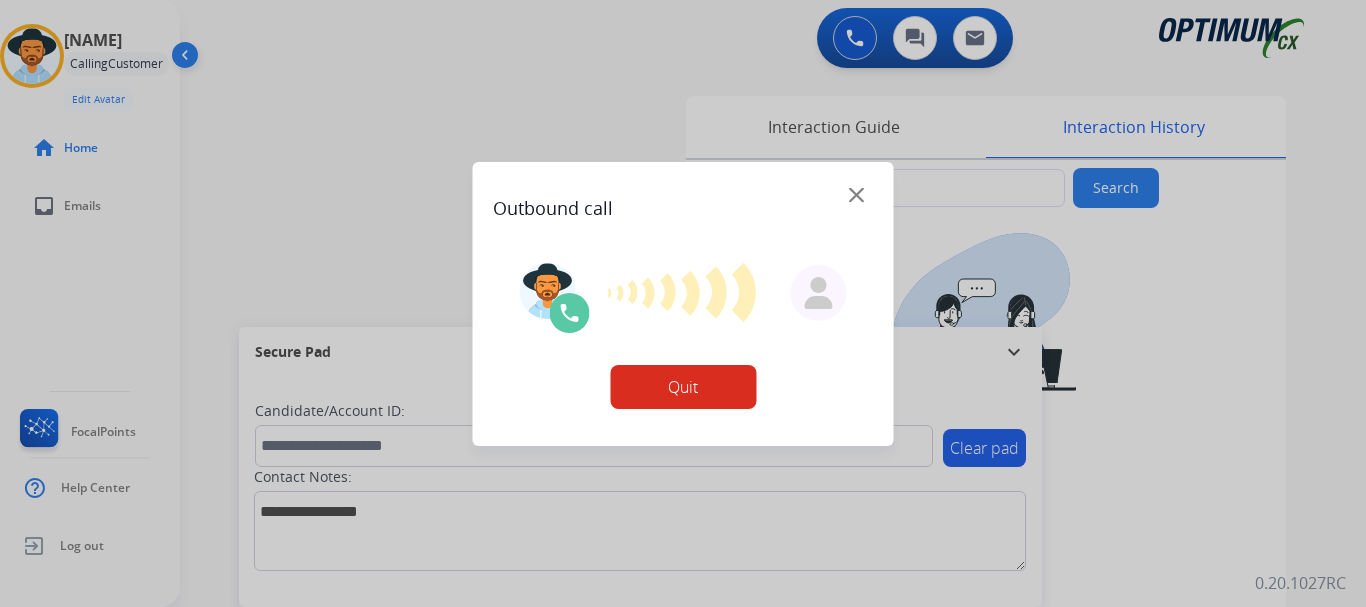 type on "**********" 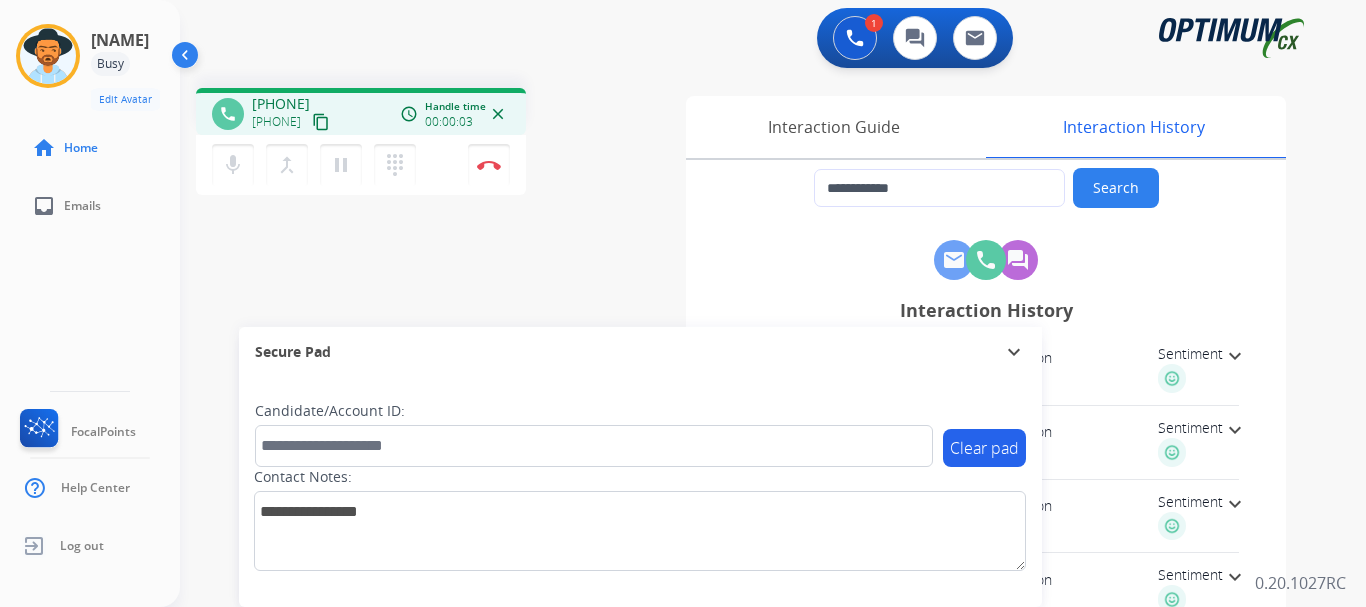click on "Disconnect" at bounding box center [489, 165] 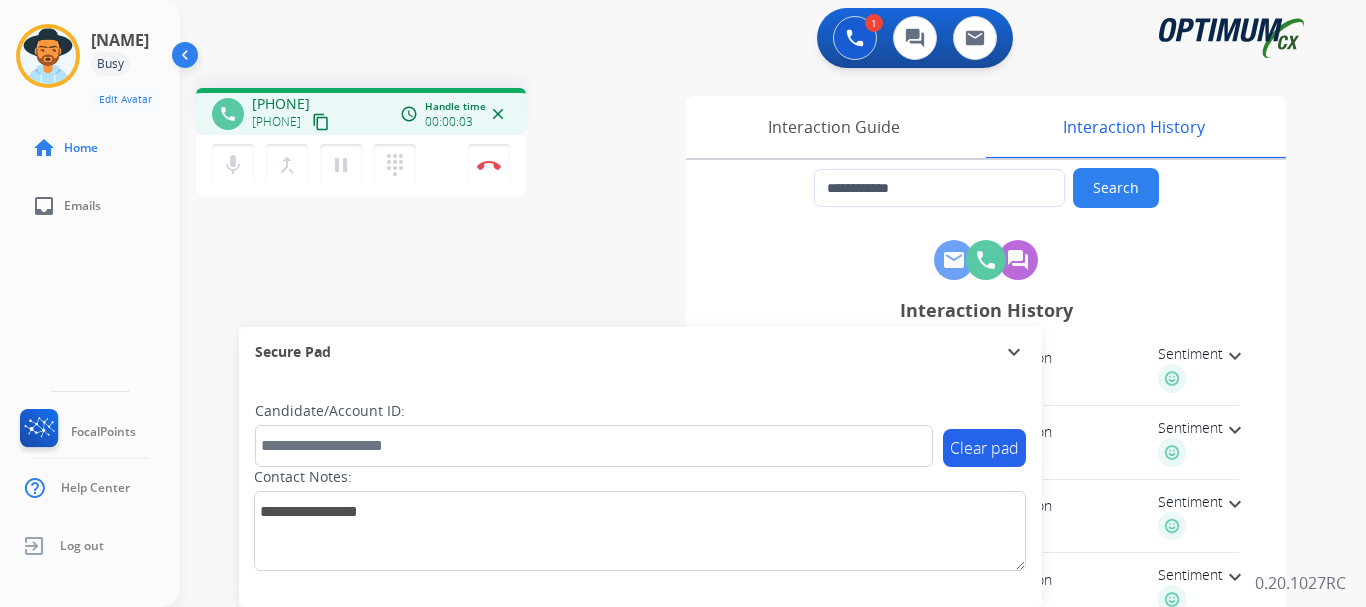 click at bounding box center (489, 165) 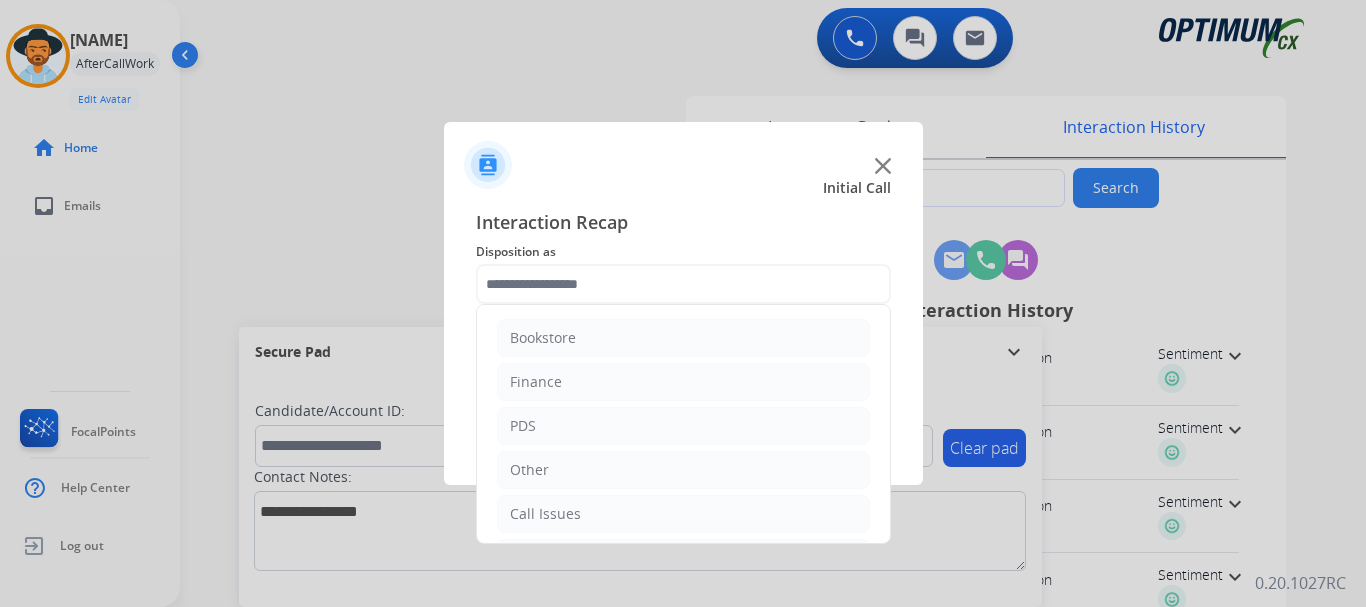click on "Bookstore" 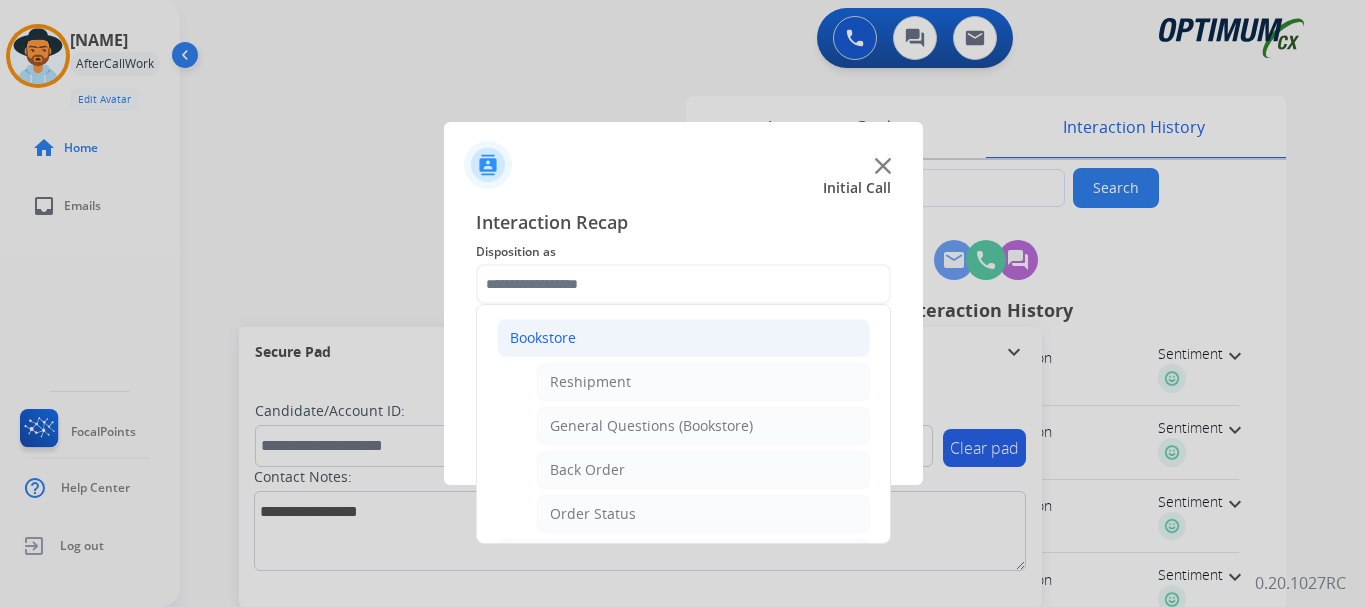 click on "Order Status" 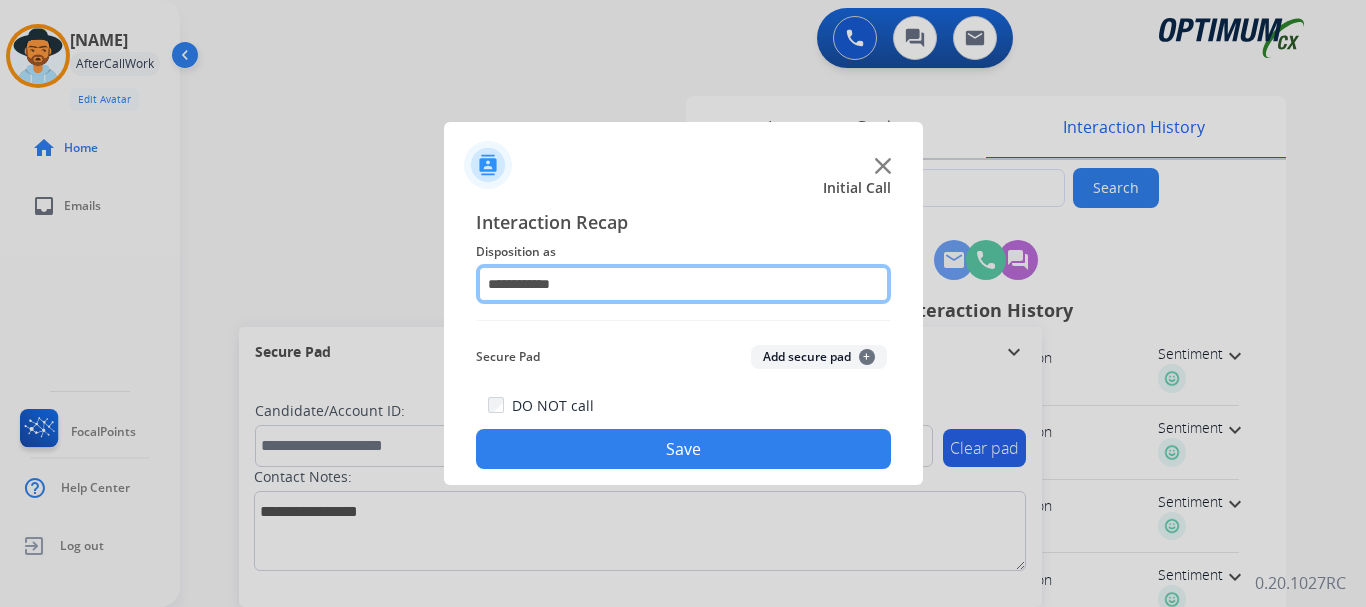 click on "**********" 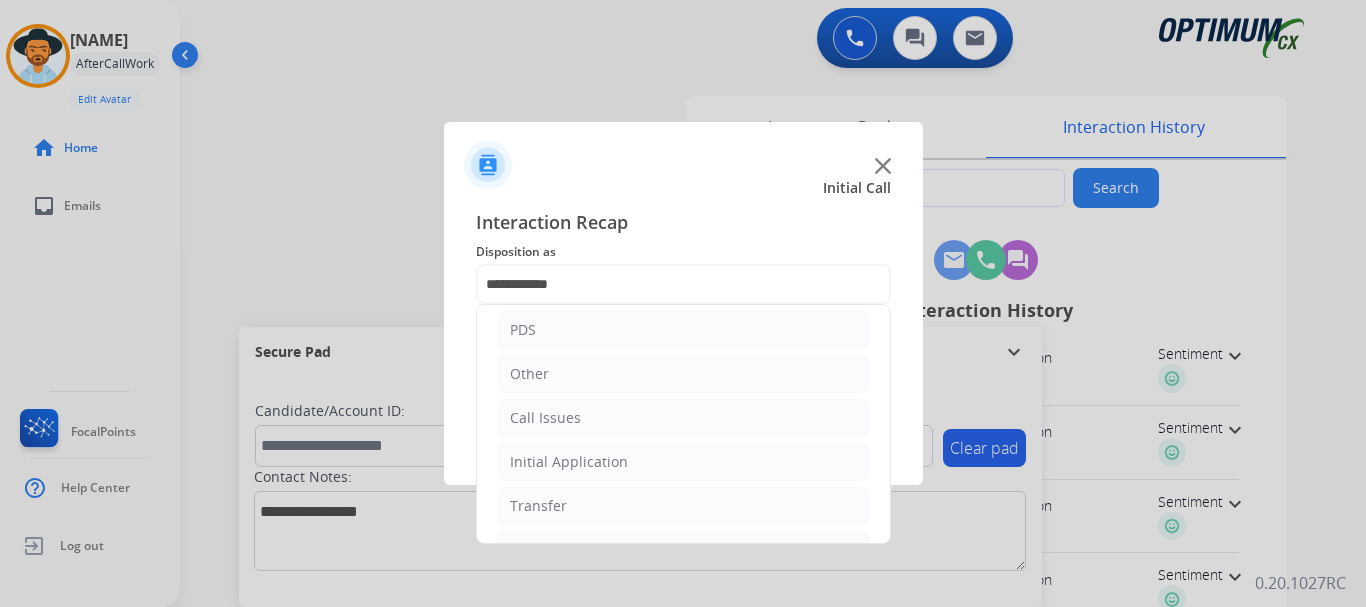 click on "Call Issues" 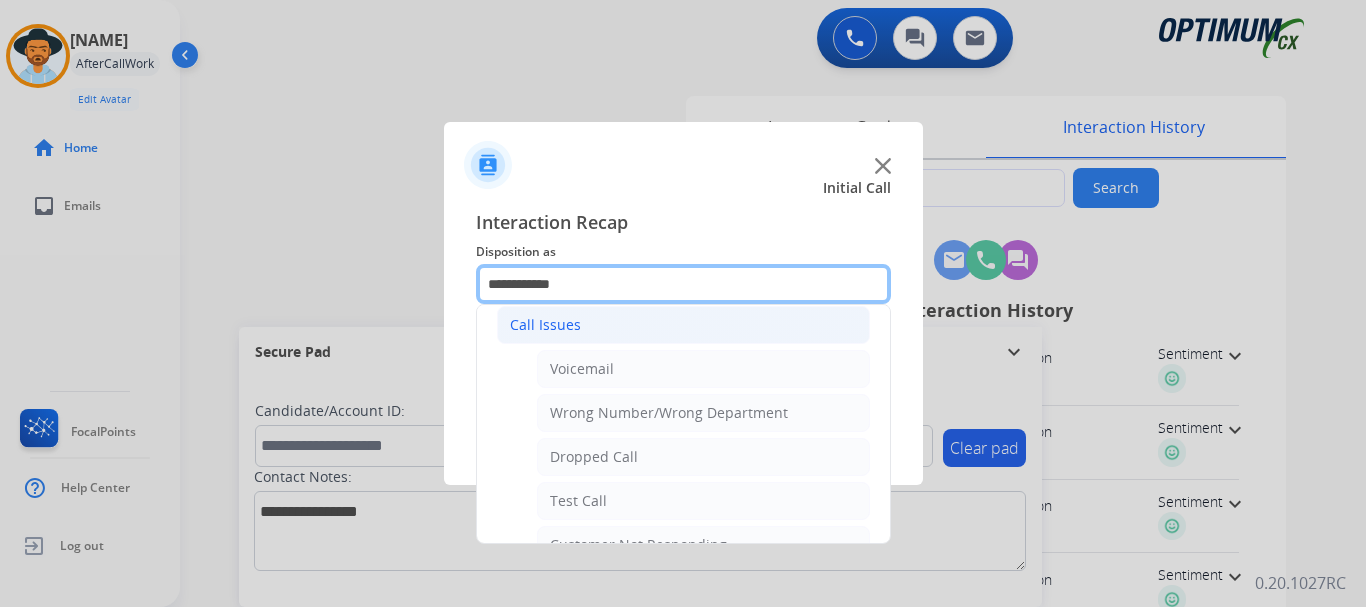 scroll, scrollTop: 221, scrollLeft: 0, axis: vertical 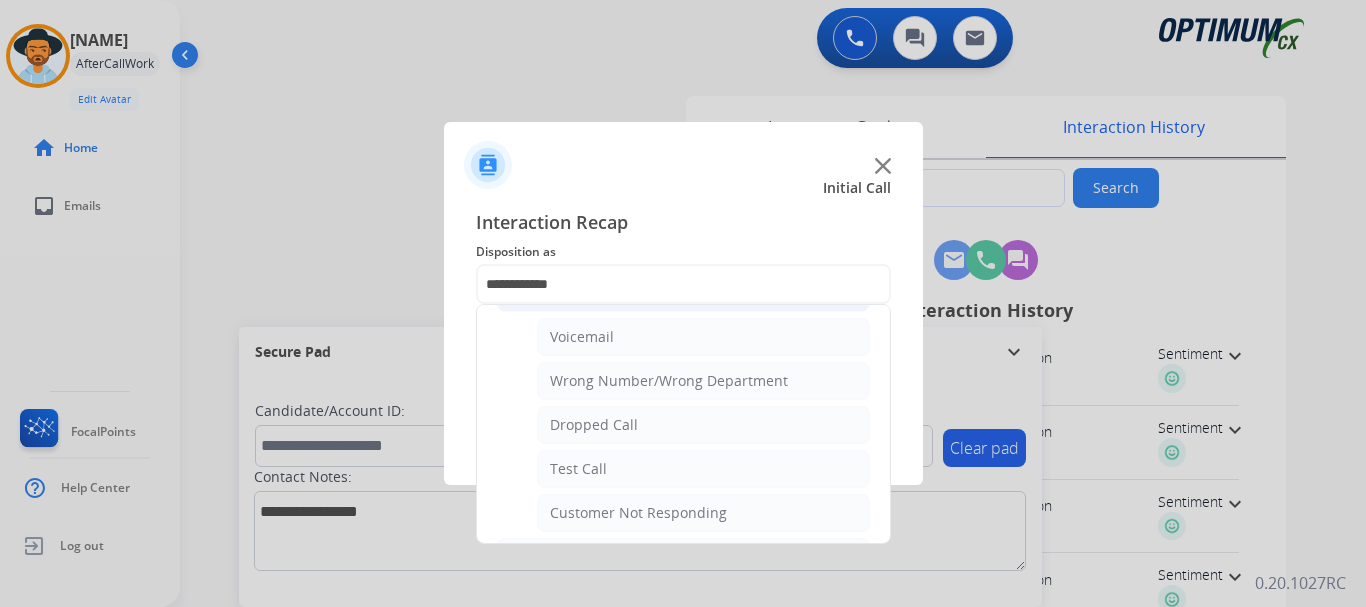 click on "Test Call" 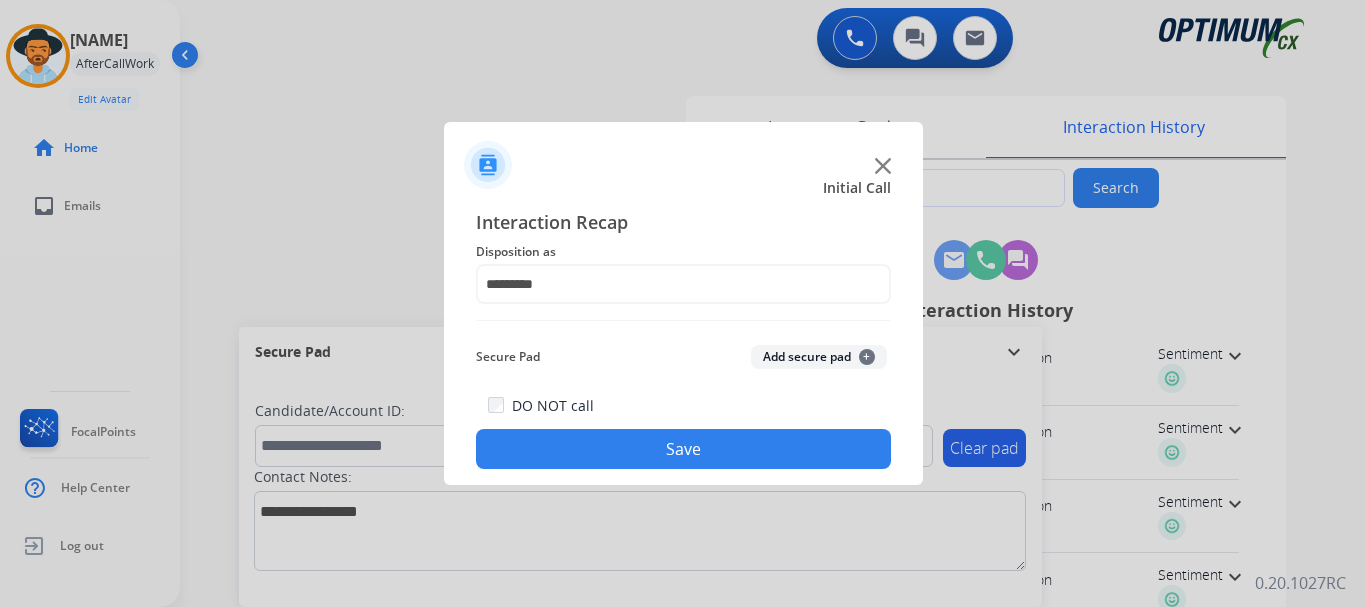 click on "Save" 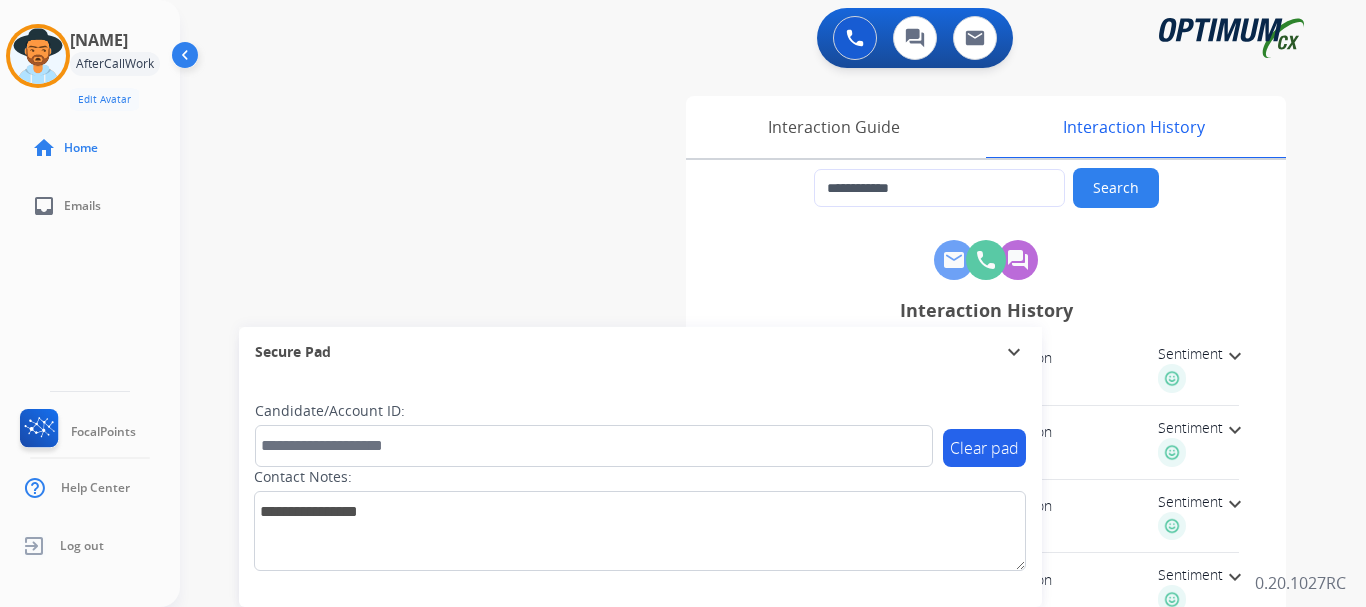 click on "**********" at bounding box center [749, 489] 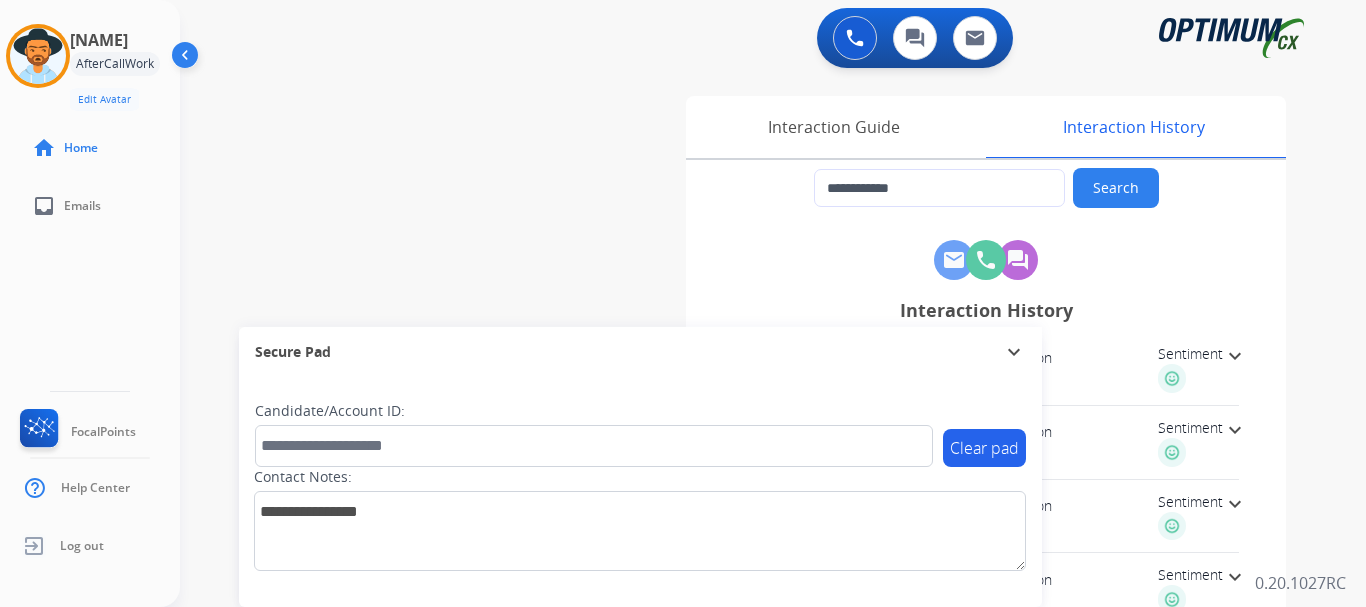 click at bounding box center (38, 56) 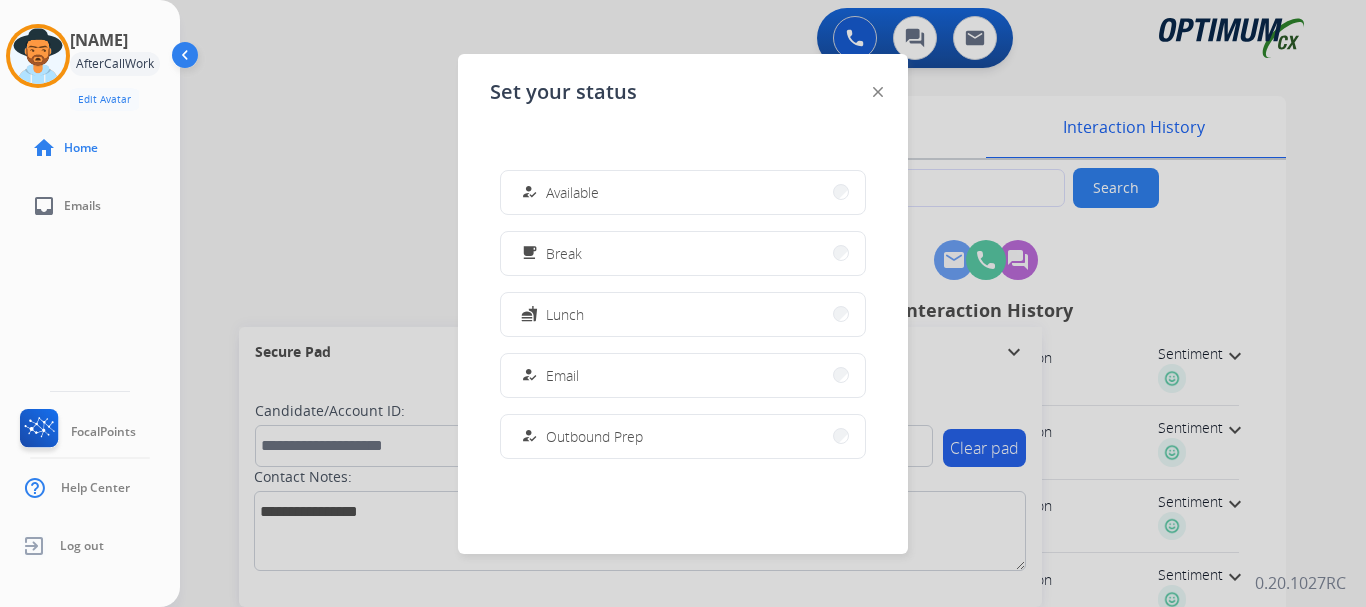 click on "how_to_reg Available" at bounding box center [683, 192] 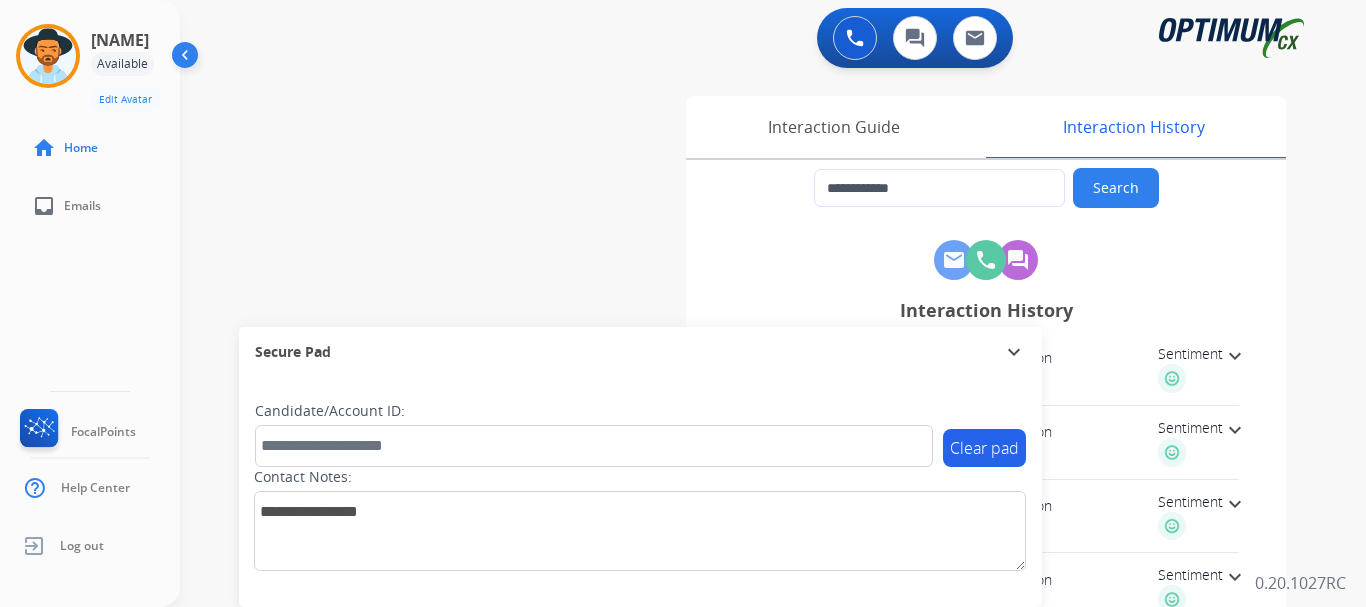 click on "**********" at bounding box center (749, 489) 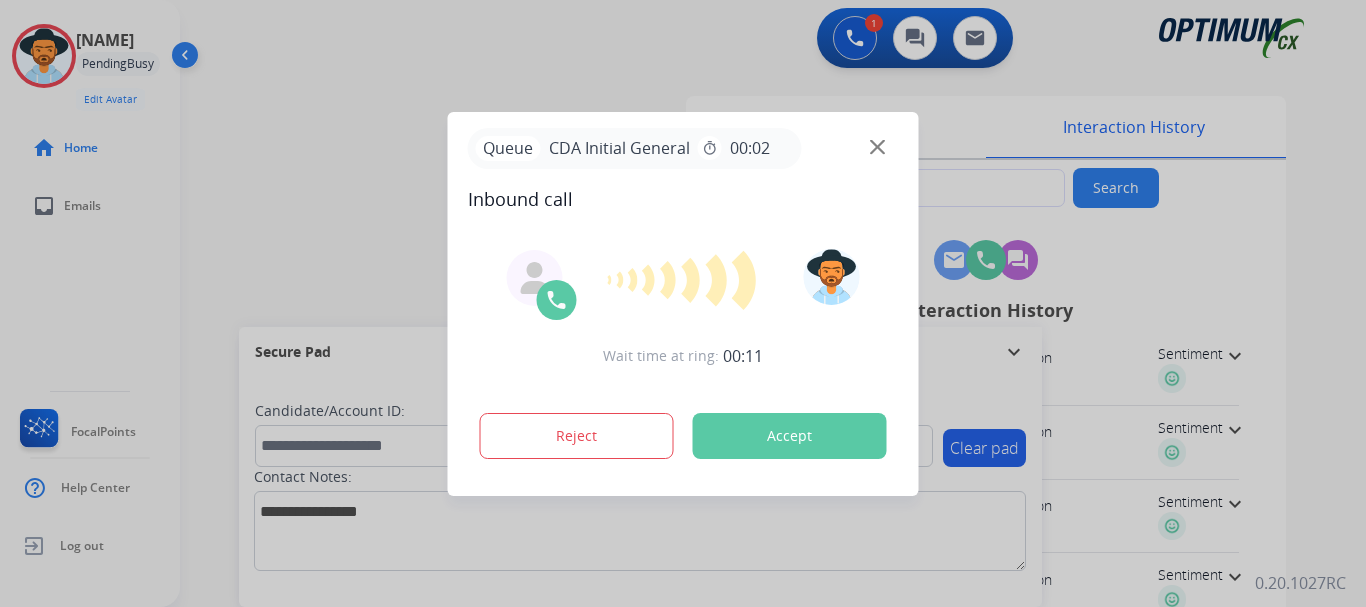 type on "**********" 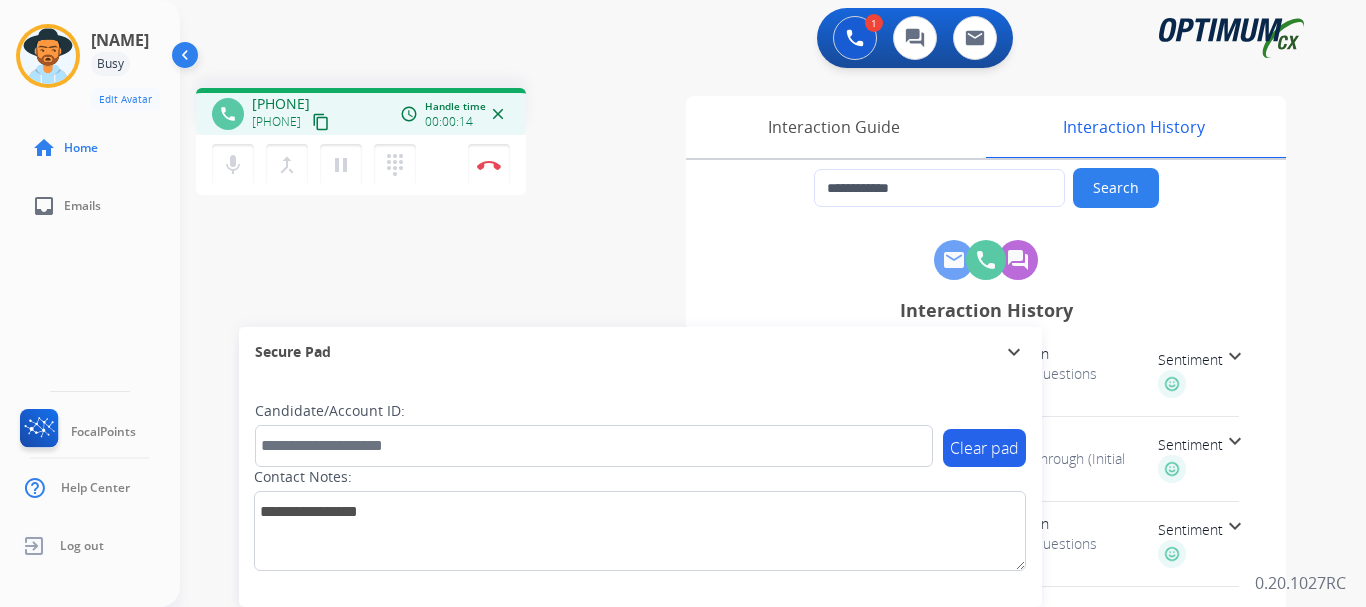 drag, startPoint x: 268, startPoint y: 99, endPoint x: 350, endPoint y: 101, distance: 82.02438 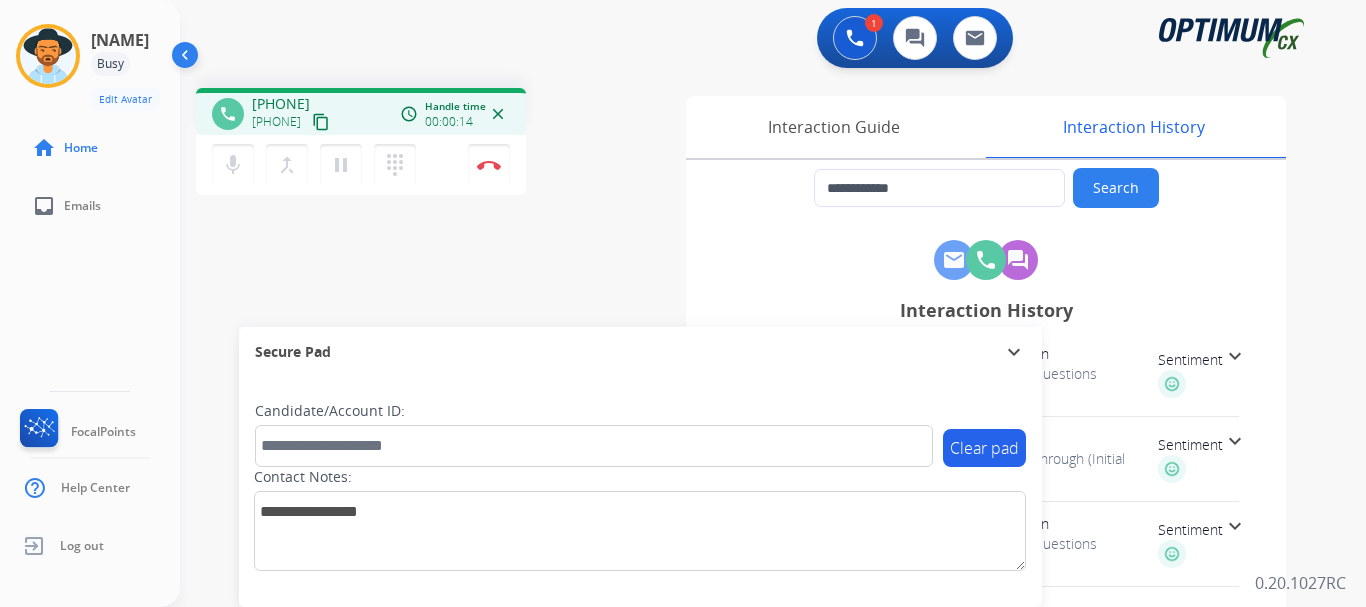 click on "[PHONE] [PHONE] content_copy" at bounding box center [292, 114] 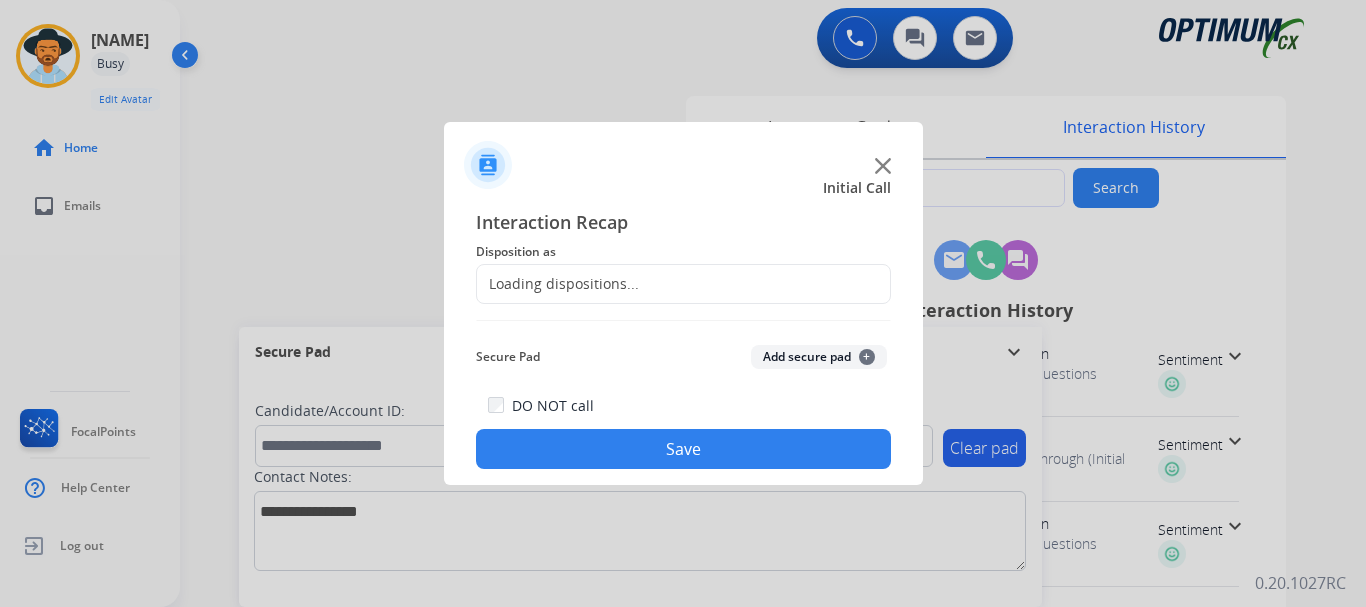 click 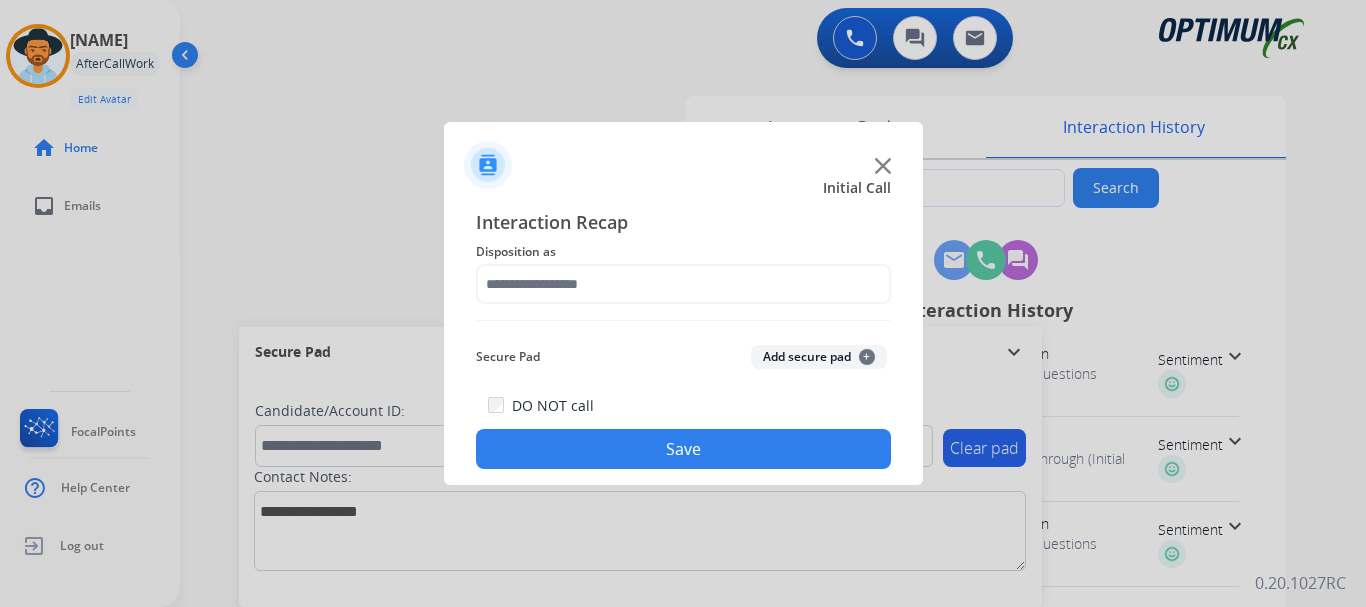 click on "Add secure pad  +" 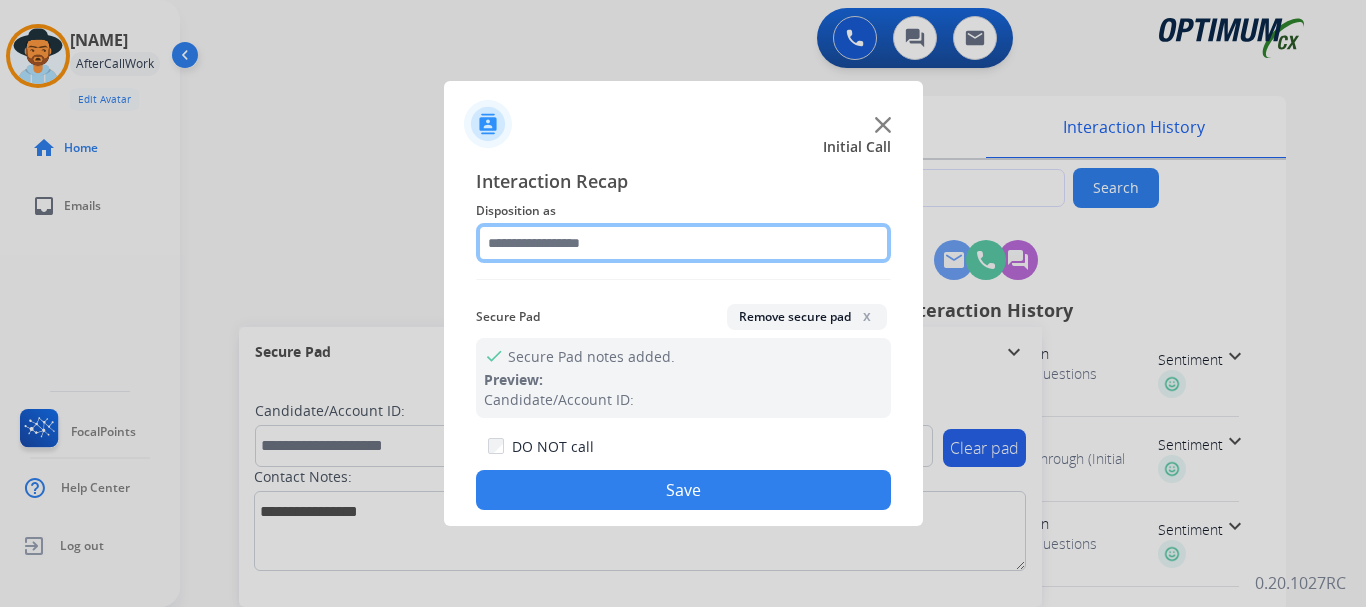 click 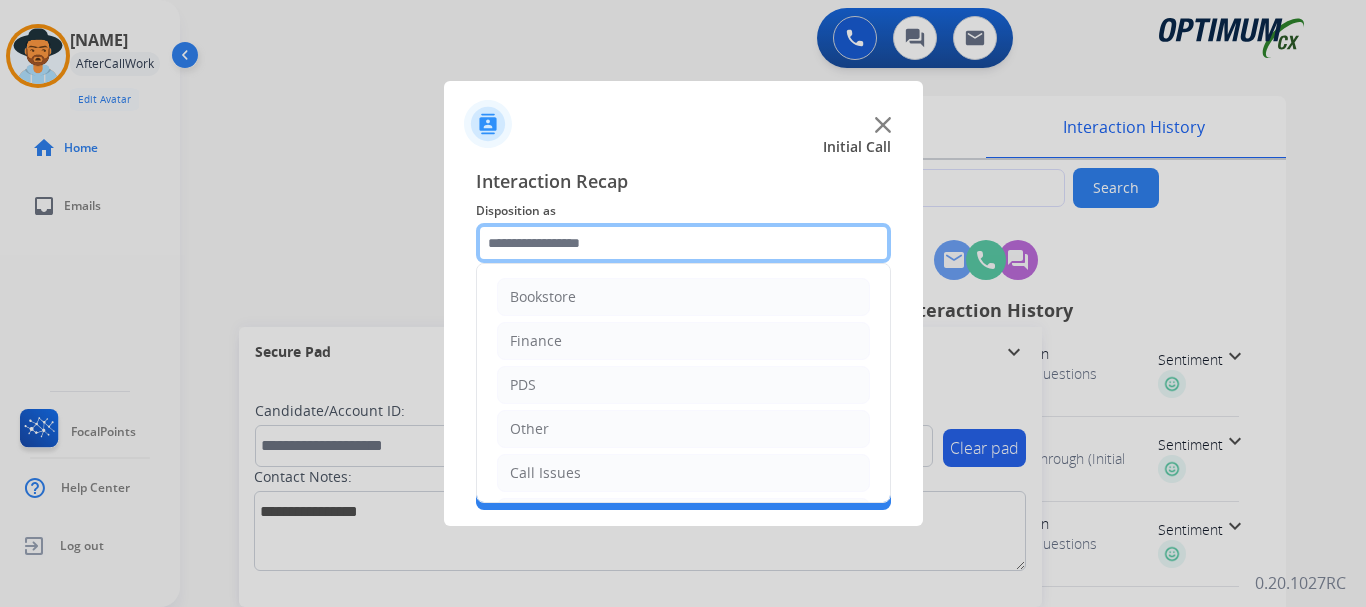 scroll, scrollTop: 136, scrollLeft: 0, axis: vertical 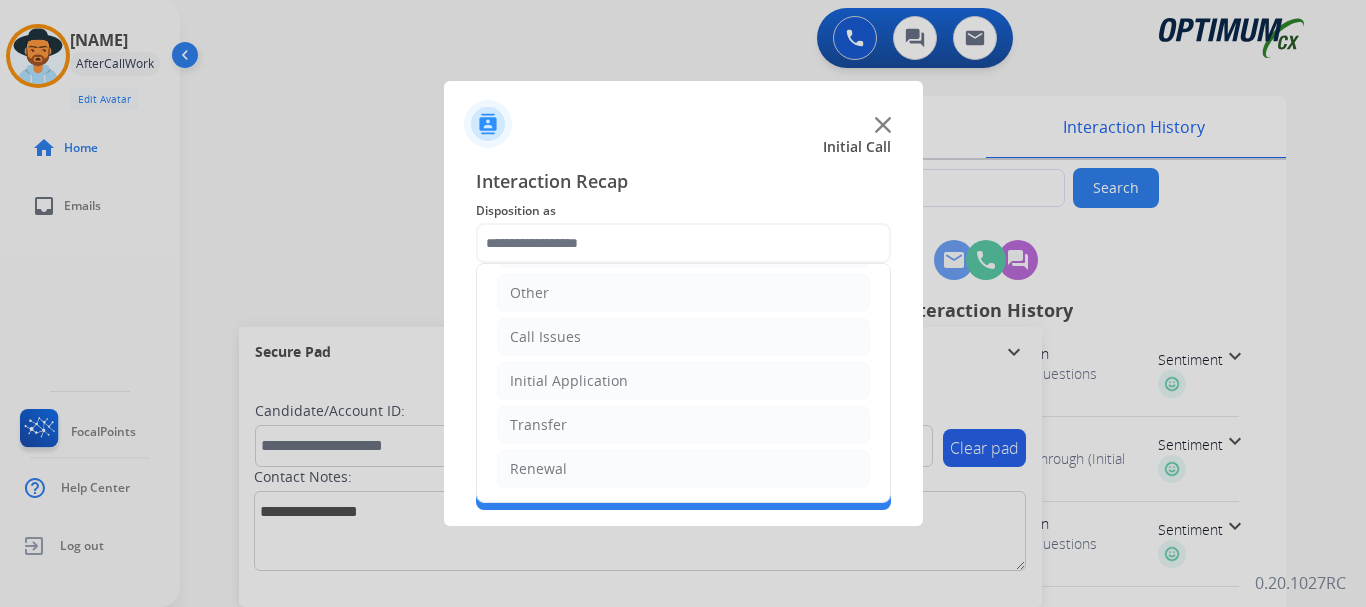 click on "Initial Application" 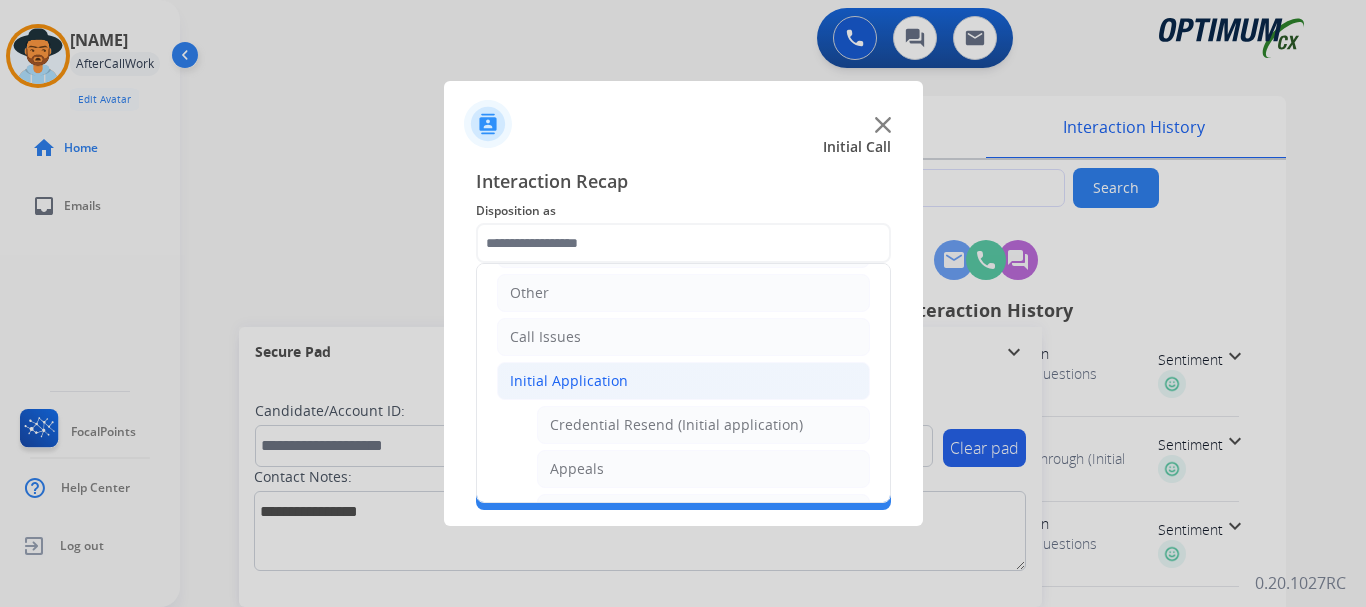 click on "Initial Application" 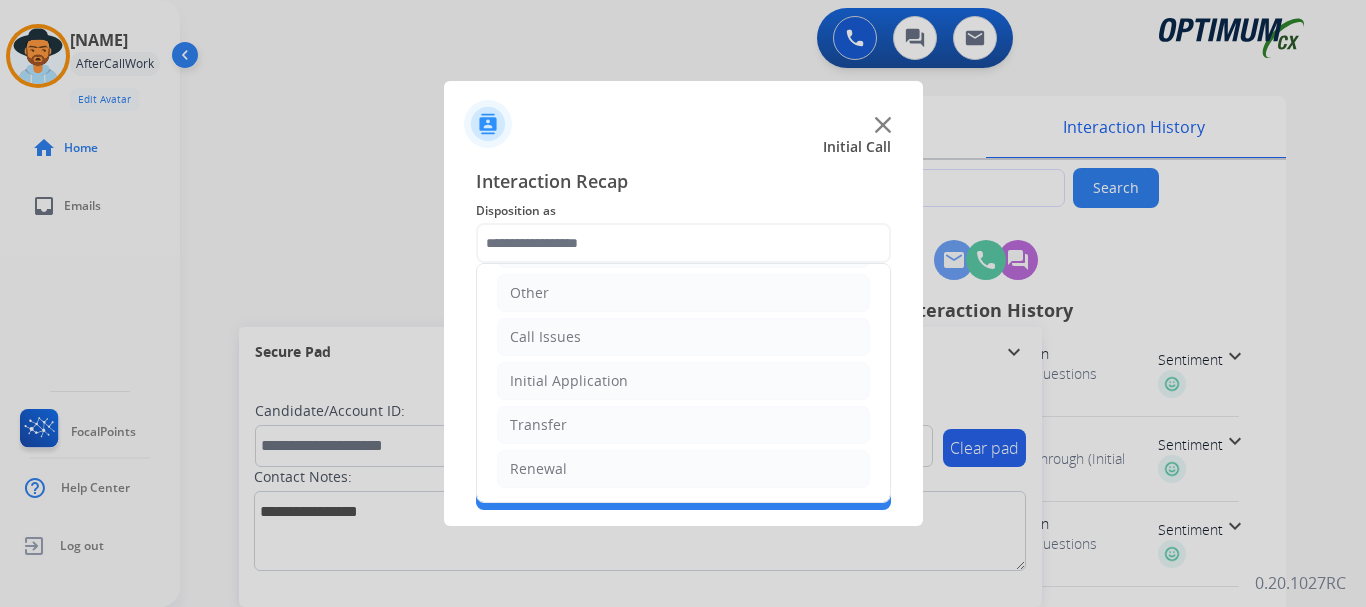 click on "Renewal" 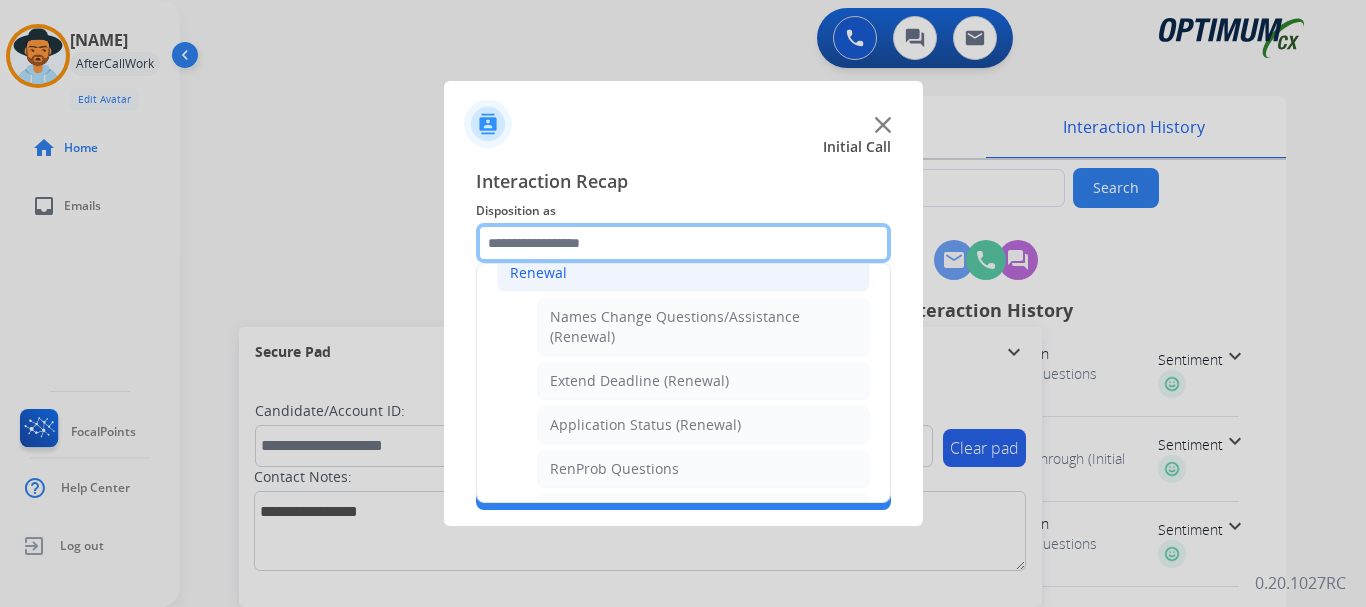 scroll, scrollTop: 772, scrollLeft: 0, axis: vertical 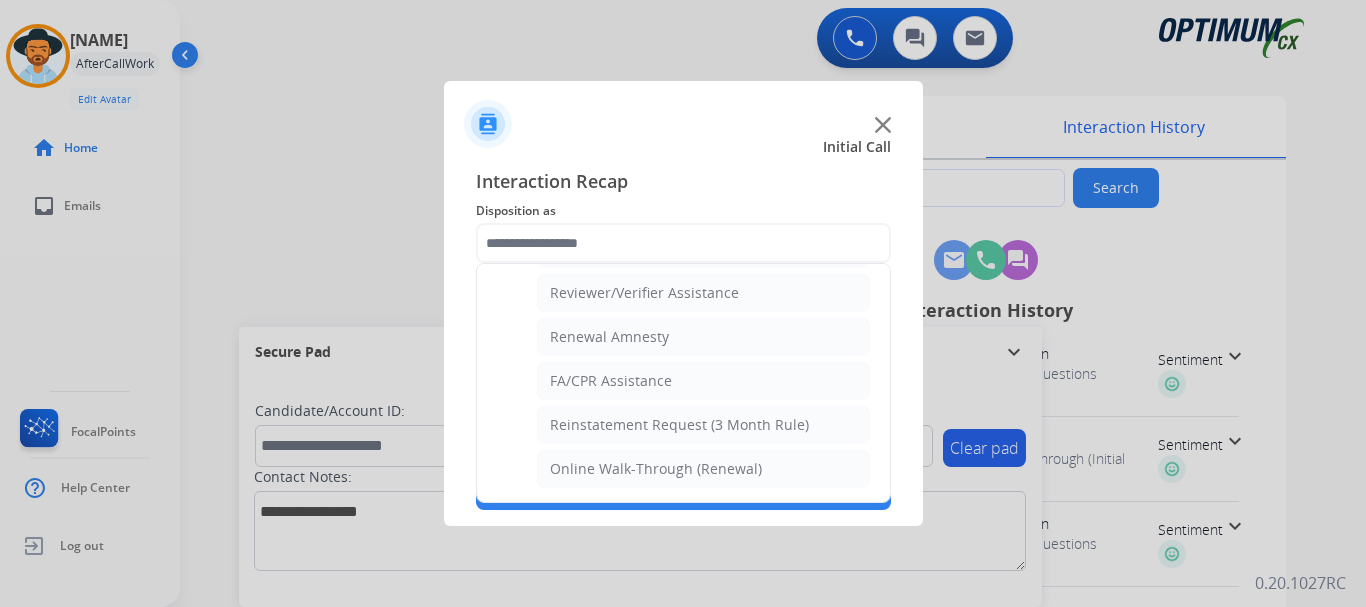 click on "Renewal Amnesty" 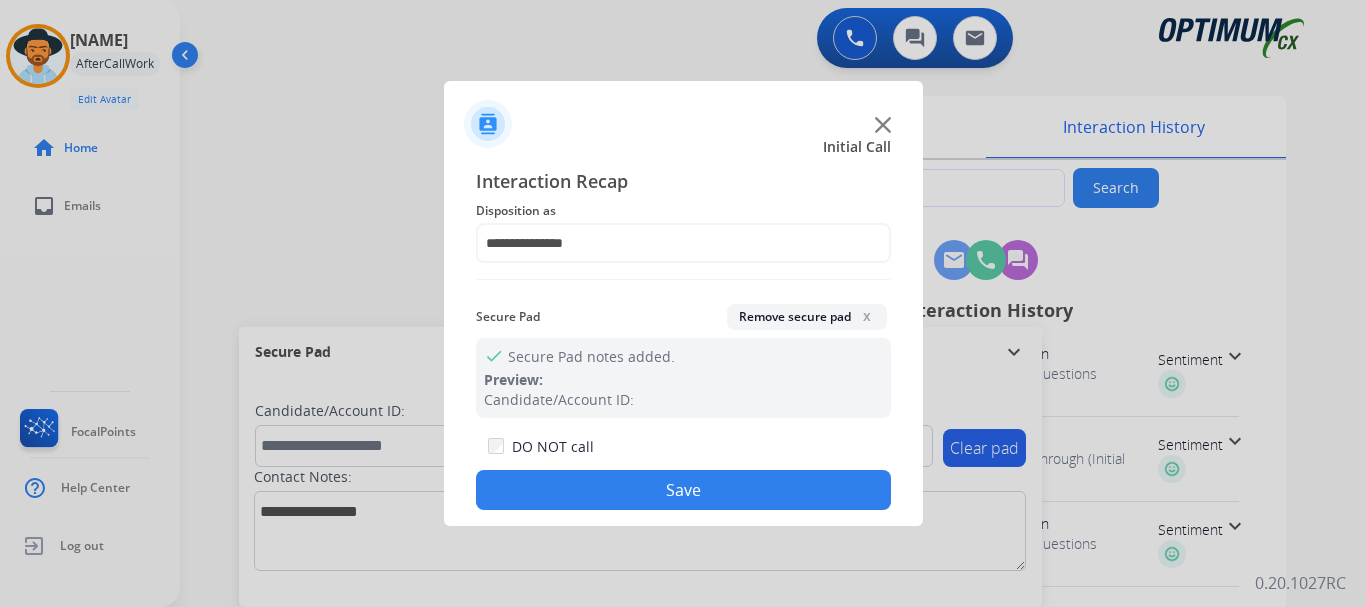 click on "Save" 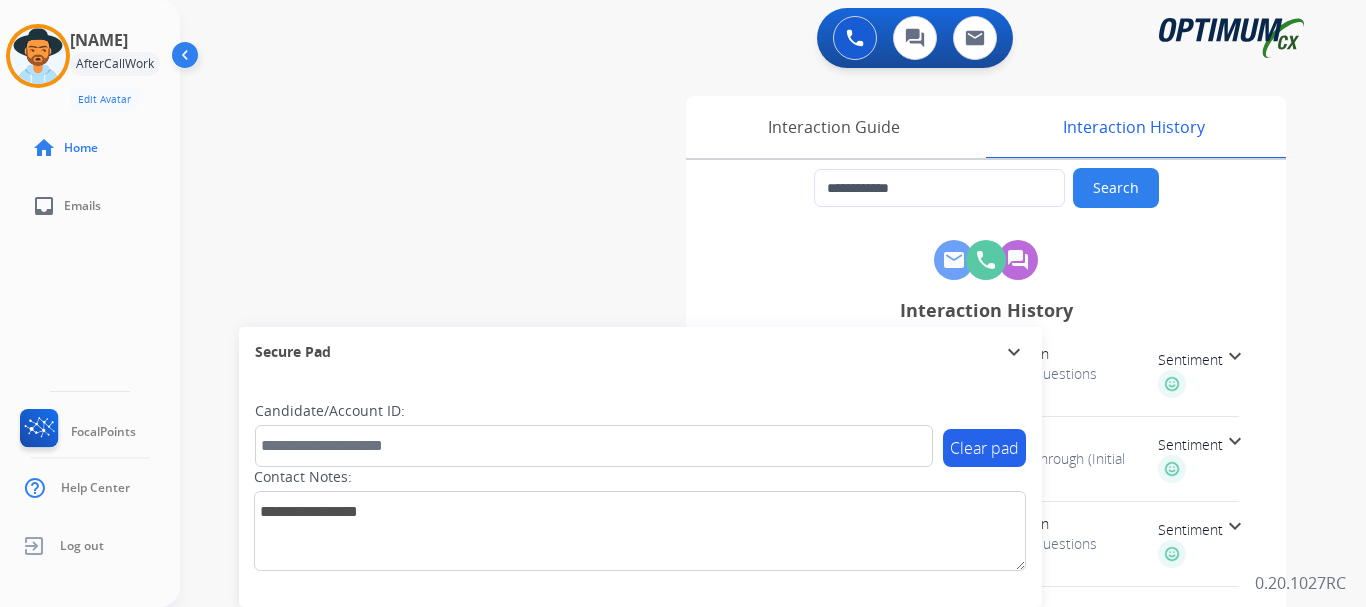 click on "phone [PHONE] Inbound transit_enterexit [TIME_AGO] [DATE] at [TIME] Disposition General Questions (Renewal) Sentiment expand_more phone [PHONE] Inbound transit_enterexit [TIME_AGO] [DATE] at [TIME] Disposition Online Walk-Through (Initial application) Sentiment expand_more phone [PHONE] Inbound transit_enterexit [TIME_AGO] [DATE] at [TIME] Disposition General Questions (Renewal) Sentiment expand_more phone [PHONE] Inbound transit_enterexit [TIME_AGO] [DATE] at [TIME] Disposition General Questions (Initial application) Sentiment expand_more phone [PHONE] Inbound transit_enterexit [TIME_AGO] [DATE] at [TIME] Disposition Online Walk-Through (Renewal) Sentiment expand_more phone [PHONE] Inbound transit_enterexit [TIME_AGO] [DATE]" at bounding box center (749, 489) 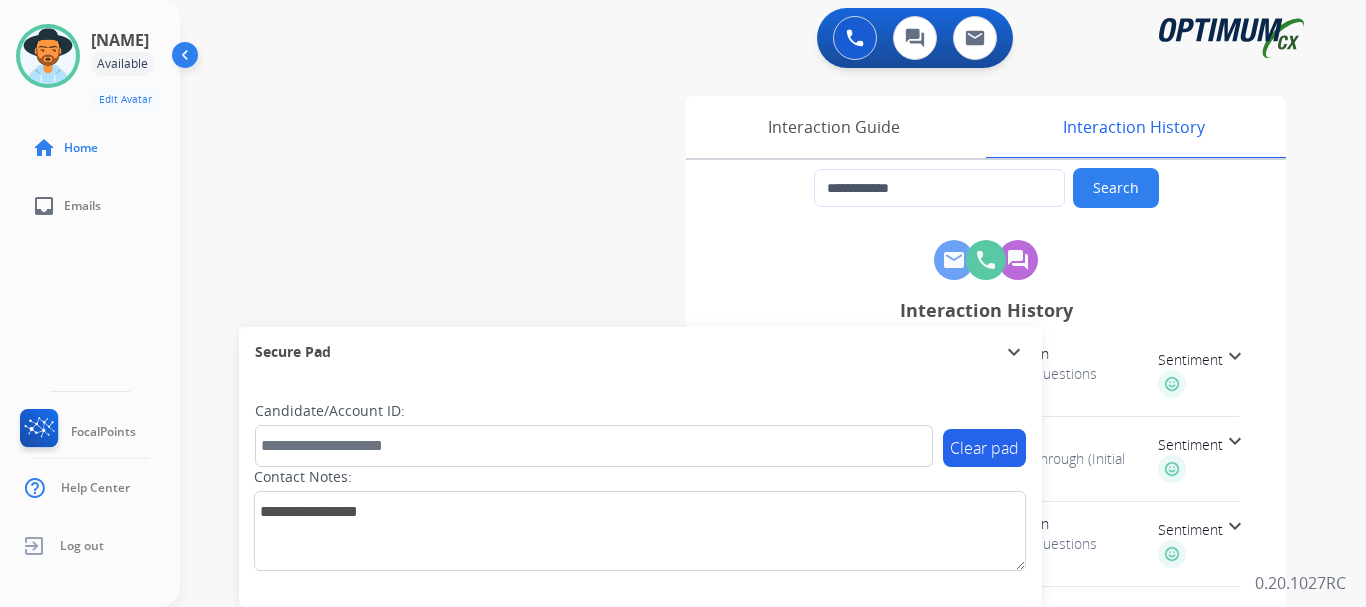click on "phone [PHONE] Inbound transit_enterexit [TIME_AGO] [DATE] at [TIME] Disposition General Questions (Renewal) Sentiment expand_more phone [PHONE] Inbound transit_enterexit [TIME_AGO] [DATE] at [TIME] Disposition Online Walk-Through (Initial application) Sentiment expand_more phone [PHONE] Inbound transit_enterexit [TIME_AGO] [DATE] at [TIME] Disposition General Questions (Renewal) Sentiment expand_more phone [PHONE] Inbound transit_enterexit [TIME_AGO] [DATE] at [TIME] Disposition General Questions (Initial application) Sentiment expand_more phone [PHONE] Inbound transit_enterexit [TIME_AGO] [DATE] at [TIME] Disposition Online Walk-Through (Renewal) Sentiment expand_more phone [PHONE] Inbound transit_enterexit [TIME_AGO] [DATE]" at bounding box center (749, 489) 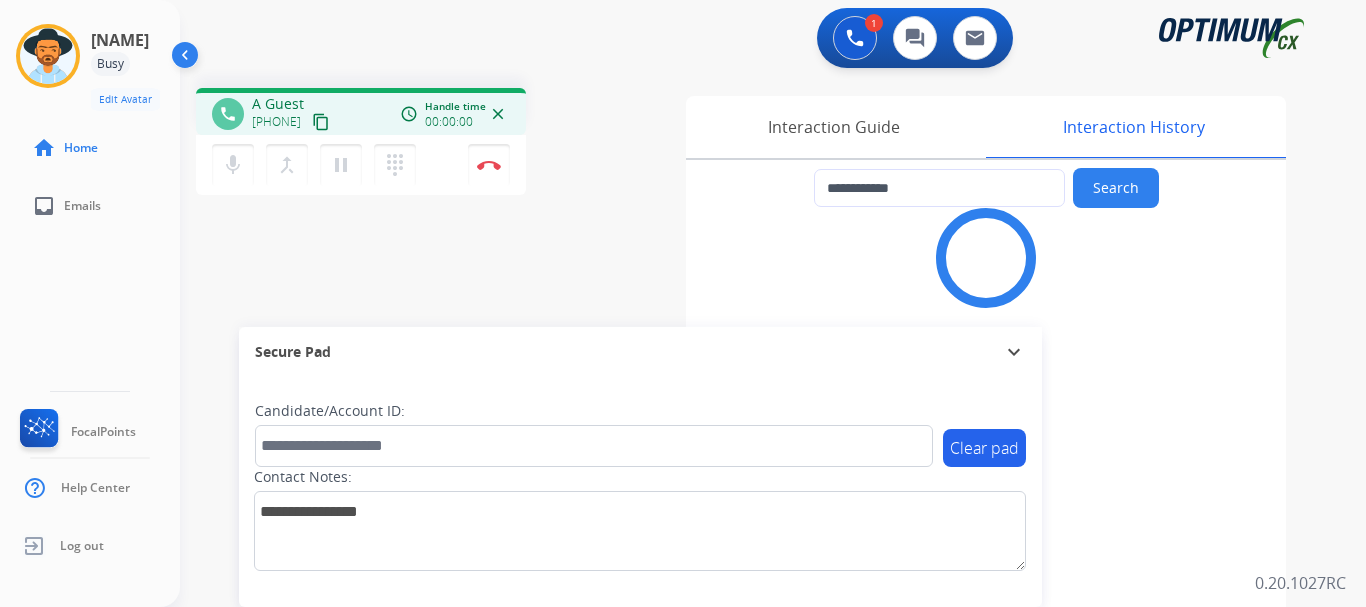 type on "**********" 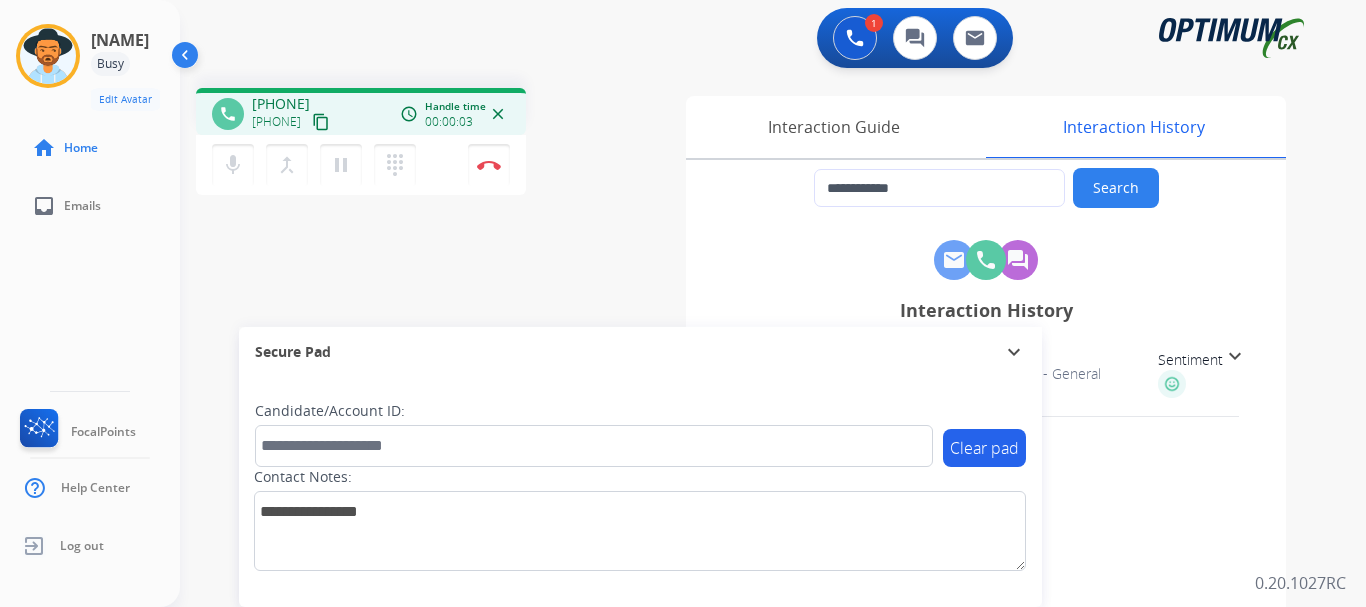 drag, startPoint x: 268, startPoint y: 101, endPoint x: 362, endPoint y: 80, distance: 96.317184 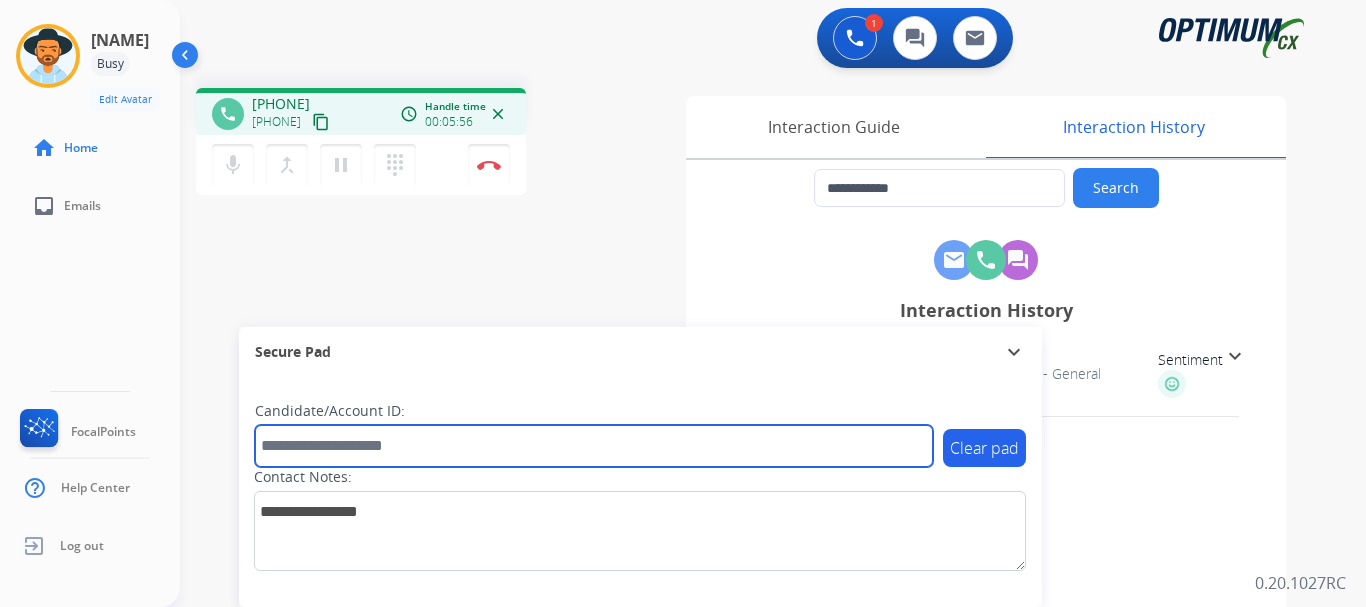 click at bounding box center (594, 446) 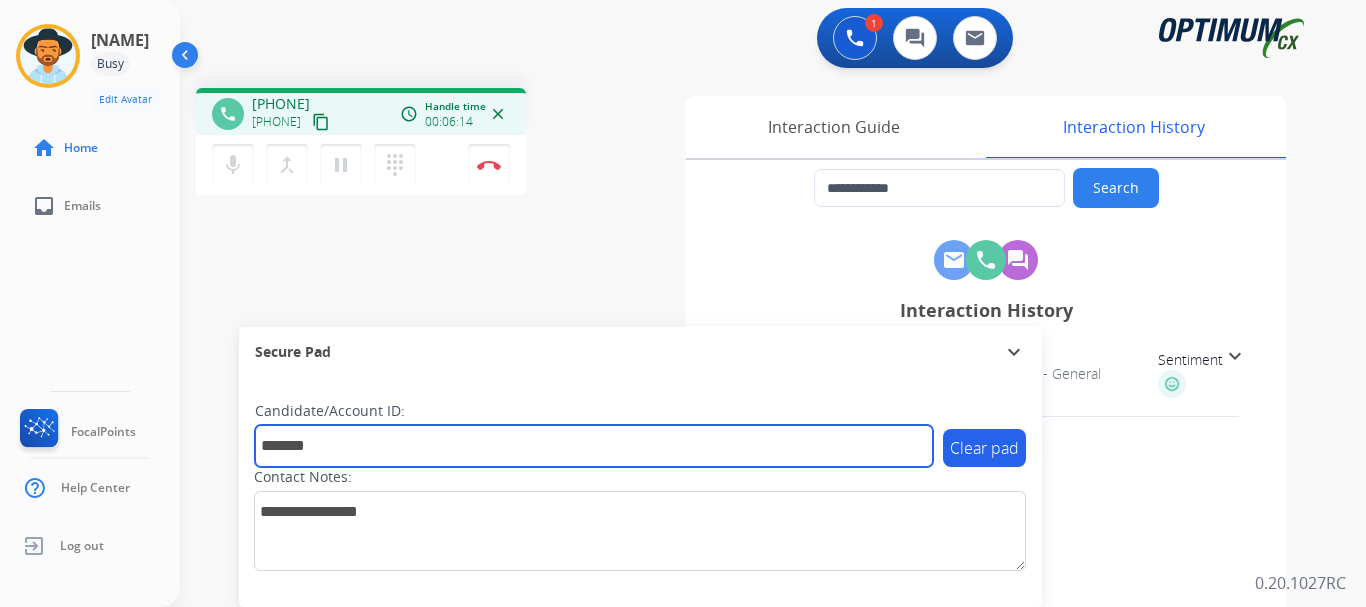 type on "*******" 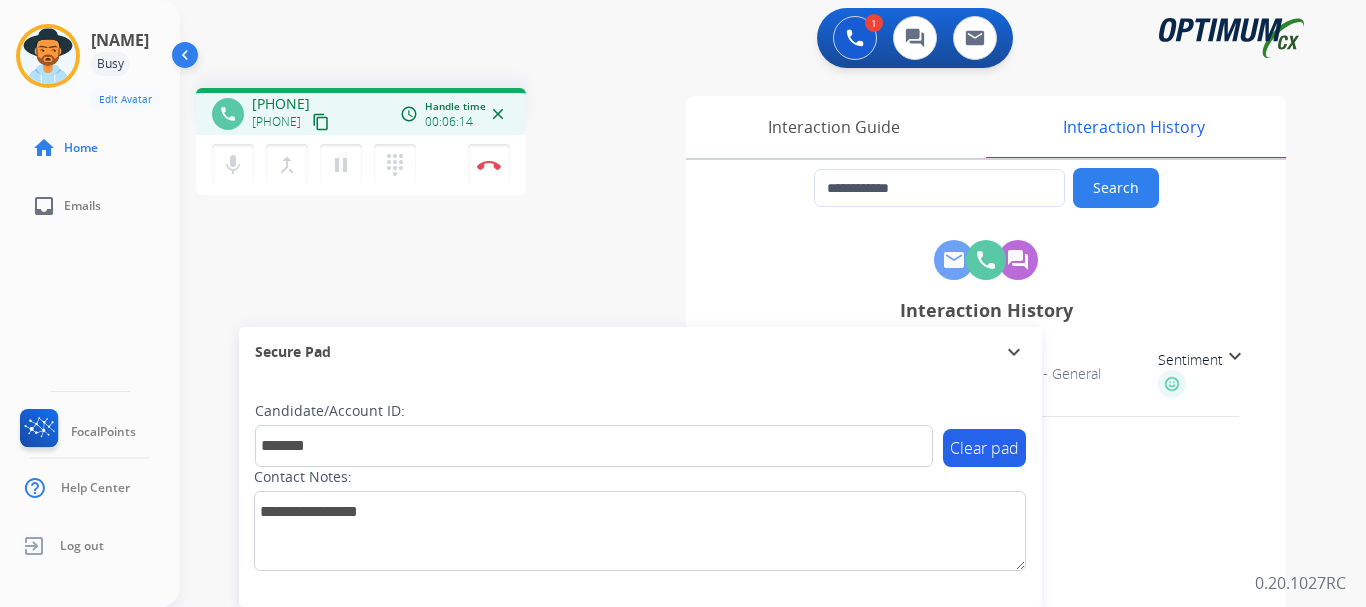 click at bounding box center (489, 165) 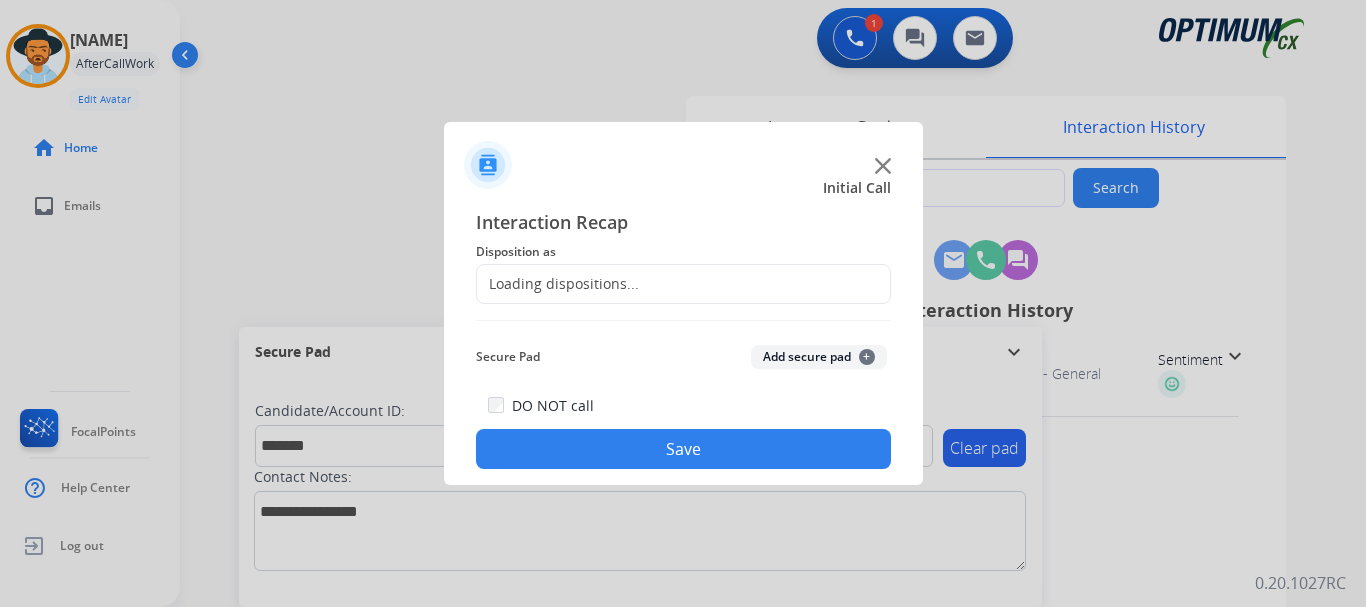 click on "Add secure pad  +" 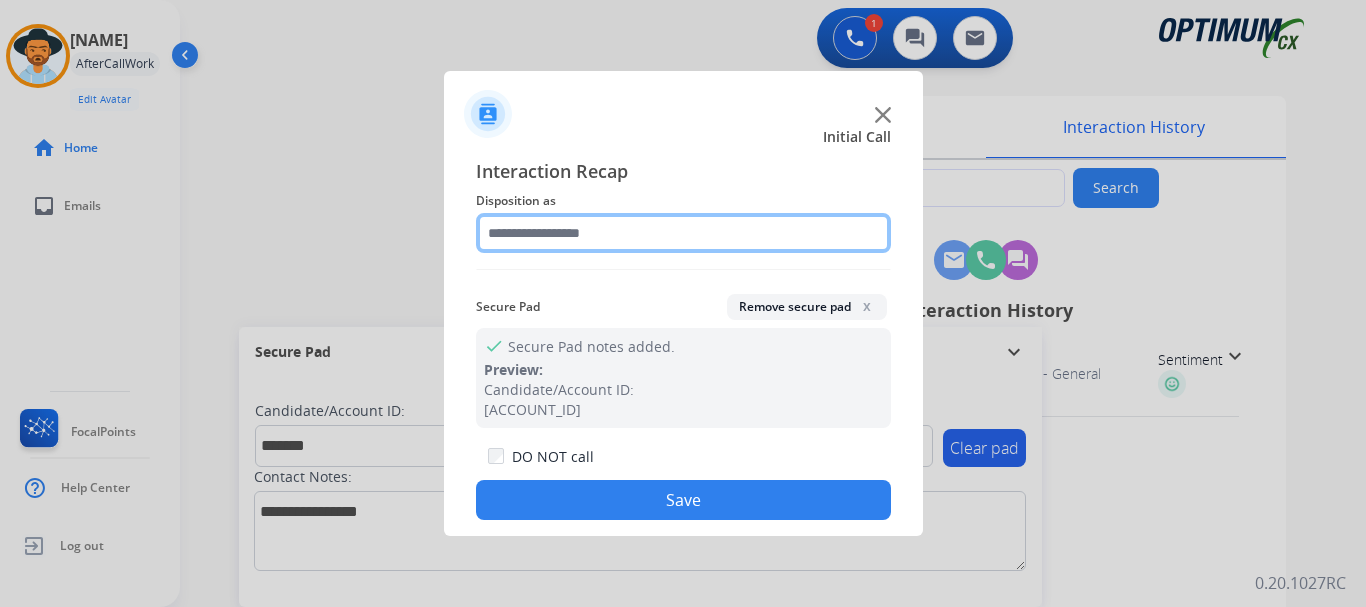 click 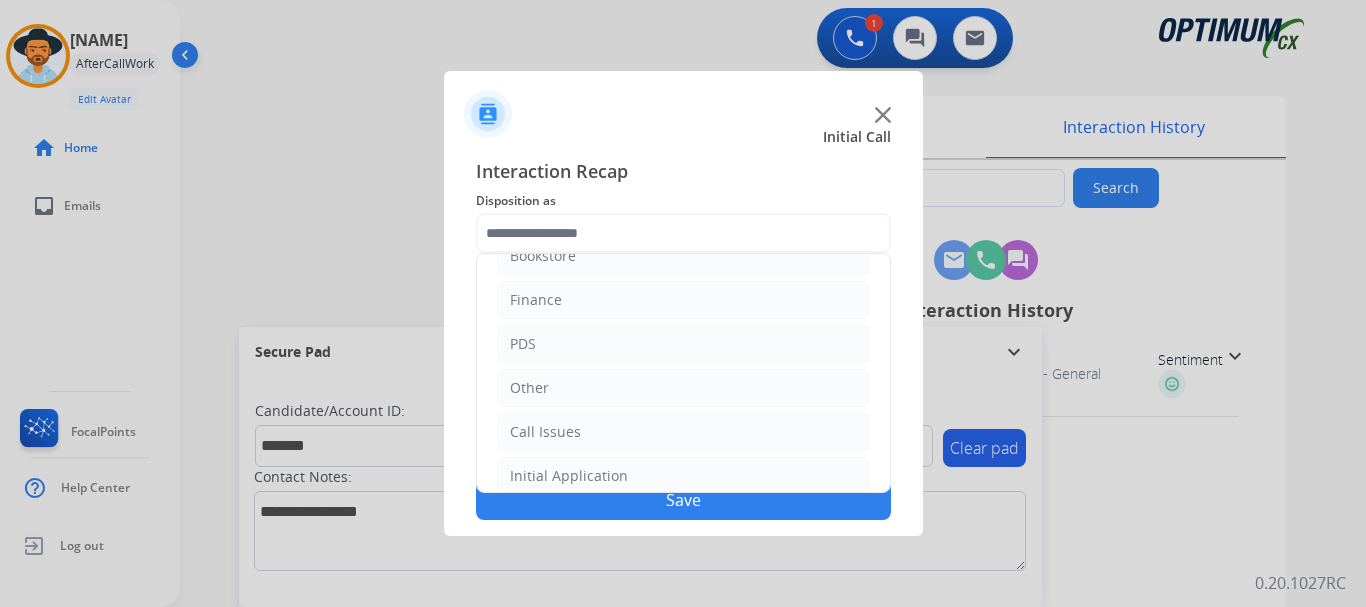 click on "PDS" 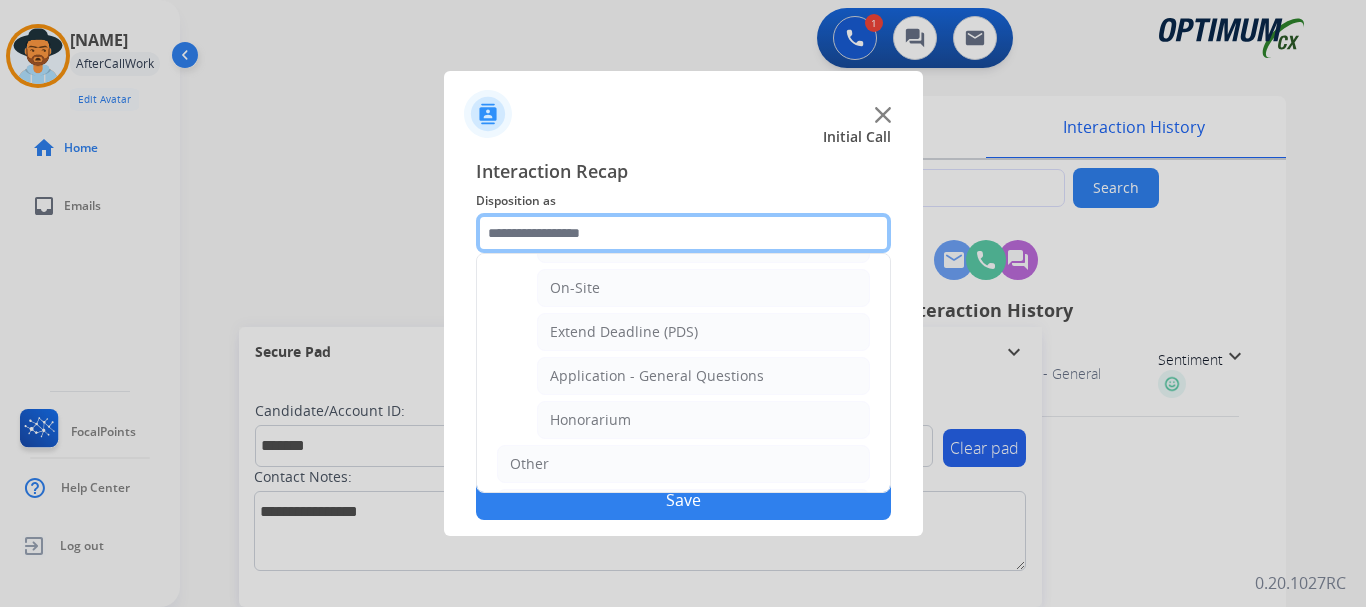 scroll, scrollTop: 527, scrollLeft: 0, axis: vertical 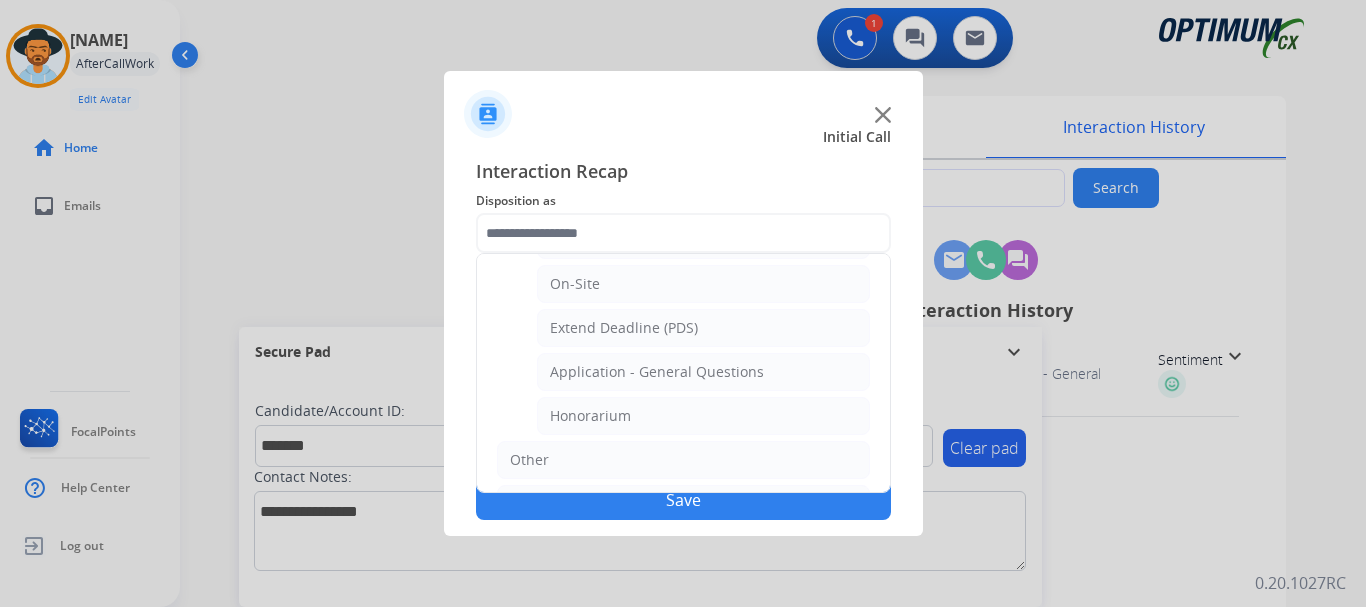 click on "Application - General Questions" 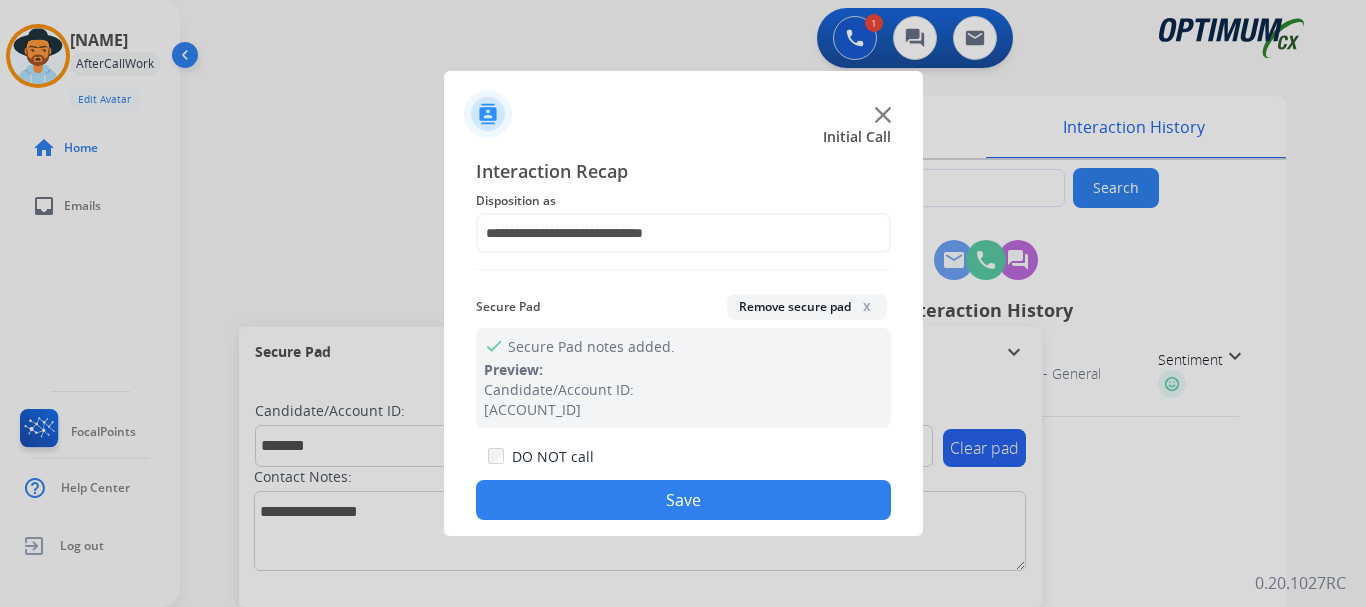 click on "DO NOT call  Save" 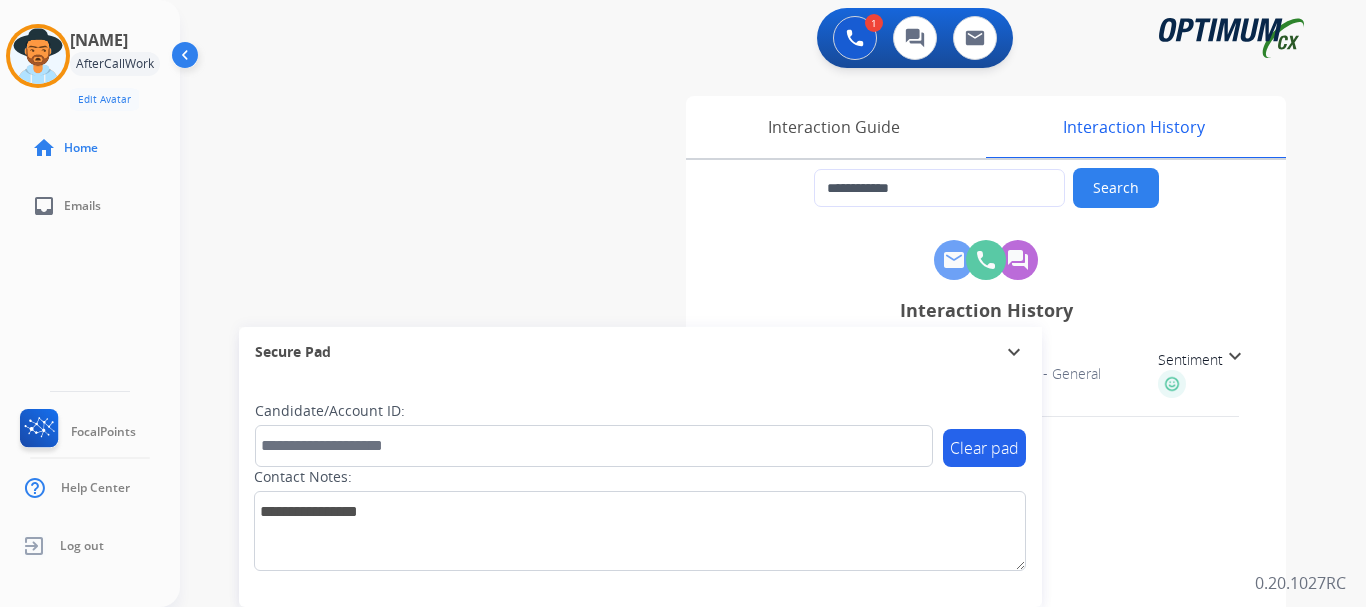 click on "**********" at bounding box center (749, 489) 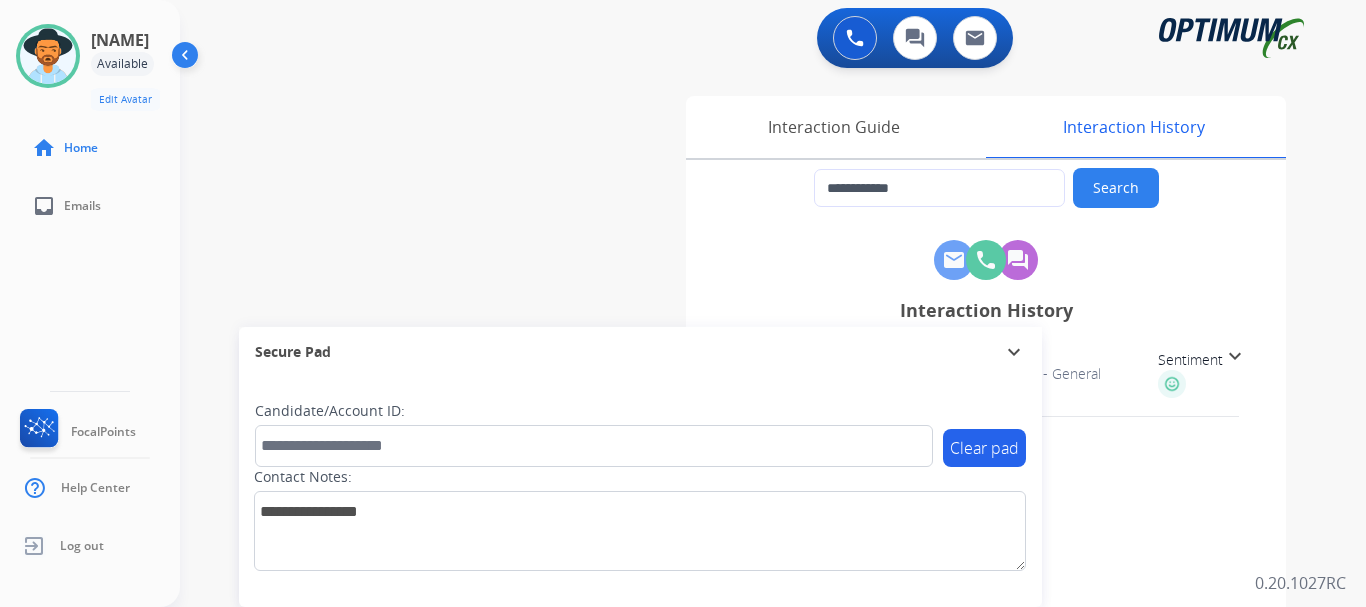 click at bounding box center [48, 56] 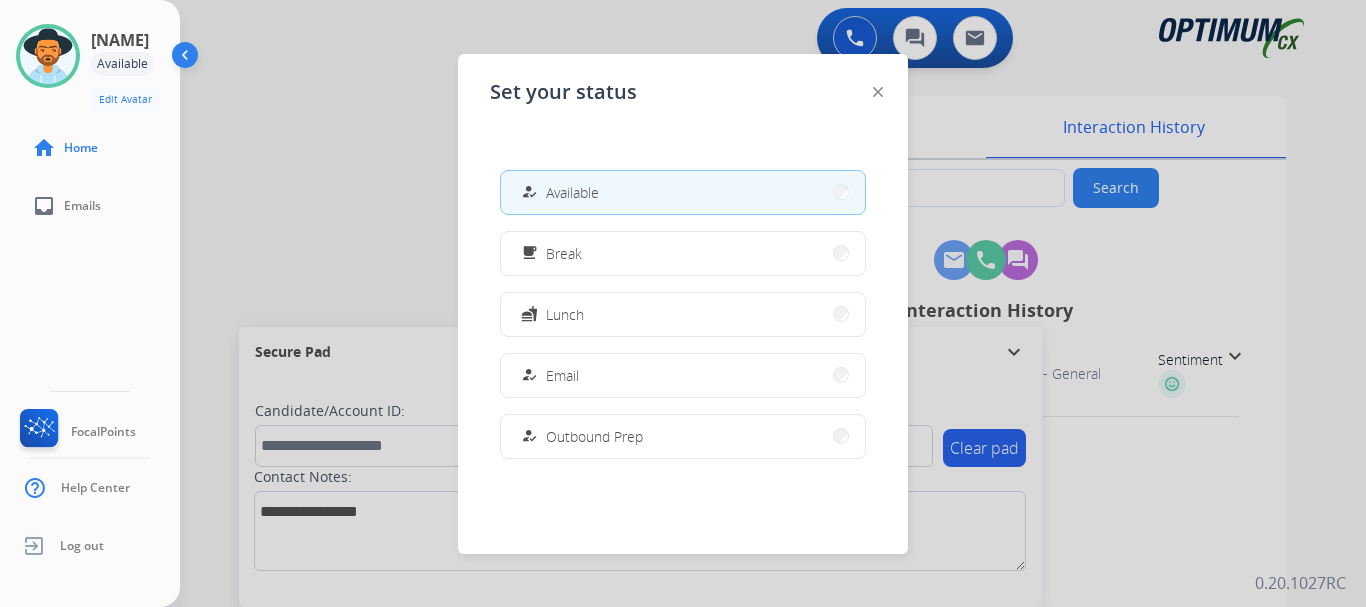 click on "free_breakfast Break" at bounding box center [683, 253] 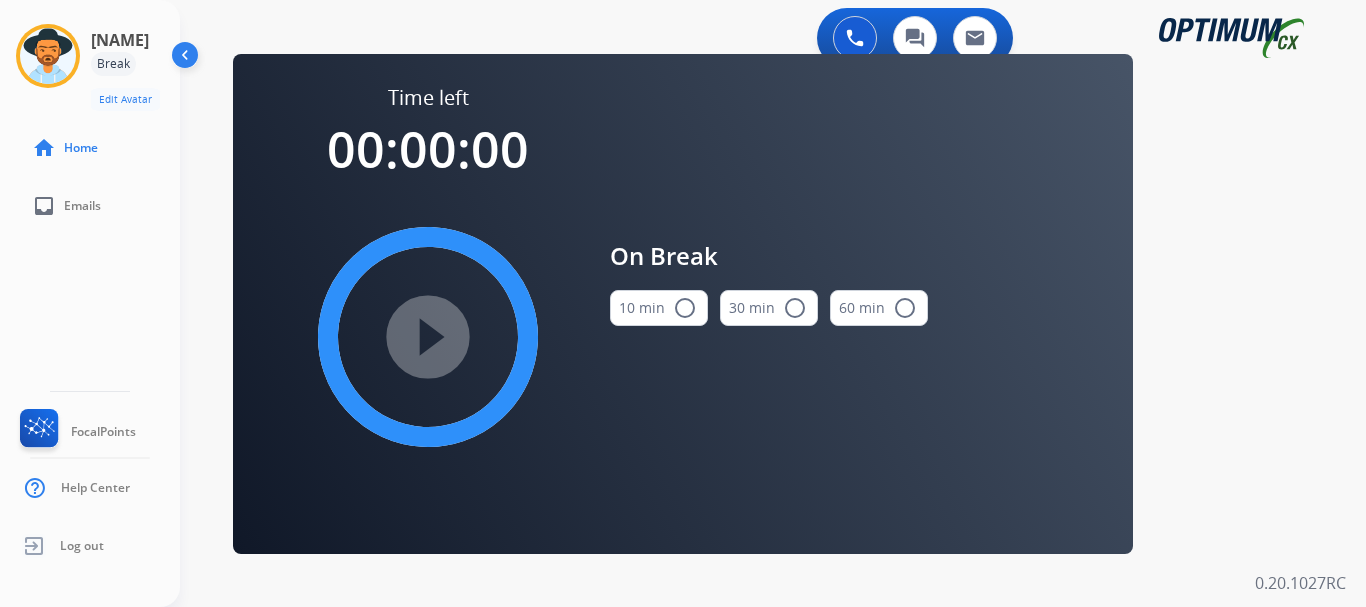 click on "10 min  radio_button_unchecked" at bounding box center (659, 308) 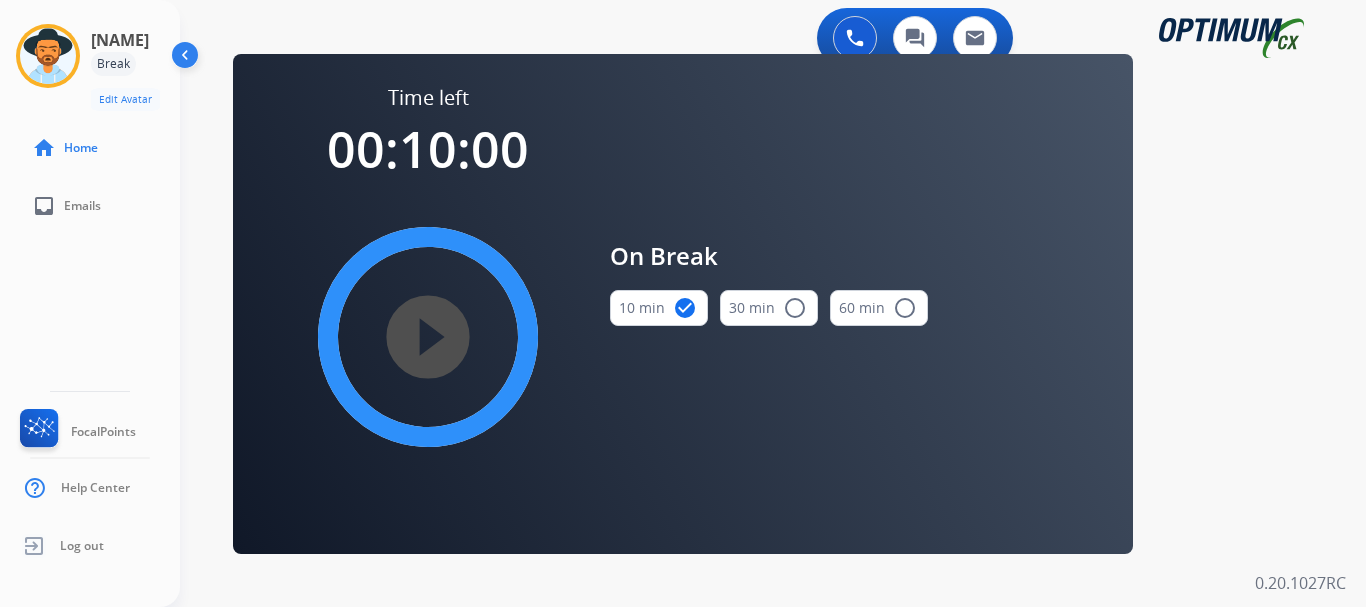 click on "play_circle_filled" at bounding box center [428, 337] 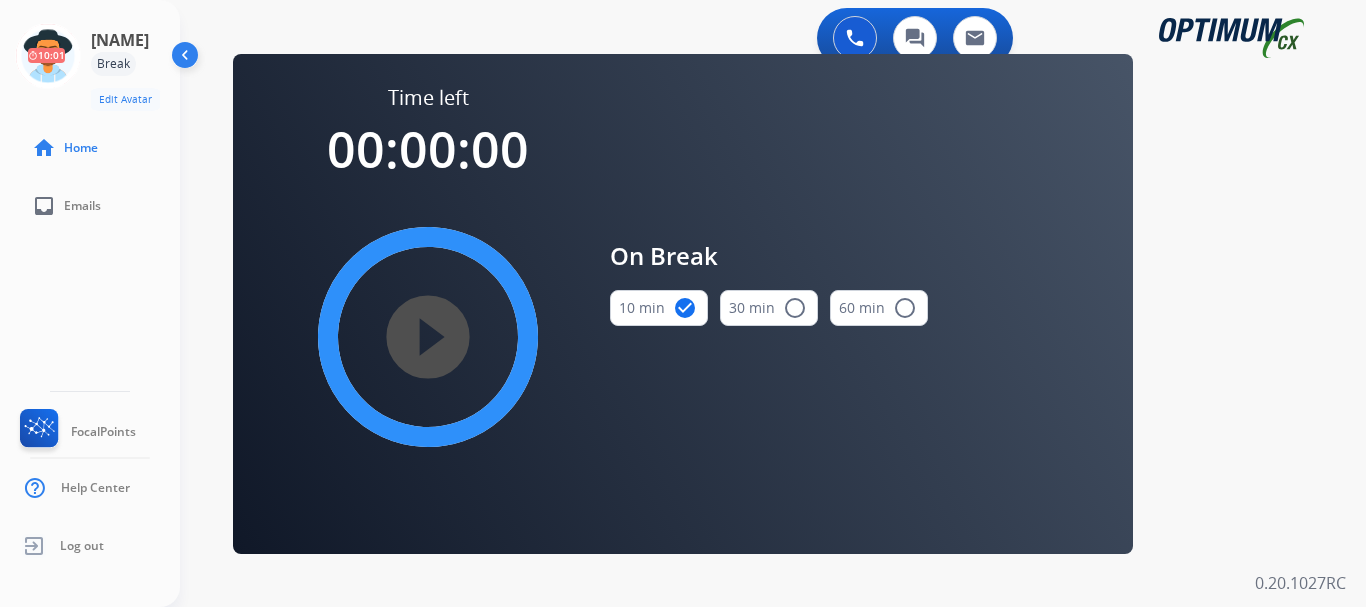 click 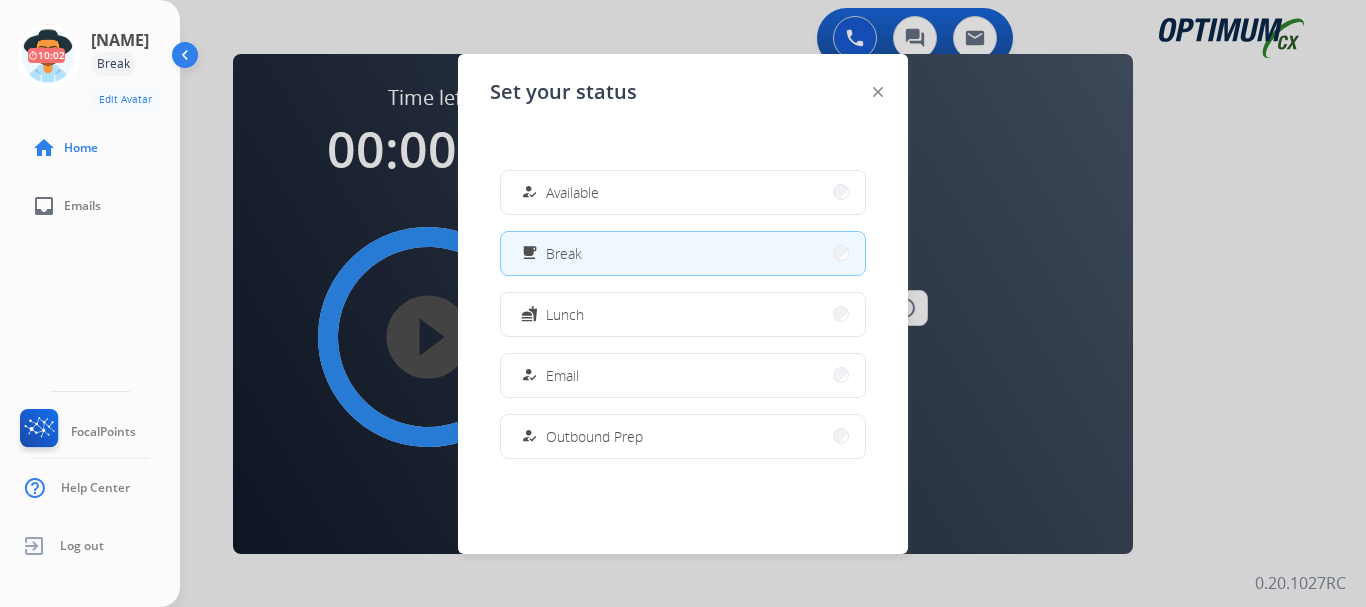 click on "how_to_reg Available" at bounding box center [683, 192] 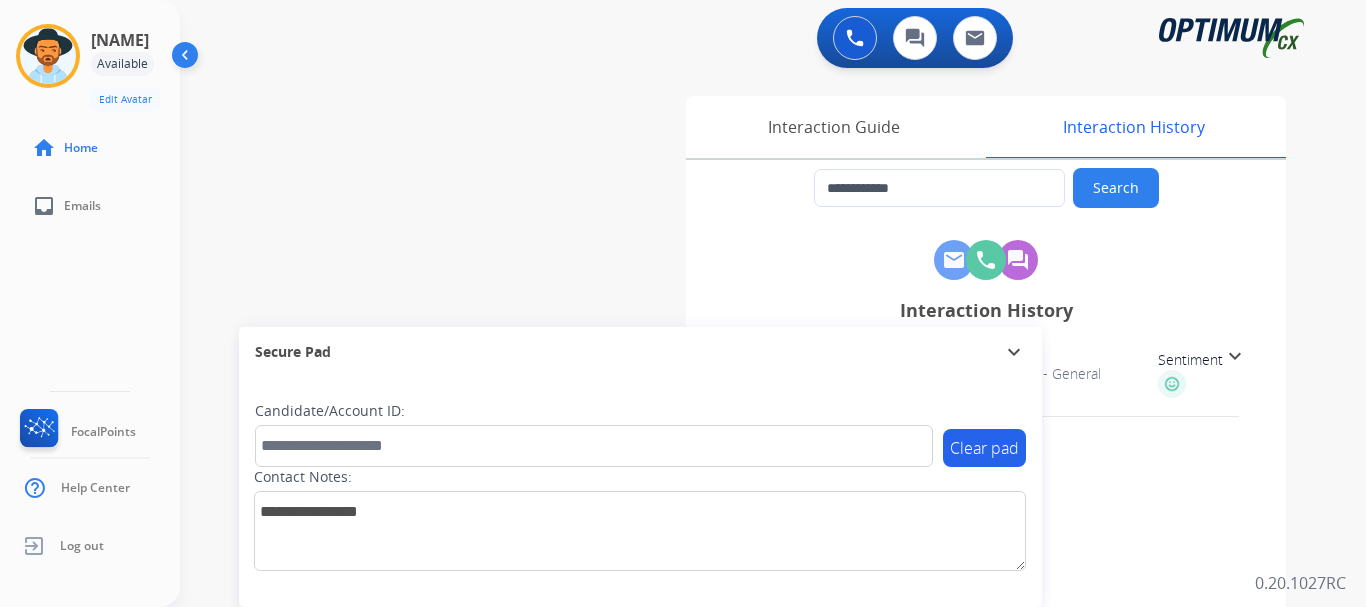 click at bounding box center (855, 38) 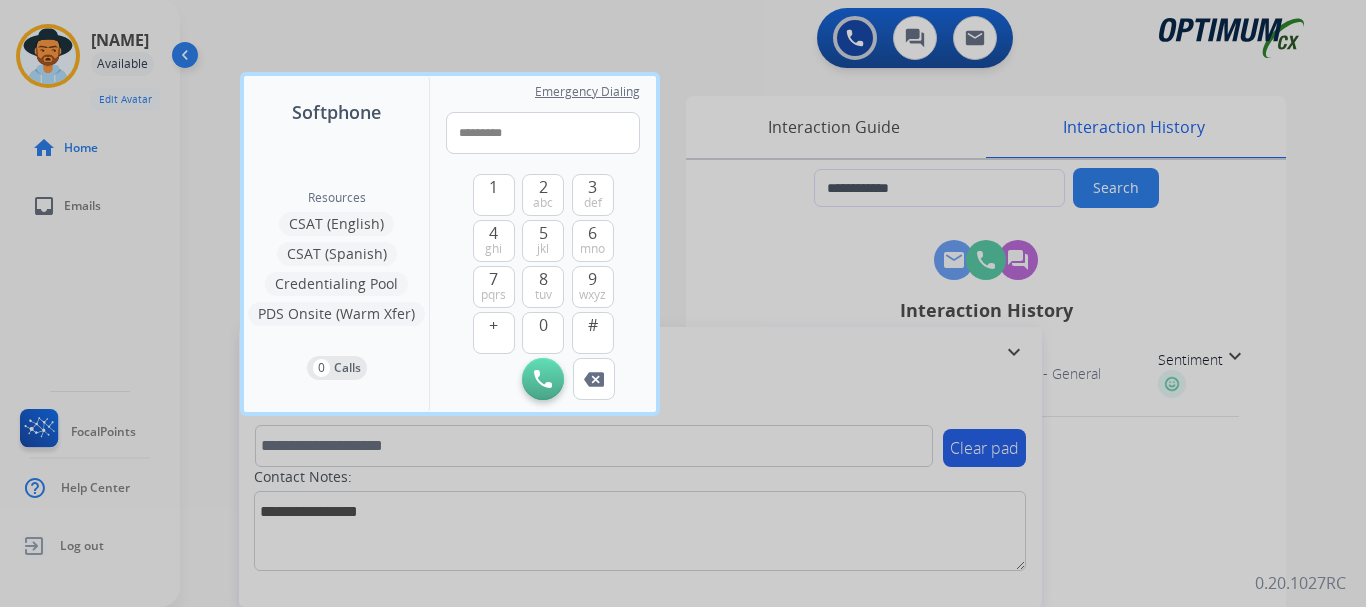 type on "**********" 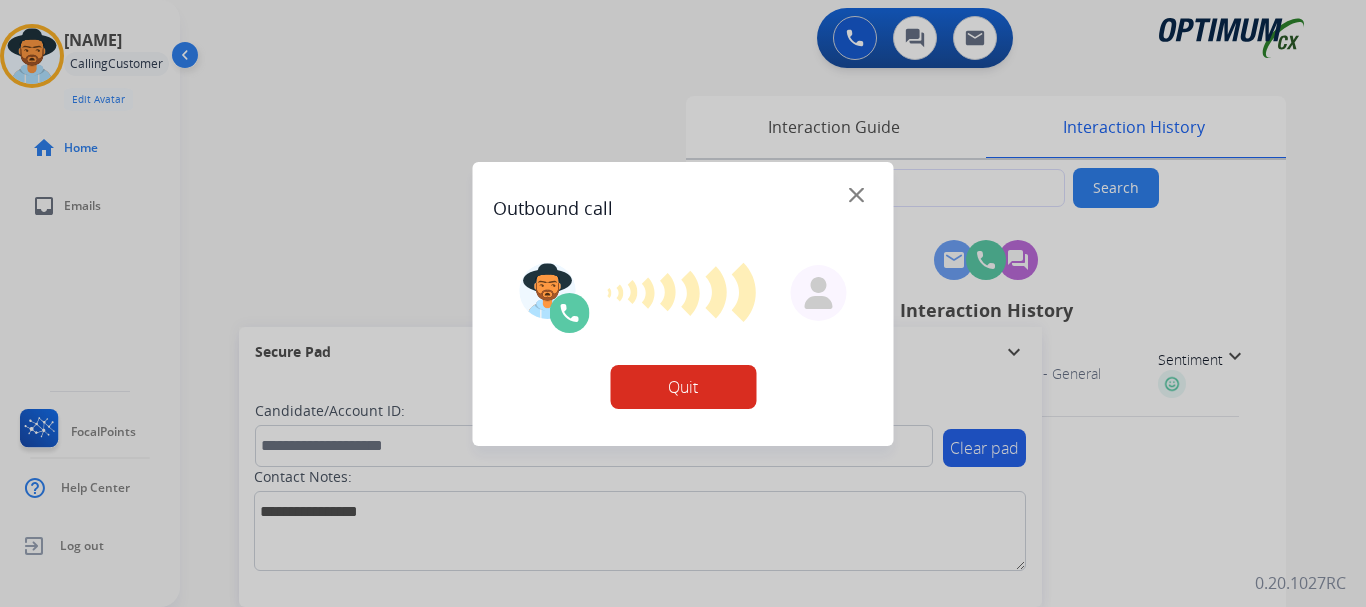 type on "**********" 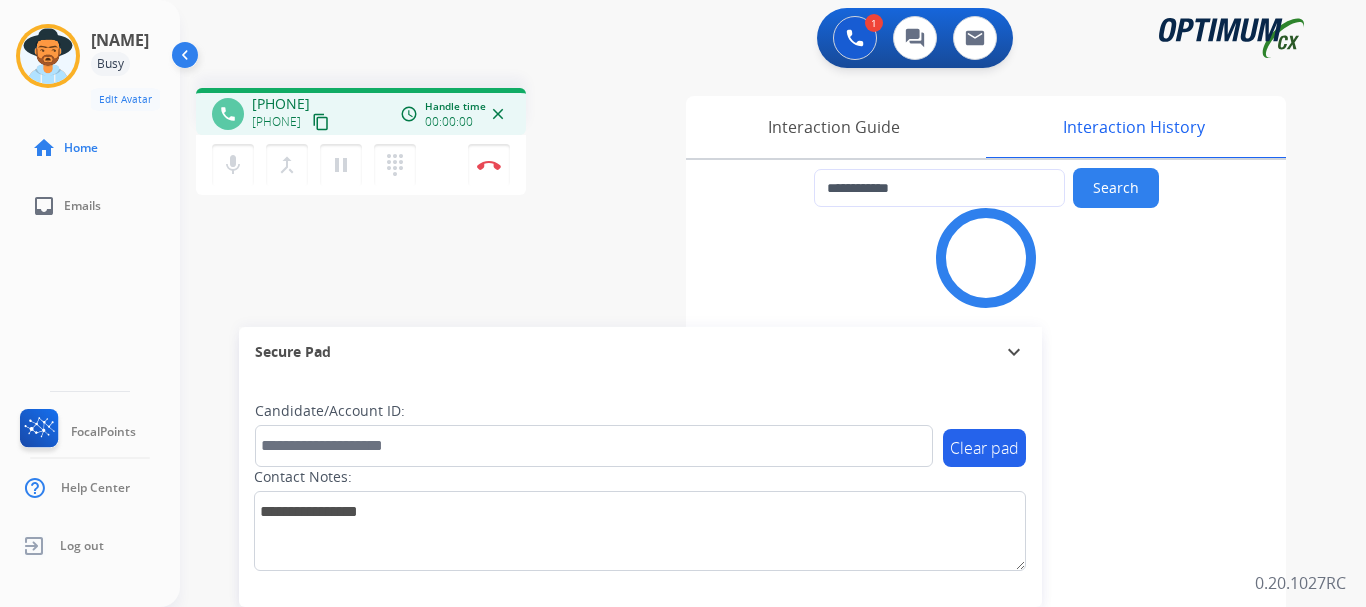 click on "Disconnect" at bounding box center [489, 165] 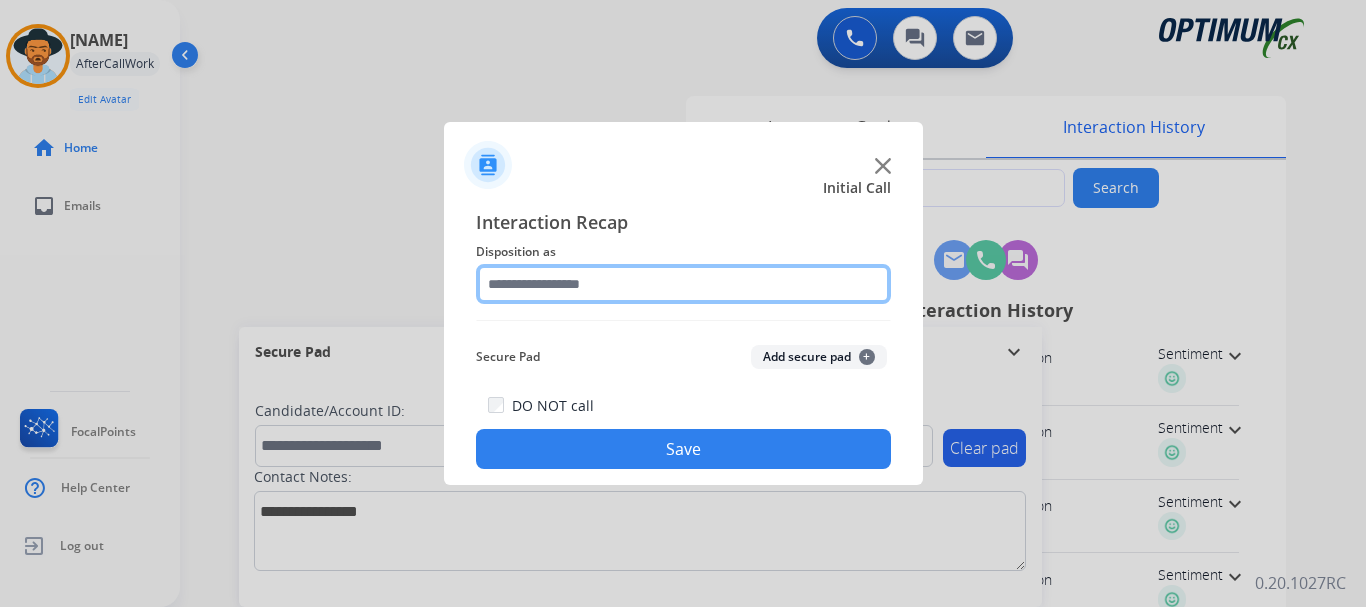 click 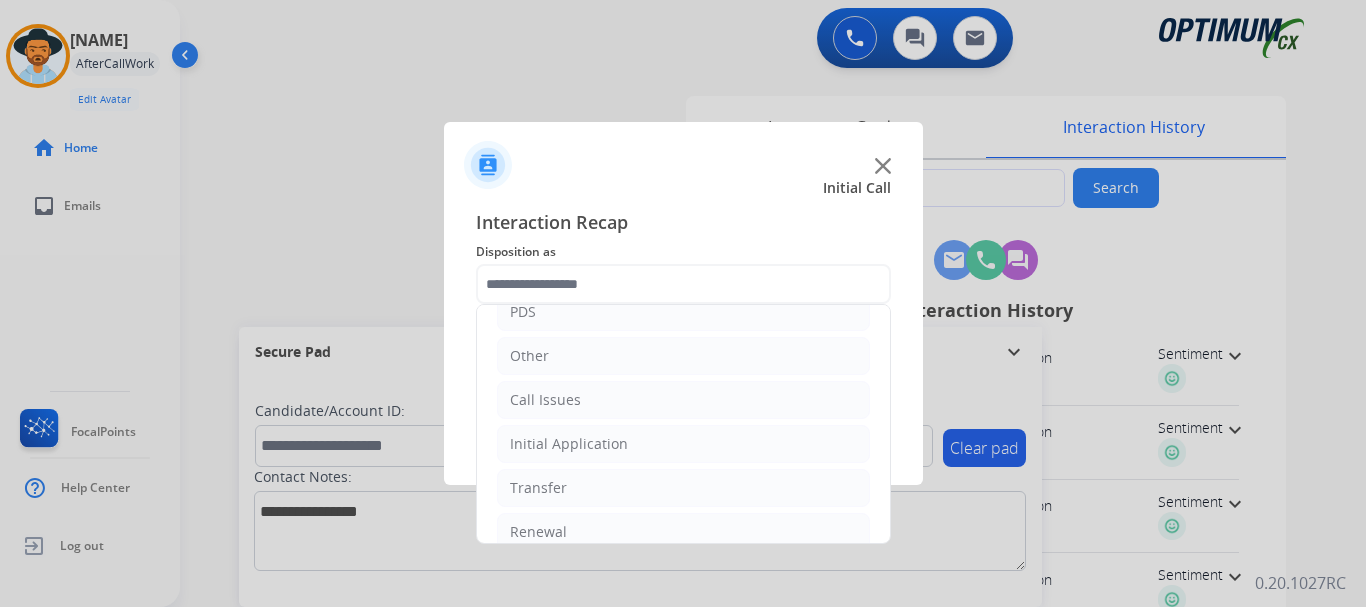 click on "Call Issues" 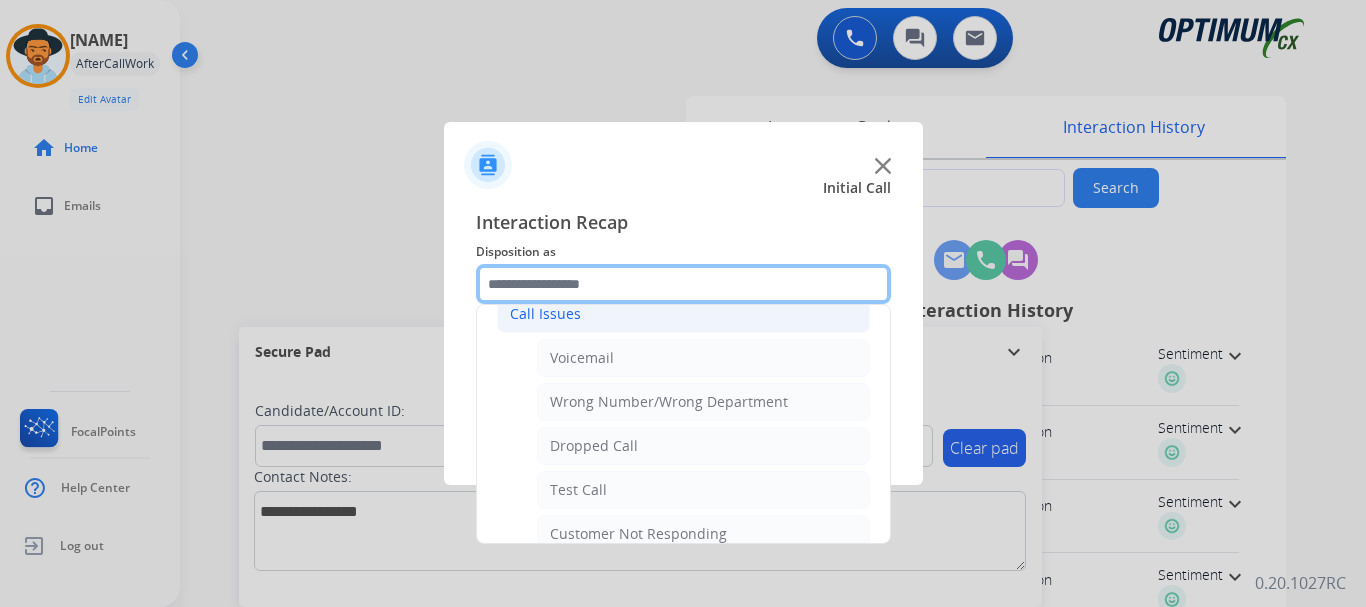 scroll, scrollTop: 257, scrollLeft: 0, axis: vertical 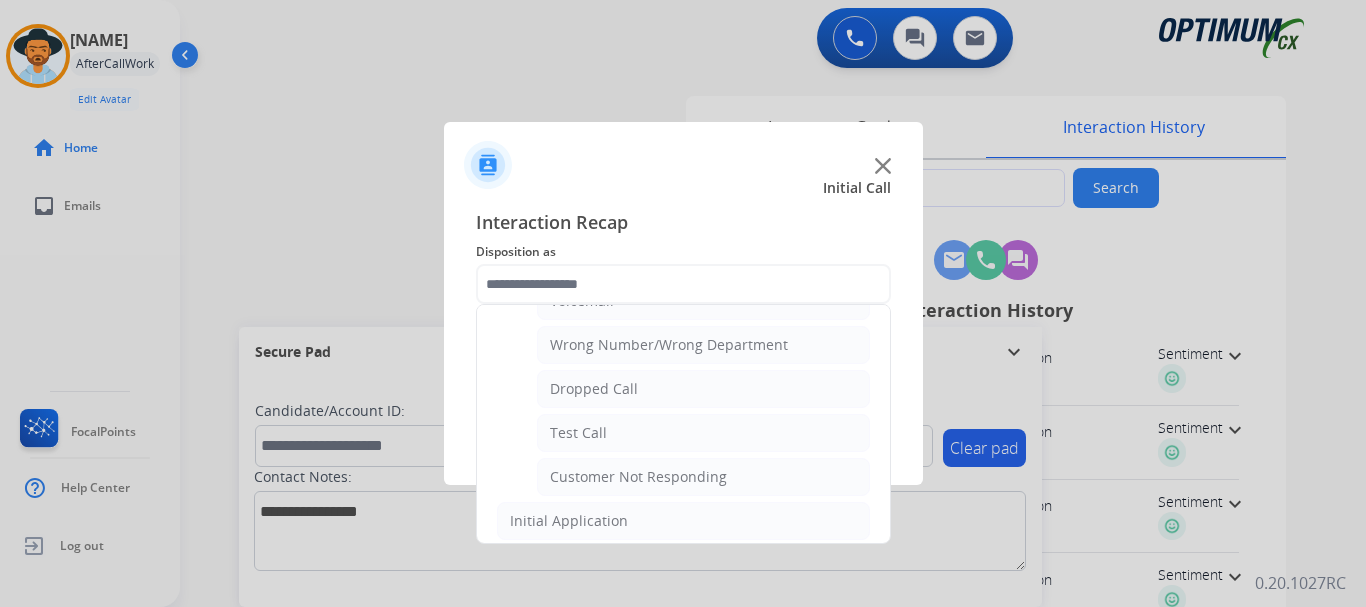 click on "Test Call" 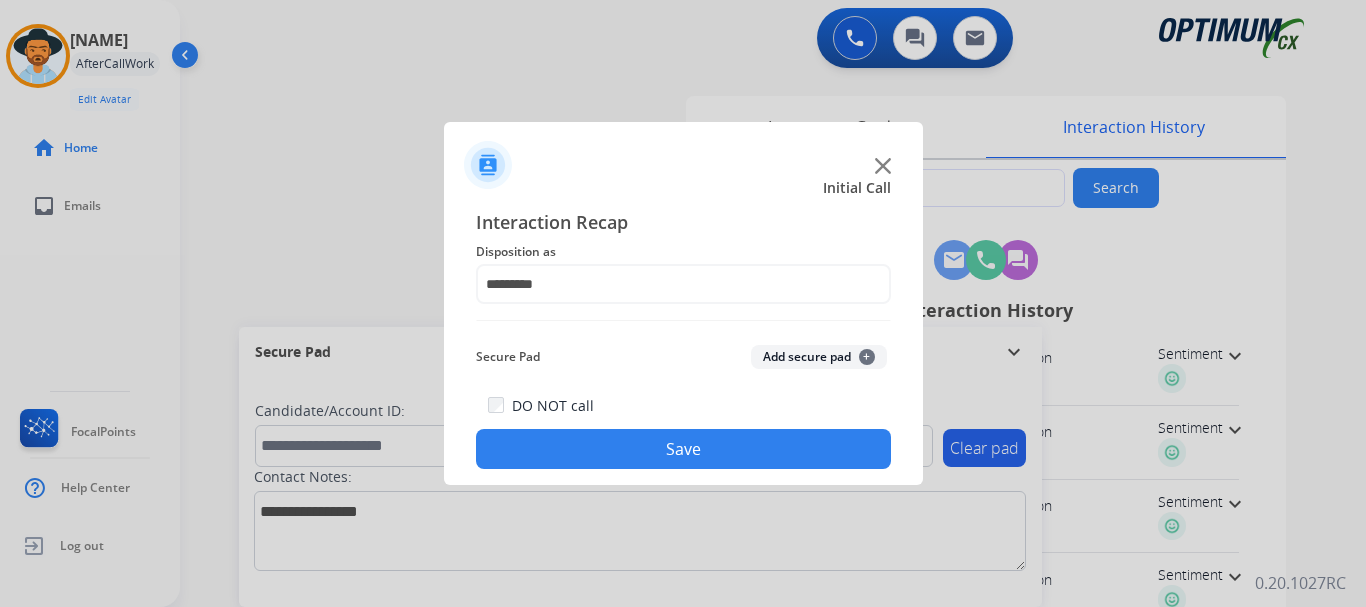 click on "Save" 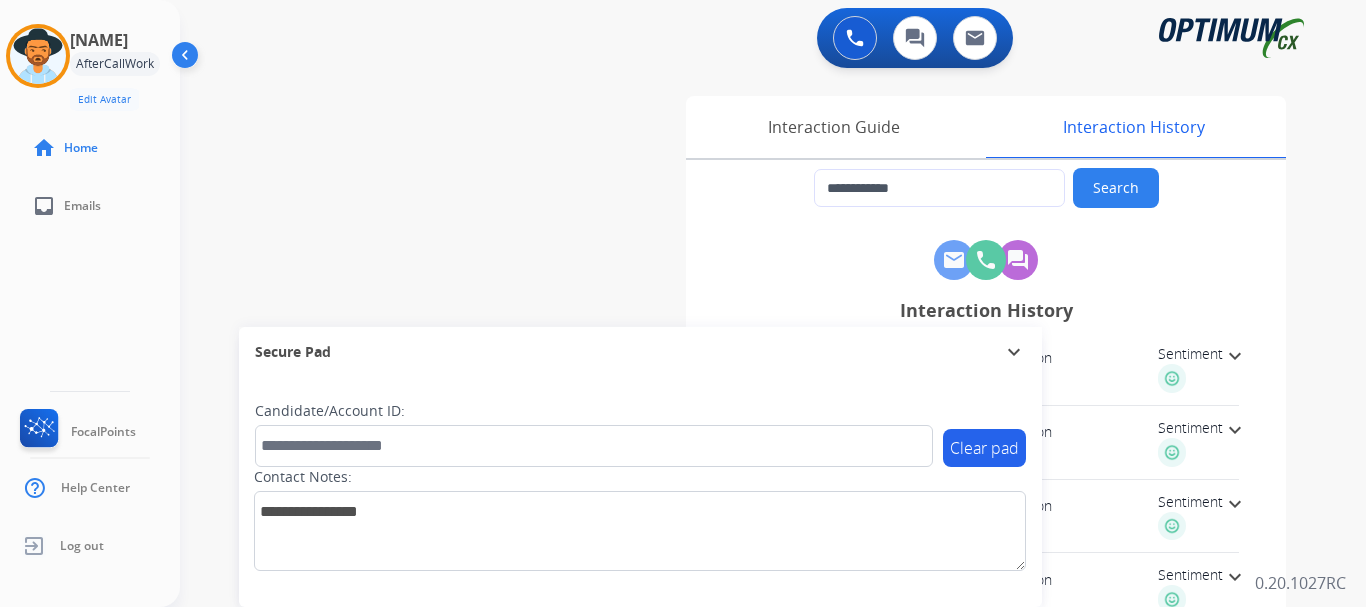 click on "phone [PHONE] Outbound [TIME_AGO] [DATE] at [TIME] Disposition Test Call Sentiment expand_more phone [PHONE] Outbound [TIME_AGO] [DATE] at [TIME] Disposition Test Call Sentiment expand_more phone [PHONE] Outbound [TIME_AGO] [DATE] at [TIME] Disposition No data Sentiment expand_more phone [PHONE] Outbound [TIME_AGO] [DATE] at [TIME] Disposition Test Call Sentiment expand_more phone [PHONE] Outbound [TIME_AGO] [DATE] at [TIME] Disposition No data Sentiment expand_more phone [PHONE] Outbound [TIME_AGO] [DATE] at [TIME] Disposition No data Sentiment expand_more phone [PHONE] Outbound [TIME_AGO] [DATE] at [TIME] Disposition Test Call Sentiment expand_more phone [PHONE] Outbound [TIME_AGO] [DATE] at [TIME] Disposition" at bounding box center (749, 489) 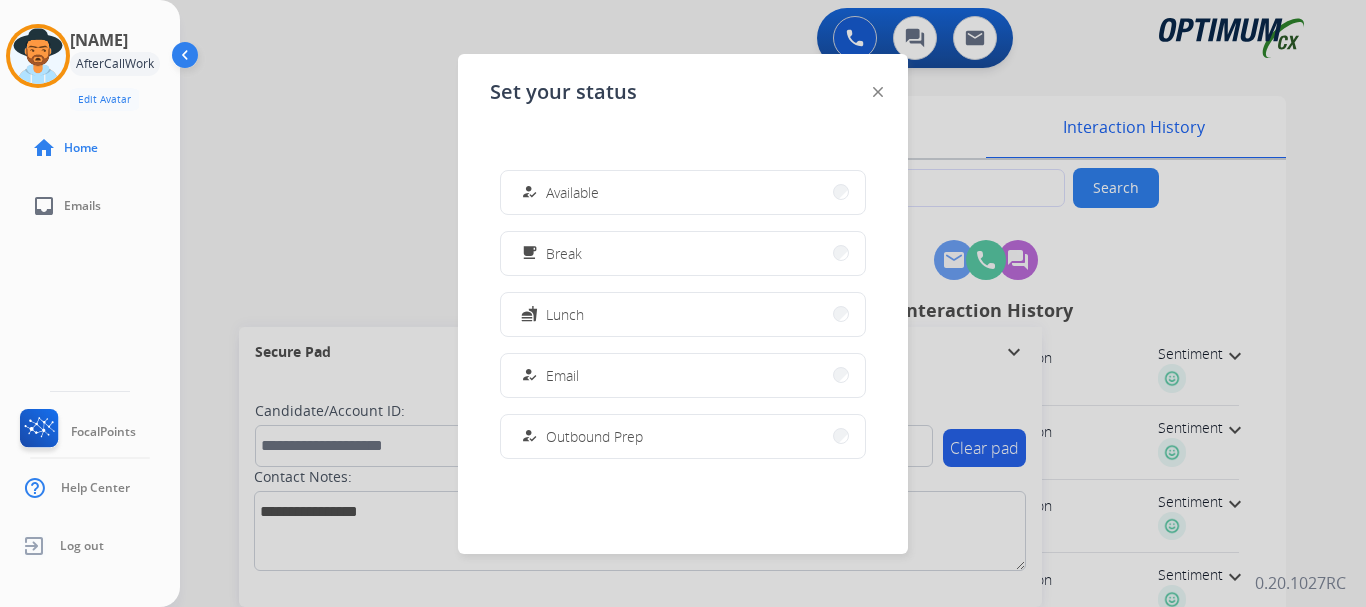 click on "how_to_reg Available" at bounding box center (683, 192) 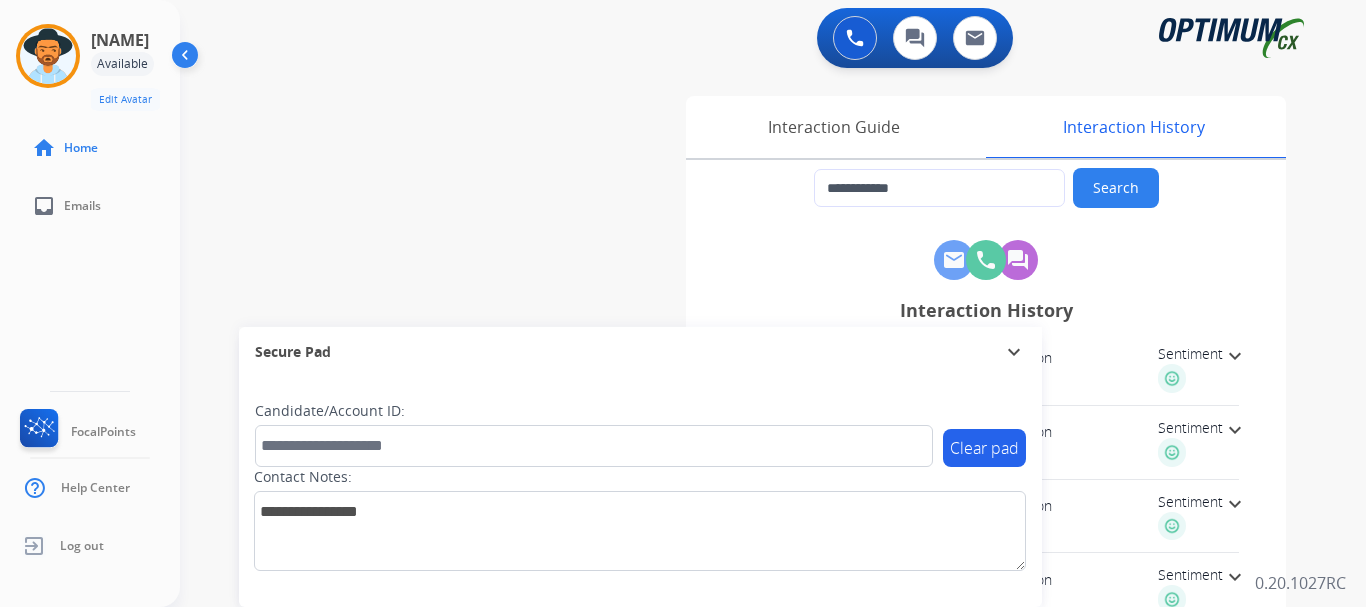 click on "phone [PHONE] Outbound [TIME_AGO] [DATE] at [TIME] Disposition Test Call Sentiment expand_more phone [PHONE] Outbound [TIME_AGO] [DATE] at [TIME] Disposition Test Call Sentiment expand_more phone [PHONE] Outbound [TIME_AGO] [DATE] at [TIME] Disposition No data Sentiment expand_more phone [PHONE] Outbound [TIME_AGO] [DATE] at [TIME] Disposition Test Call Sentiment expand_more phone [PHONE] Outbound [TIME_AGO] [DATE] at [TIME] Disposition No data Sentiment expand_more phone [PHONE] Outbound [TIME_AGO] [DATE] at [TIME] Disposition No data Sentiment expand_more phone [PHONE] Outbound [TIME_AGO] [DATE] at [TIME] Disposition Test Call Sentiment expand_more phone [PHONE] Outbound [TIME_AGO] [DATE] at [TIME] Disposition" at bounding box center (749, 489) 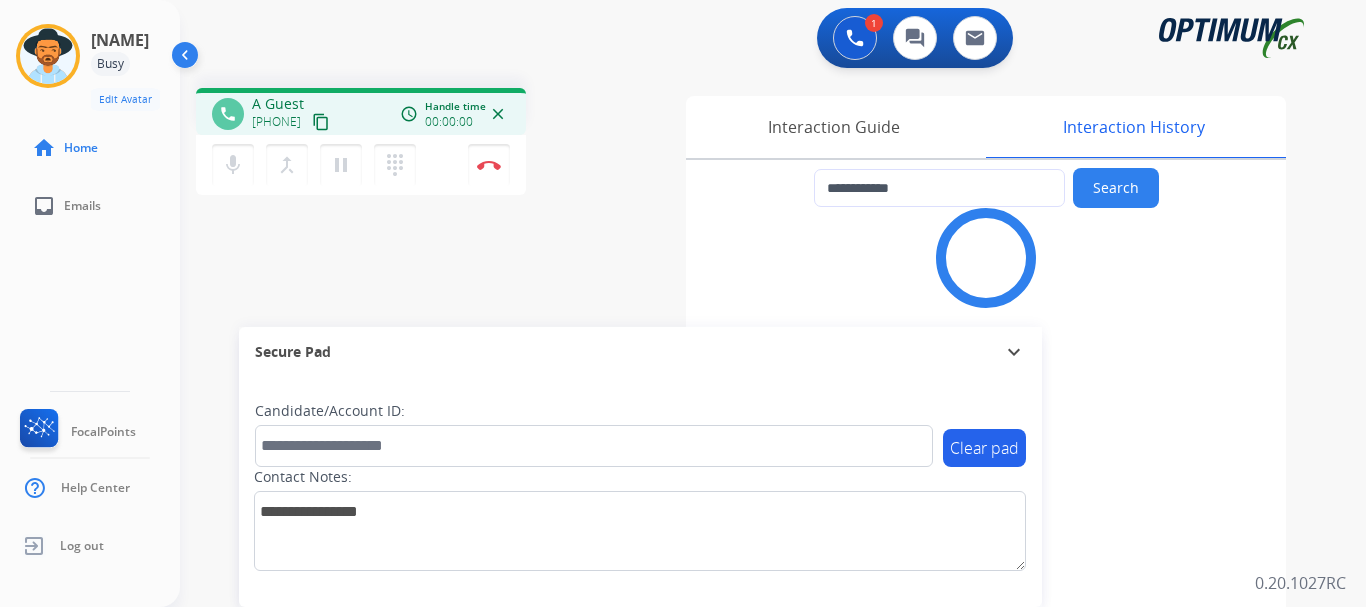 type on "**********" 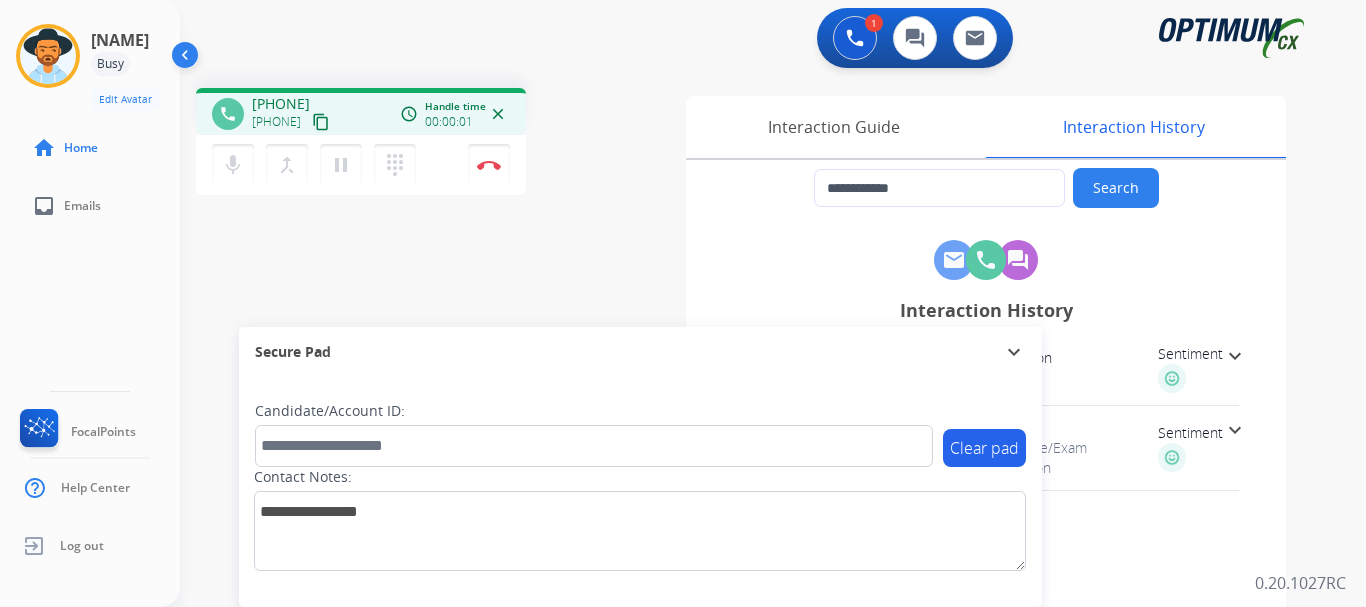 drag, startPoint x: 266, startPoint y: 103, endPoint x: 350, endPoint y: 96, distance: 84.29116 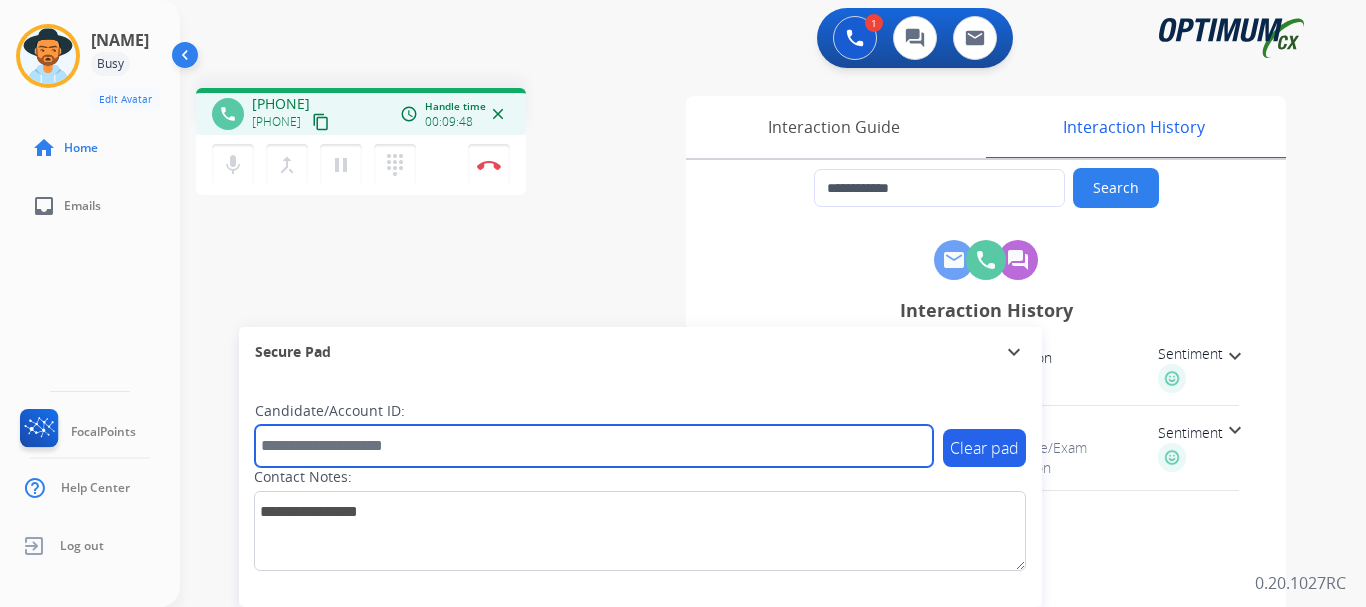 click at bounding box center (594, 446) 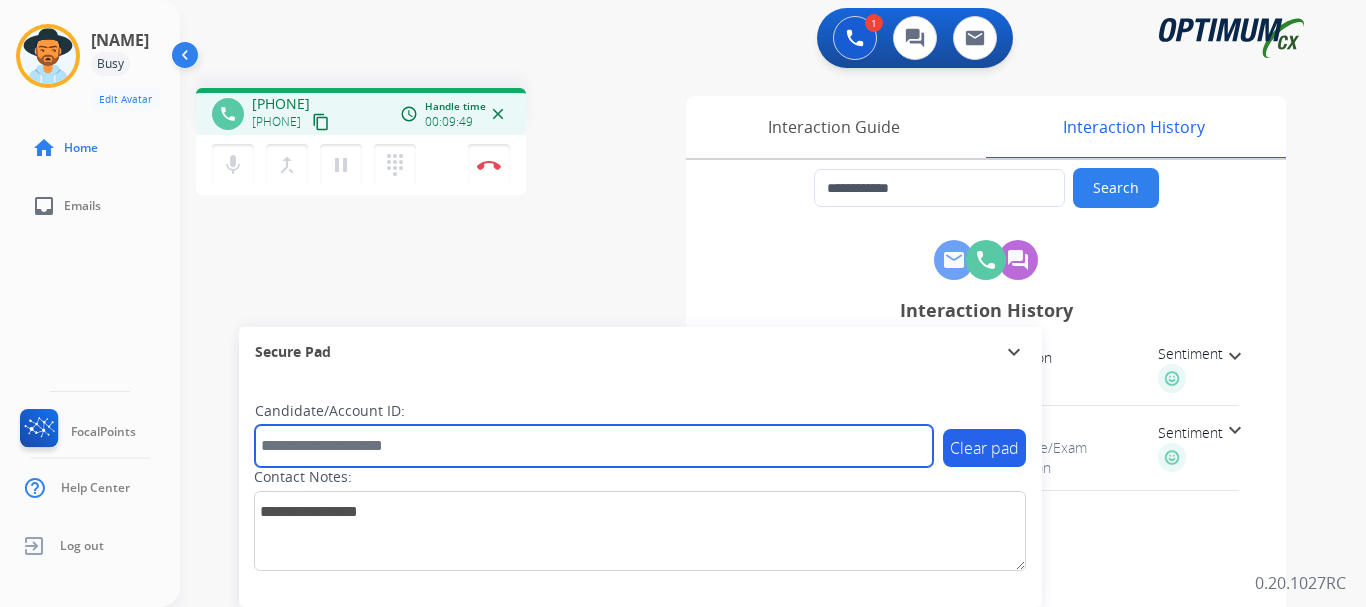paste on "*******" 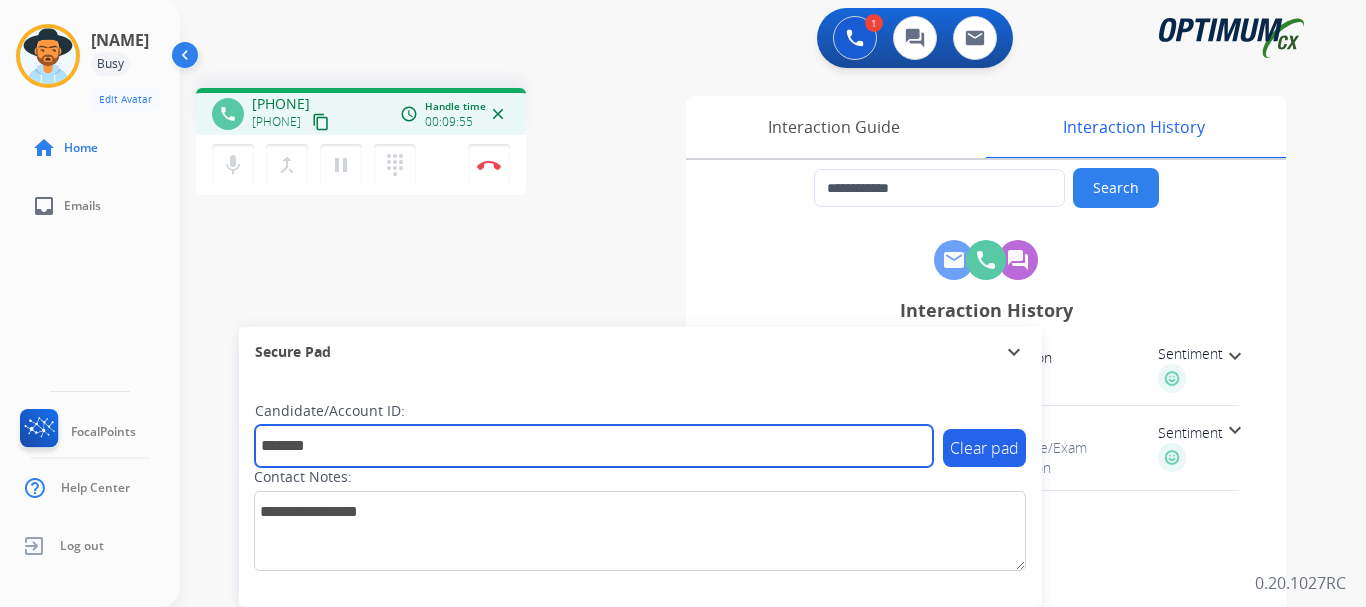 type on "*******" 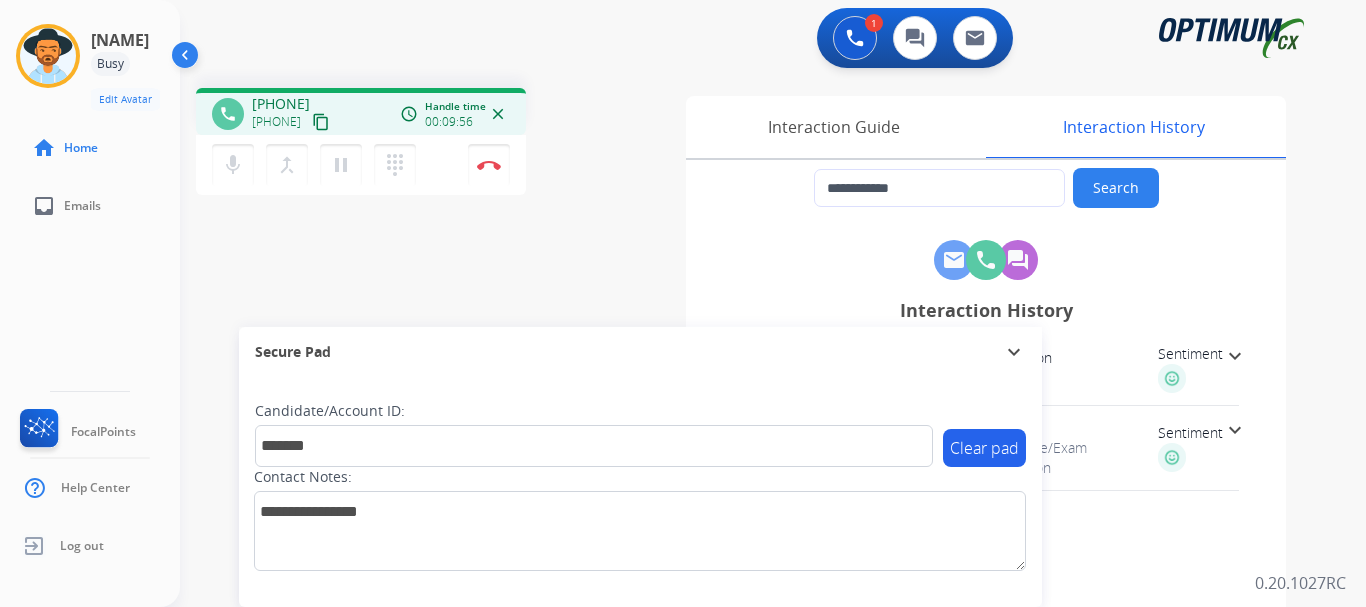 click on "Disconnect" at bounding box center [489, 165] 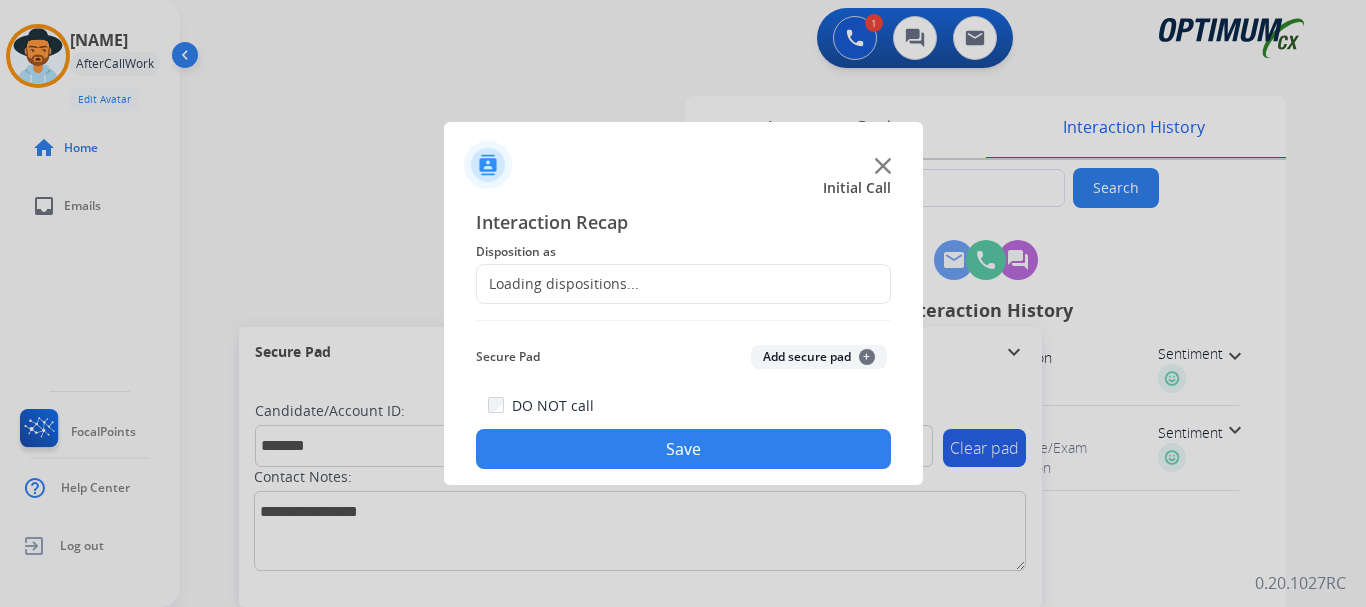 click on "Add secure pad  +" 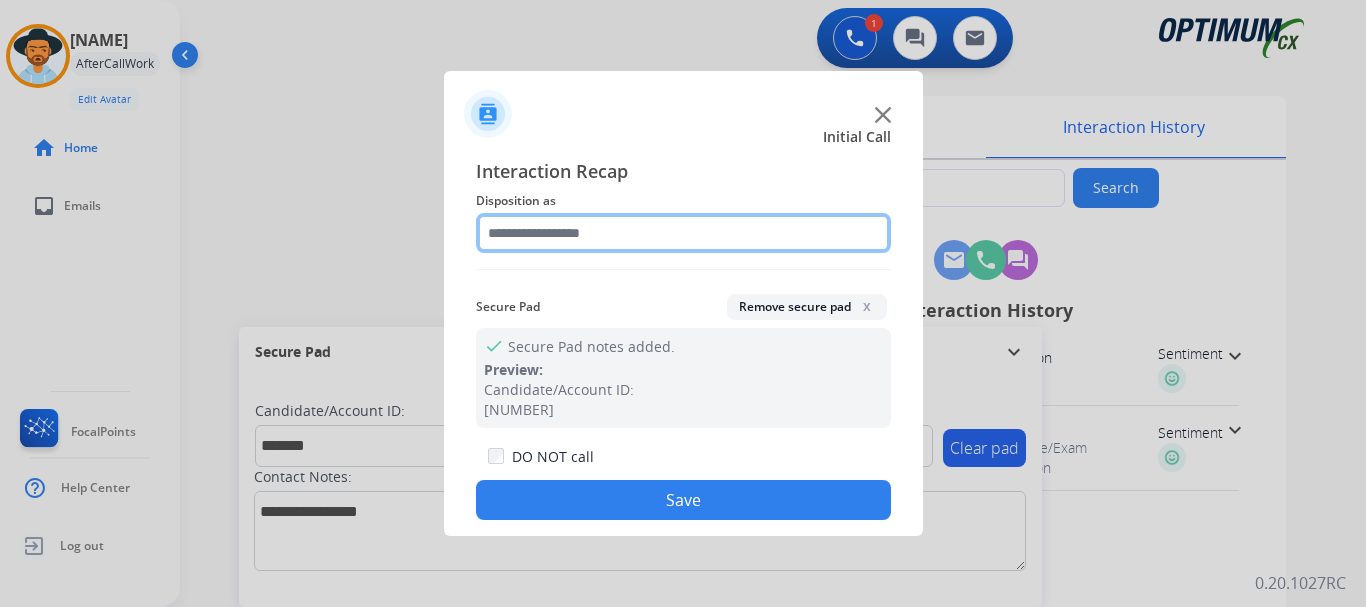 click 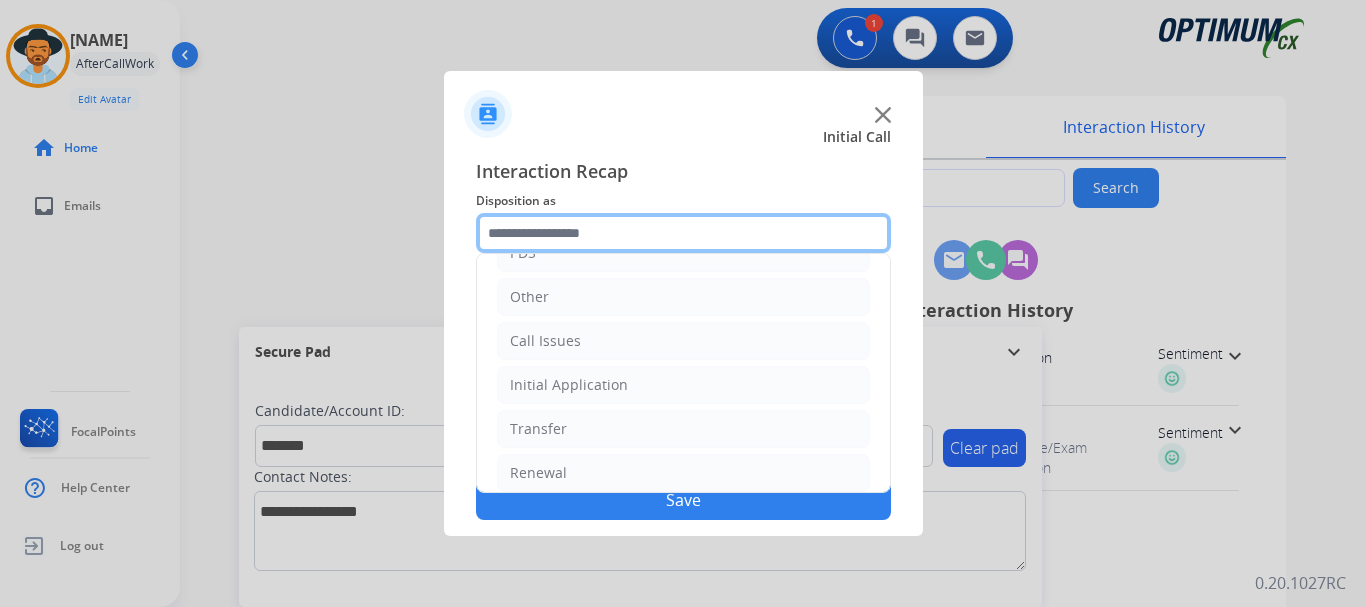 scroll, scrollTop: 136, scrollLeft: 0, axis: vertical 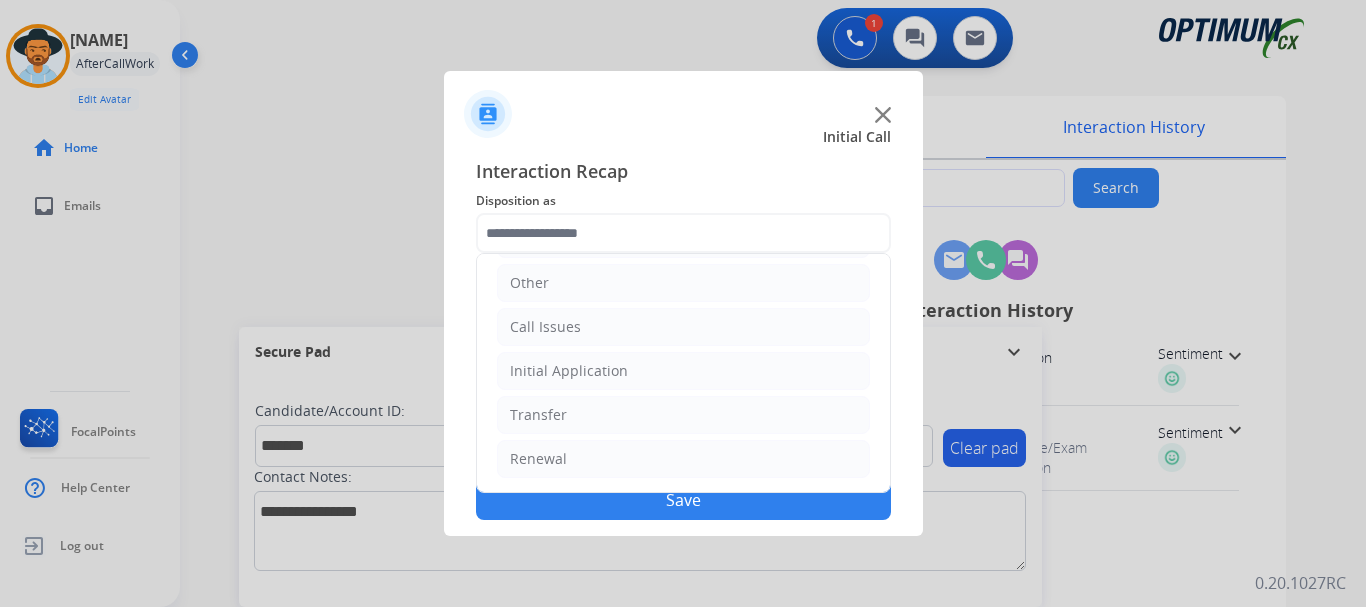 click on "Initial Application" 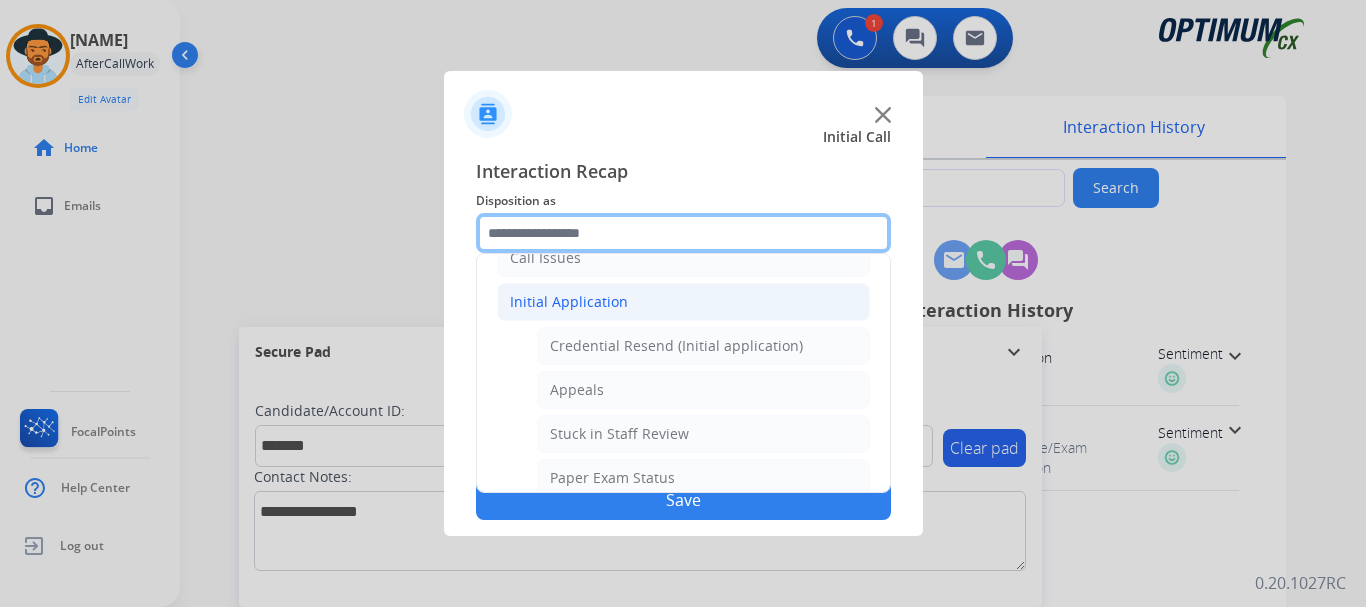 scroll, scrollTop: 201, scrollLeft: 0, axis: vertical 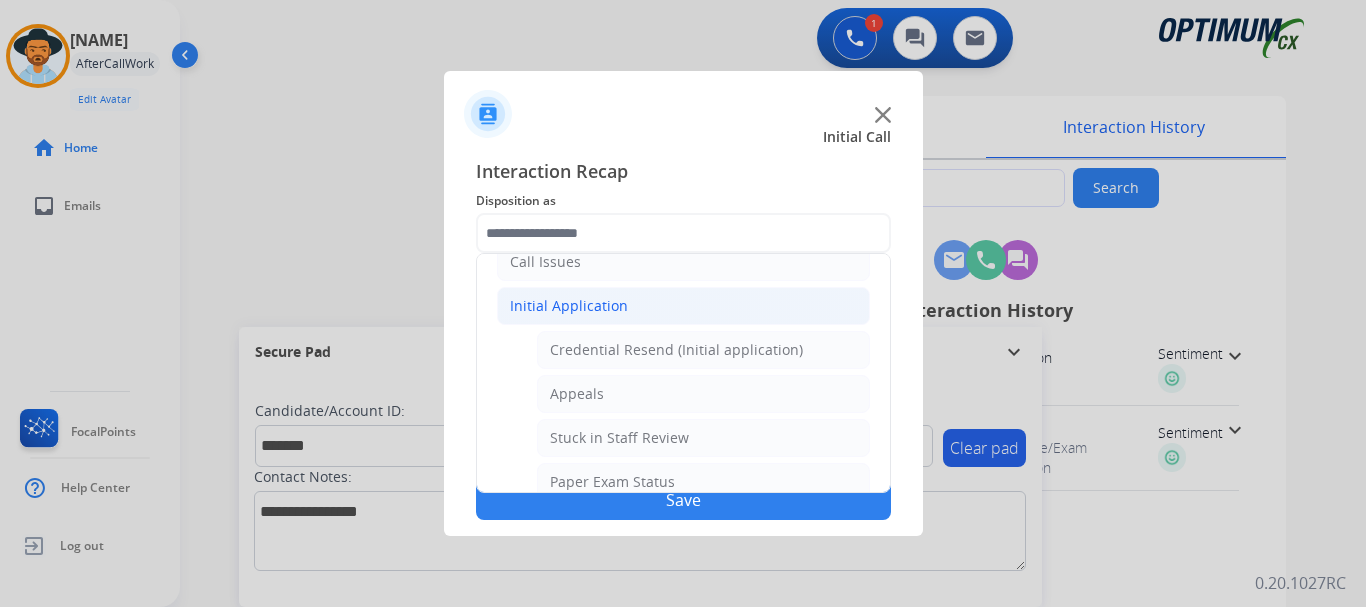 click on "Credential Resend (Initial application)" 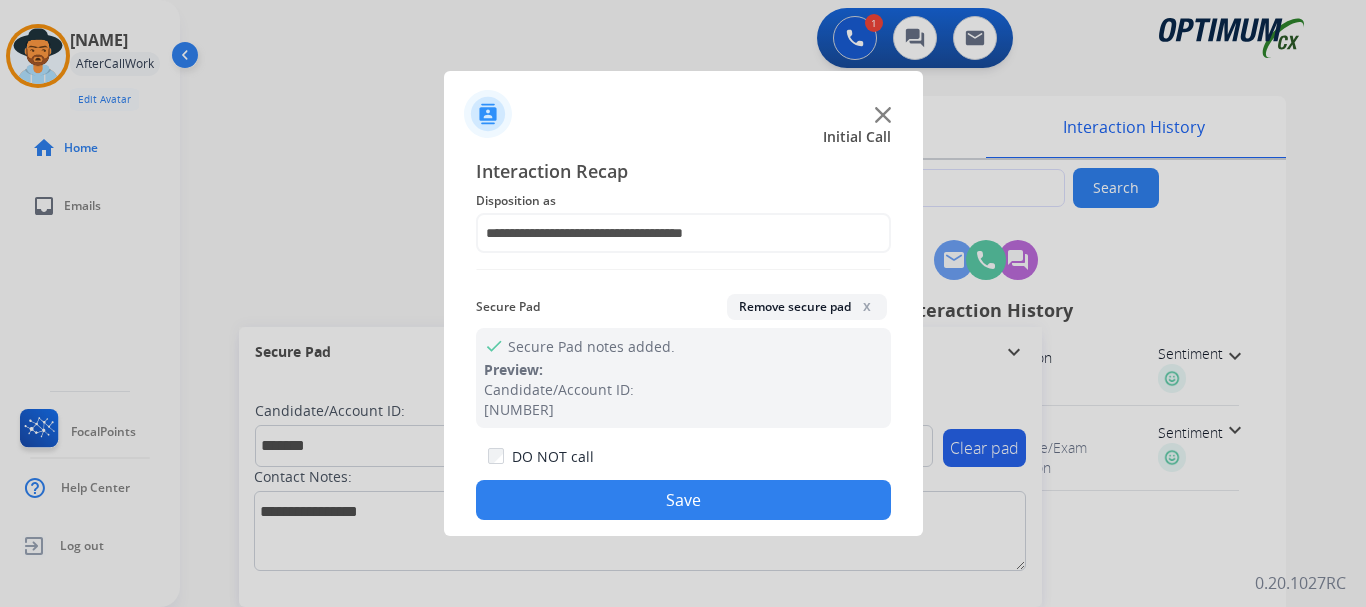 click on "Save" 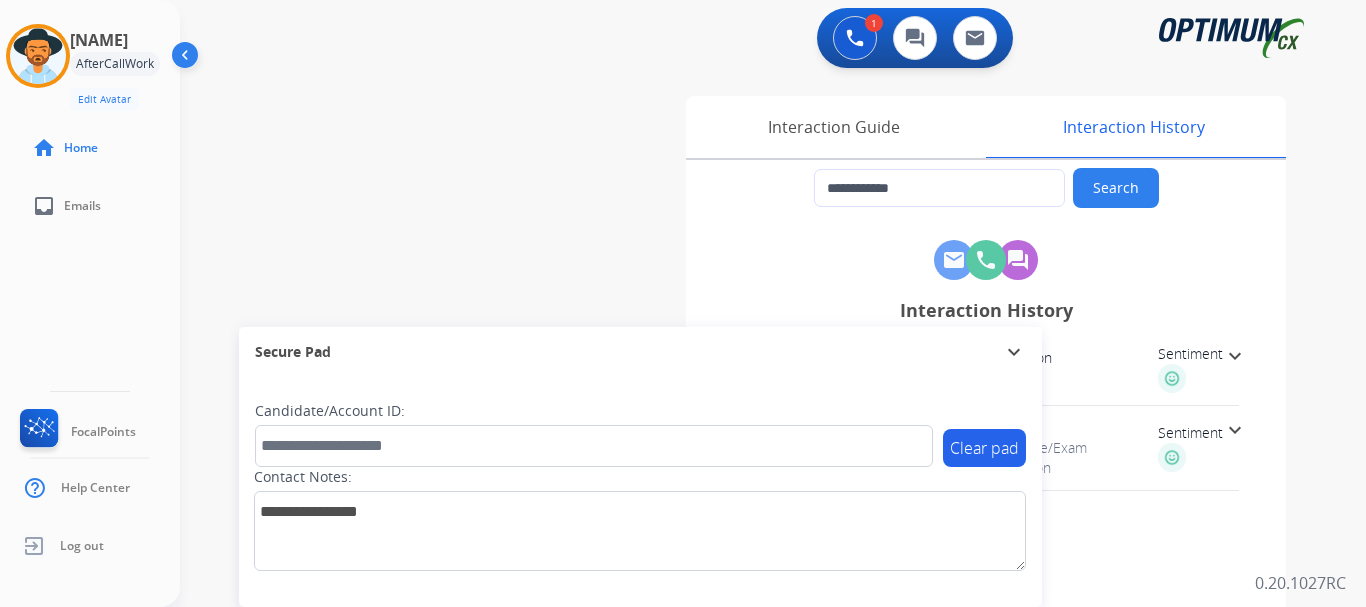 click on "**********" at bounding box center (749, 489) 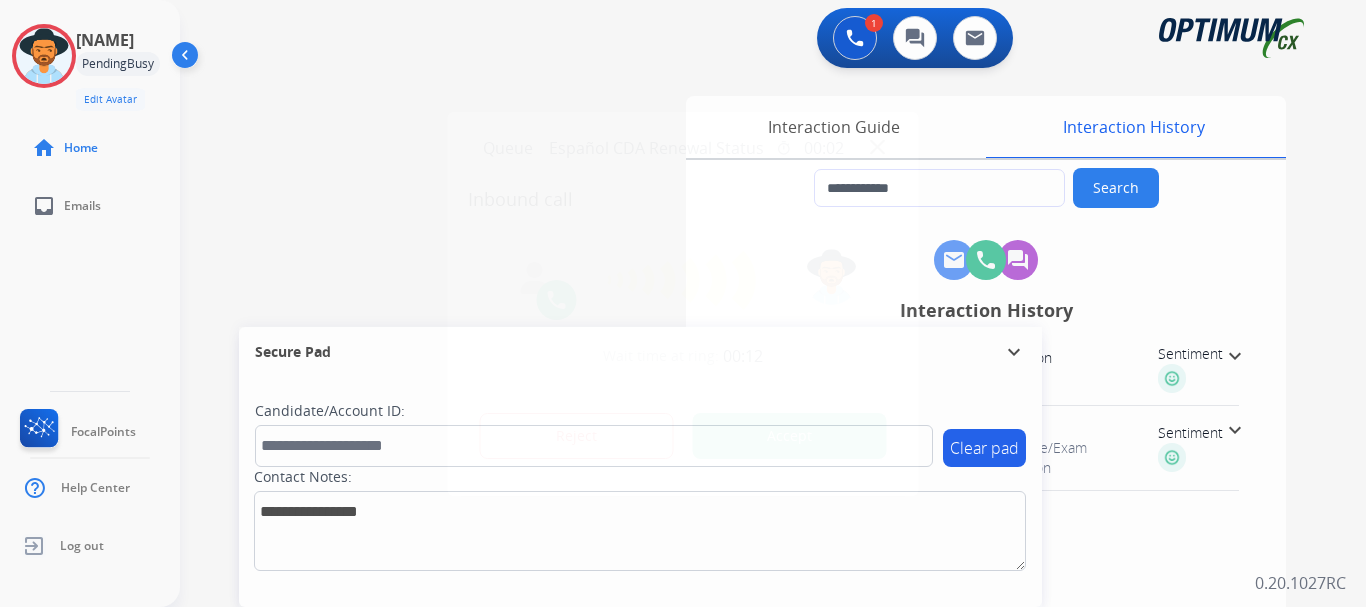 type on "**********" 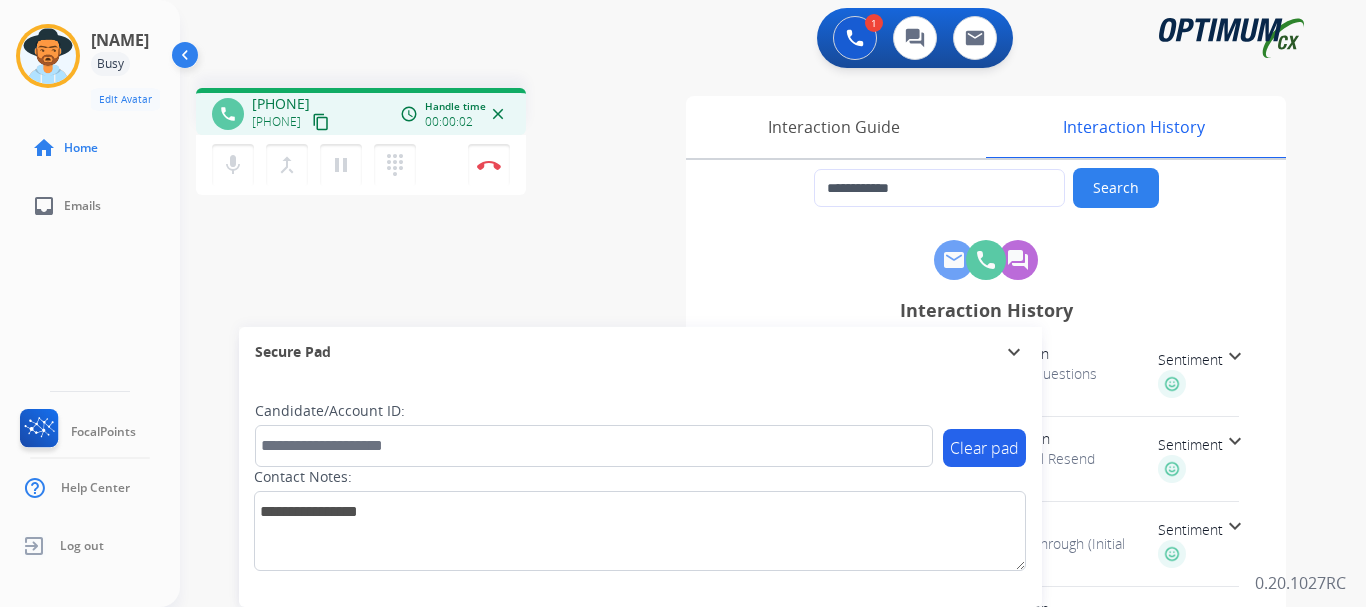 drag, startPoint x: 269, startPoint y: 103, endPoint x: 361, endPoint y: 86, distance: 93.55747 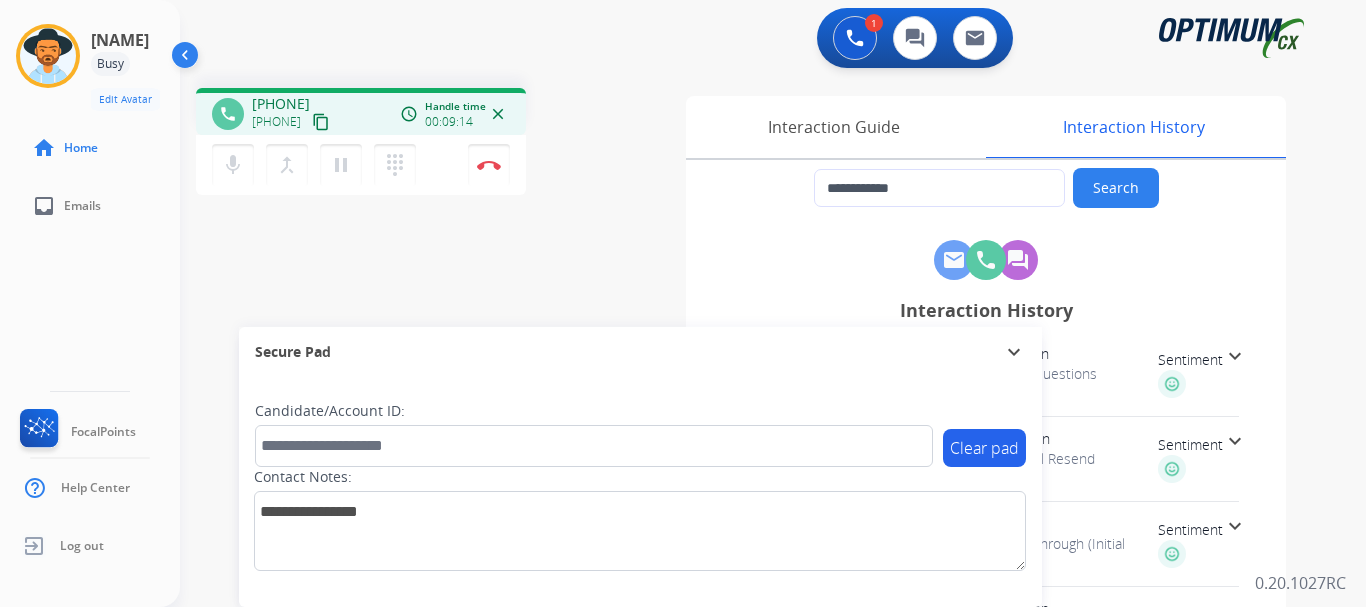 click on "Disconnect" at bounding box center [489, 165] 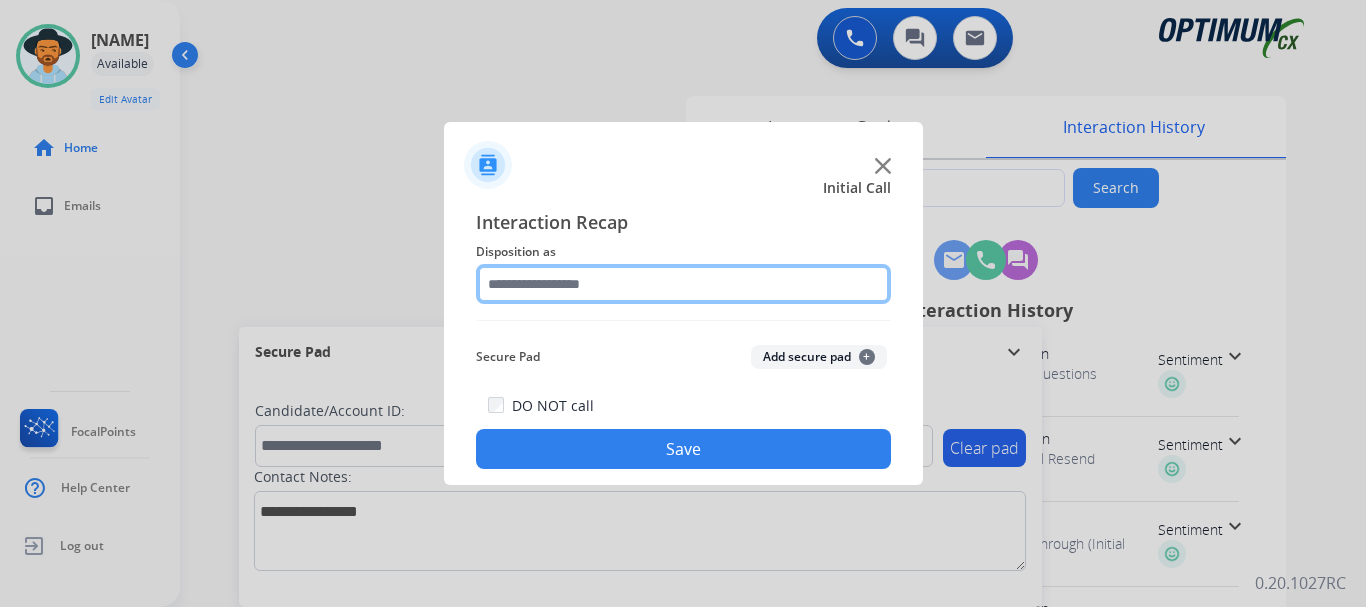 click 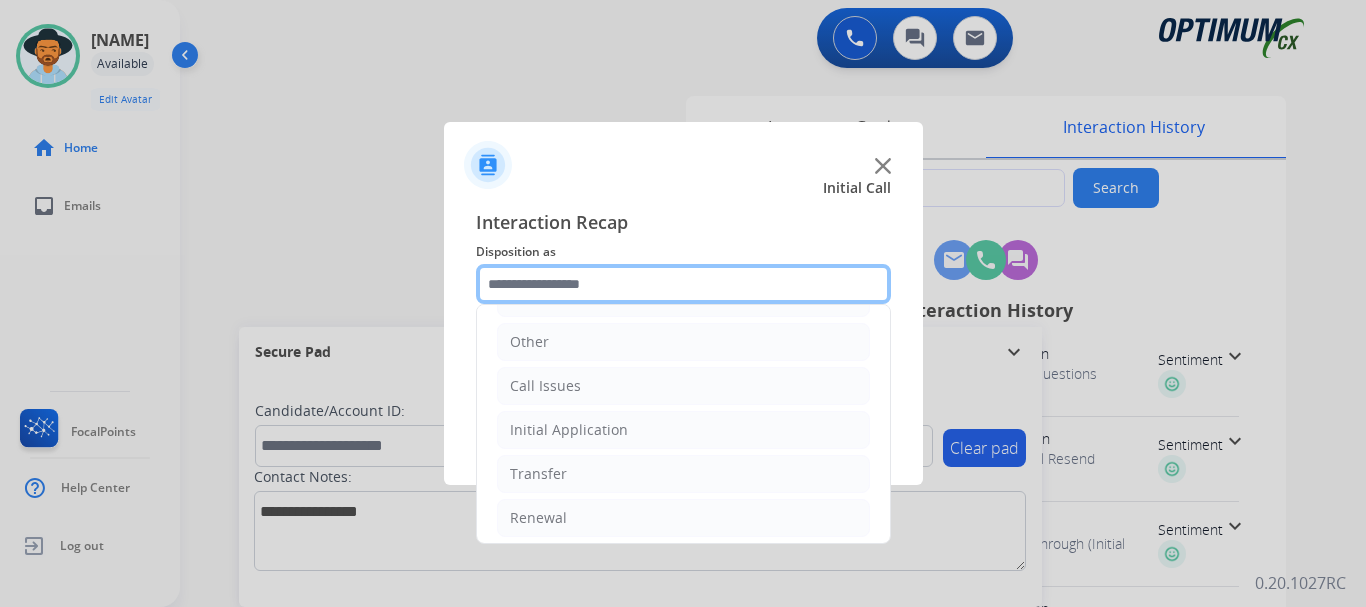 scroll, scrollTop: 136, scrollLeft: 0, axis: vertical 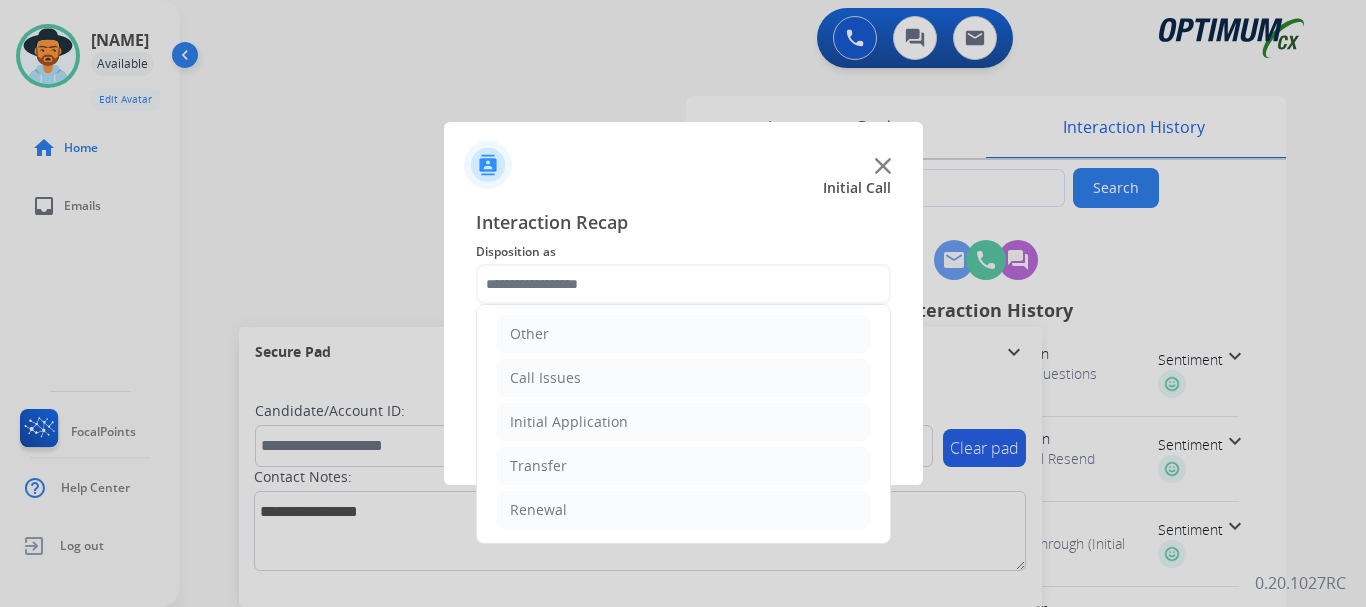 click on "Initial Application" 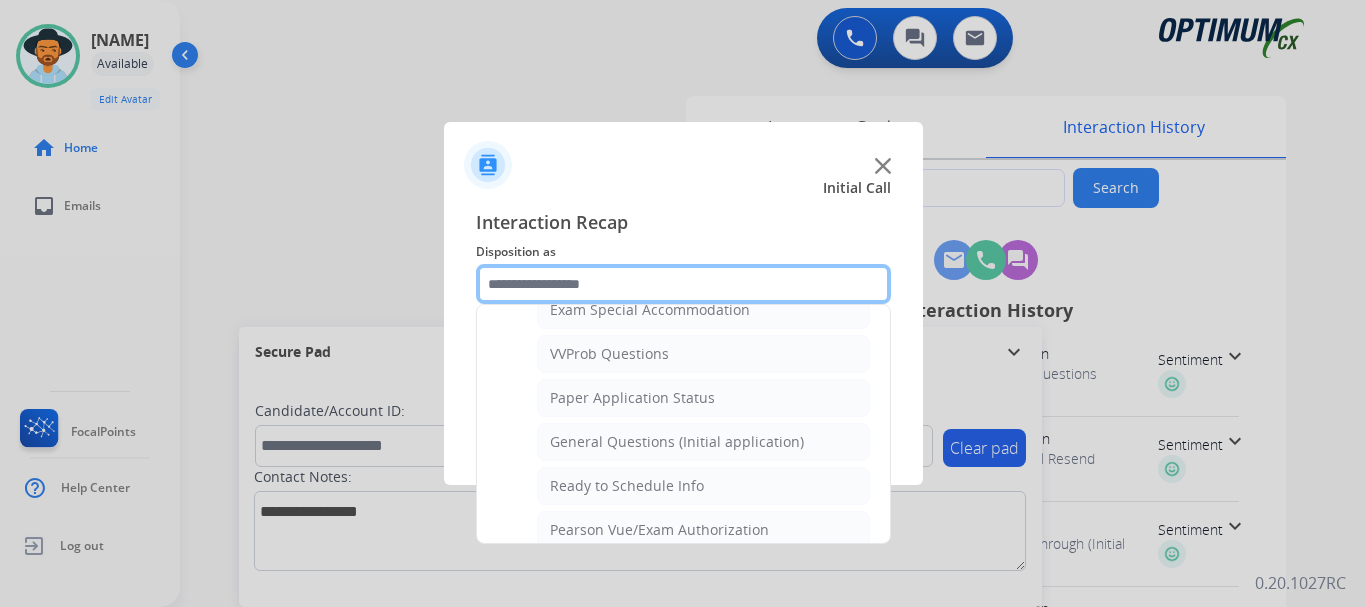 scroll, scrollTop: 1058, scrollLeft: 0, axis: vertical 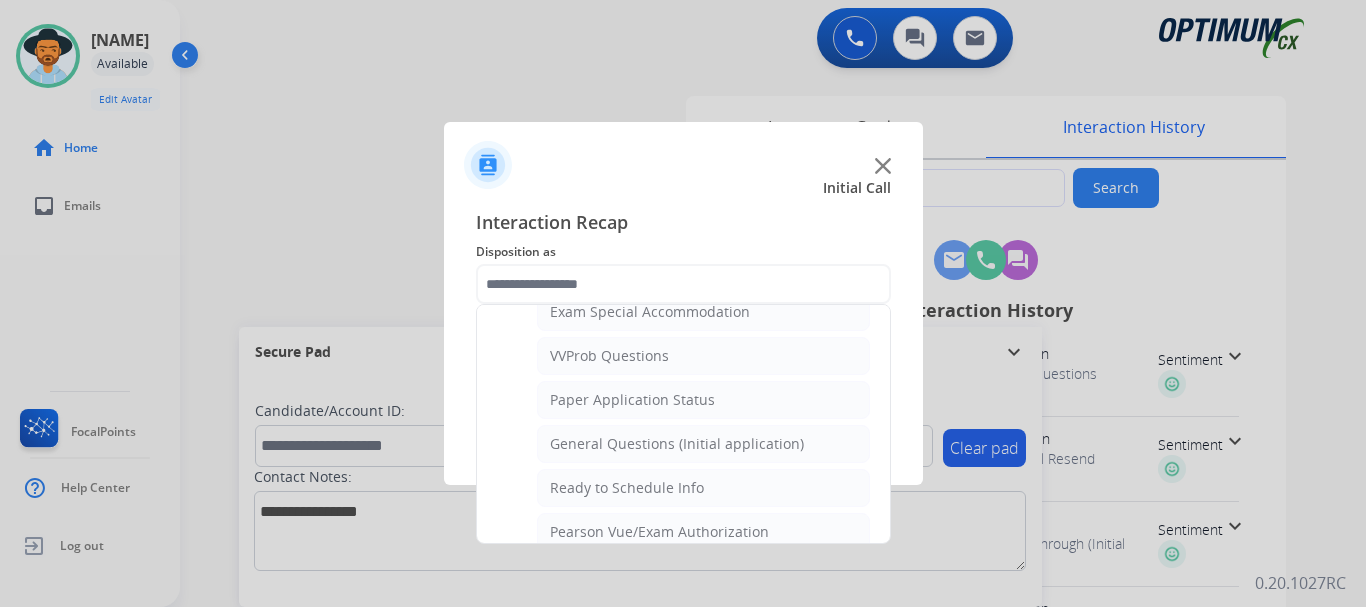 click on "General Questions (Initial application)" 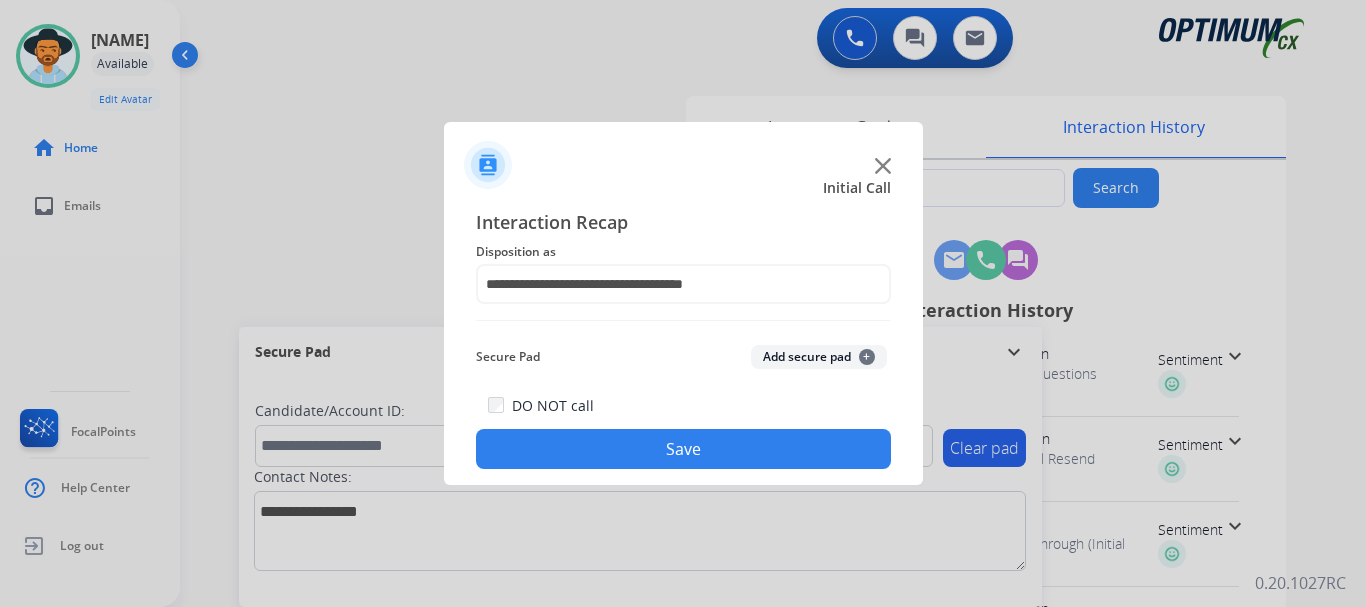 click on "Save" 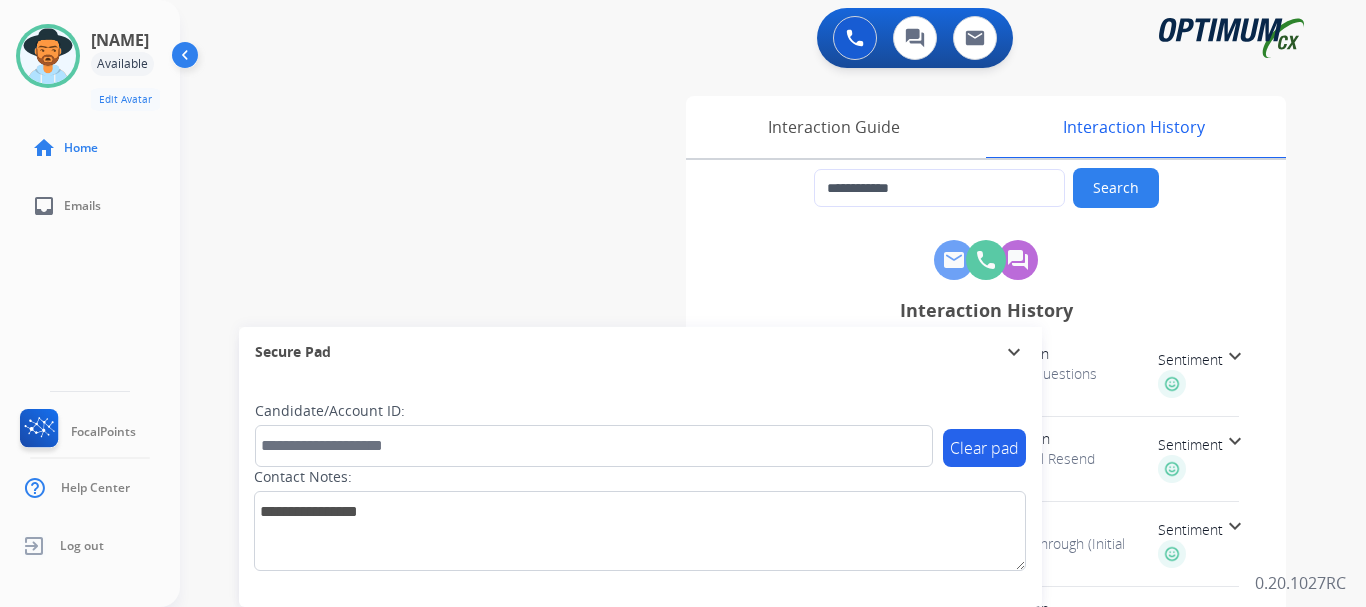 click on "**********" at bounding box center [749, 489] 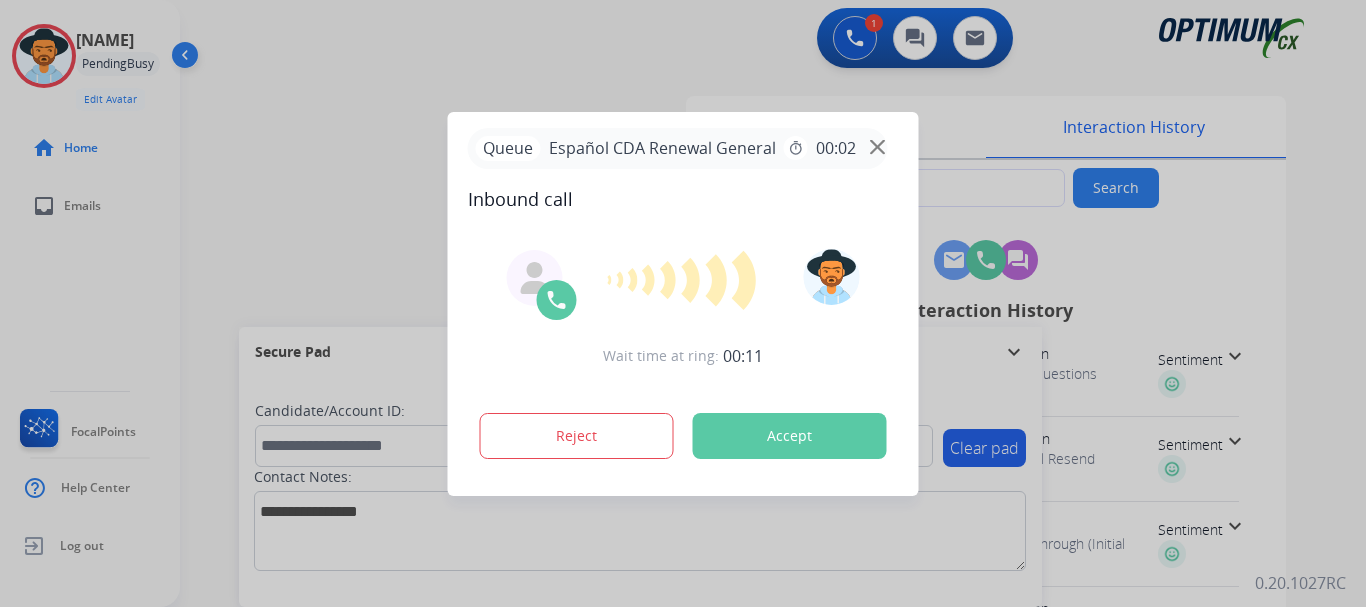 type on "**********" 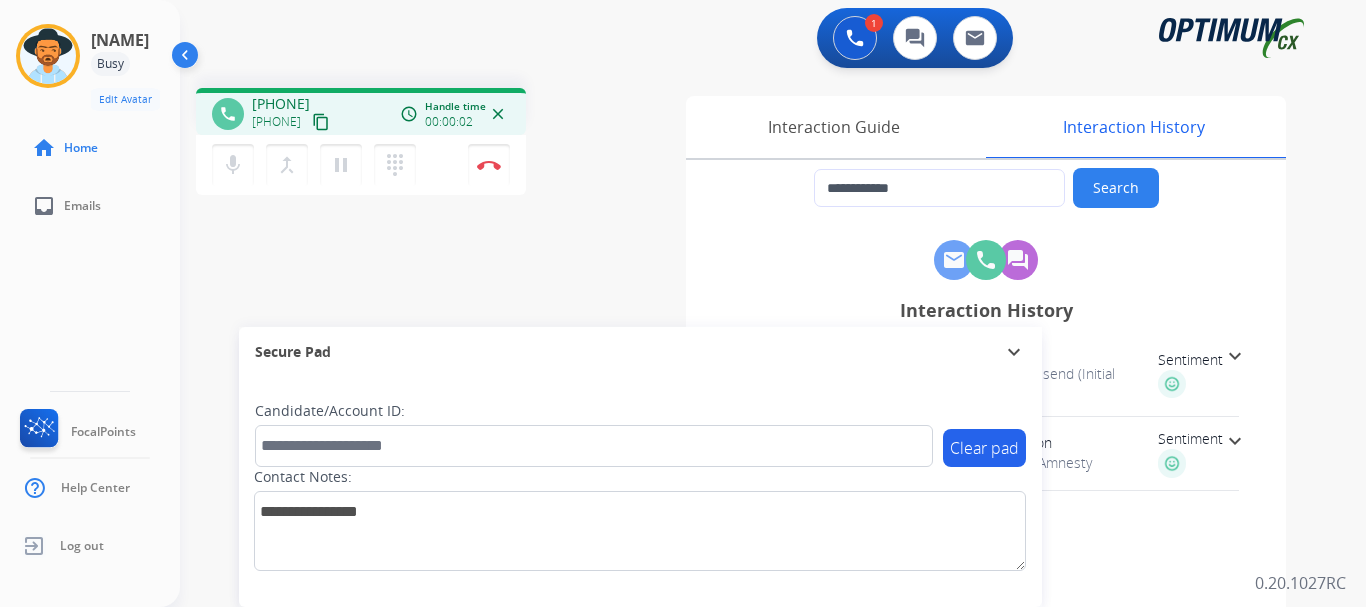 drag, startPoint x: 268, startPoint y: 104, endPoint x: 353, endPoint y: 97, distance: 85.28775 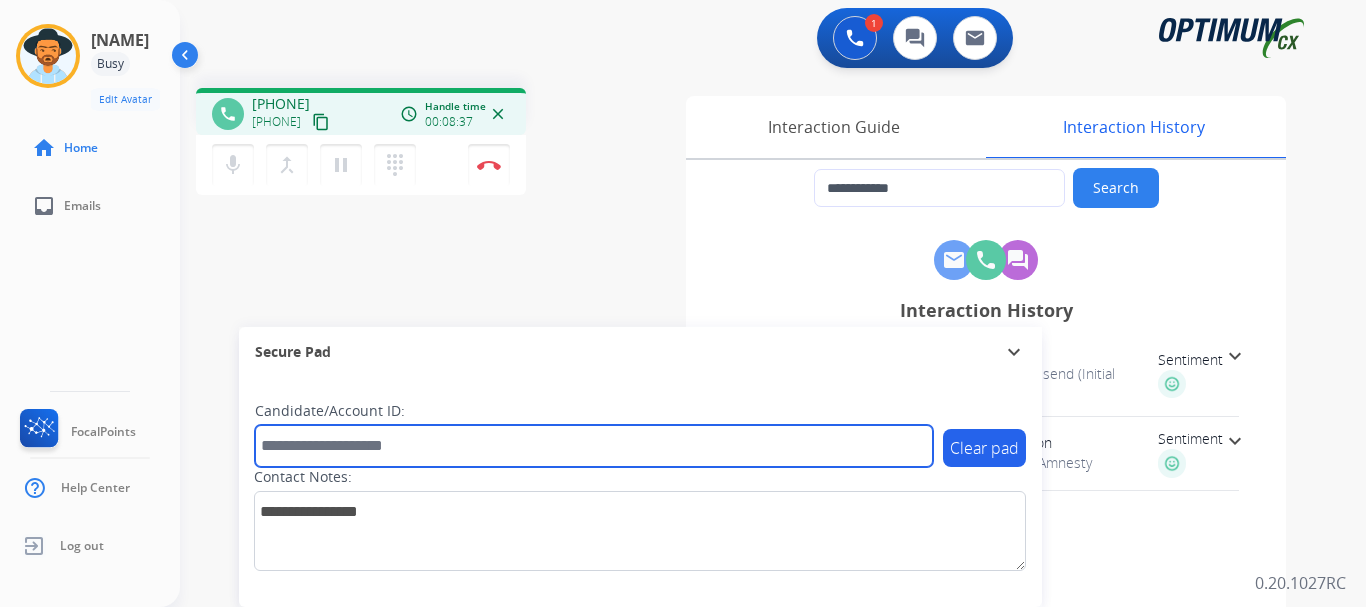 click at bounding box center [594, 446] 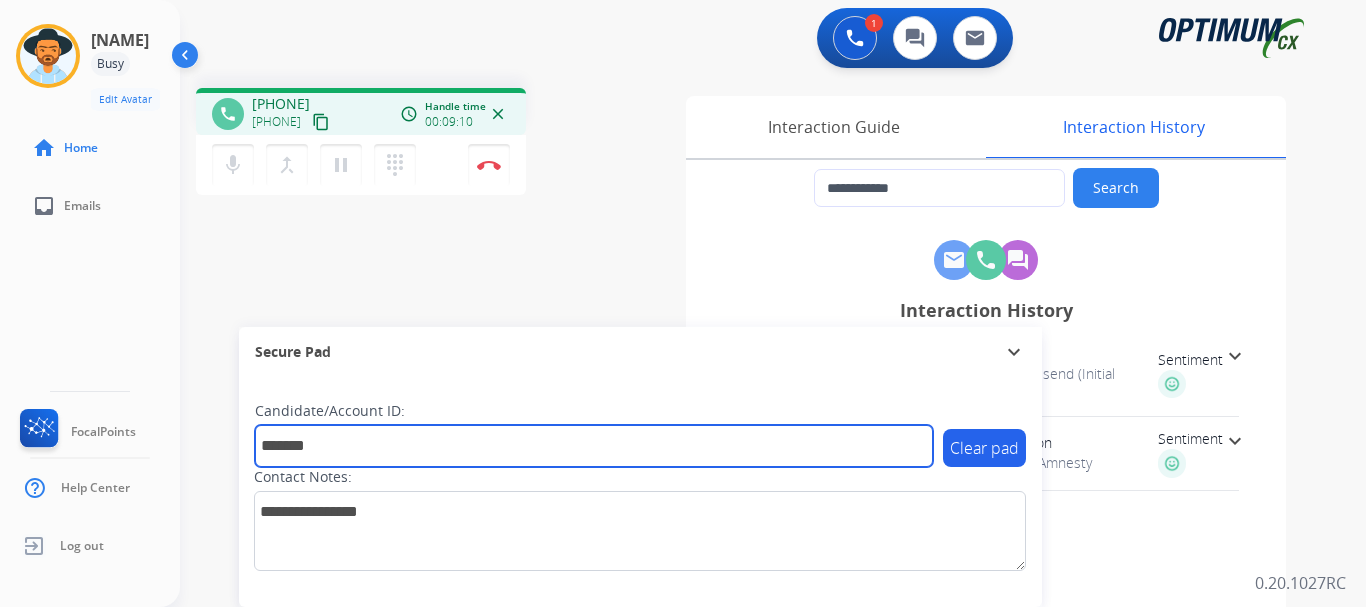 type on "*******" 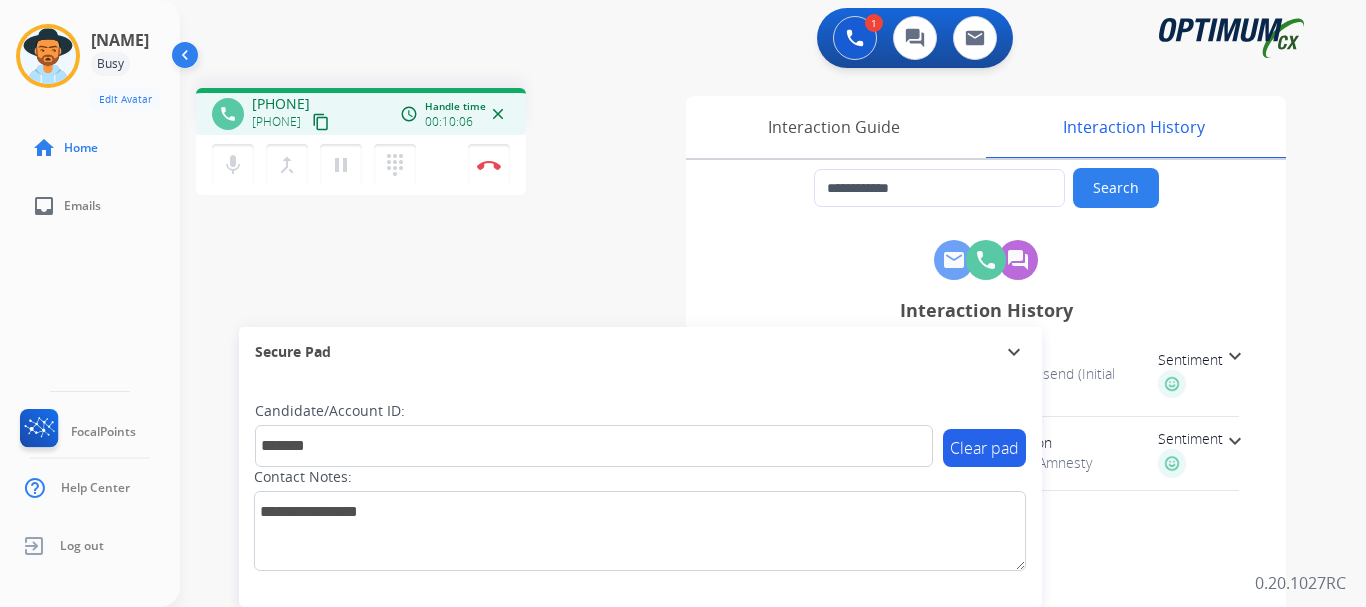 click on "**********" at bounding box center [749, 489] 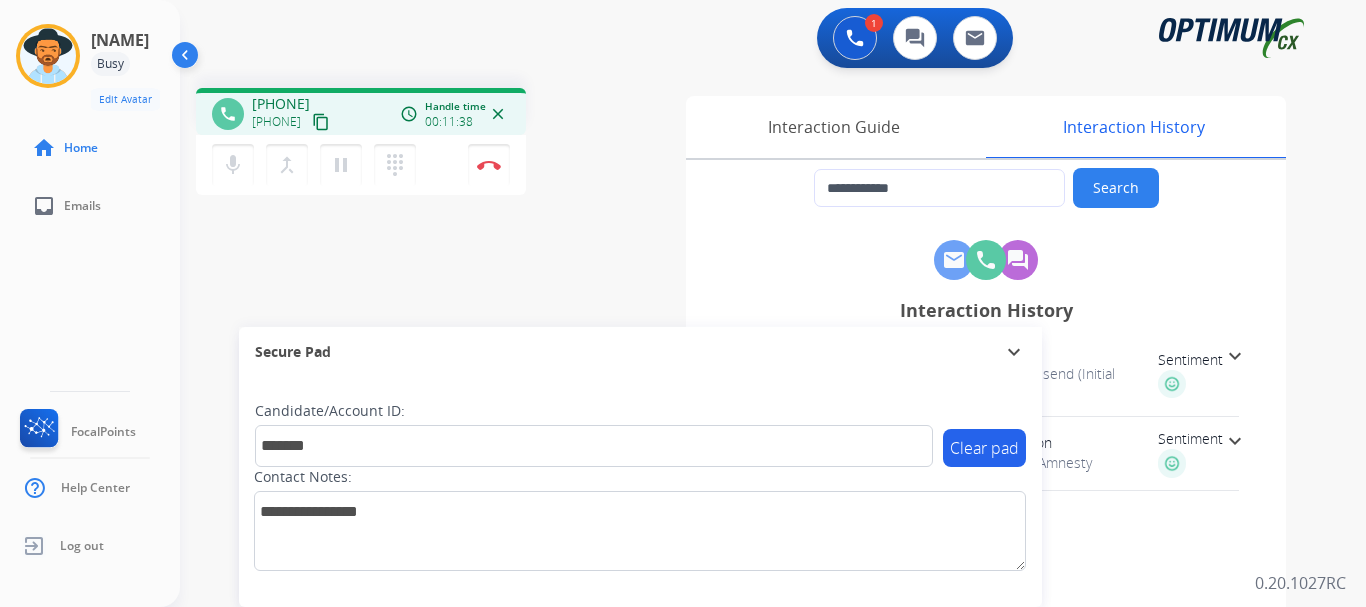 click at bounding box center [489, 165] 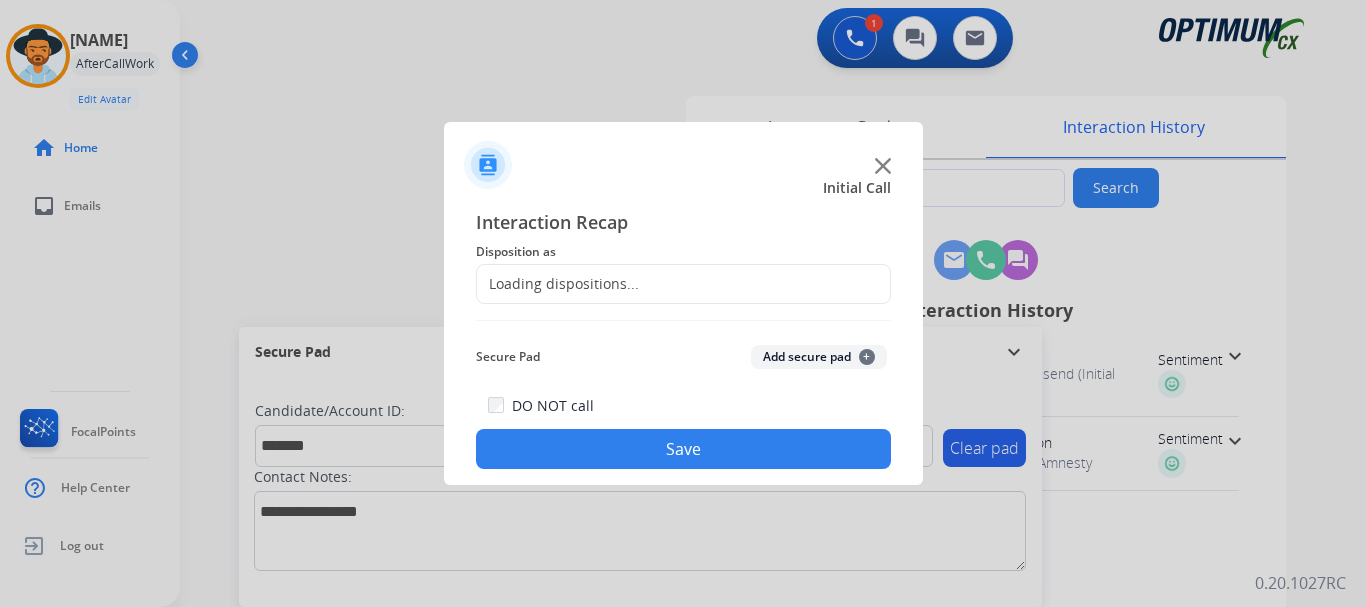 click on "Add secure pad  +" 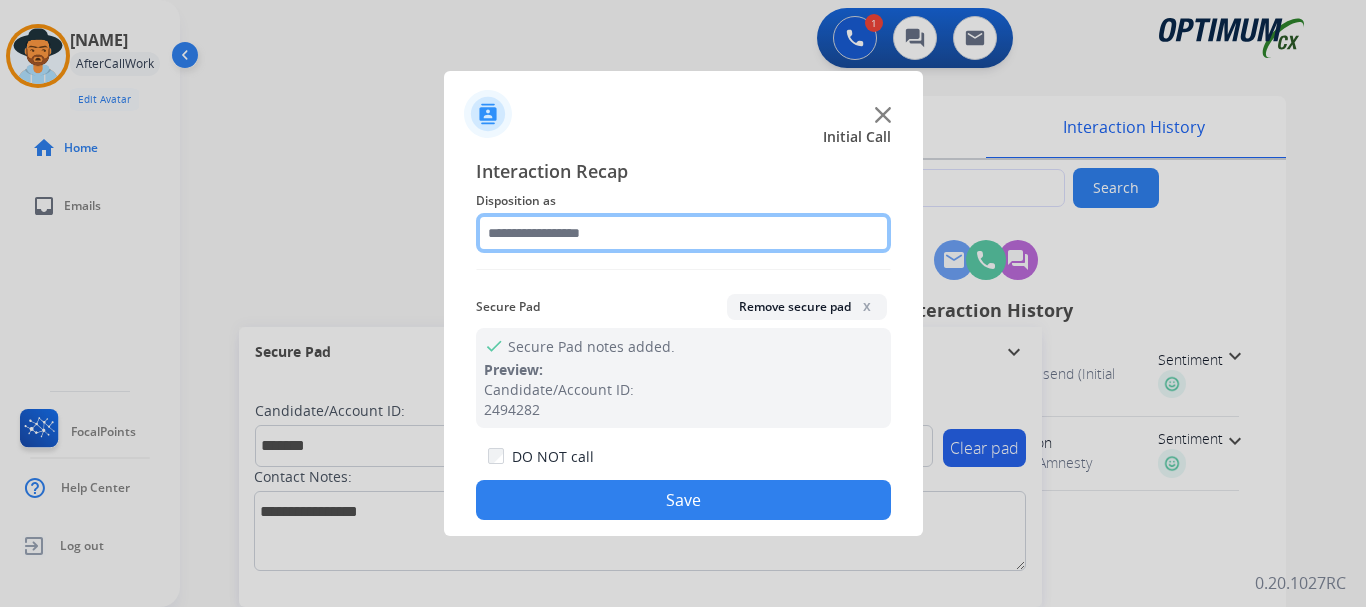 click 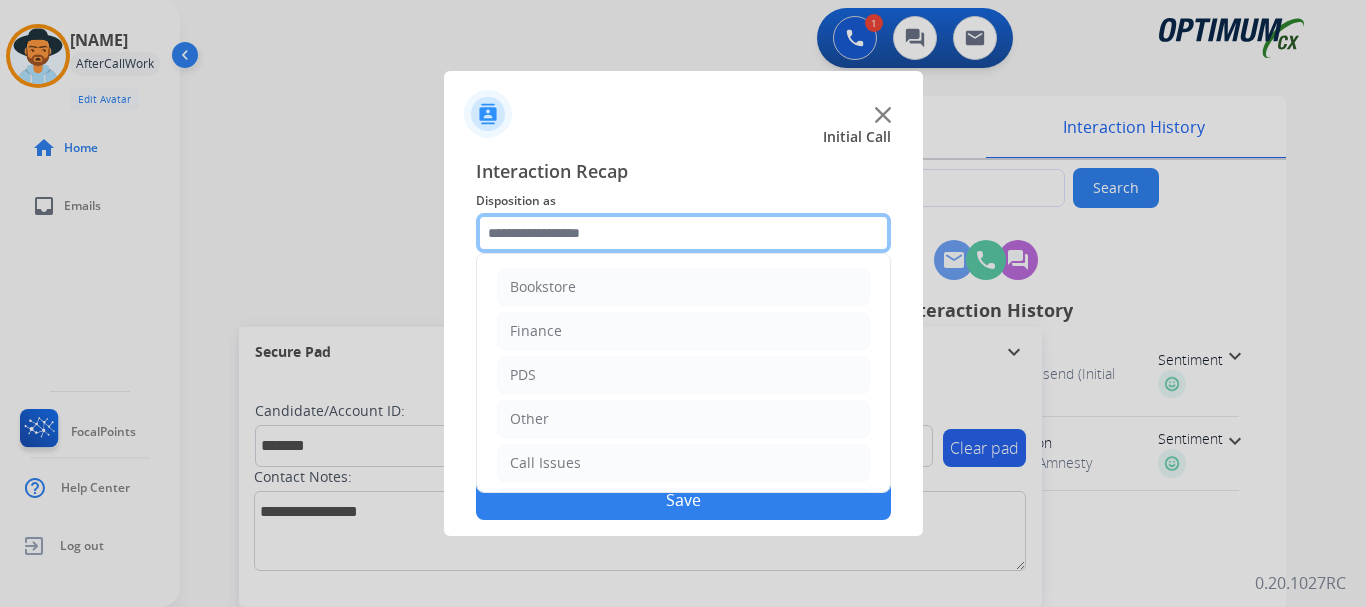 scroll, scrollTop: 136, scrollLeft: 0, axis: vertical 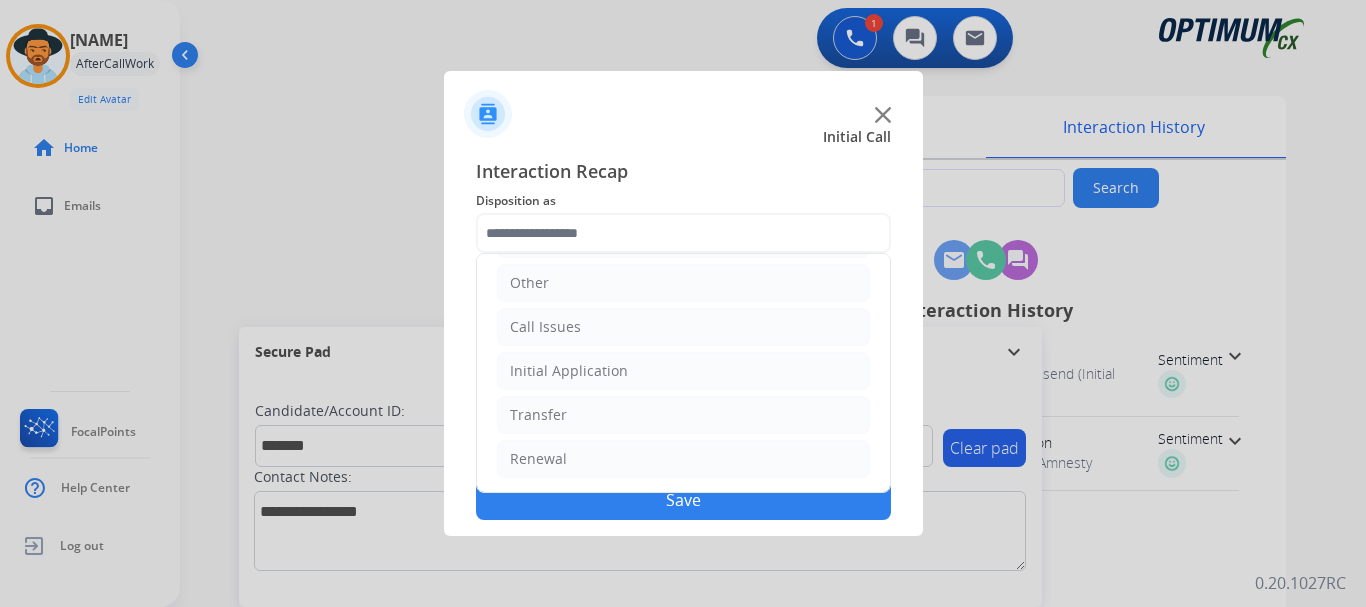 click on "Renewal" 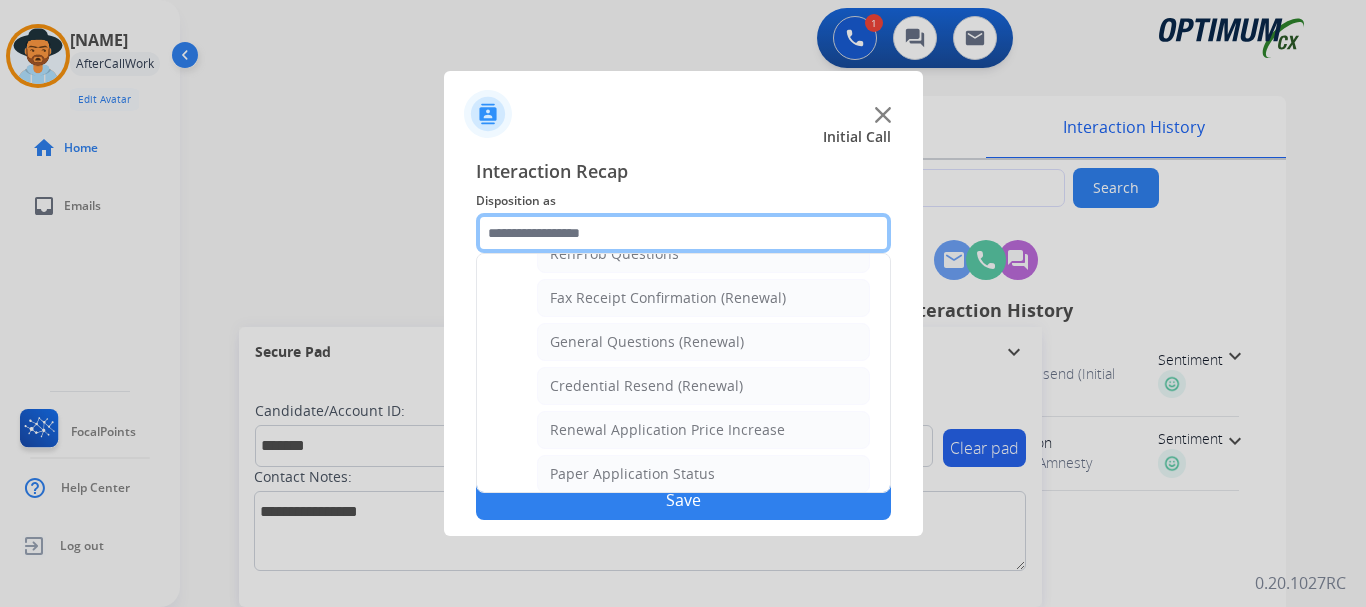scroll, scrollTop: 536, scrollLeft: 0, axis: vertical 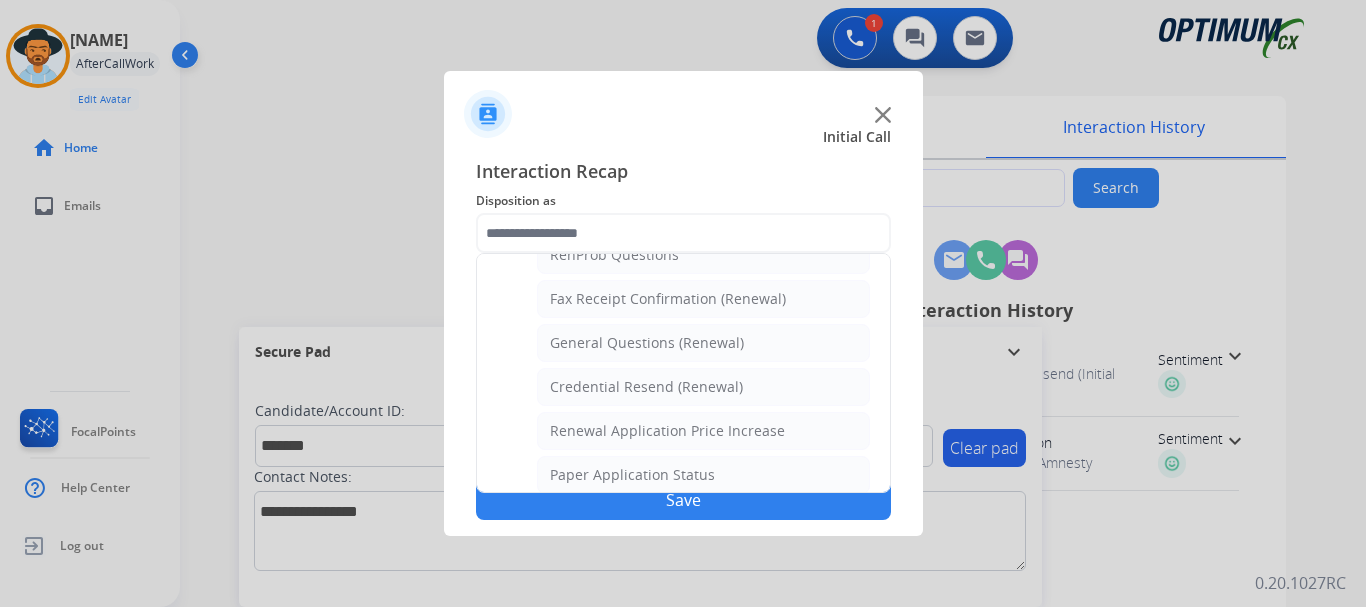 click on "Credential Resend (Renewal)" 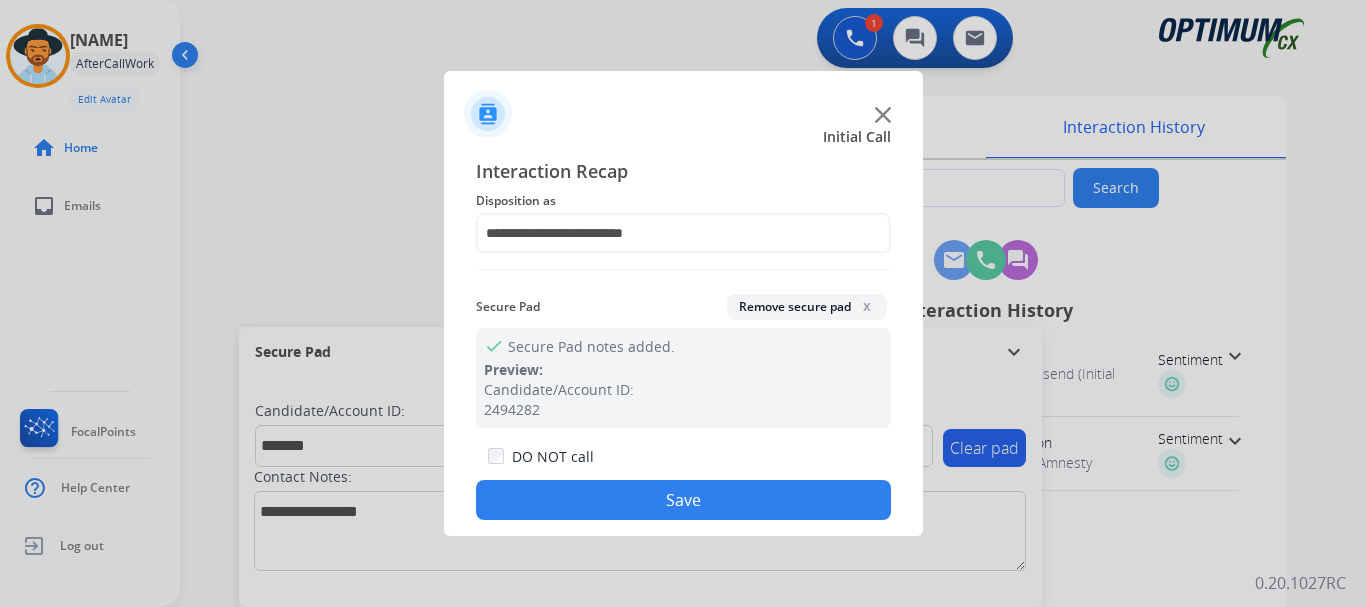 click on "Save" 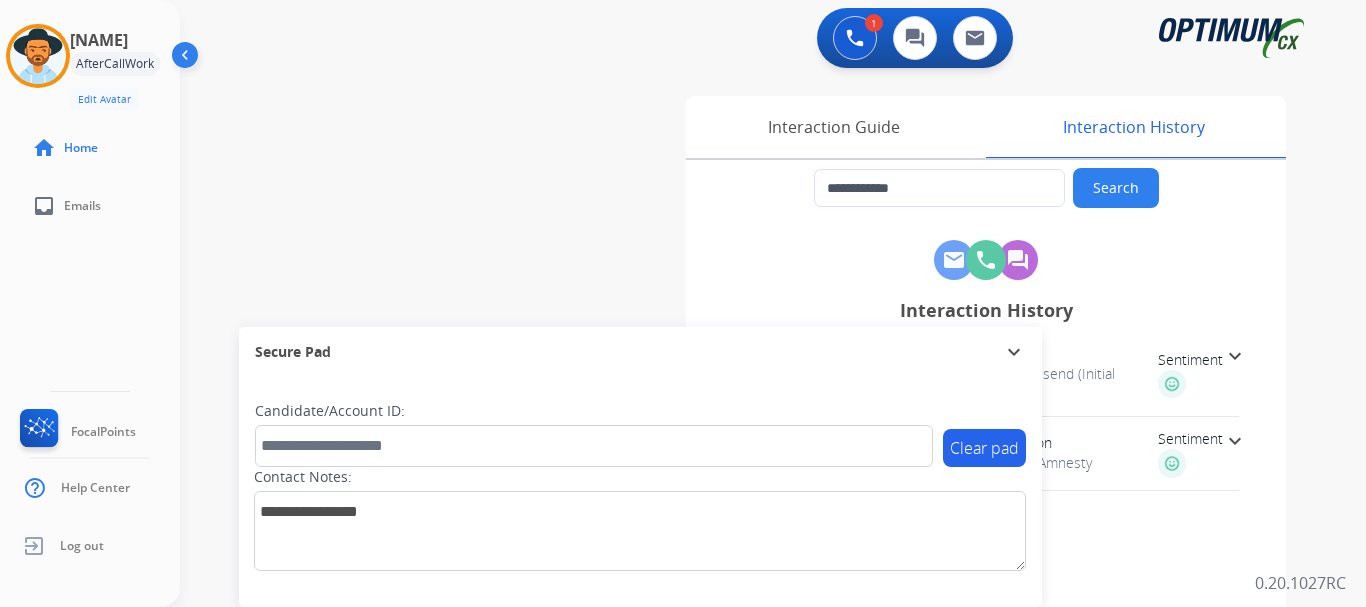 click on "phone [PHONE] Inbound transit_enterexit [TIME_AGO] [DATE] at [TIME] Disposition Credential Resend (Initial application) Sentiment expand_more phone [PHONE] Inbound transit_enterexit [TIME_AGO] [DATE] at [TIME] Disposition Renewal Sentiment expand_more Secure Pad expand_more Clear pad Candidate/Account ID: Contact Notes:" at bounding box center (749, 489) 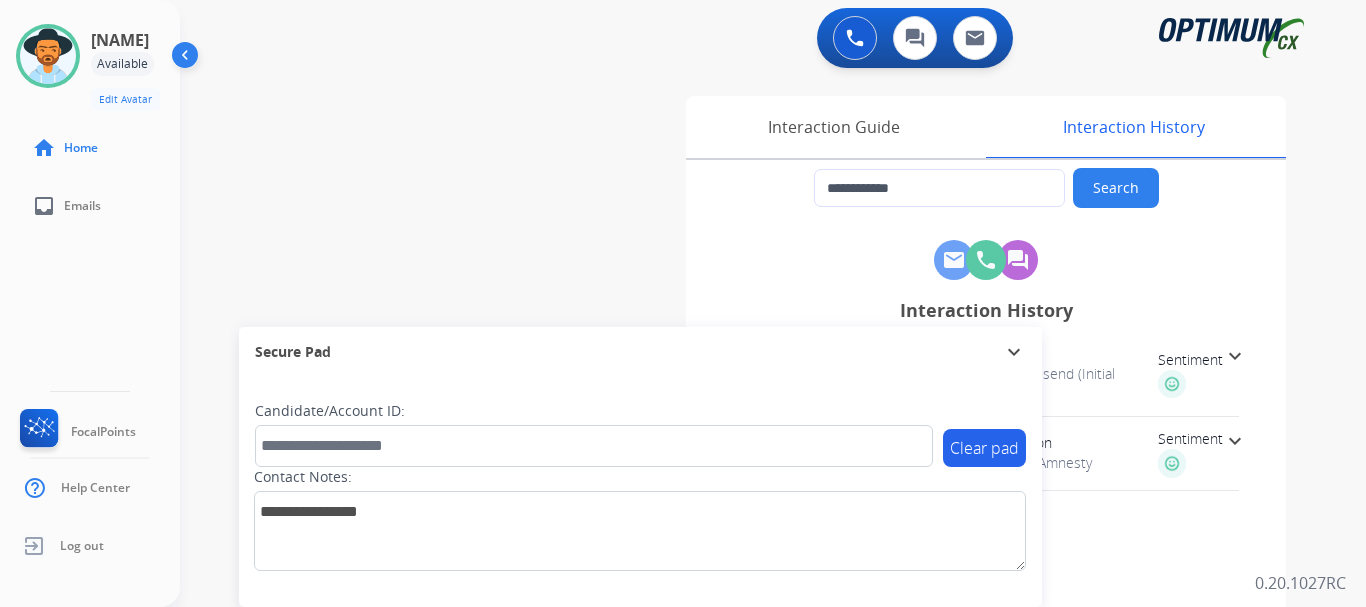 click on "phone [PHONE] Inbound transit_enterexit [TIME_AGO] [DATE] at [TIME] Disposition Credential Resend (Initial application) Sentiment expand_more phone [PHONE] Inbound transit_enterexit [TIME_AGO] [DATE] at [TIME] Disposition Renewal Sentiment expand_more Secure Pad expand_more Clear pad Candidate/Account ID: Contact Notes:" at bounding box center (749, 489) 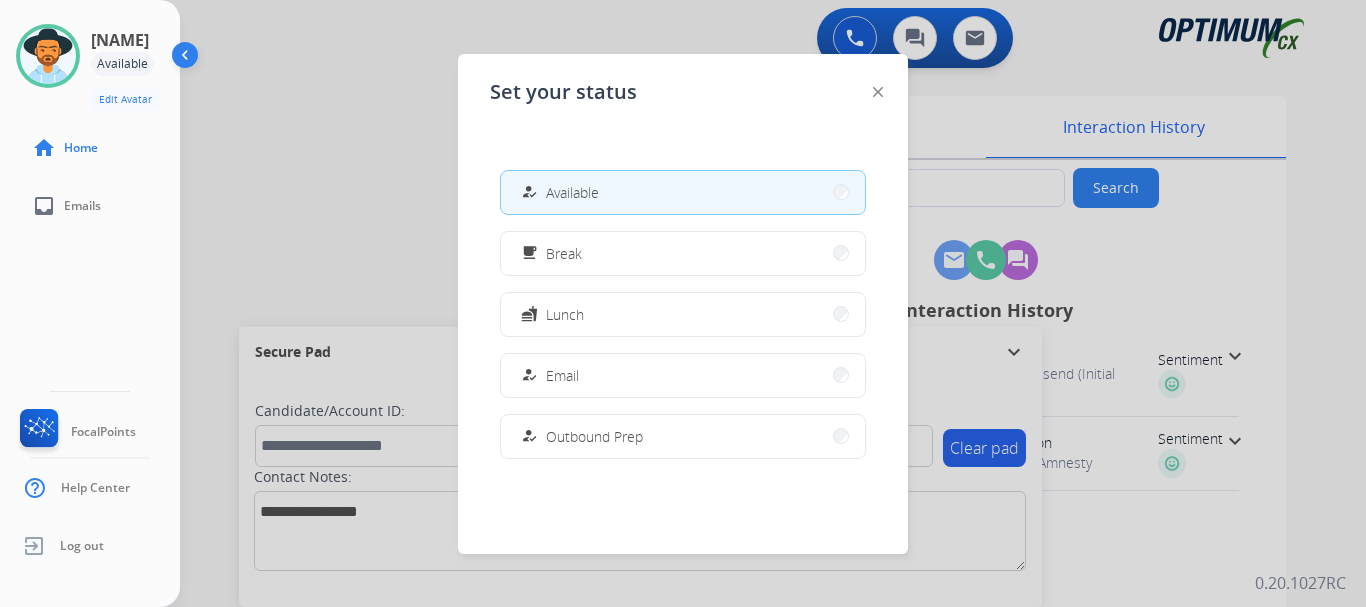 scroll, scrollTop: 499, scrollLeft: 0, axis: vertical 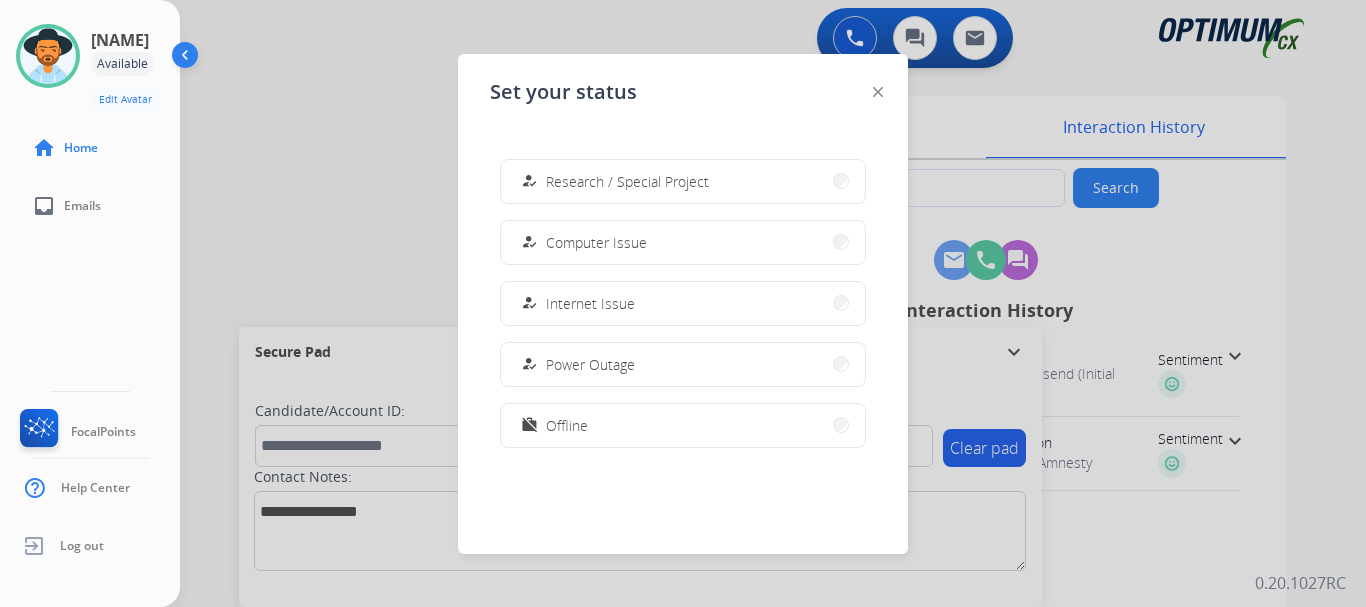click on "work_off Offline" at bounding box center (683, 425) 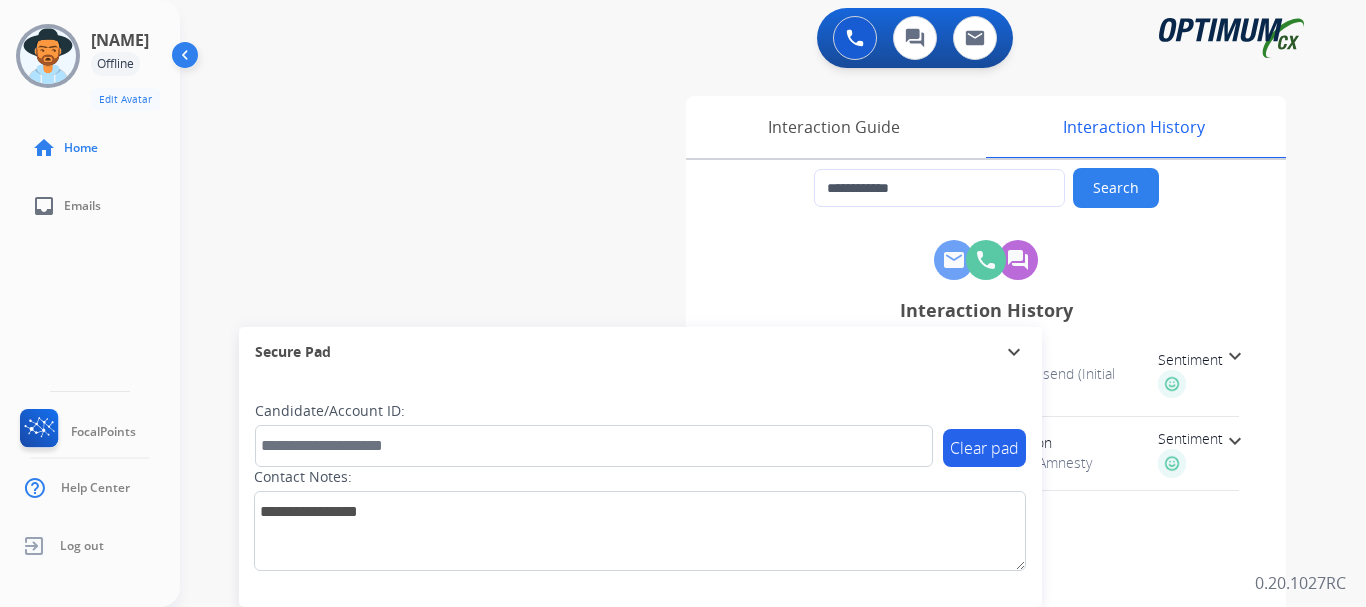 click on "Log out" 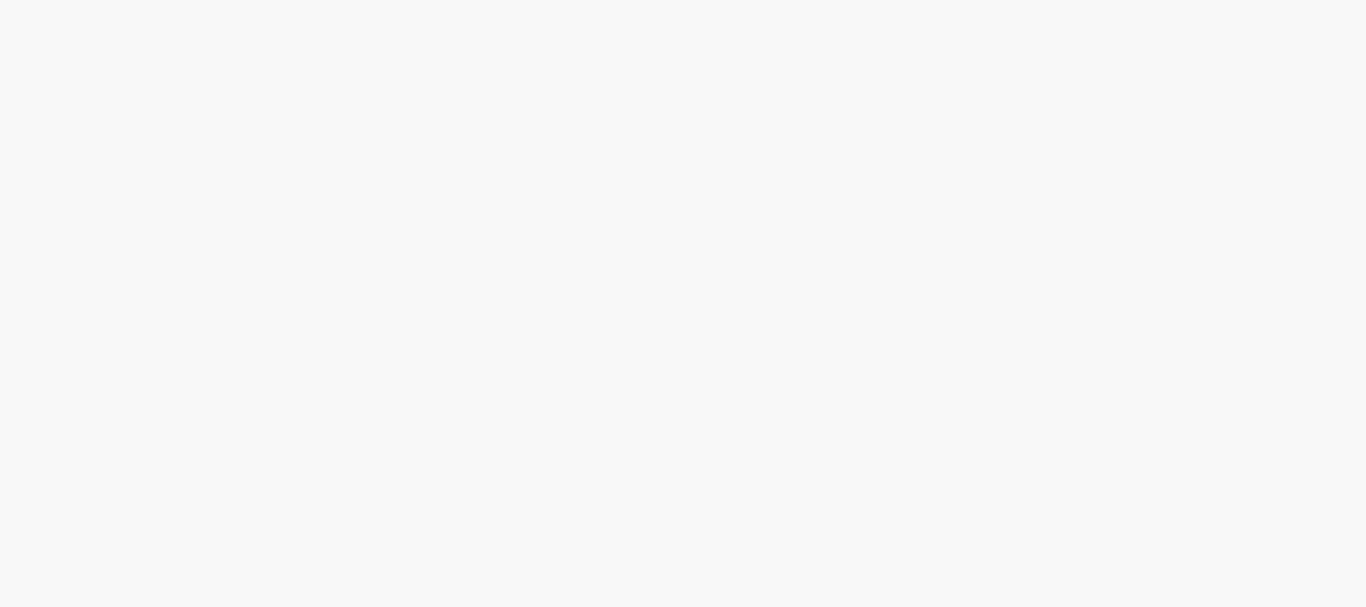 scroll, scrollTop: 0, scrollLeft: 0, axis: both 